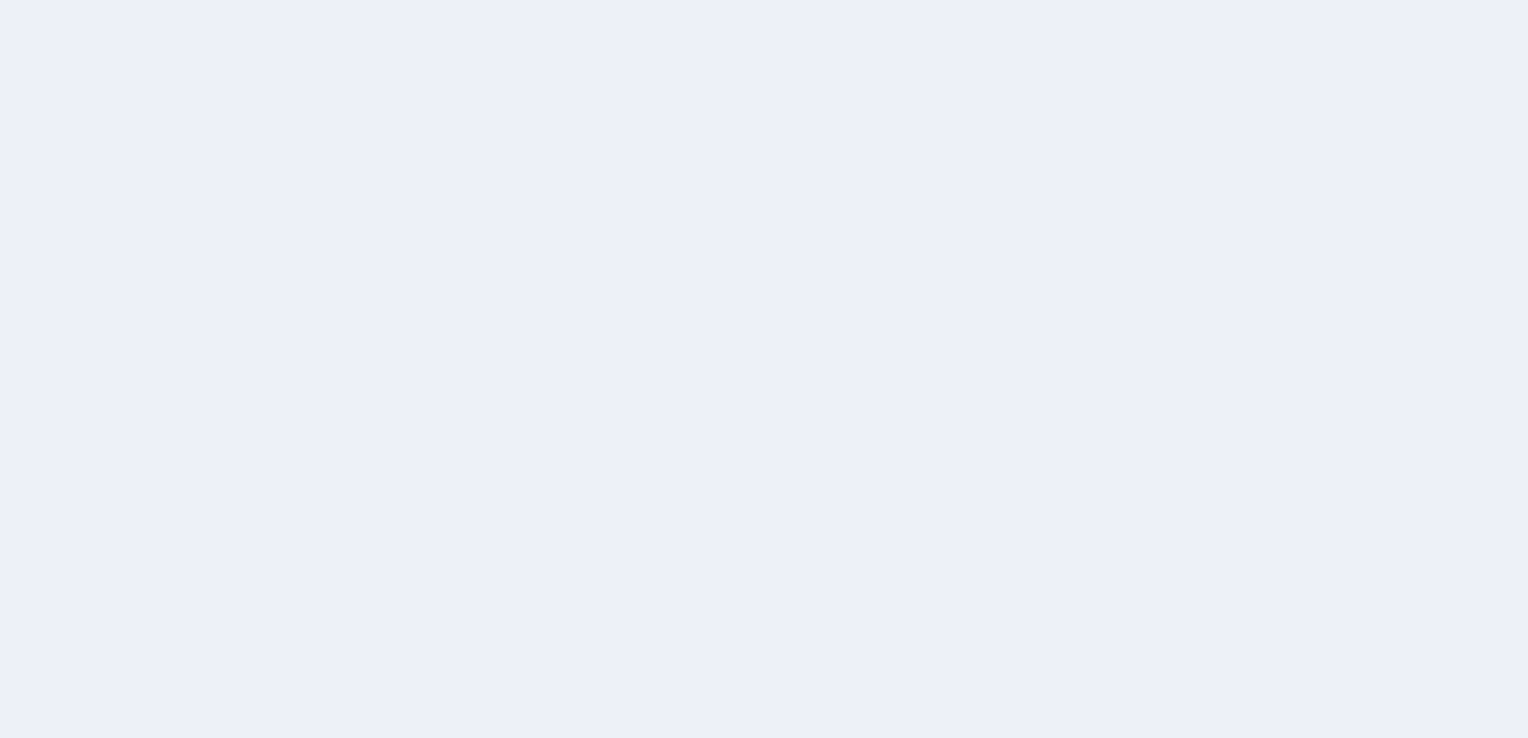 scroll, scrollTop: 0, scrollLeft: 0, axis: both 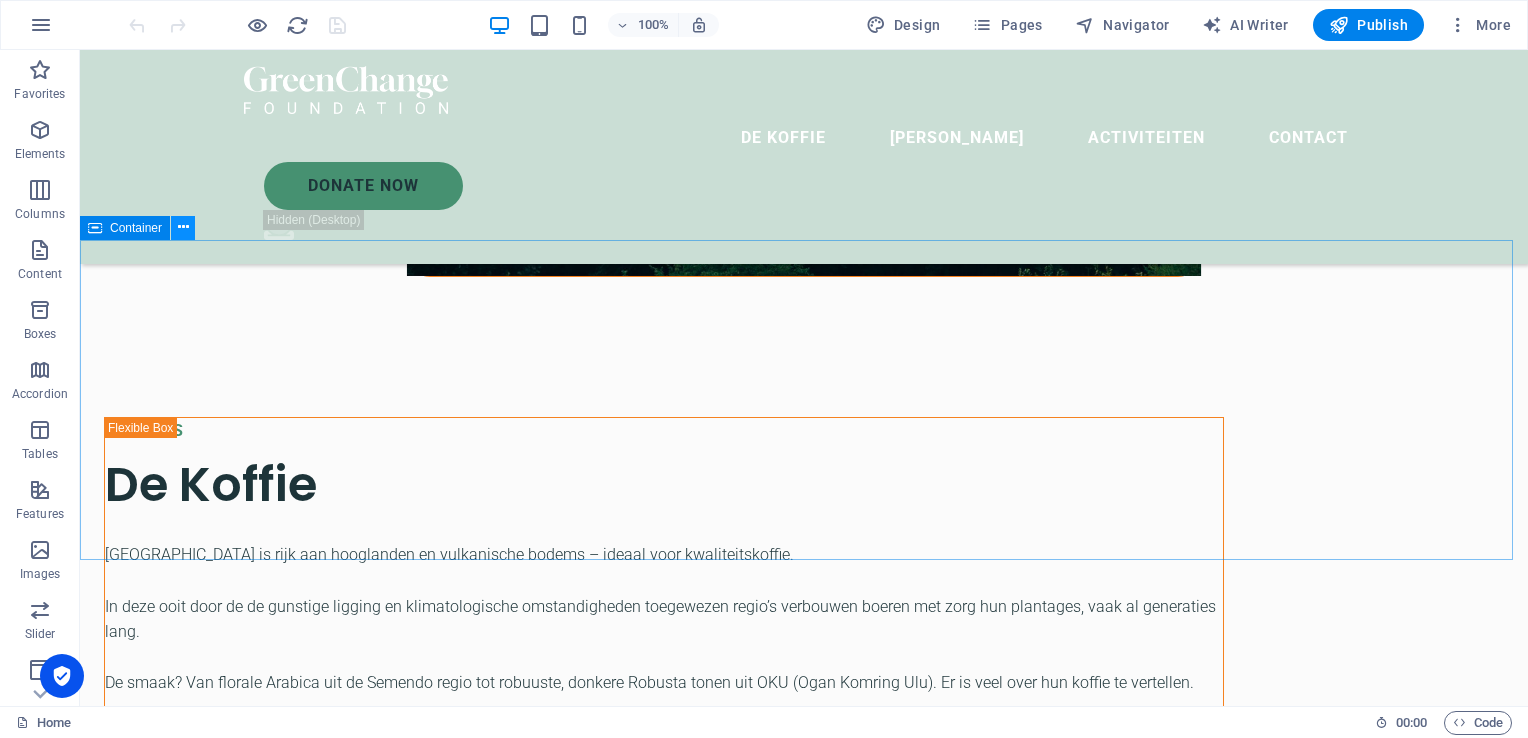 click at bounding box center (183, 228) 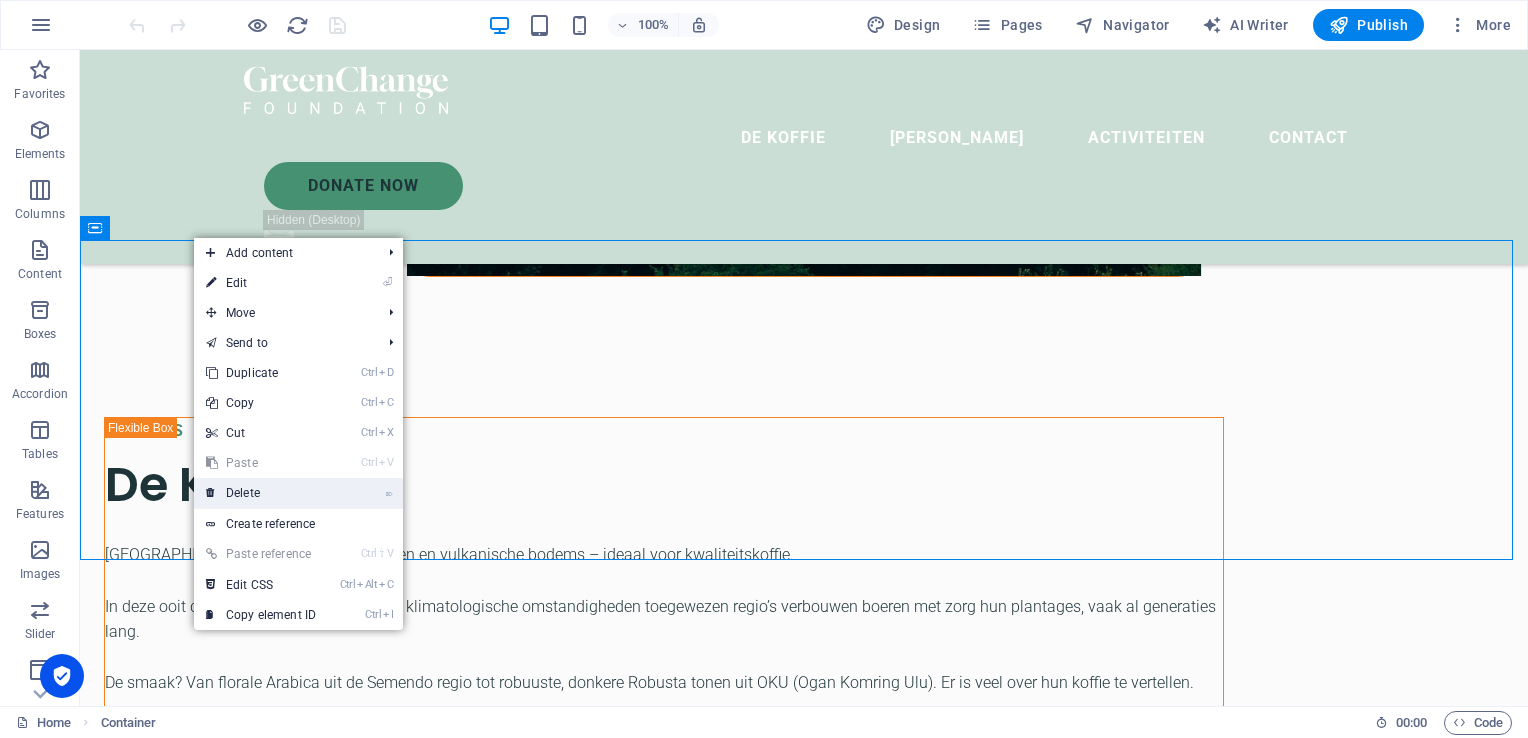 click on "⌦  Delete" at bounding box center (261, 493) 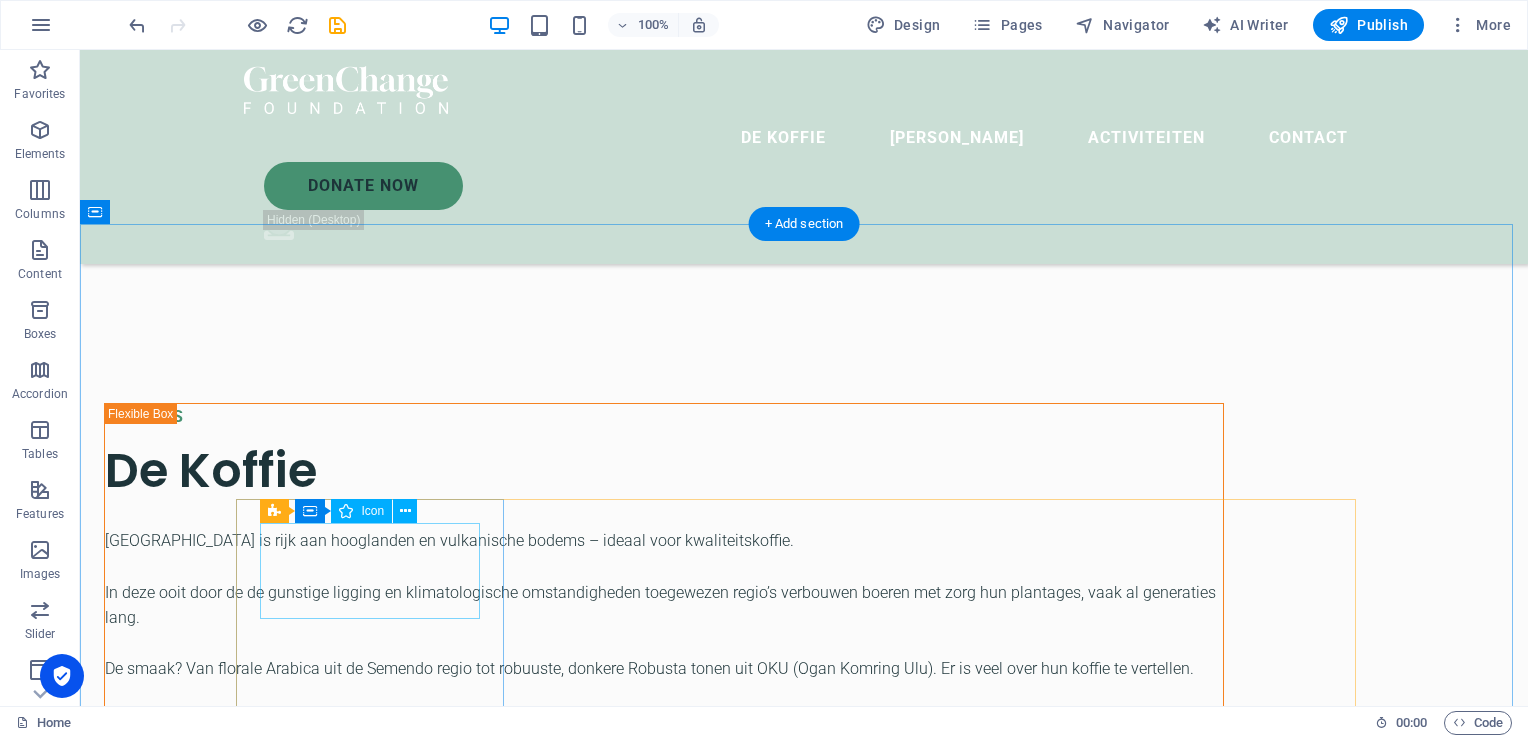 scroll, scrollTop: 1950, scrollLeft: 0, axis: vertical 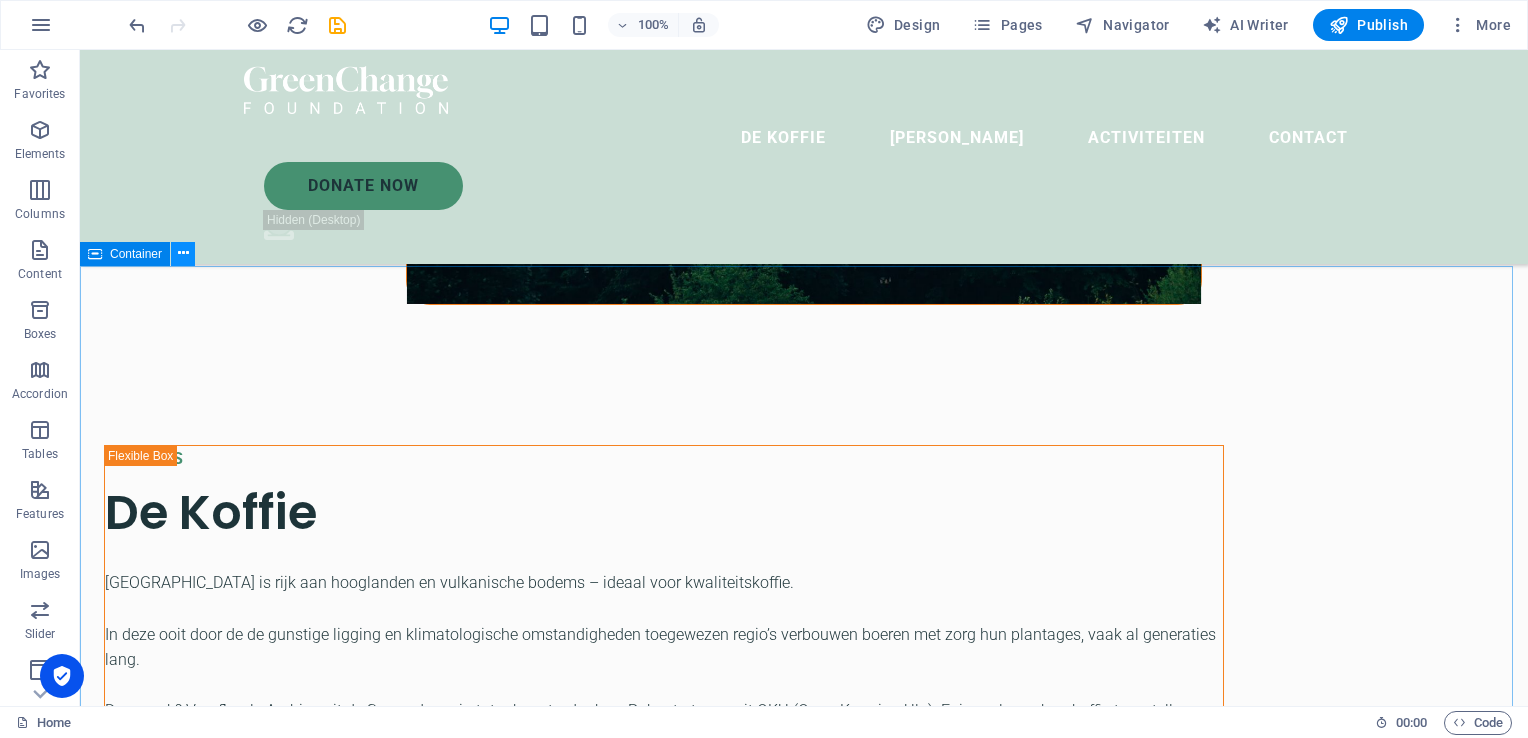 click at bounding box center [183, 253] 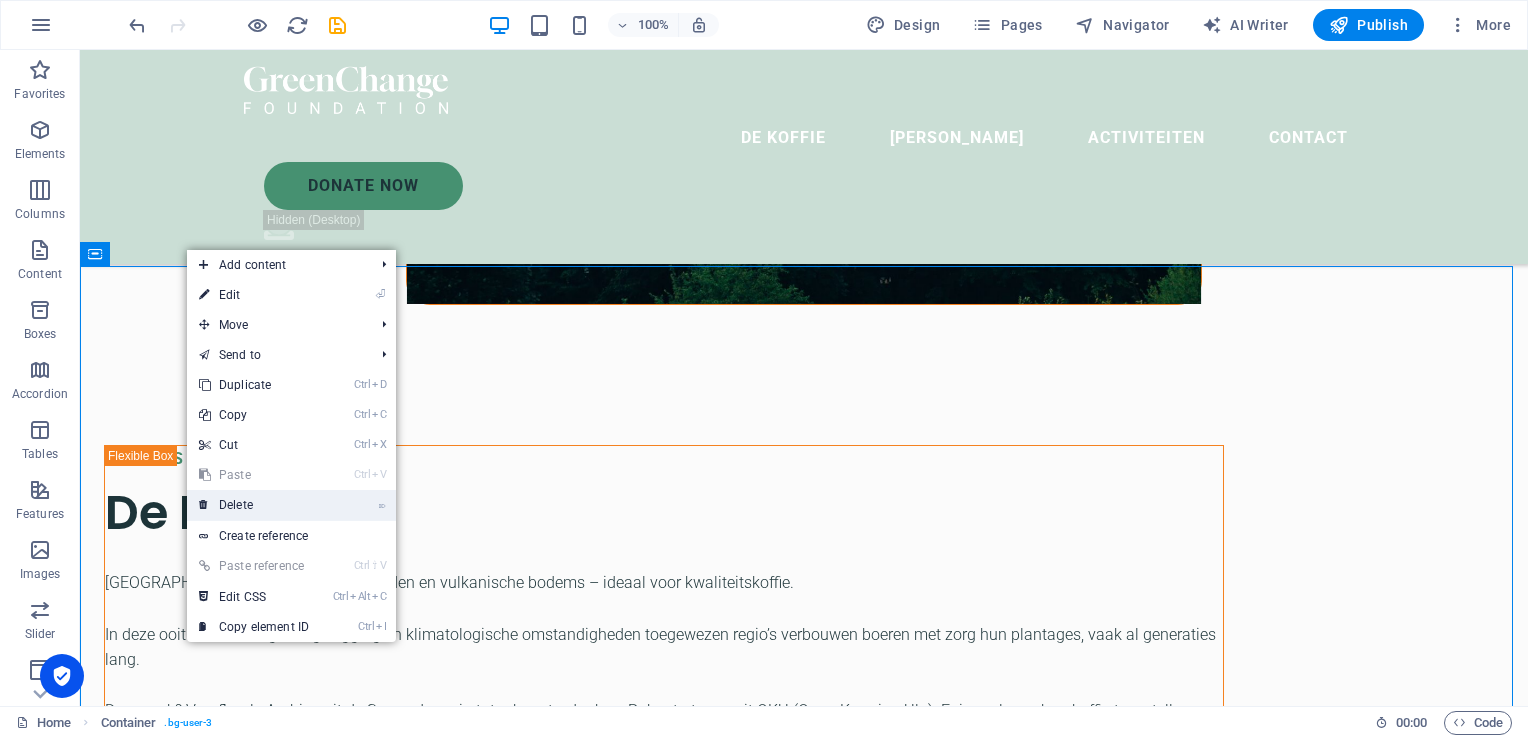 click on "⌦  Delete" at bounding box center [254, 505] 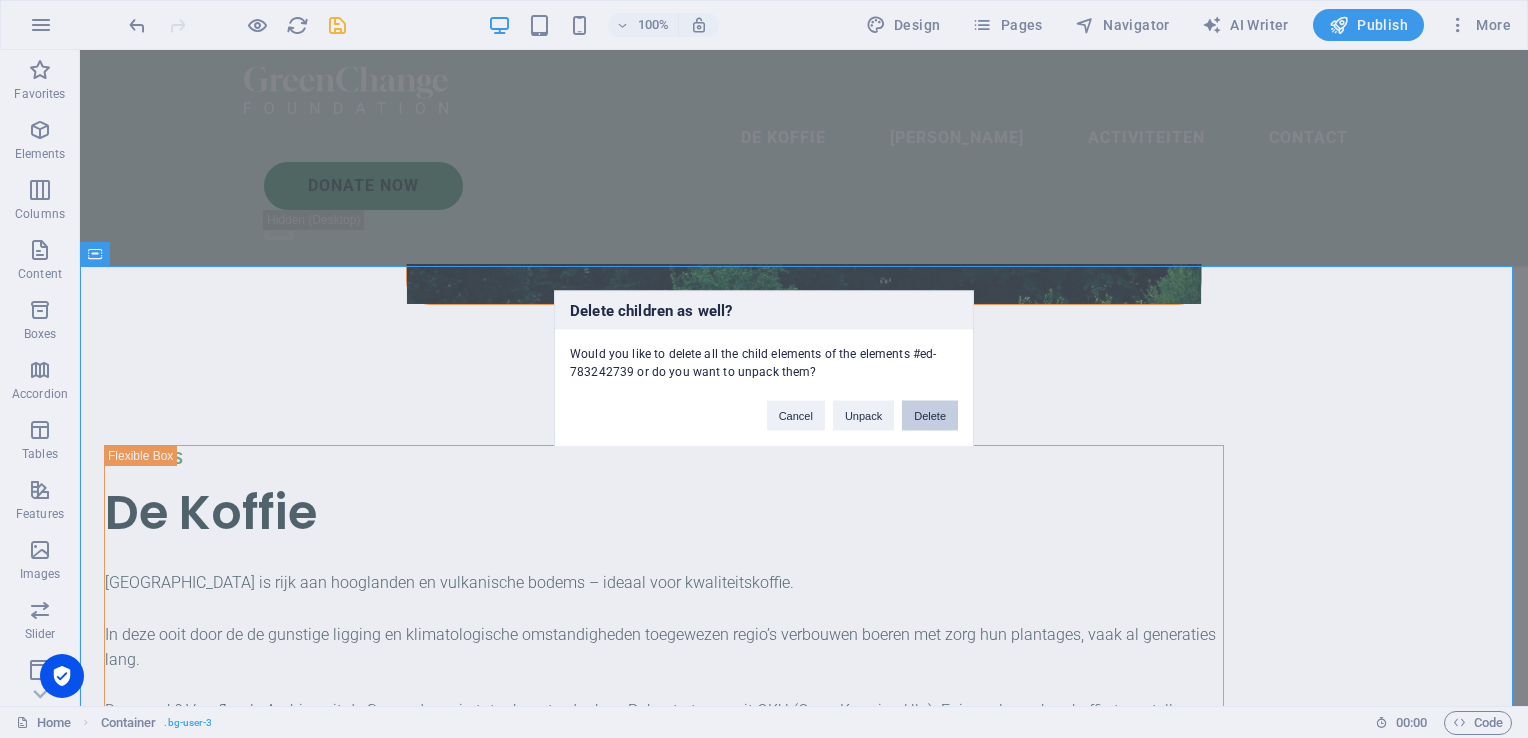 click on "Delete" at bounding box center [930, 416] 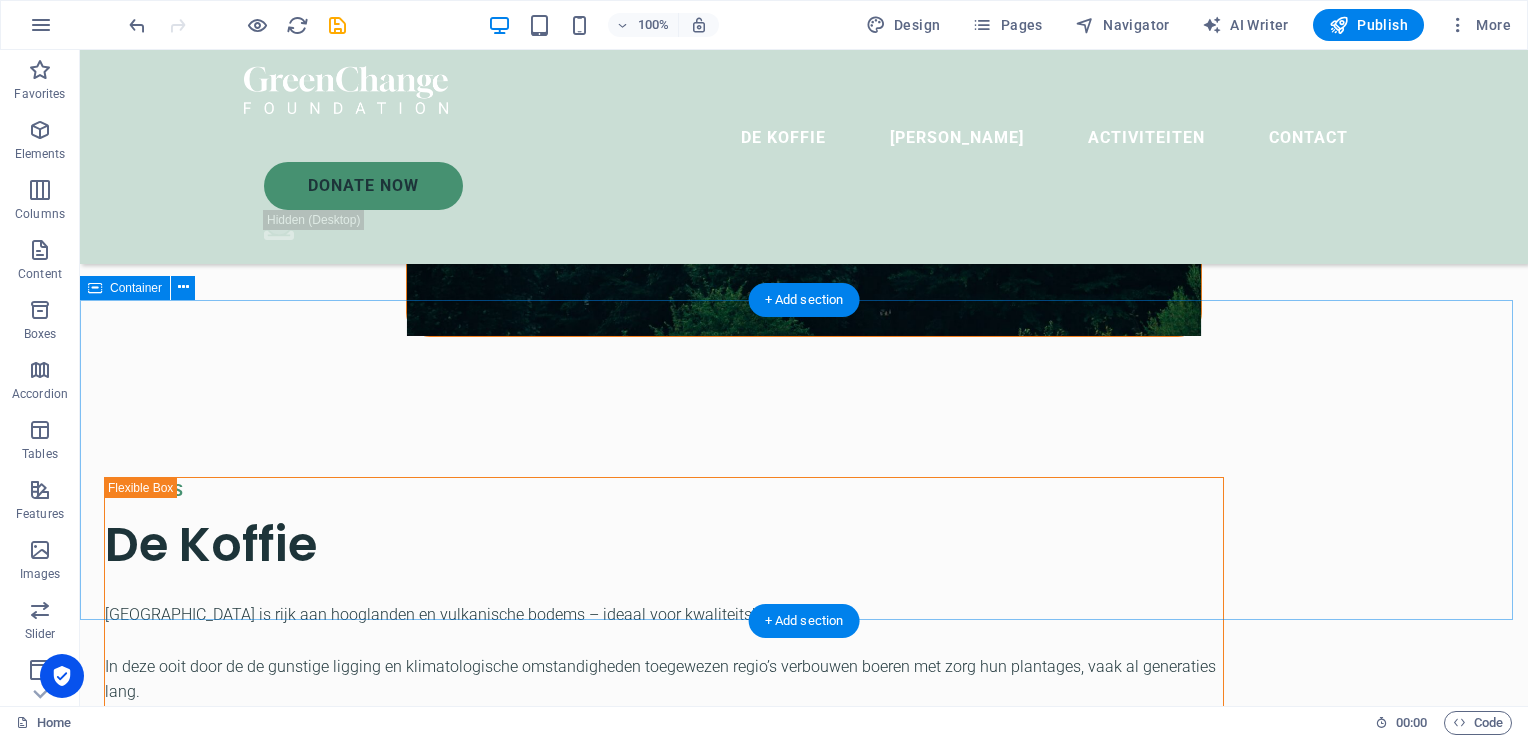 scroll, scrollTop: 1919, scrollLeft: 0, axis: vertical 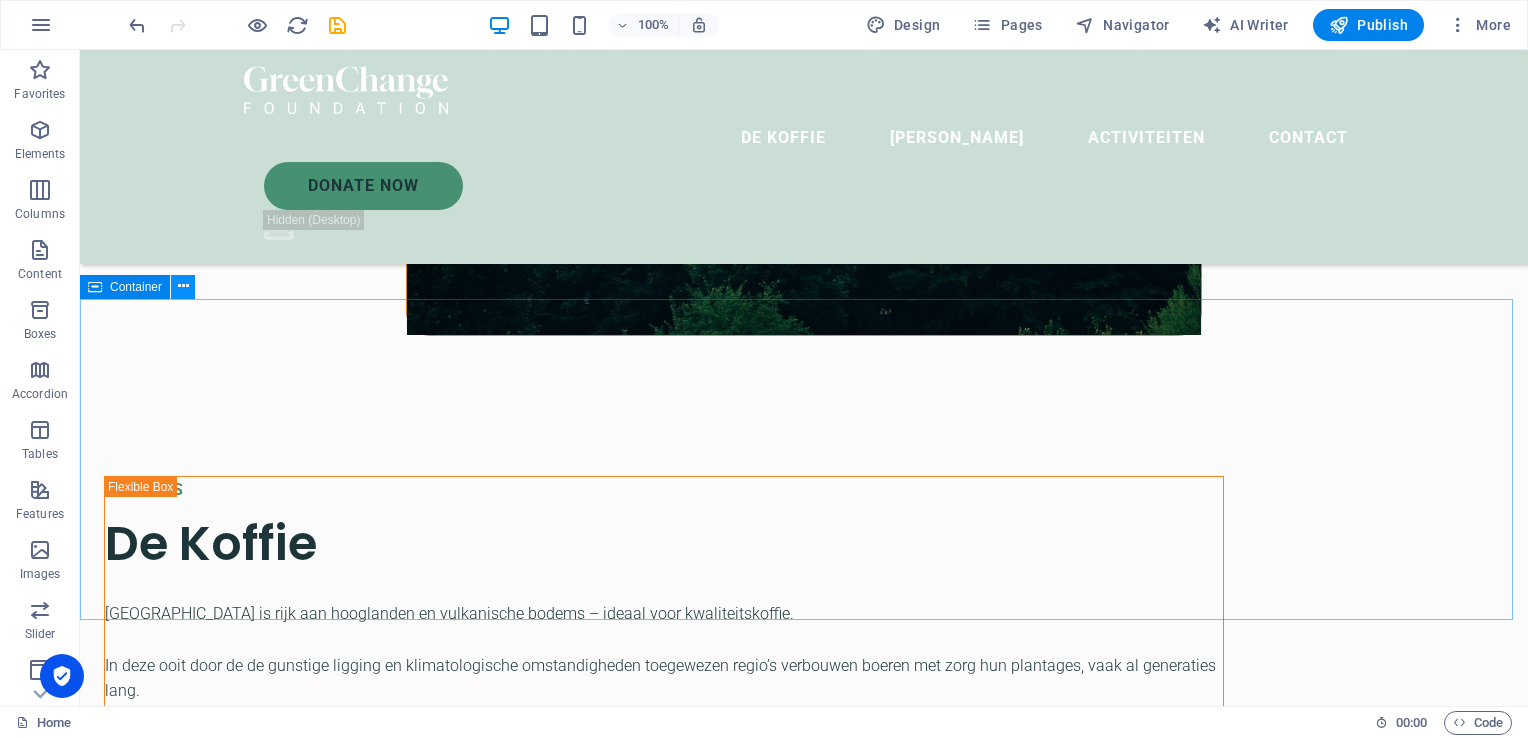 click at bounding box center (183, 286) 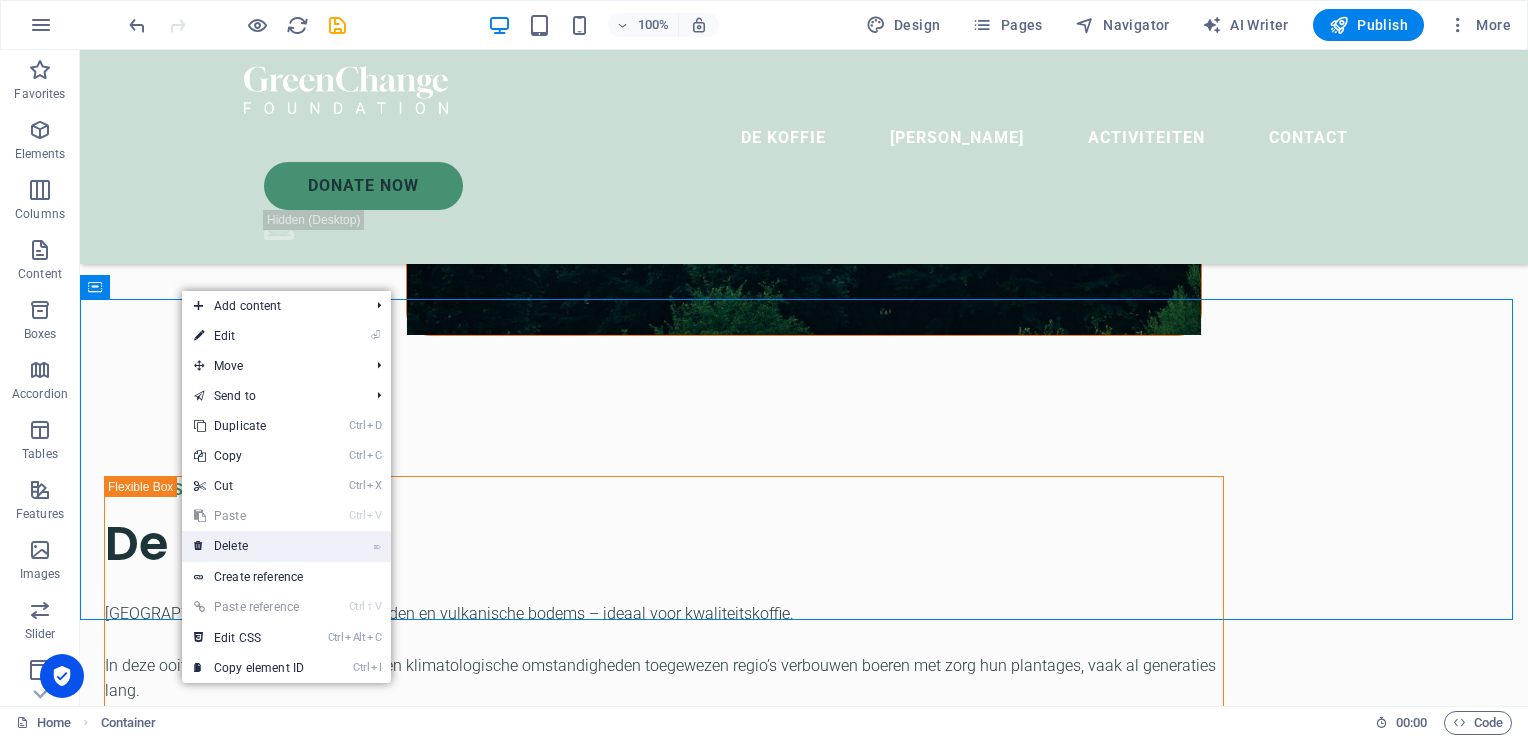 click on "⌦  Delete" at bounding box center (249, 546) 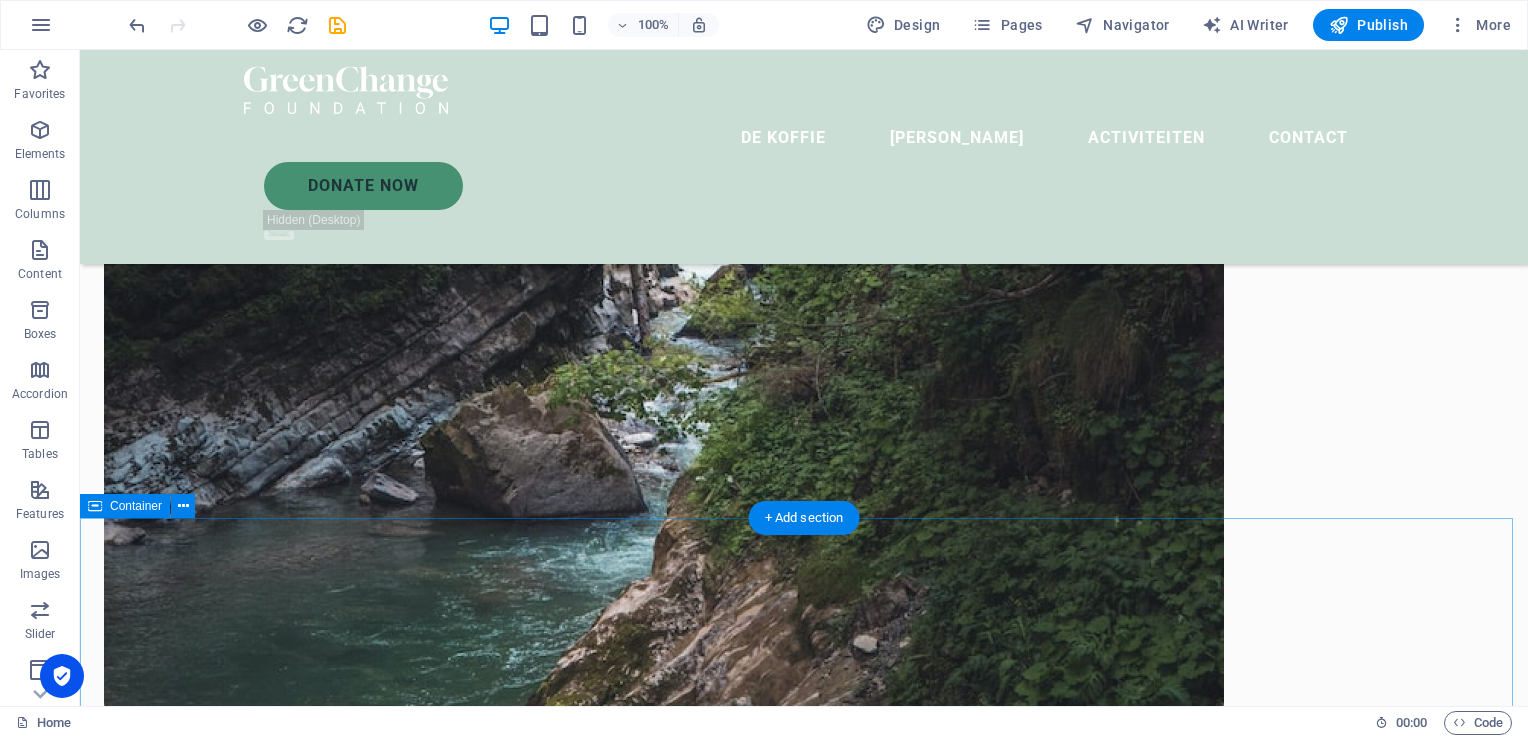 scroll, scrollTop: 3387, scrollLeft: 0, axis: vertical 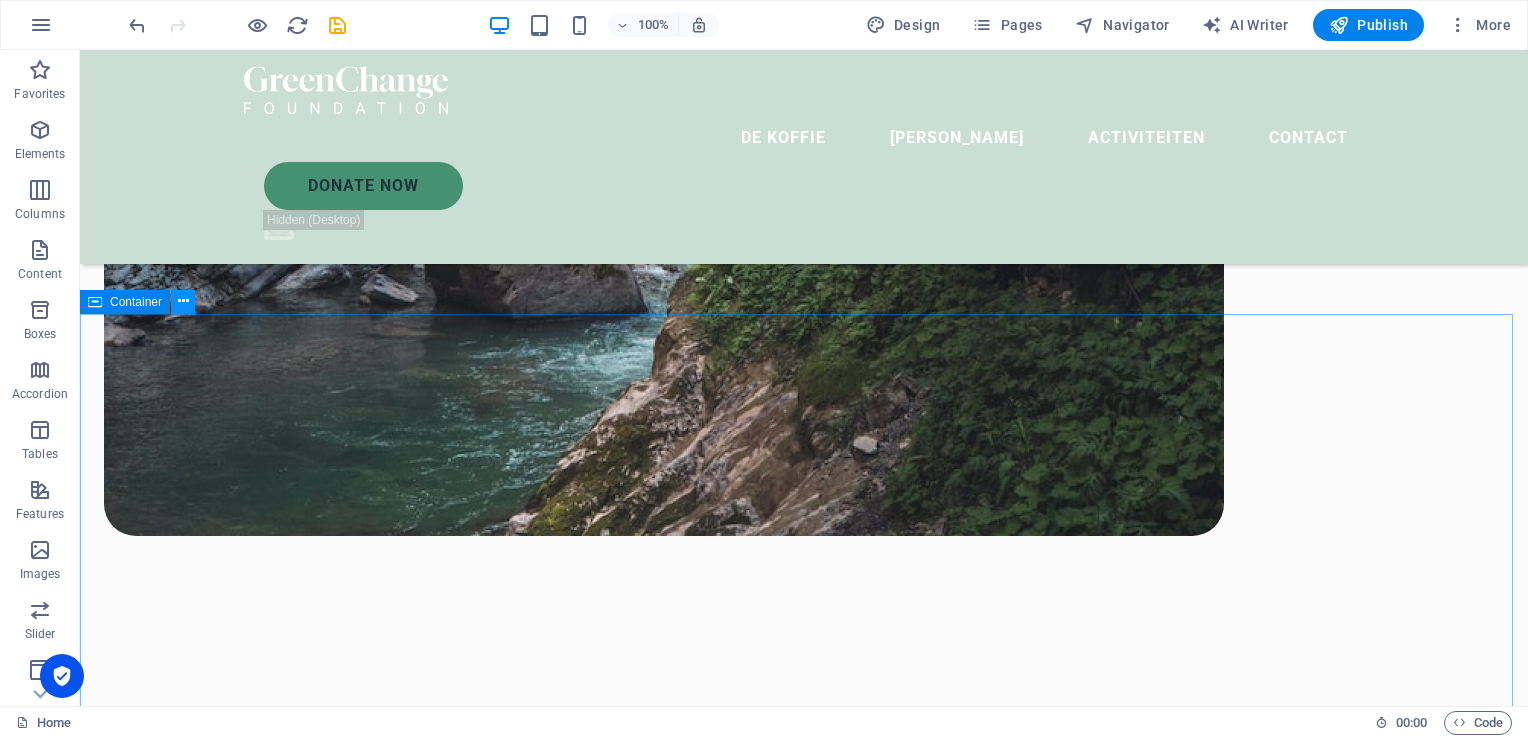 click at bounding box center (183, 301) 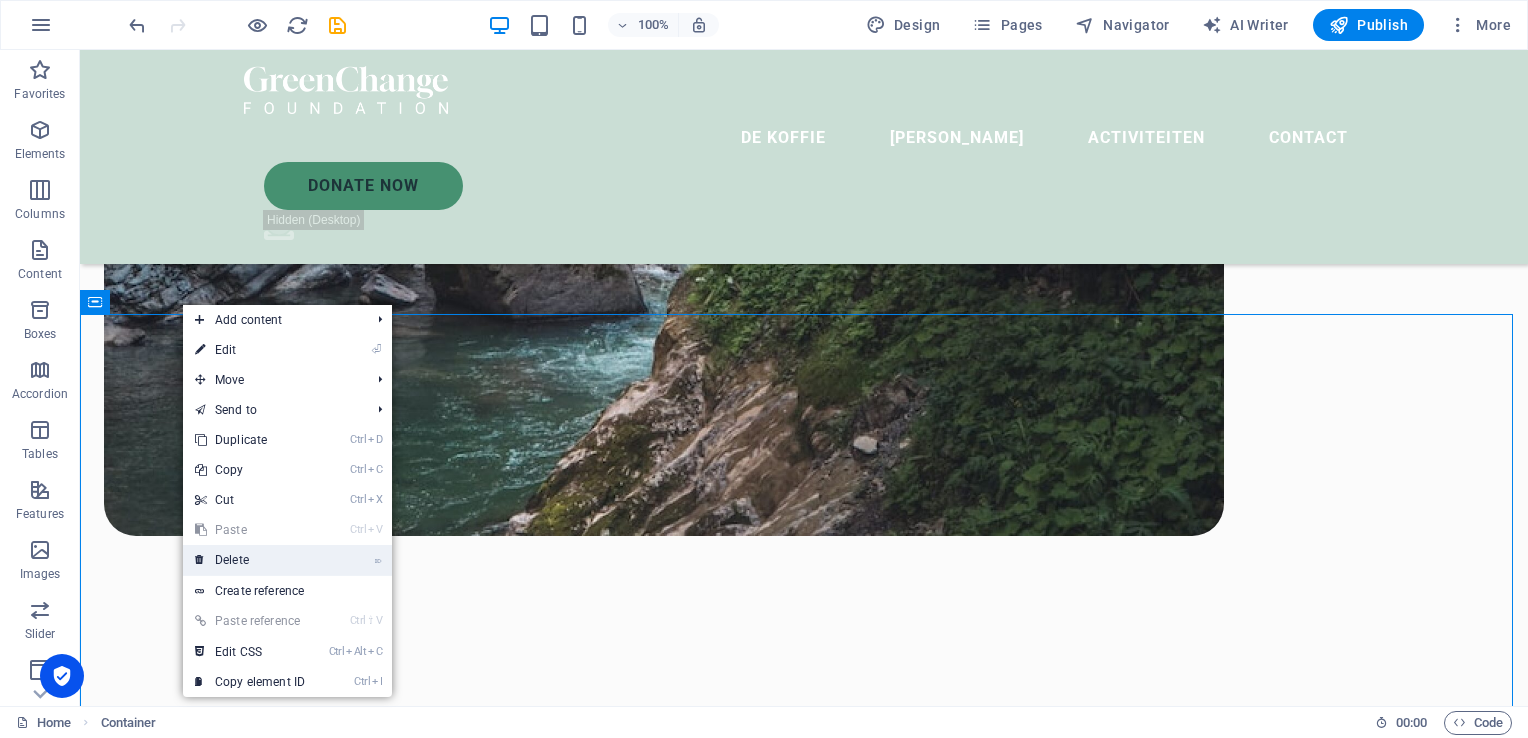 click on "⌦  Delete" at bounding box center [250, 560] 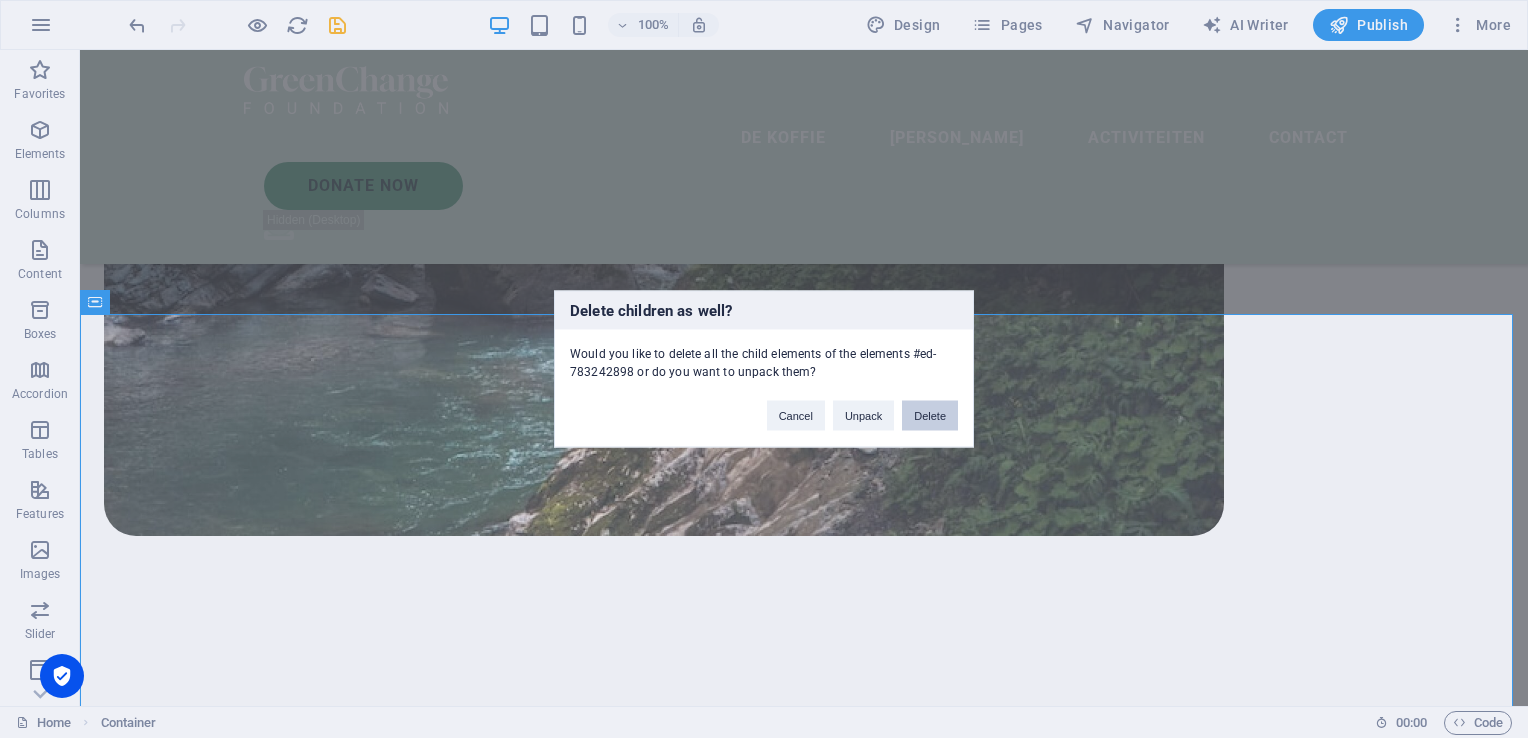 click on "Delete" at bounding box center (930, 416) 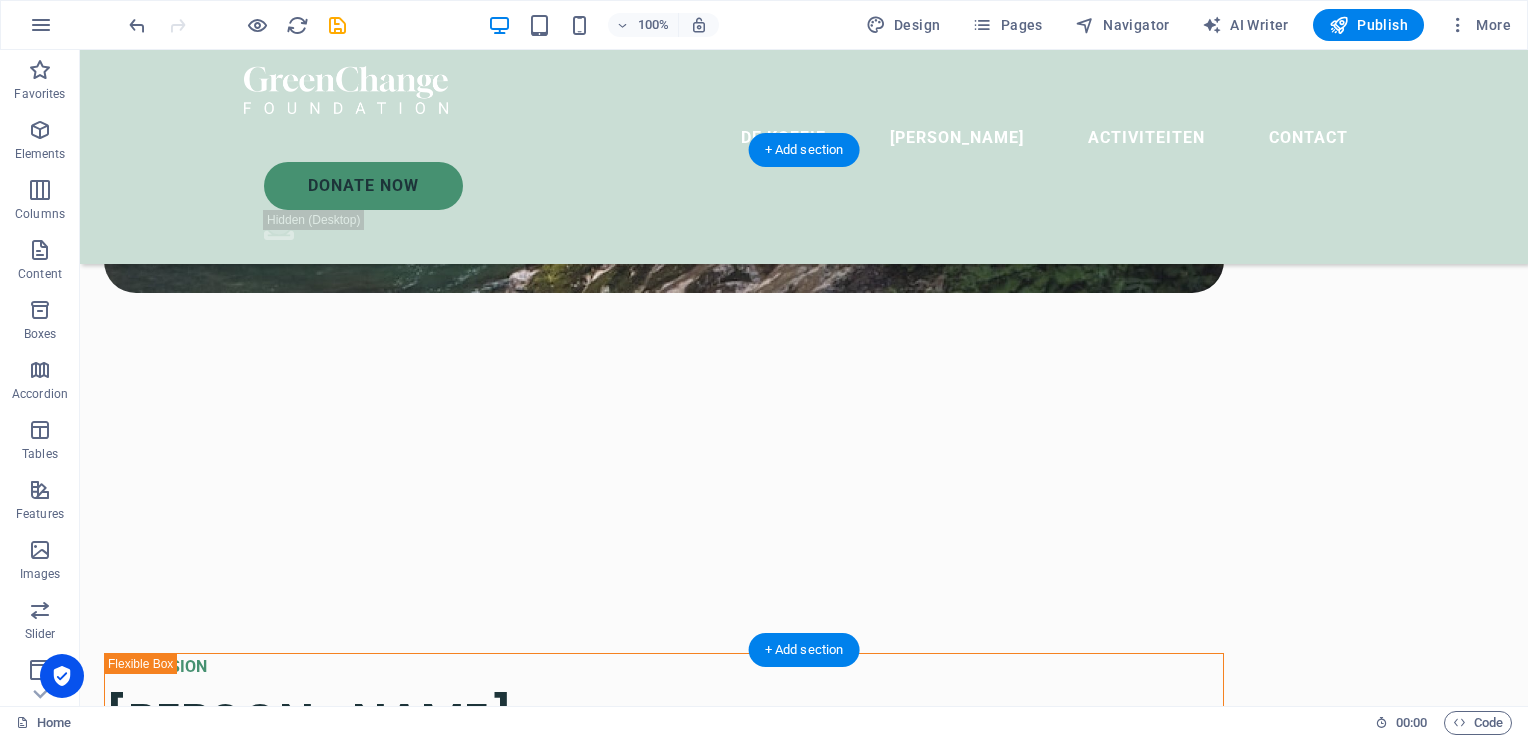 scroll, scrollTop: 3842, scrollLeft: 0, axis: vertical 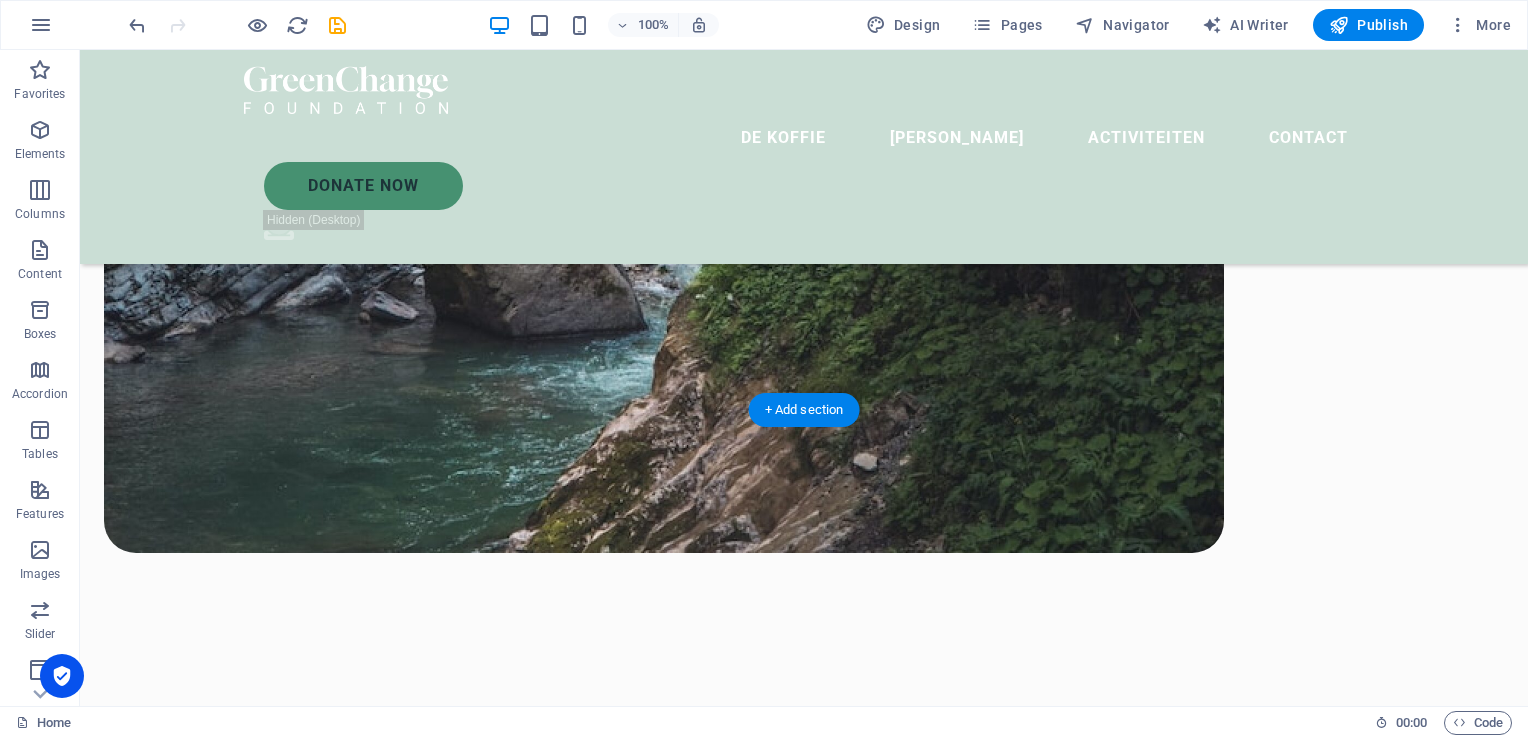 click at bounding box center [804, 3513] 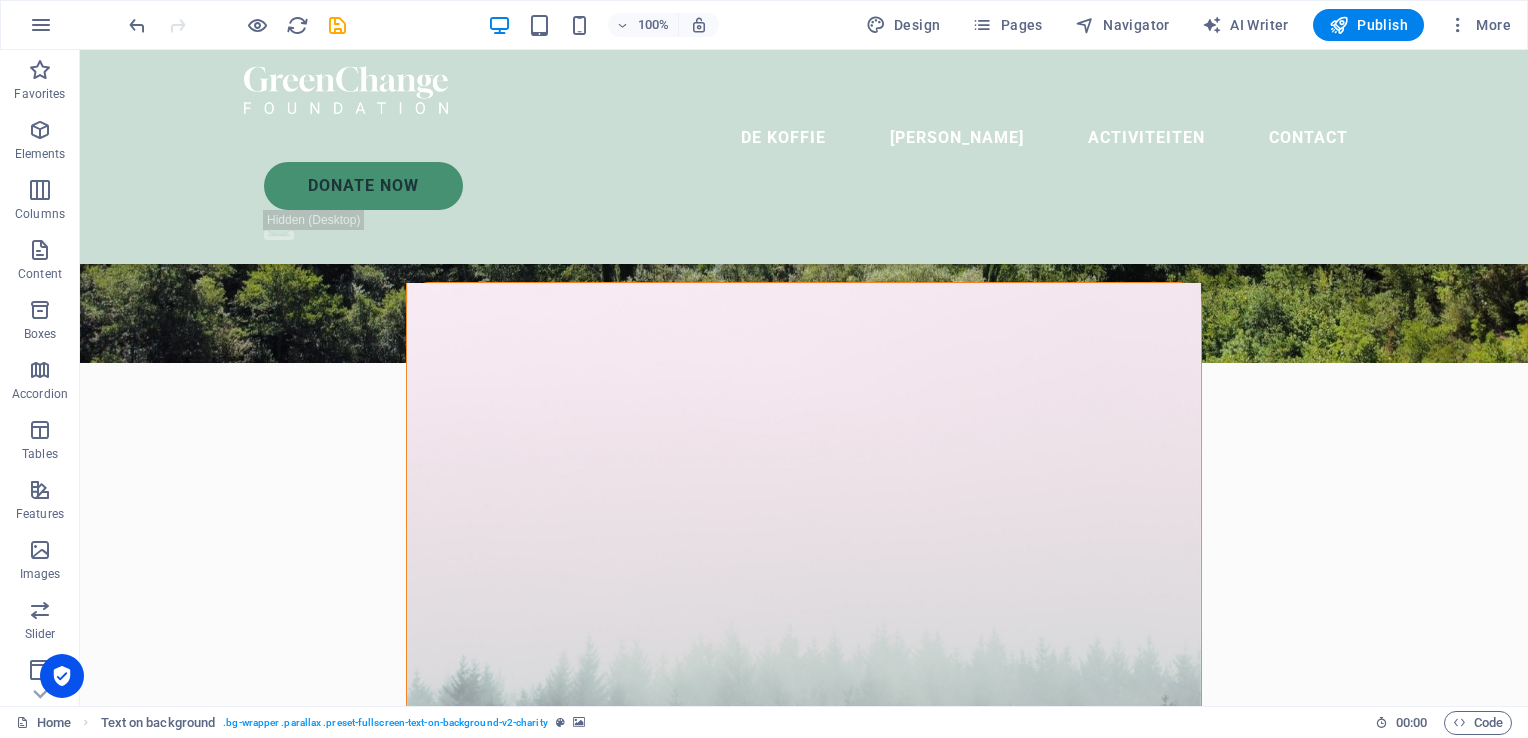 scroll, scrollTop: 430, scrollLeft: 0, axis: vertical 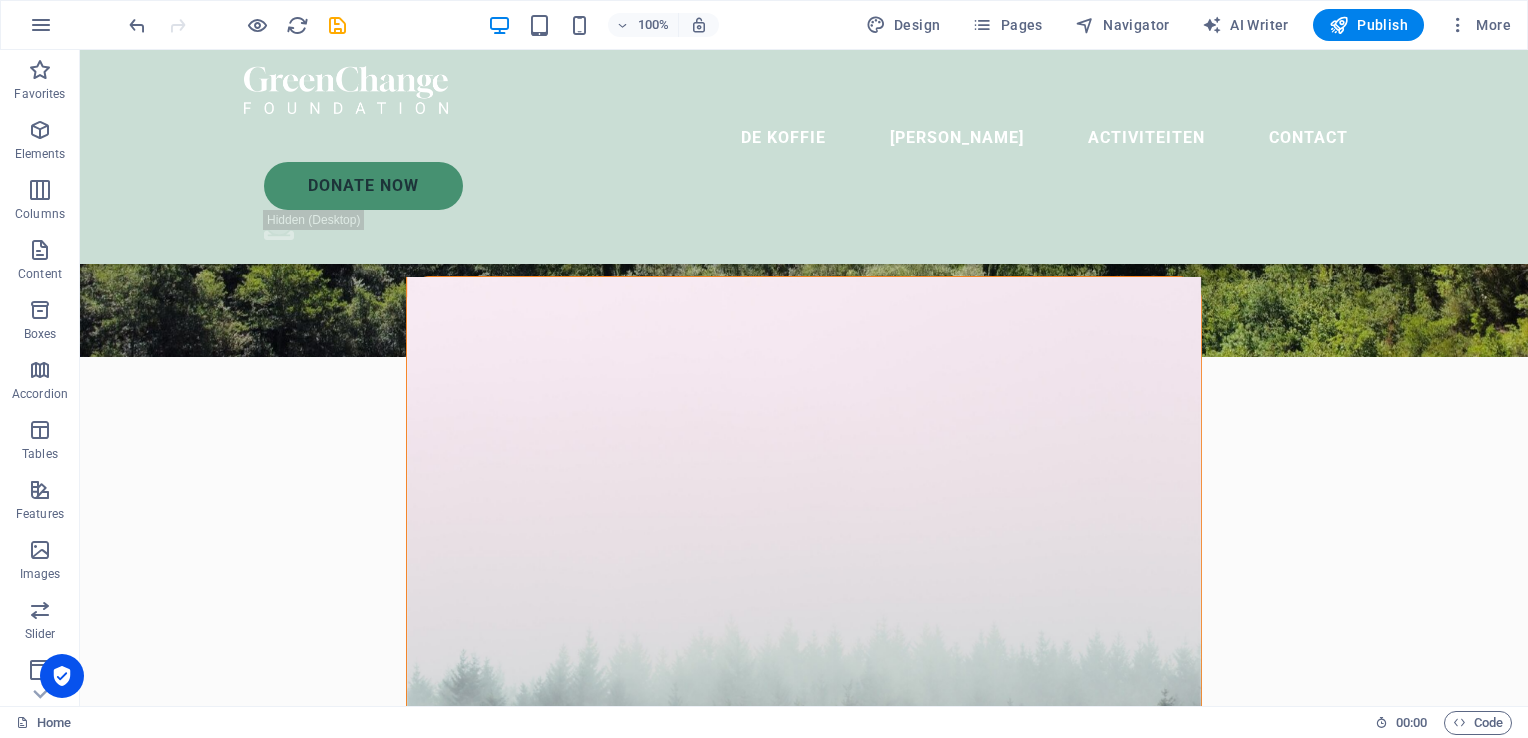 click at bounding box center (804, 642) 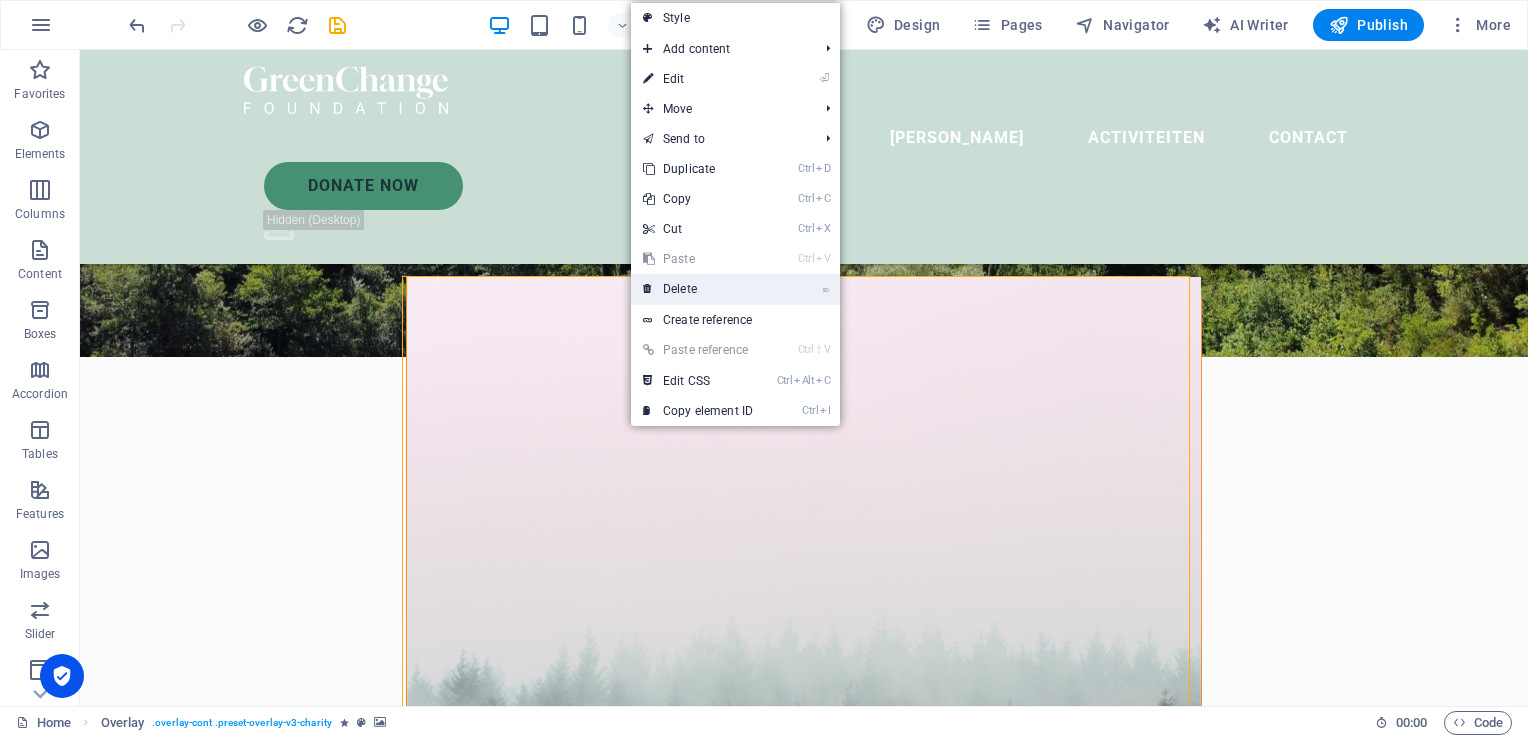 click on "⌦  Delete" at bounding box center [698, 289] 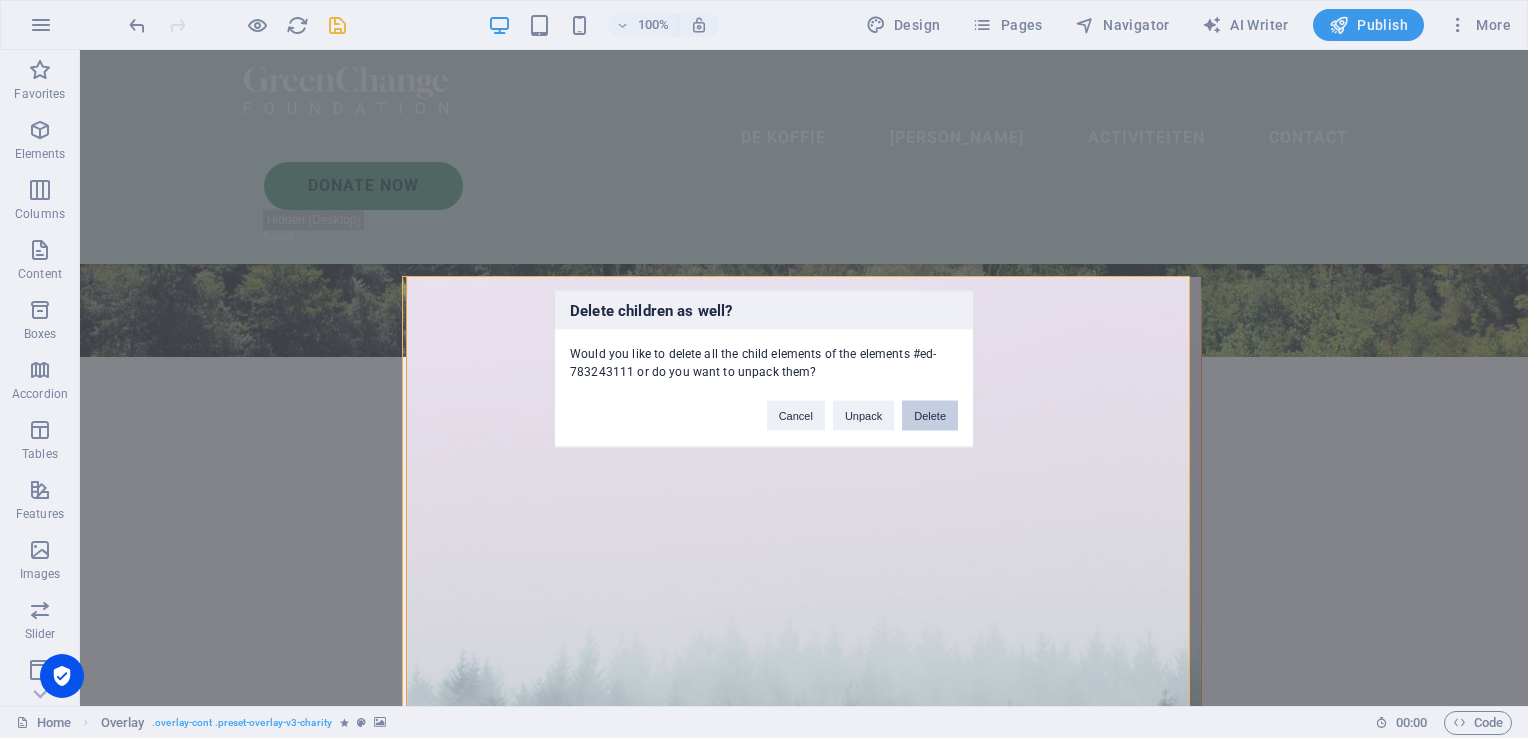 click on "Delete" at bounding box center [930, 416] 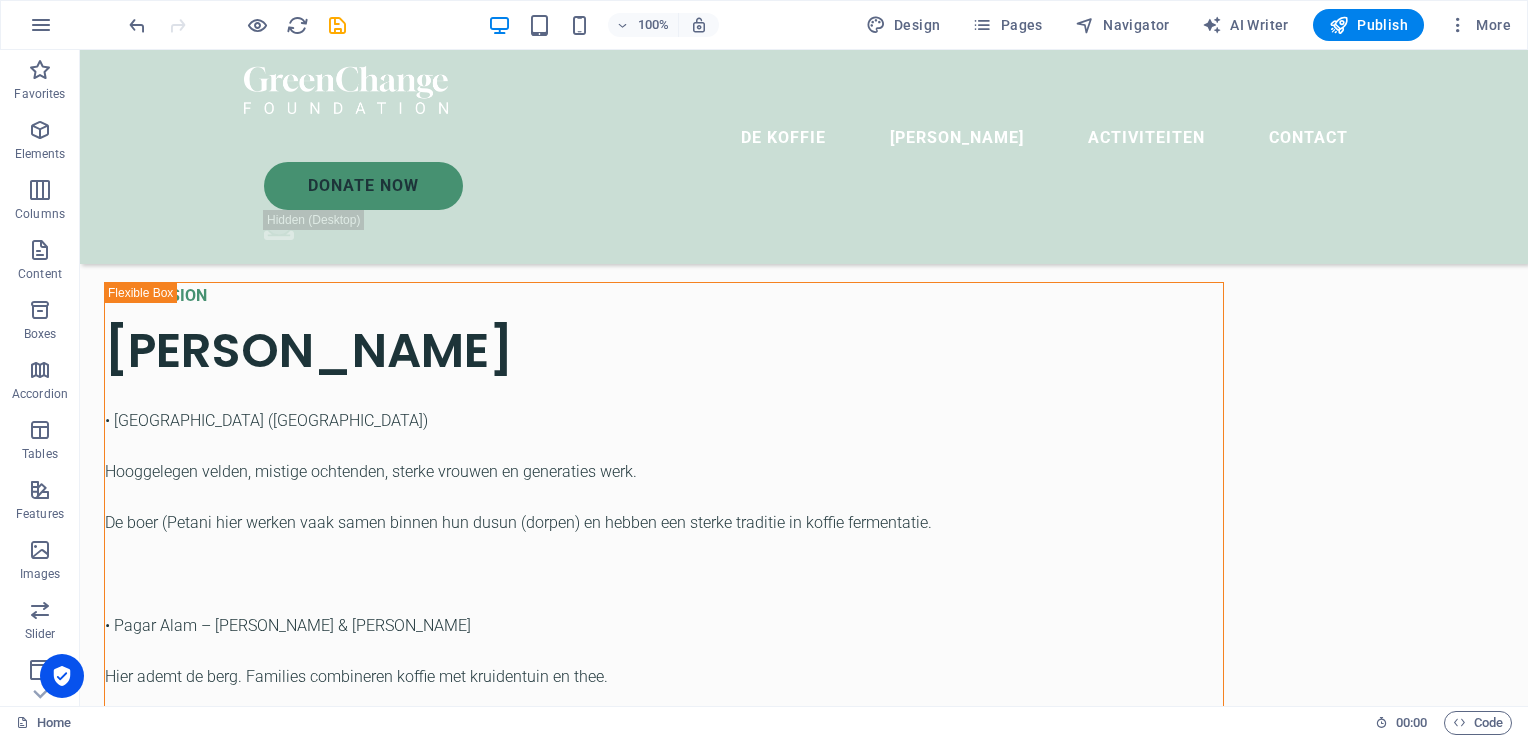 scroll, scrollTop: 2714, scrollLeft: 0, axis: vertical 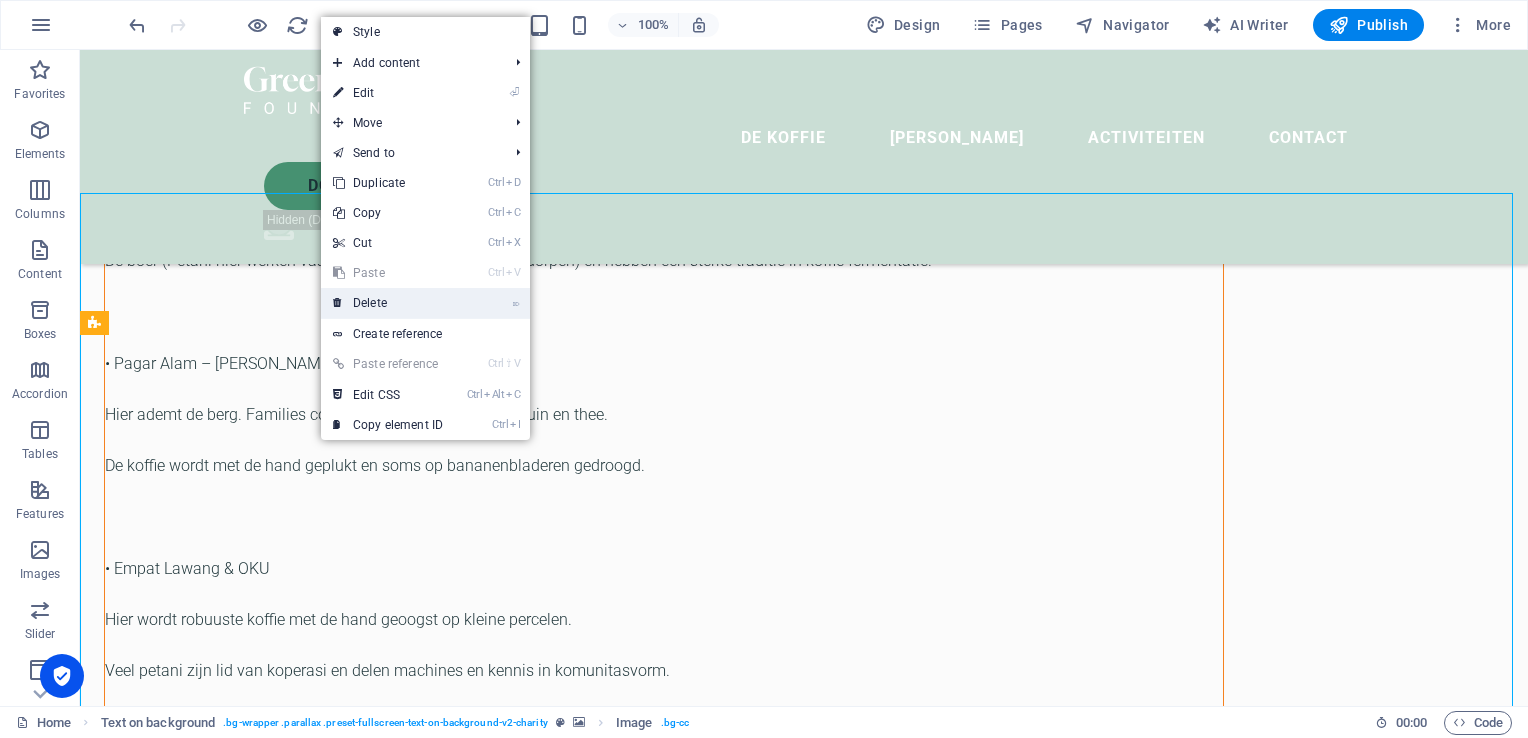 click on "⌦  Delete" at bounding box center (388, 303) 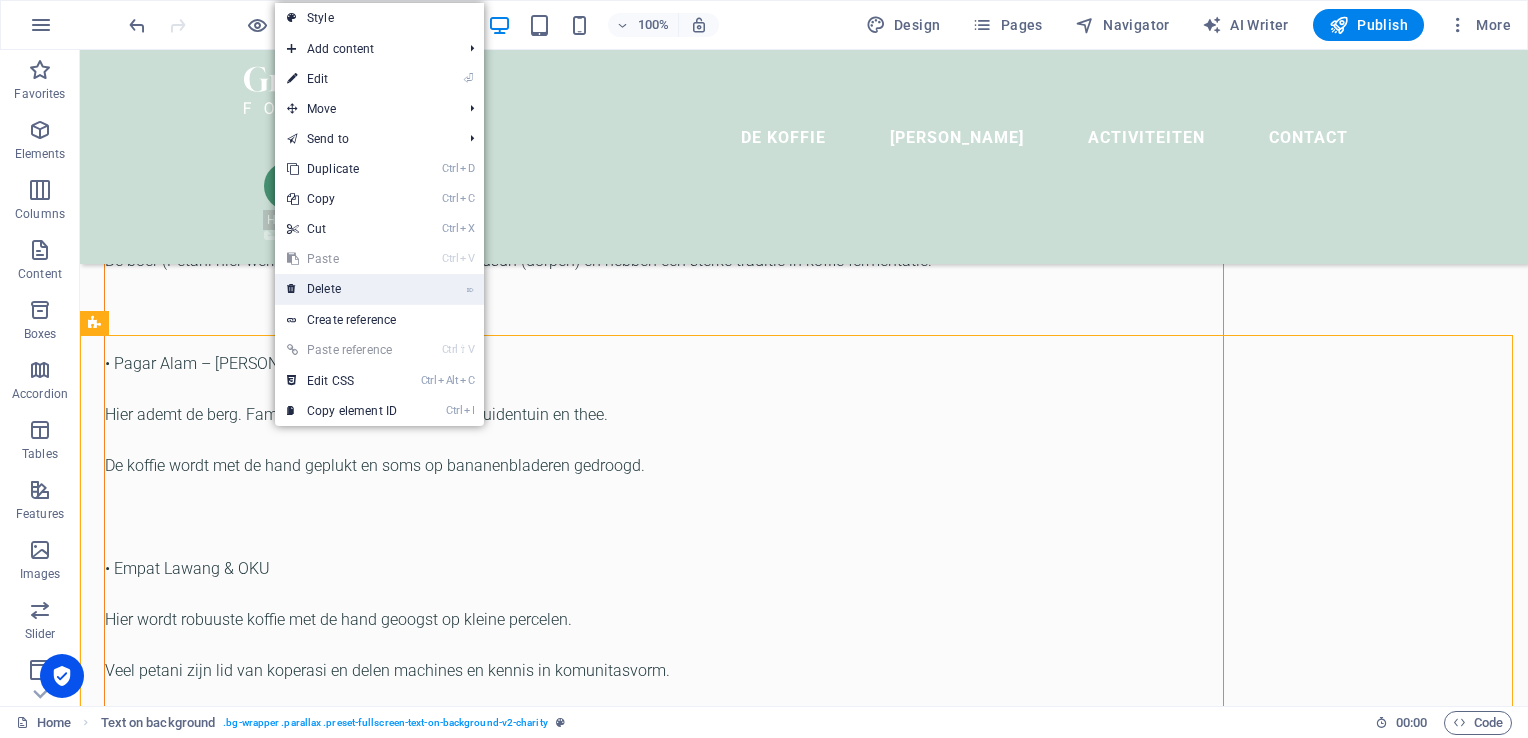 click on "⌦  Delete" at bounding box center [342, 289] 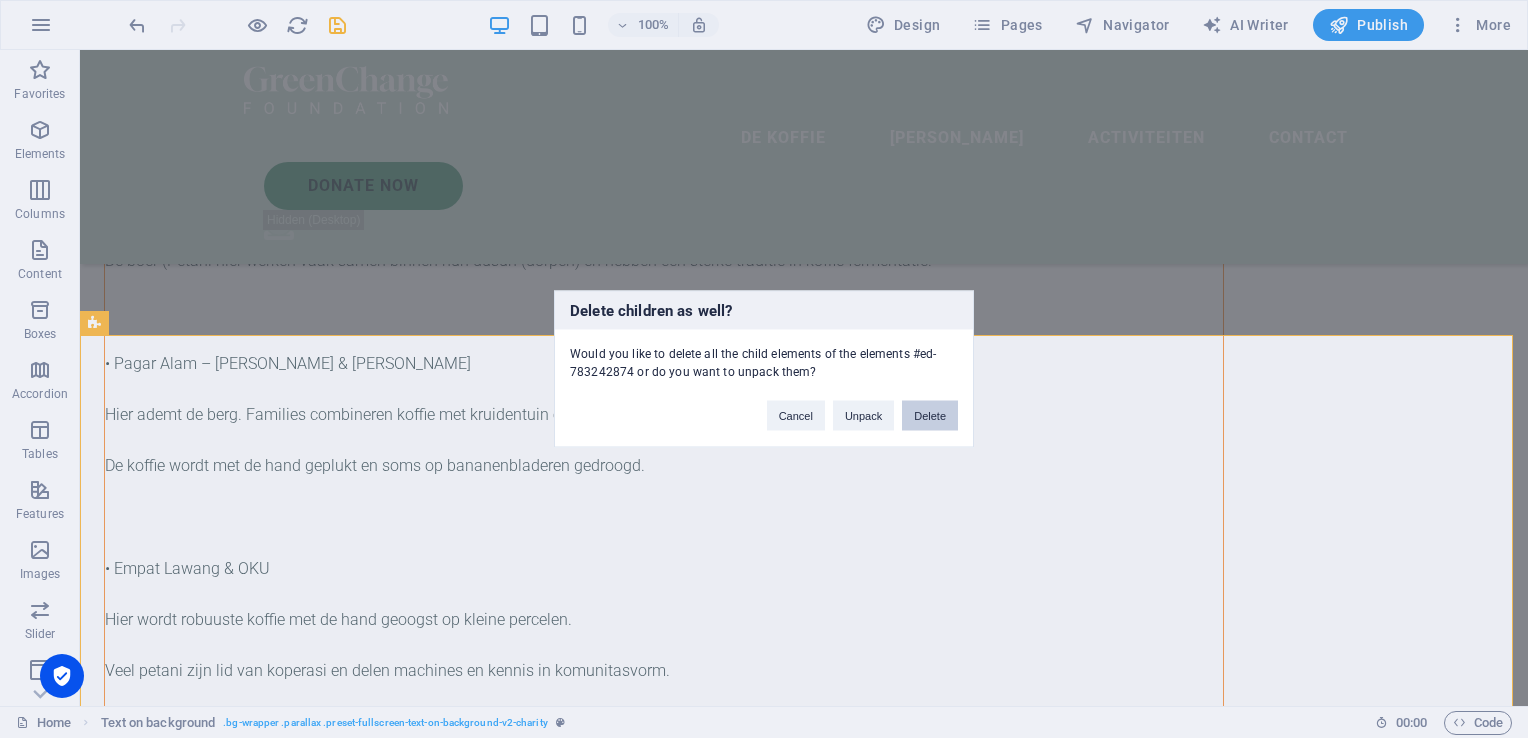 click on "Delete" at bounding box center [930, 416] 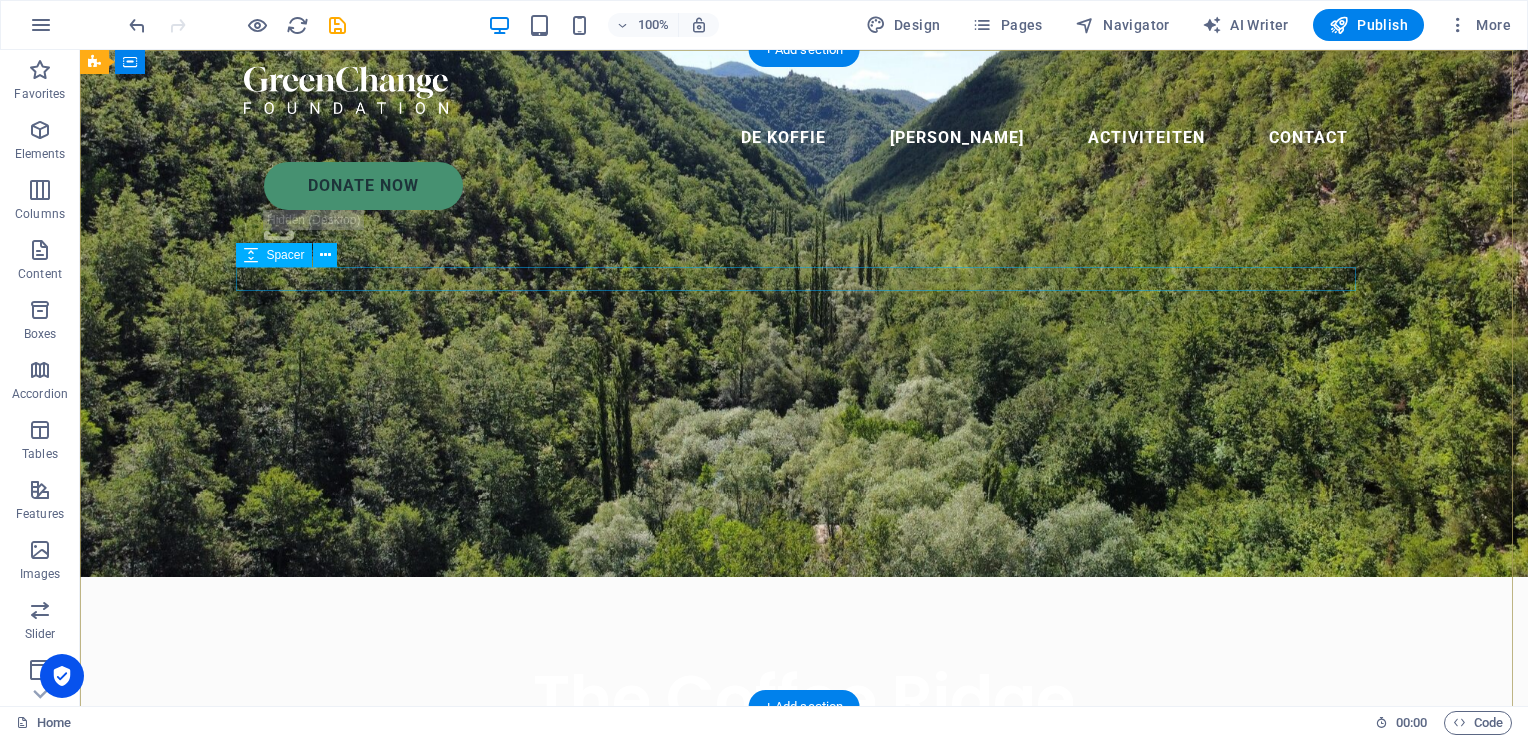 scroll, scrollTop: 0, scrollLeft: 0, axis: both 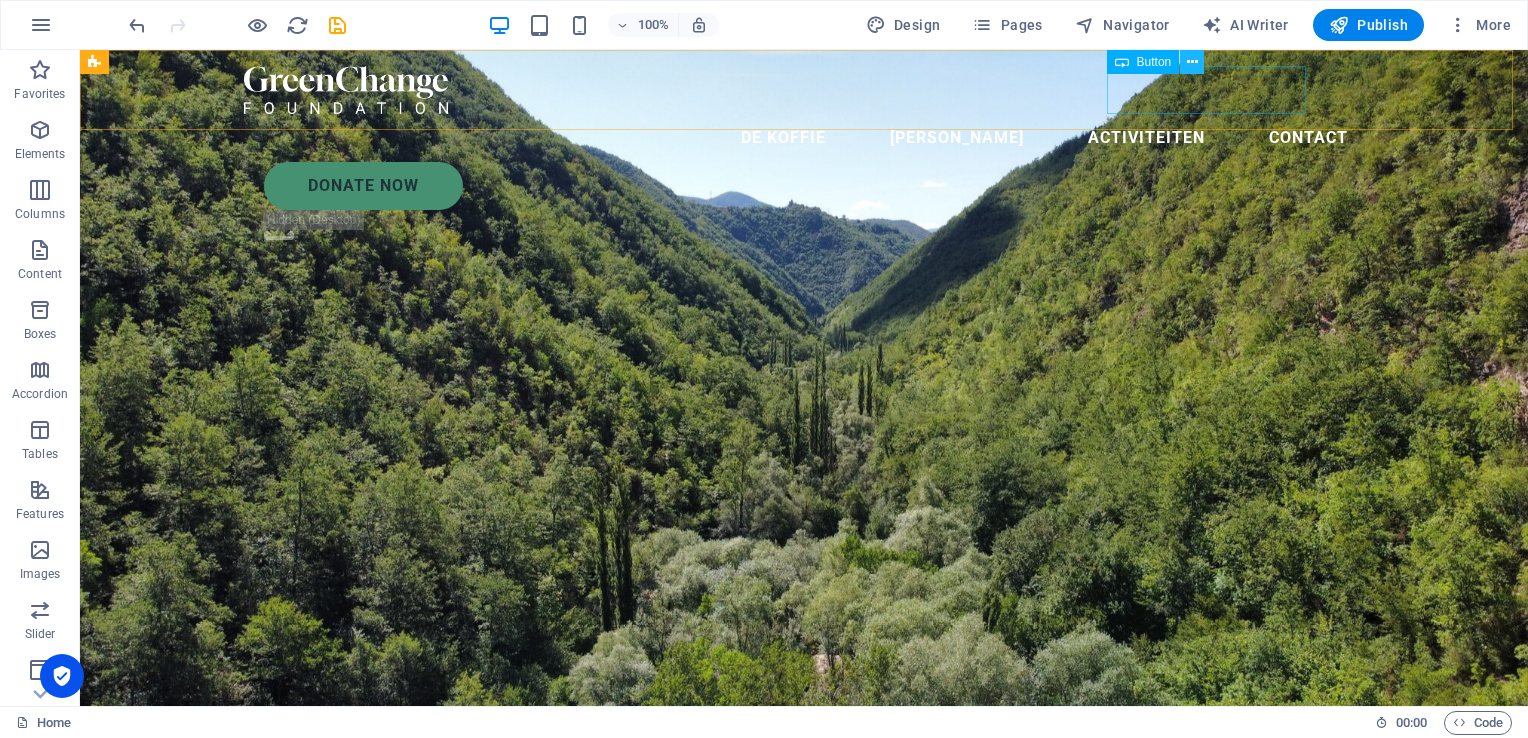 click at bounding box center [1192, 62] 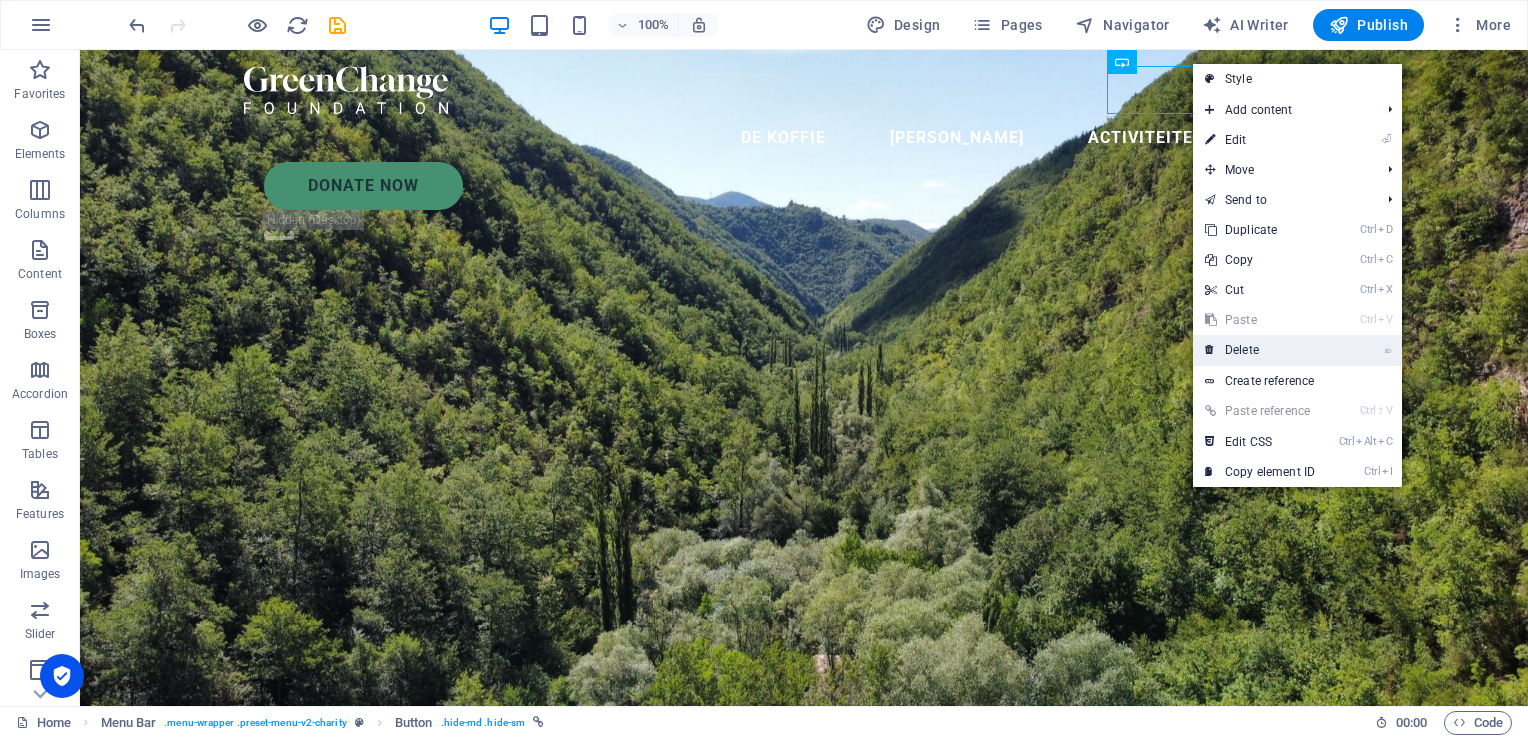 click on "⌦  Delete" at bounding box center [1260, 350] 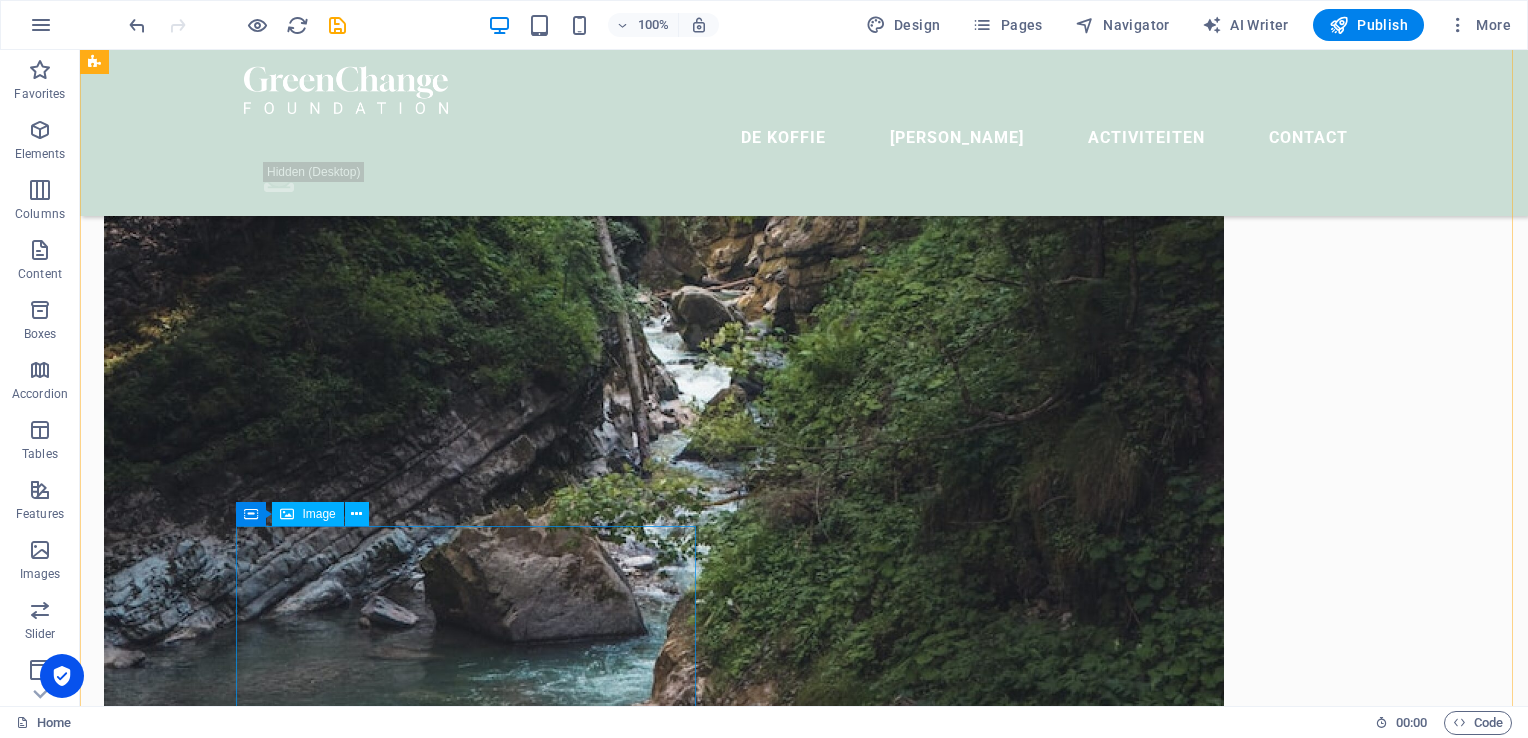 scroll, scrollTop: 1528, scrollLeft: 0, axis: vertical 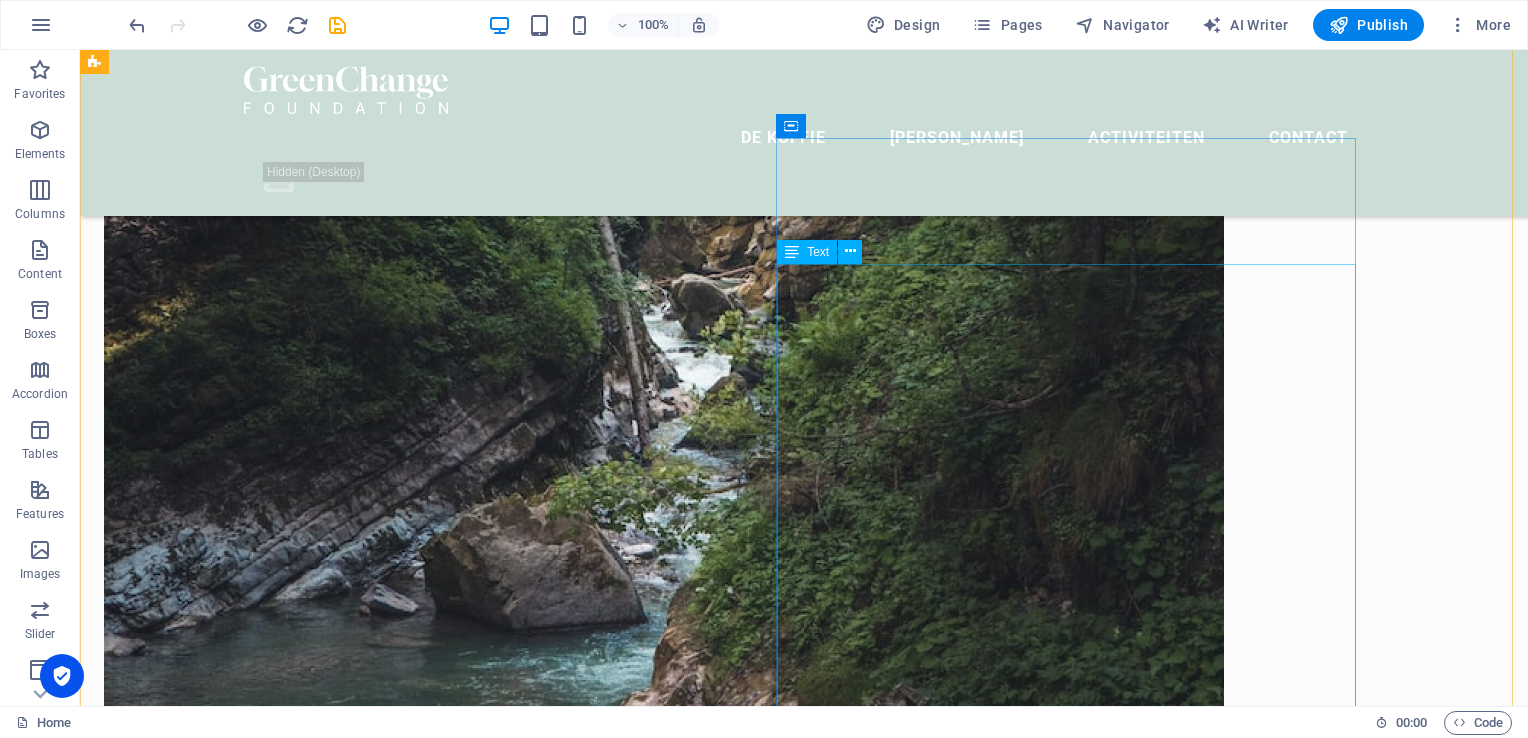 click on "• Semendo (Muara Enim) Hooggelegen velden, mistige ochtenden, sterke vrouwen en generaties werk. De boer (Petani hier werken vaak samen binnen hun dusun (dorpen) en hebben een sterke traditie in koffie fermentatie.   • Pagar Alam – Besemah & Dempo Hier ademt de berg. Families combineren koffie met kruidentuin en thee. De koffie wordt met de hand geplukt en soms op bananenbladeren gedroogd.   • Empat Lawang & OKU Hier wordt robuuste koffie met de hand geoogst op kleine percelen. Veel petani zijn lid van koperasi en delen machines en kennis in komunitasvorm.   • Selangit (Musi Rawas) Een jonge koffie-regio met experimenterende petani-collectieven. Veel enthousiasme voor nieuwe processen en lokale branding.   • Ranau (OKU Selatan) Aan de rand van het meer leven families deels van visvangst, deels van koffie. Vrouwen zijn vaak de drijvende kracht in het verwerkingsproces (solar drying, sortering)." at bounding box center (664, 1805) 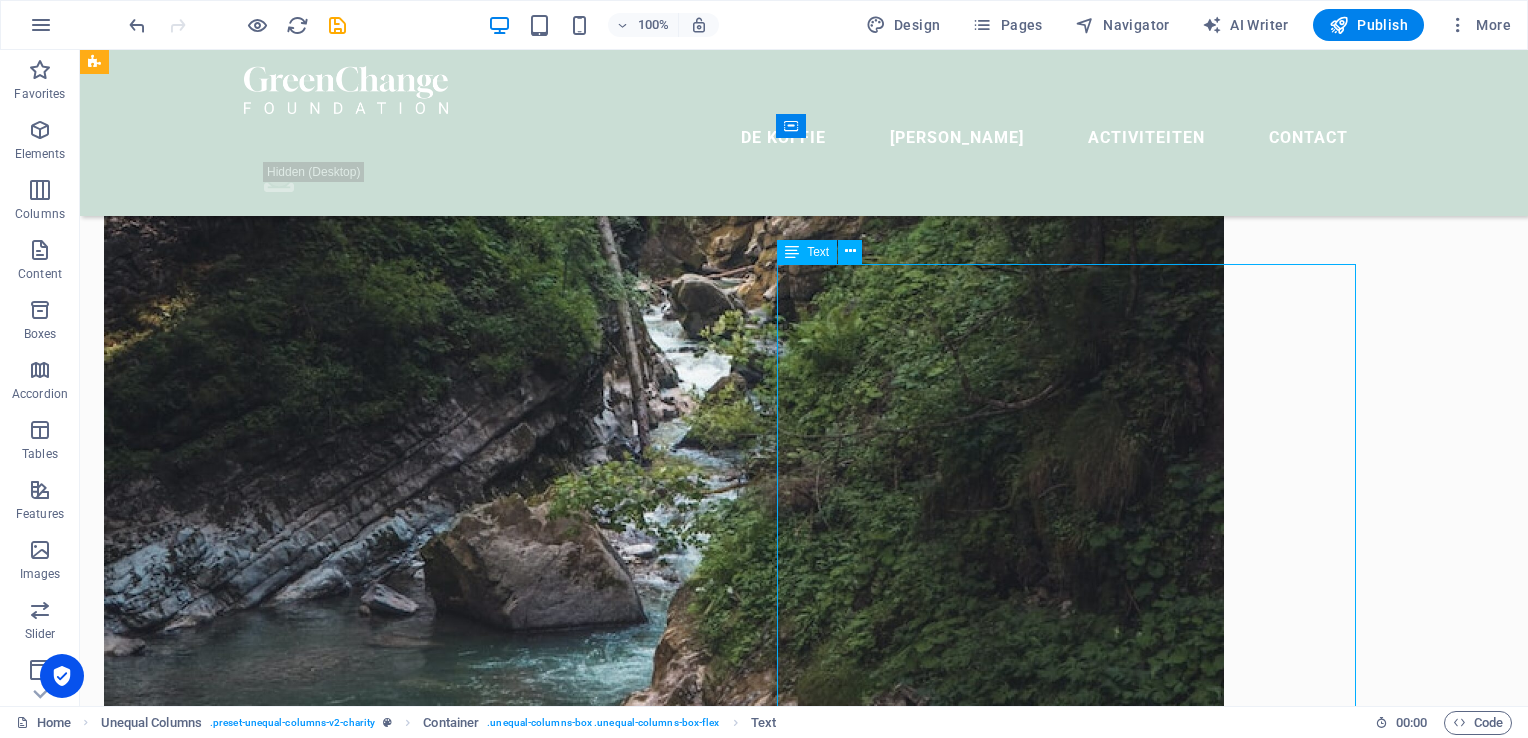 click on "• Semendo (Muara Enim) Hooggelegen velden, mistige ochtenden, sterke vrouwen en generaties werk. De boer (Petani hier werken vaak samen binnen hun dusun (dorpen) en hebben een sterke traditie in koffie fermentatie.   • Pagar Alam – Besemah & Dempo Hier ademt de berg. Families combineren koffie met kruidentuin en thee. De koffie wordt met de hand geplukt en soms op bananenbladeren gedroogd.   • Empat Lawang & OKU Hier wordt robuuste koffie met de hand geoogst op kleine percelen. Veel petani zijn lid van koperasi en delen machines en kennis in komunitasvorm.   • Selangit (Musi Rawas) Een jonge koffie-regio met experimenterende petani-collectieven. Veel enthousiasme voor nieuwe processen en lokale branding.   • Ranau (OKU Selatan) Aan de rand van het meer leven families deels van visvangst, deels van koffie. Vrouwen zijn vaak de drijvende kracht in het verwerkingsproces (solar drying, sortering)." at bounding box center (664, 1805) 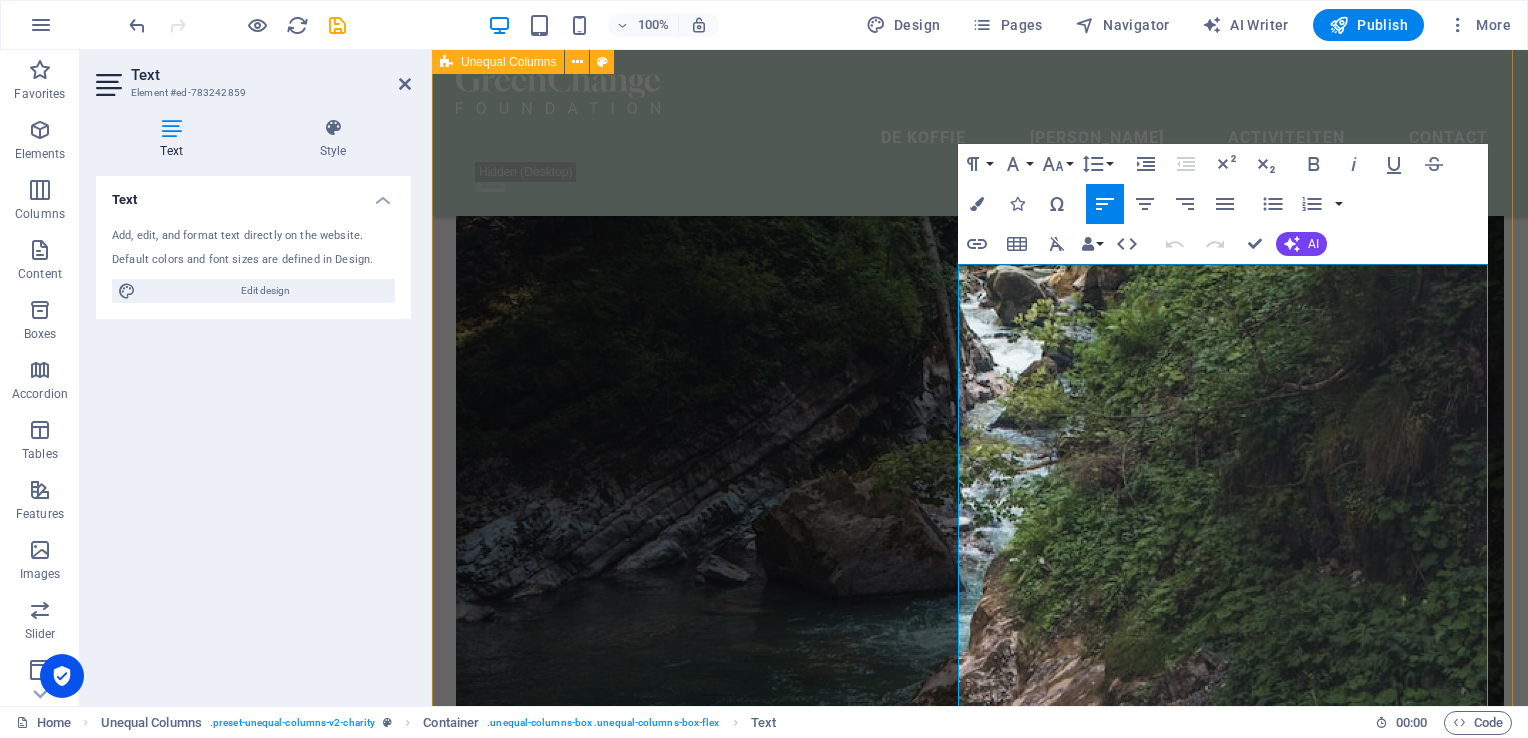 scroll, scrollTop: 1539, scrollLeft: 0, axis: vertical 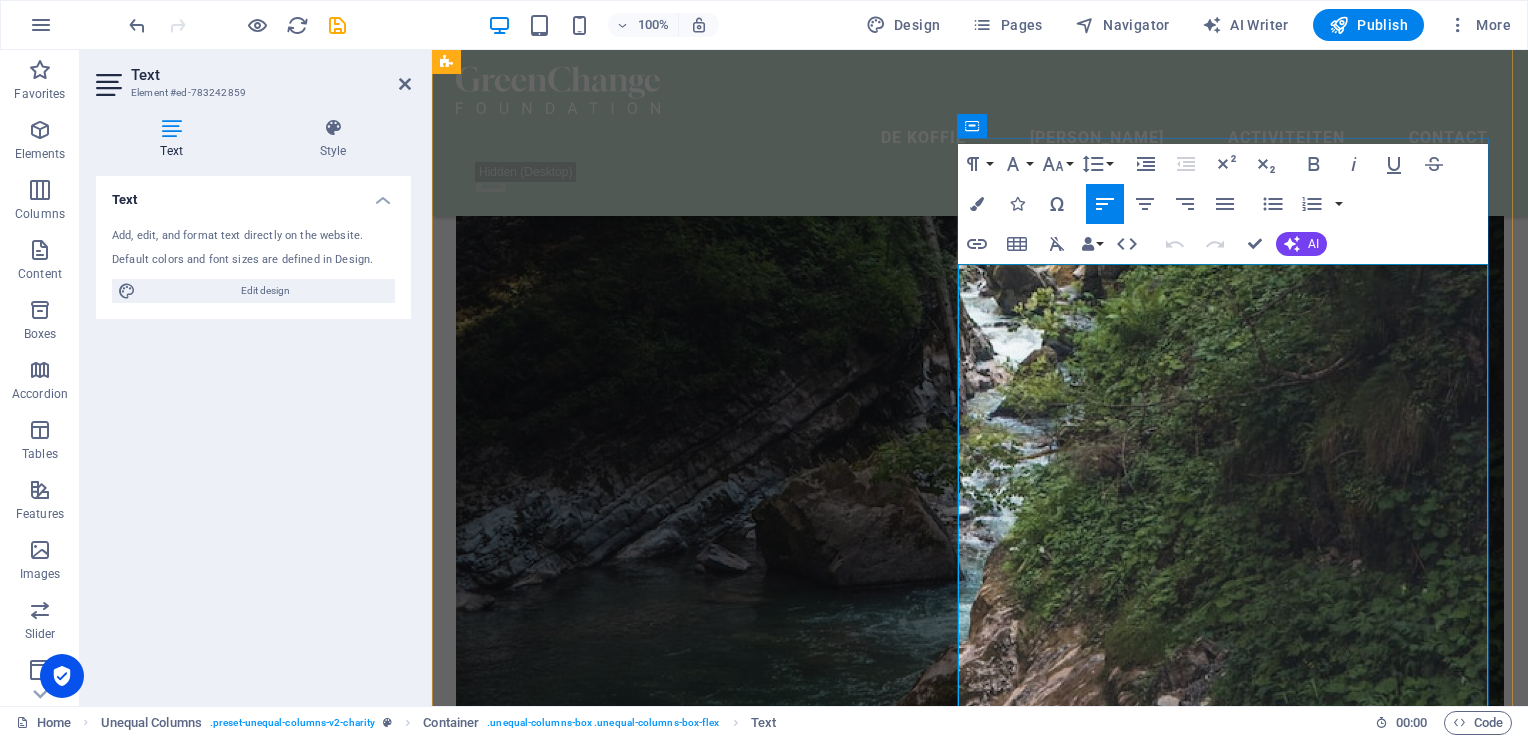 click at bounding box center (980, 1467) 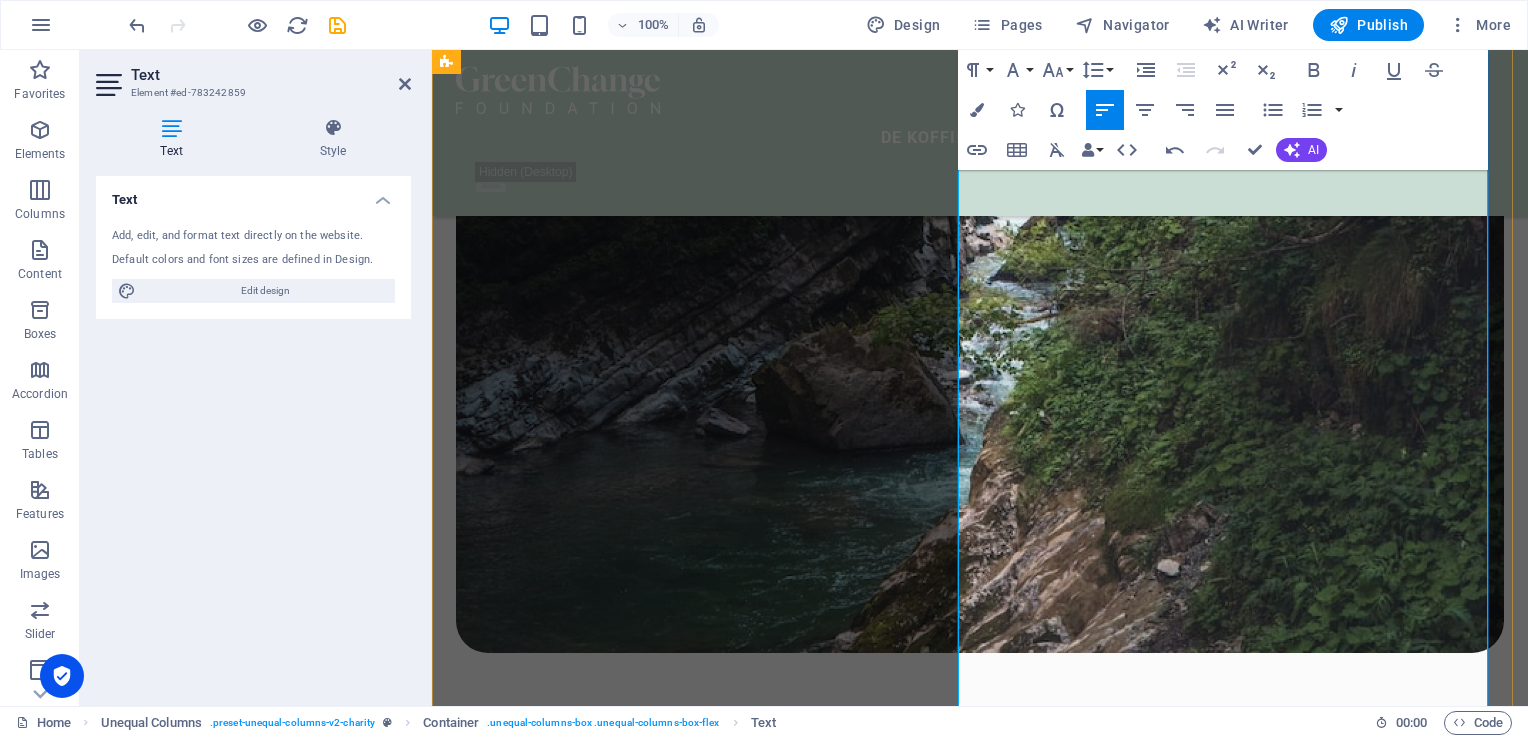 scroll, scrollTop: 1681, scrollLeft: 0, axis: vertical 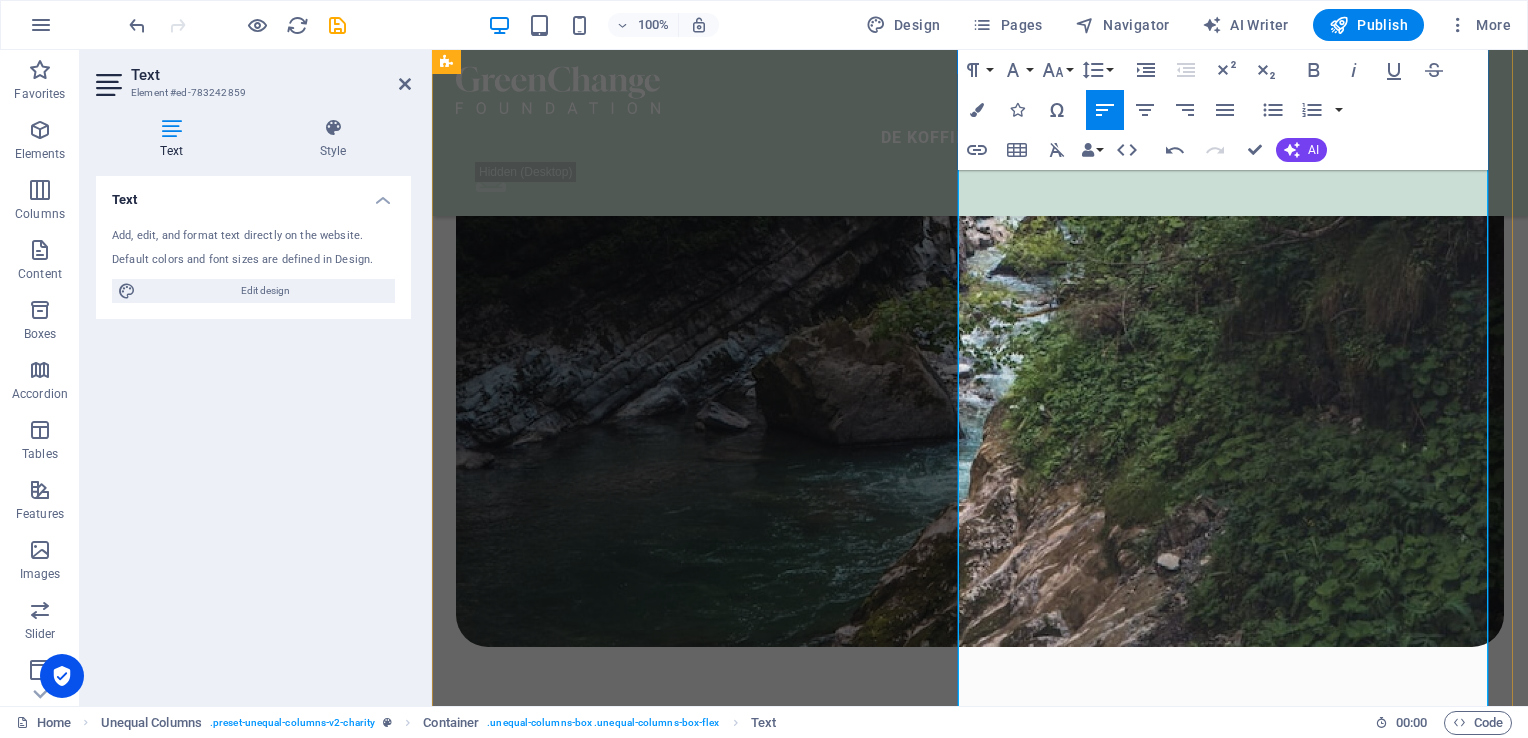 click at bounding box center [980, 1478] 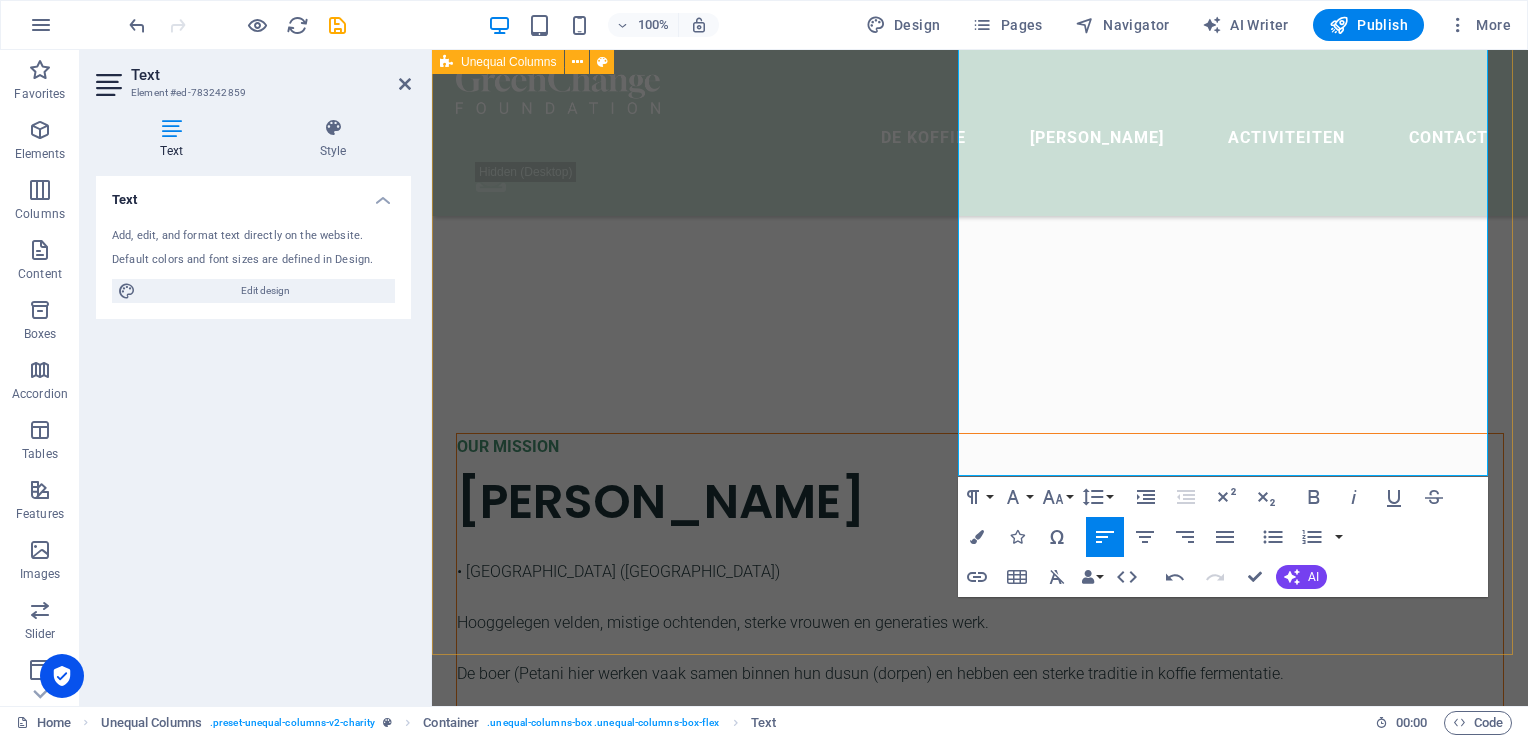 scroll, scrollTop: 2300, scrollLeft: 0, axis: vertical 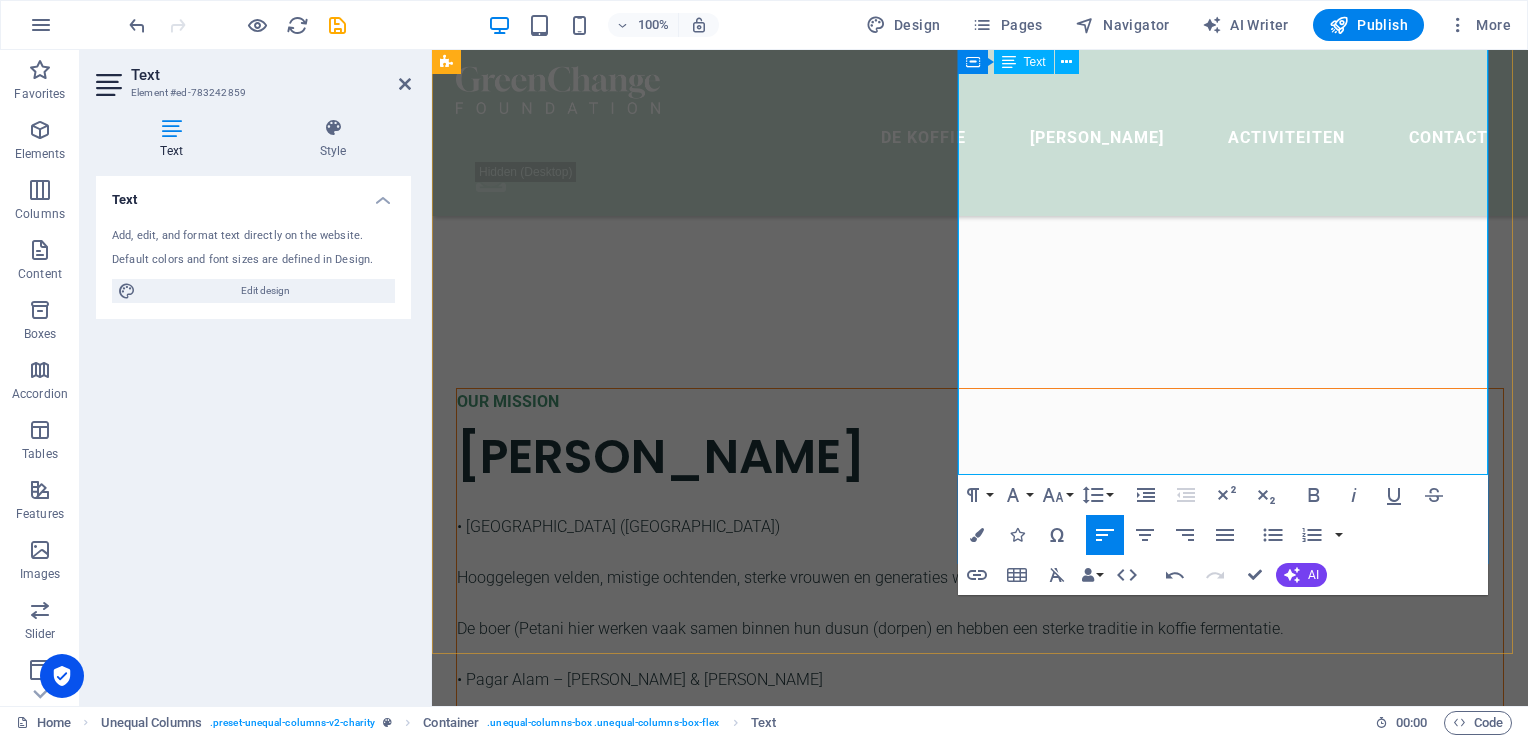 click on "Vrouwen zijn vaak de drijvende kracht in het verwerkingsproces (solar drying, sortering)." at bounding box center [980, 1320] 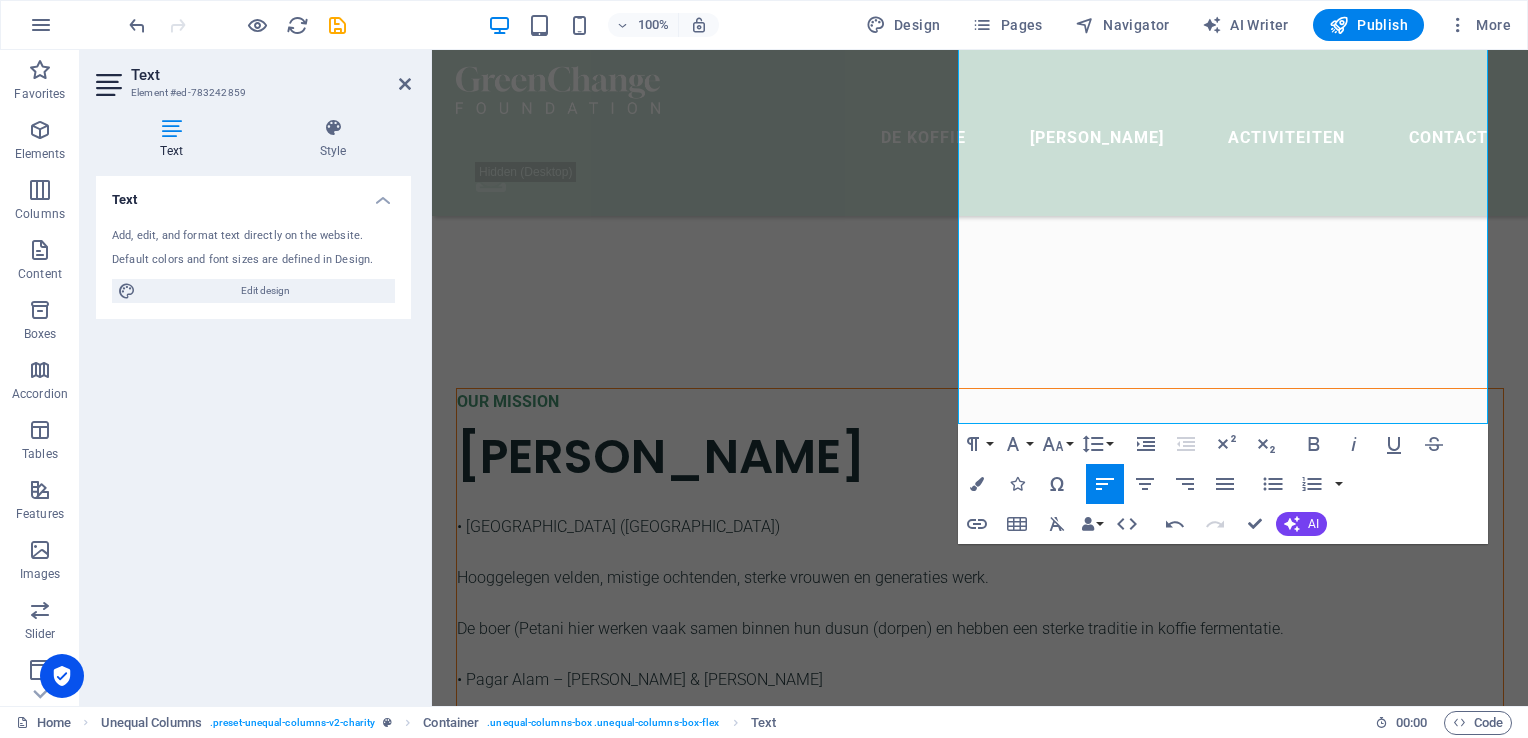 type 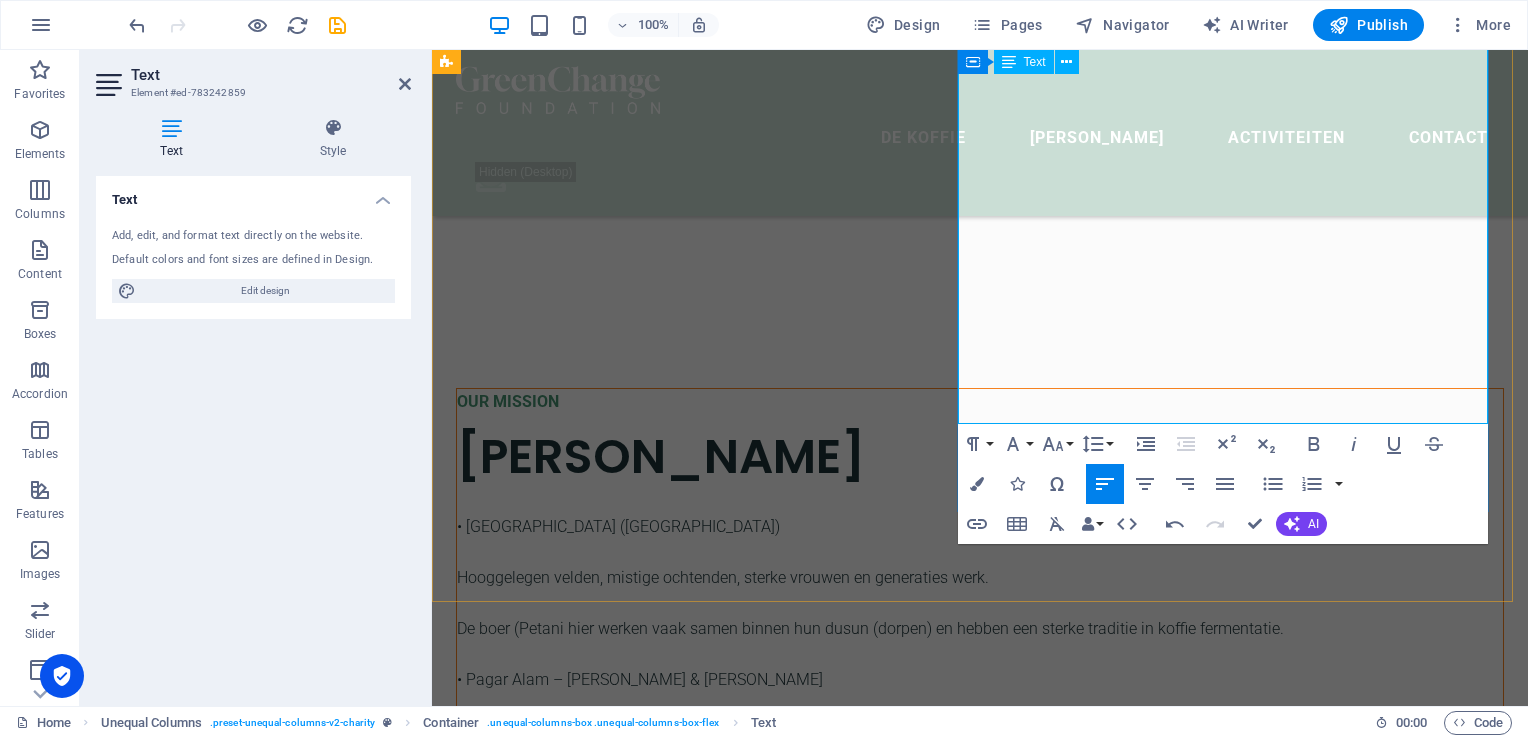 drag, startPoint x: 1008, startPoint y: 274, endPoint x: 988, endPoint y: 251, distance: 30.479502 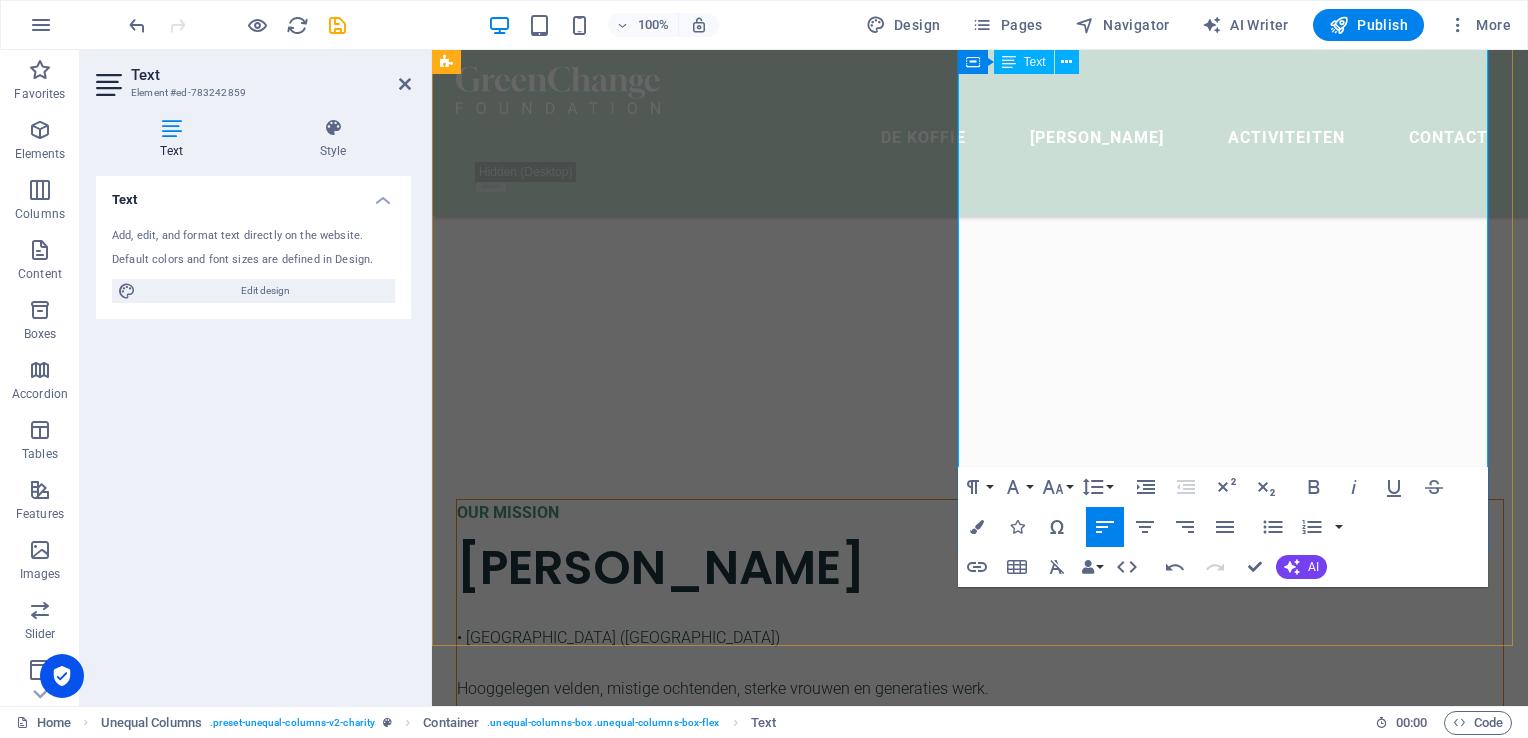 scroll, scrollTop: 2188, scrollLeft: 0, axis: vertical 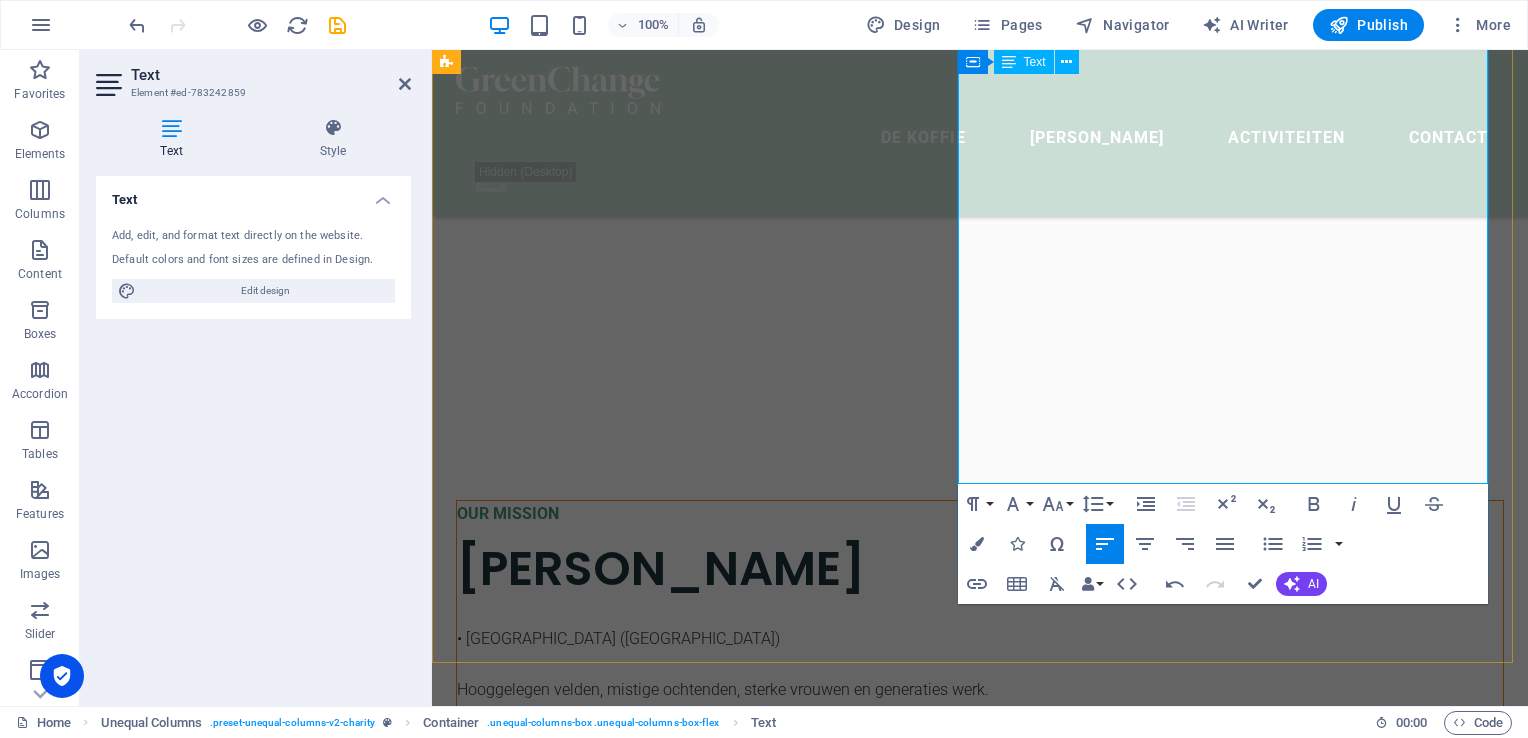 click at bounding box center (980, 1202) 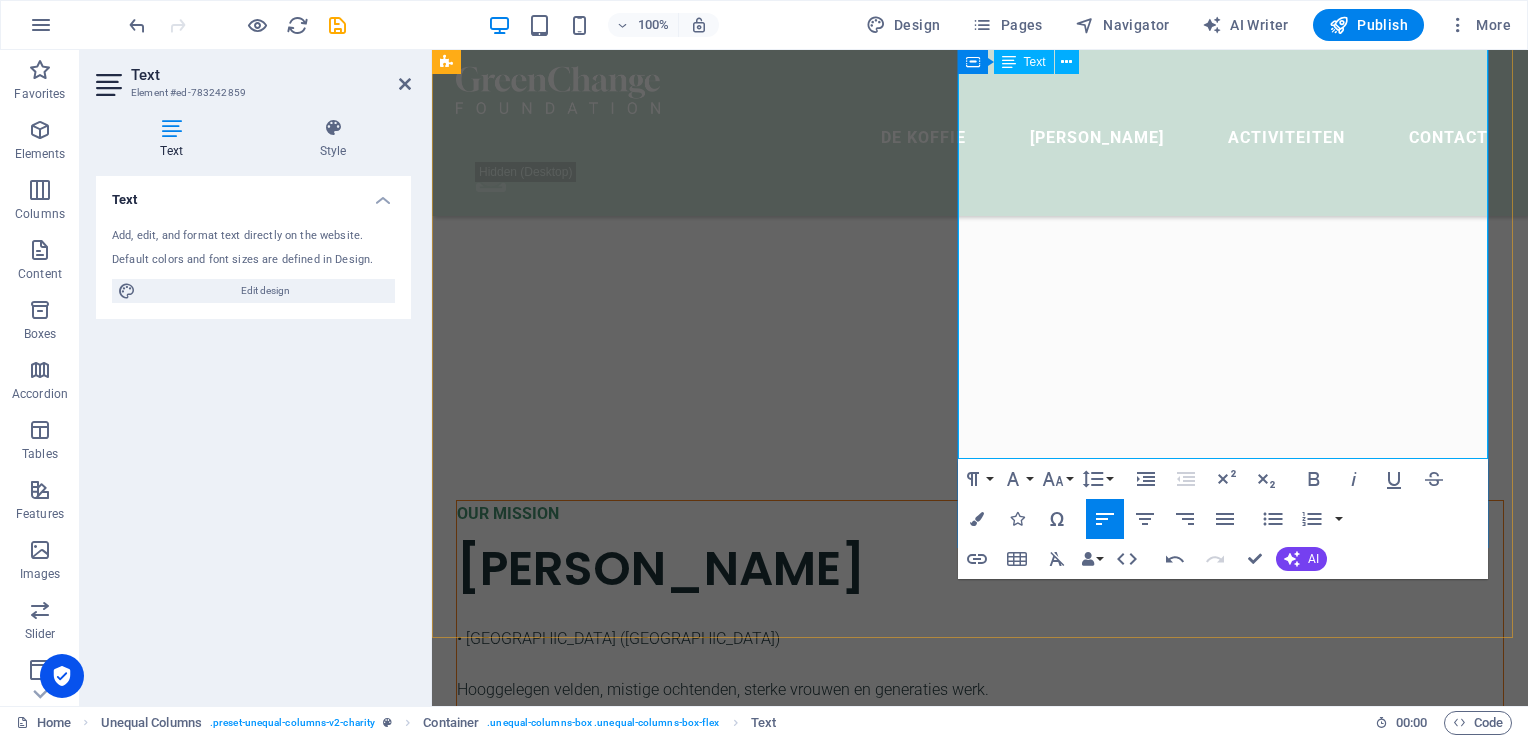 click at bounding box center (980, 1151) 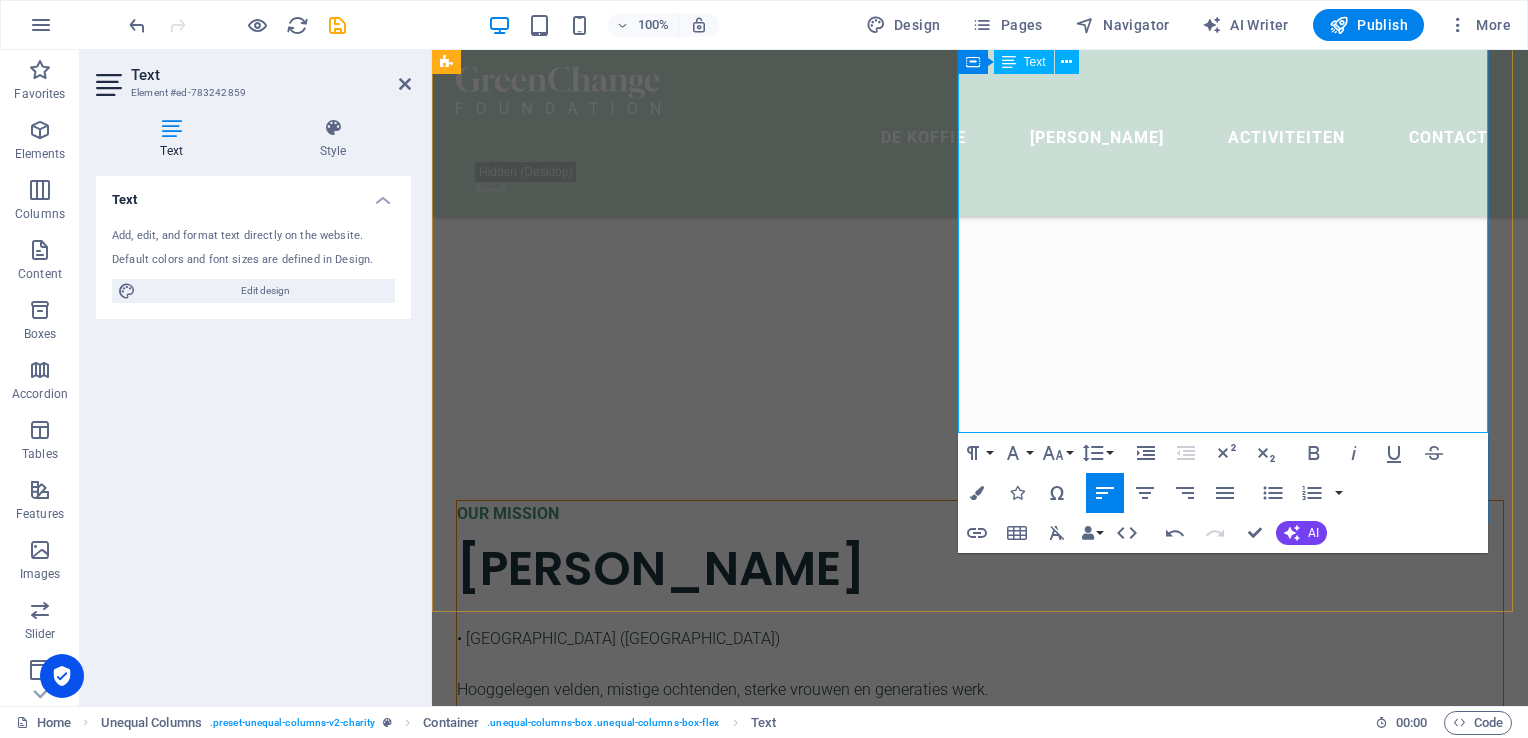 click at bounding box center (980, 1253) 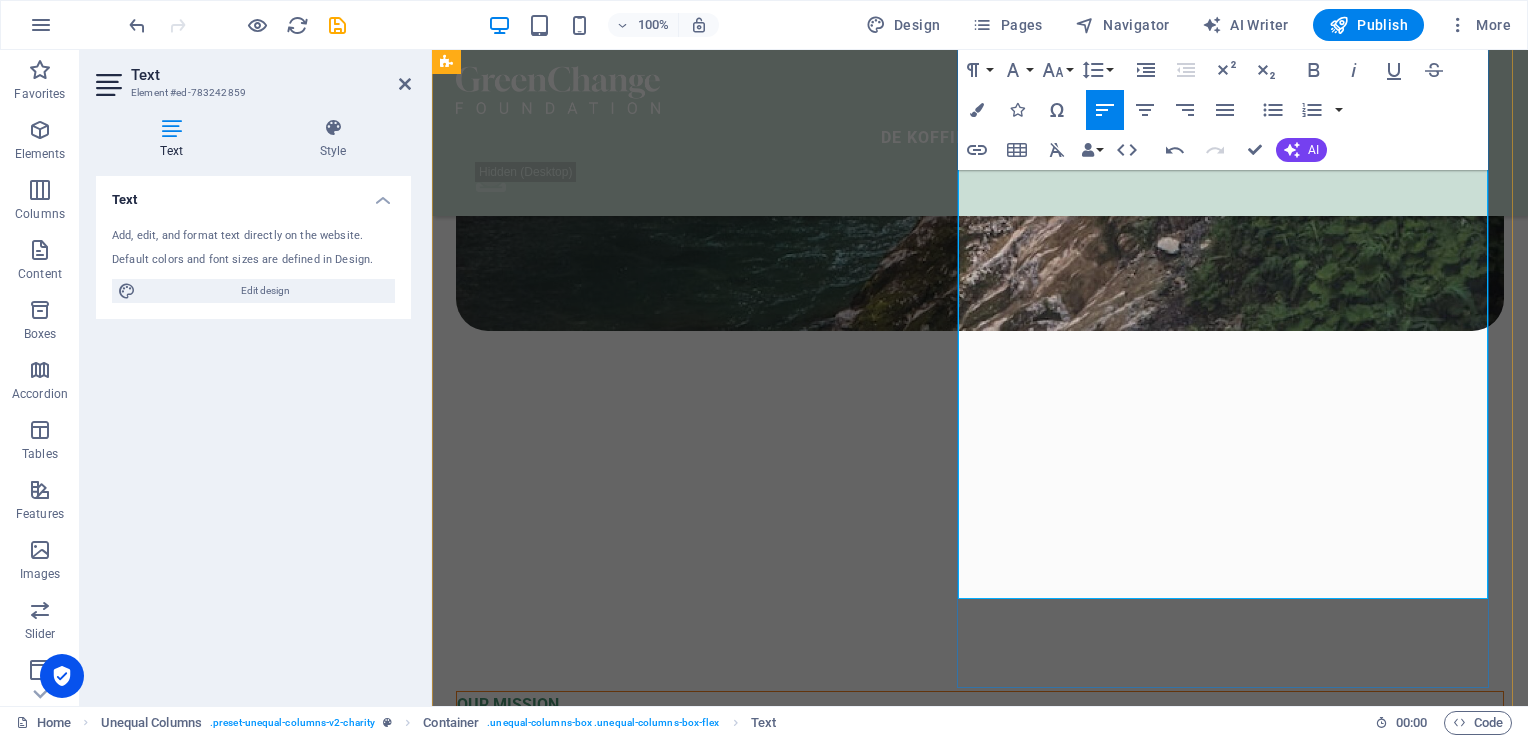 scroll, scrollTop: 1945, scrollLeft: 0, axis: vertical 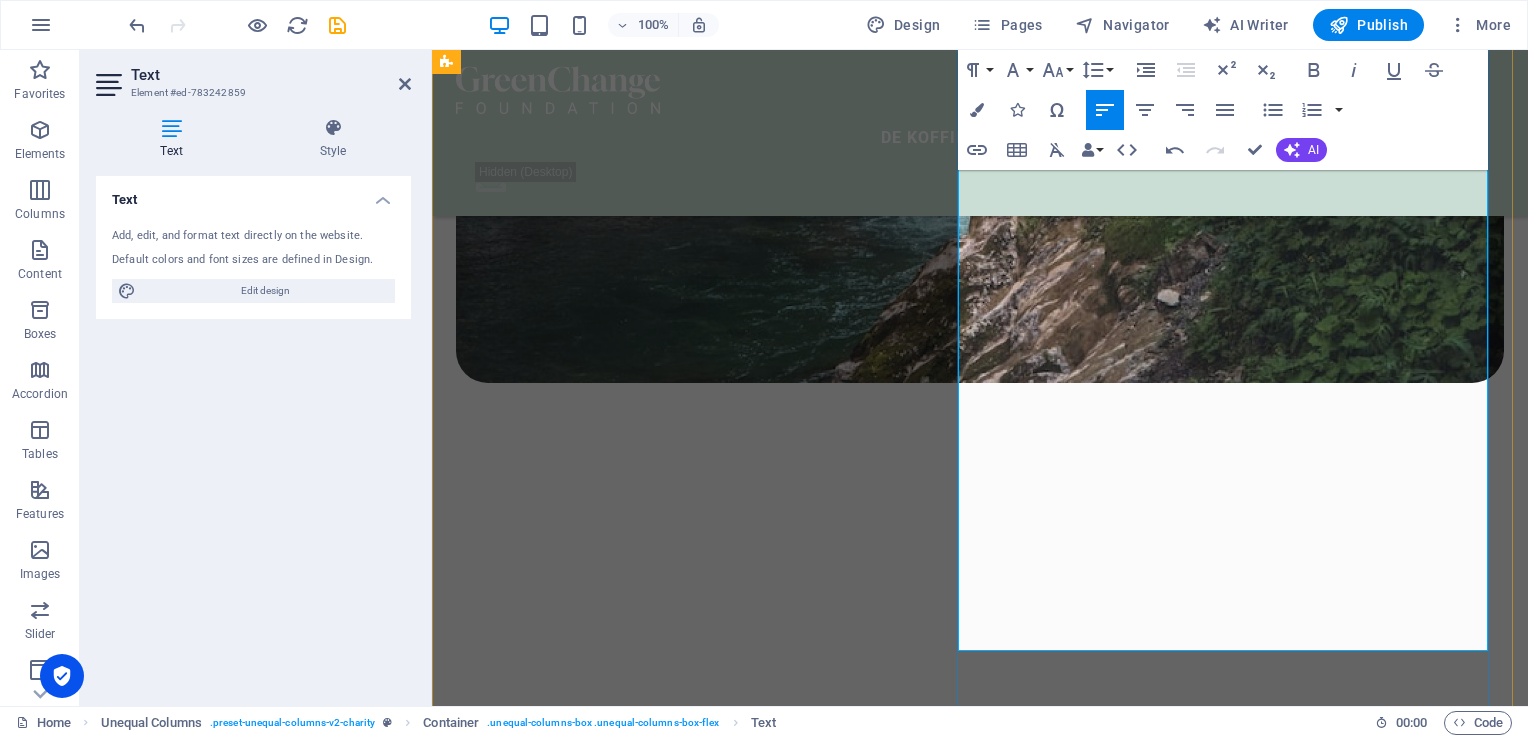 click at bounding box center (980, 1317) 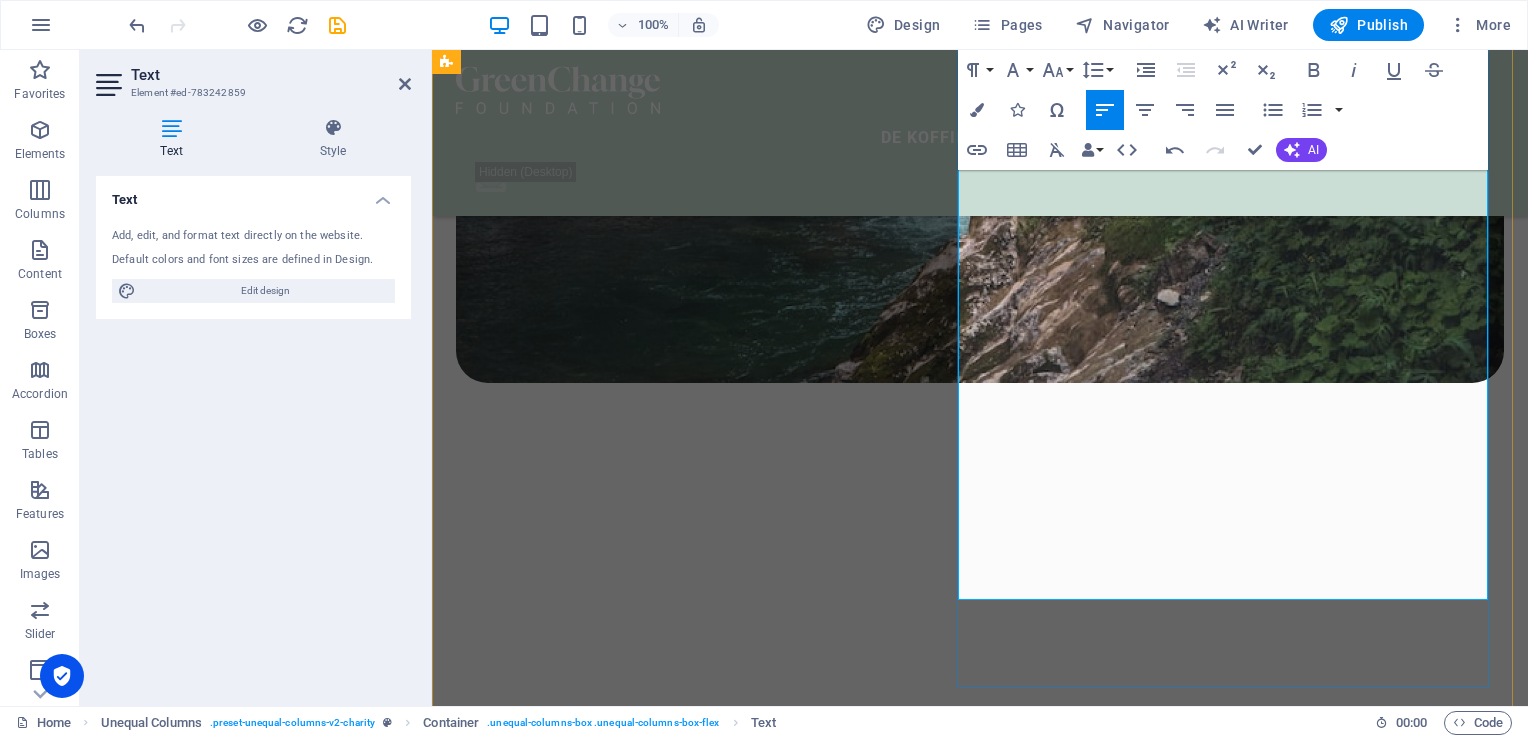 click at bounding box center (980, 1240) 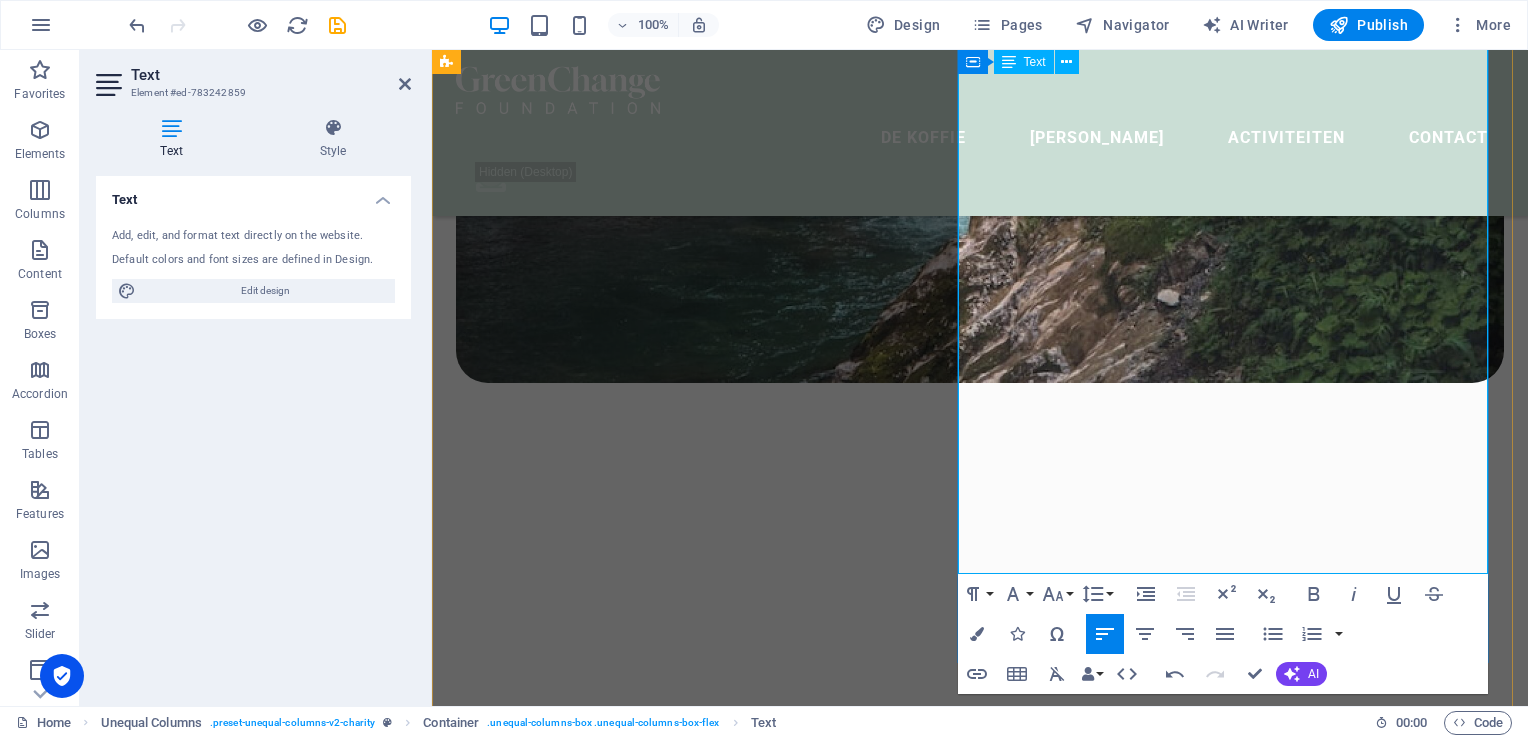 click at bounding box center [980, 1189] 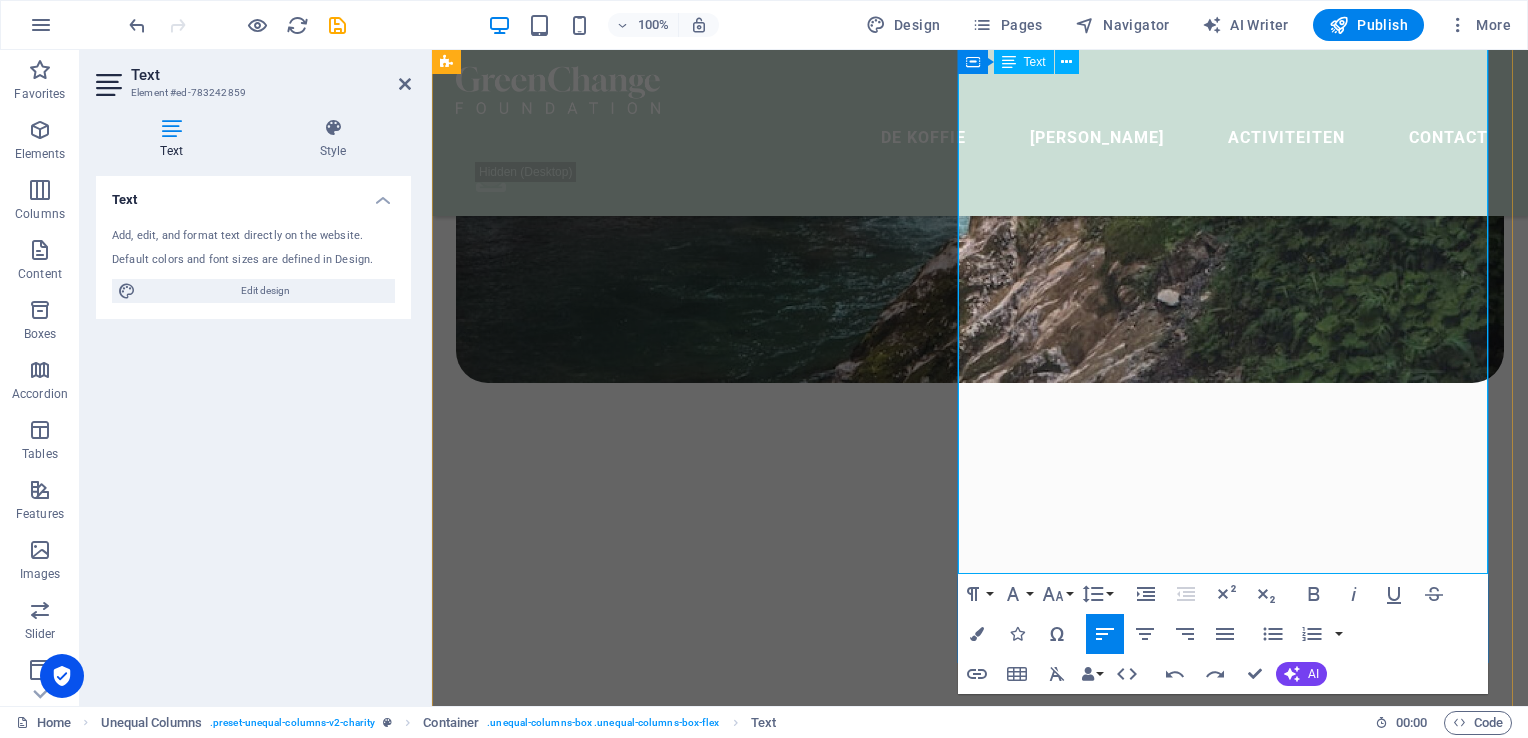 click at bounding box center (980, 1189) 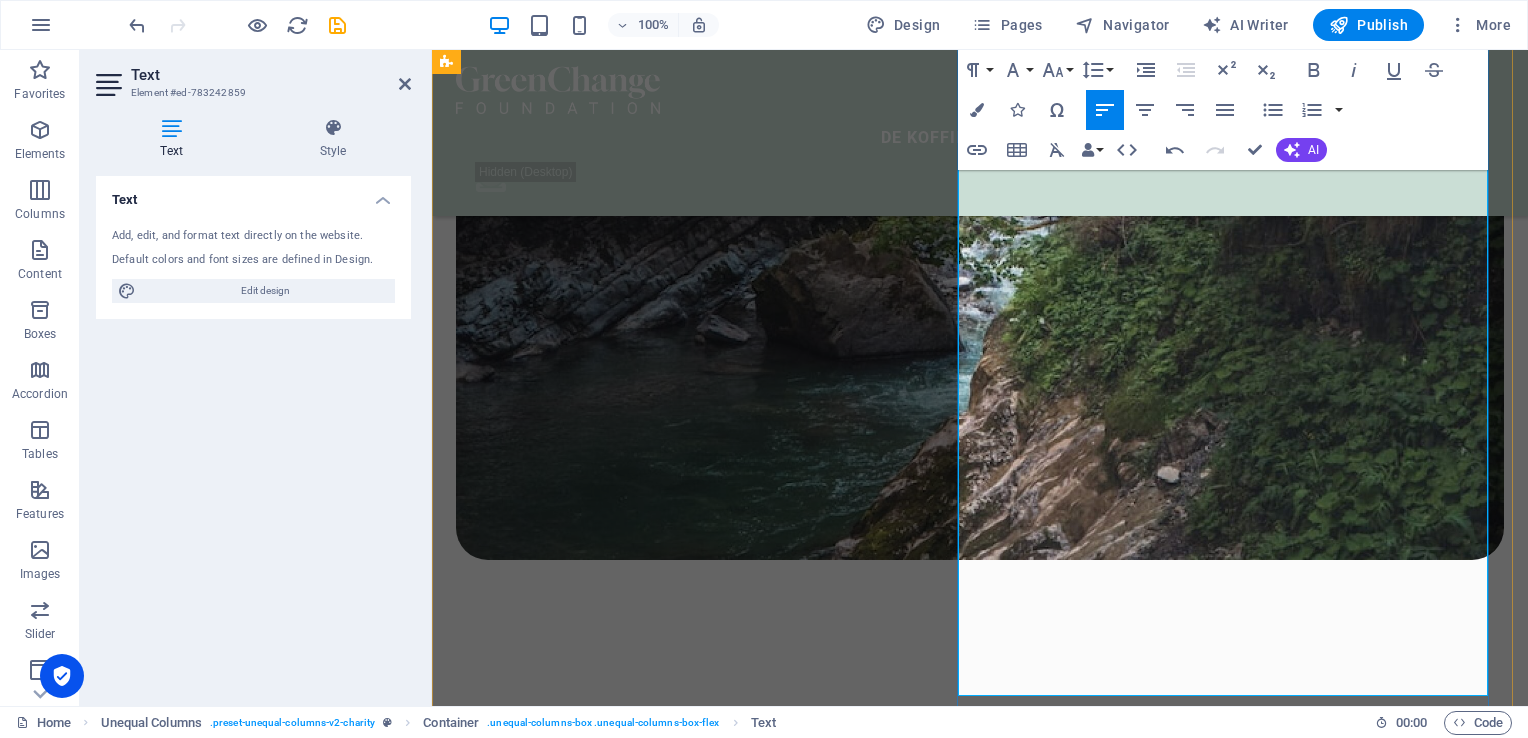 scroll, scrollTop: 1764, scrollLeft: 0, axis: vertical 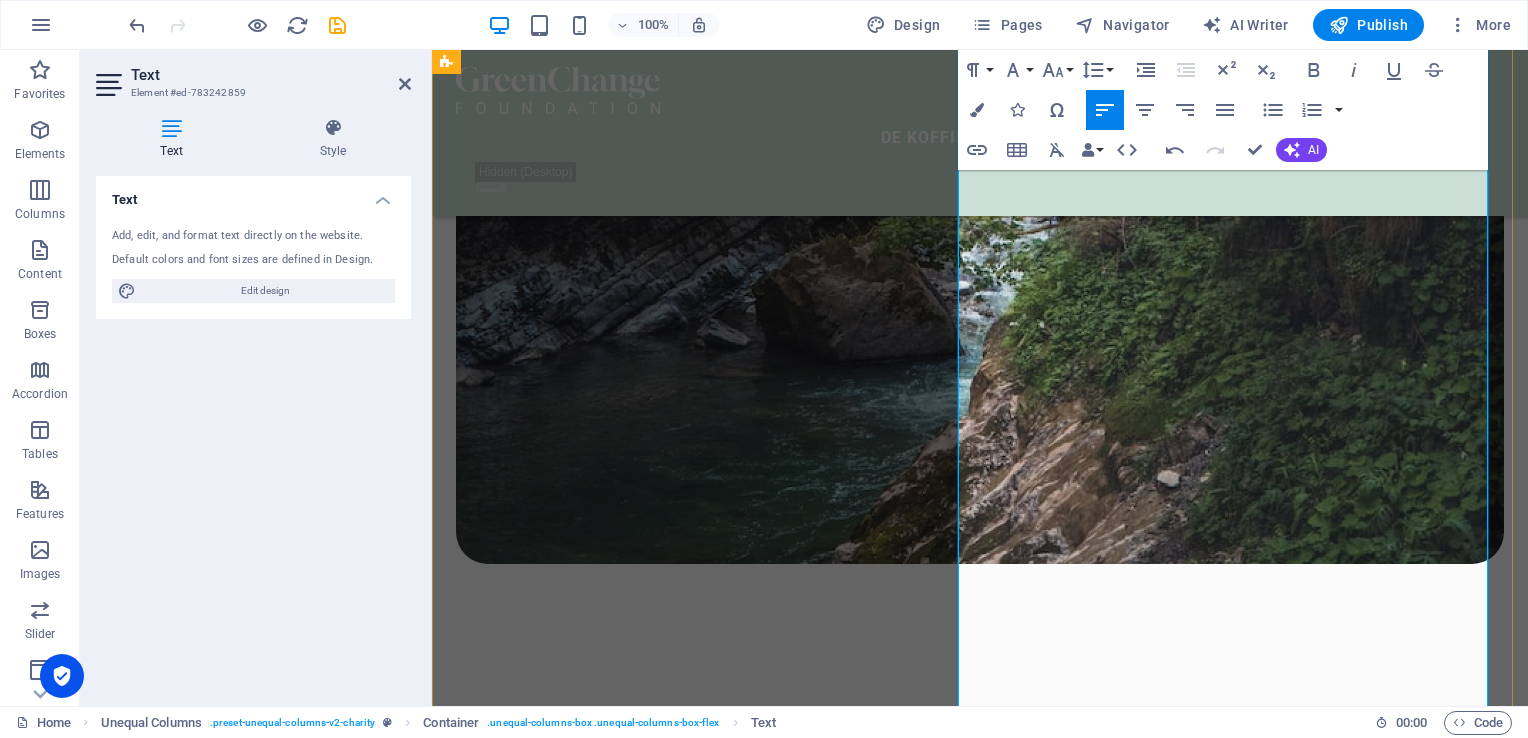 click at bounding box center (980, 1293) 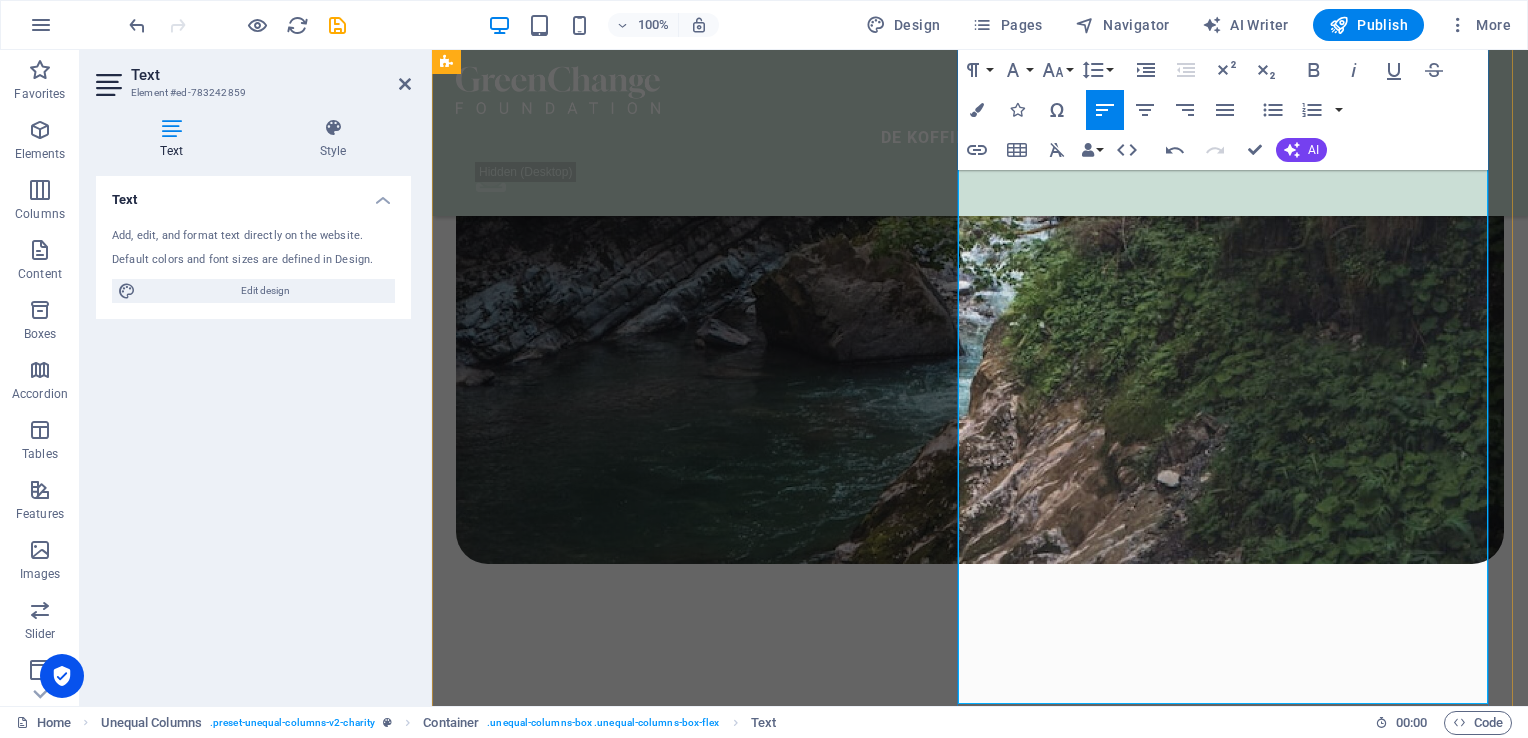 click at bounding box center (980, 1242) 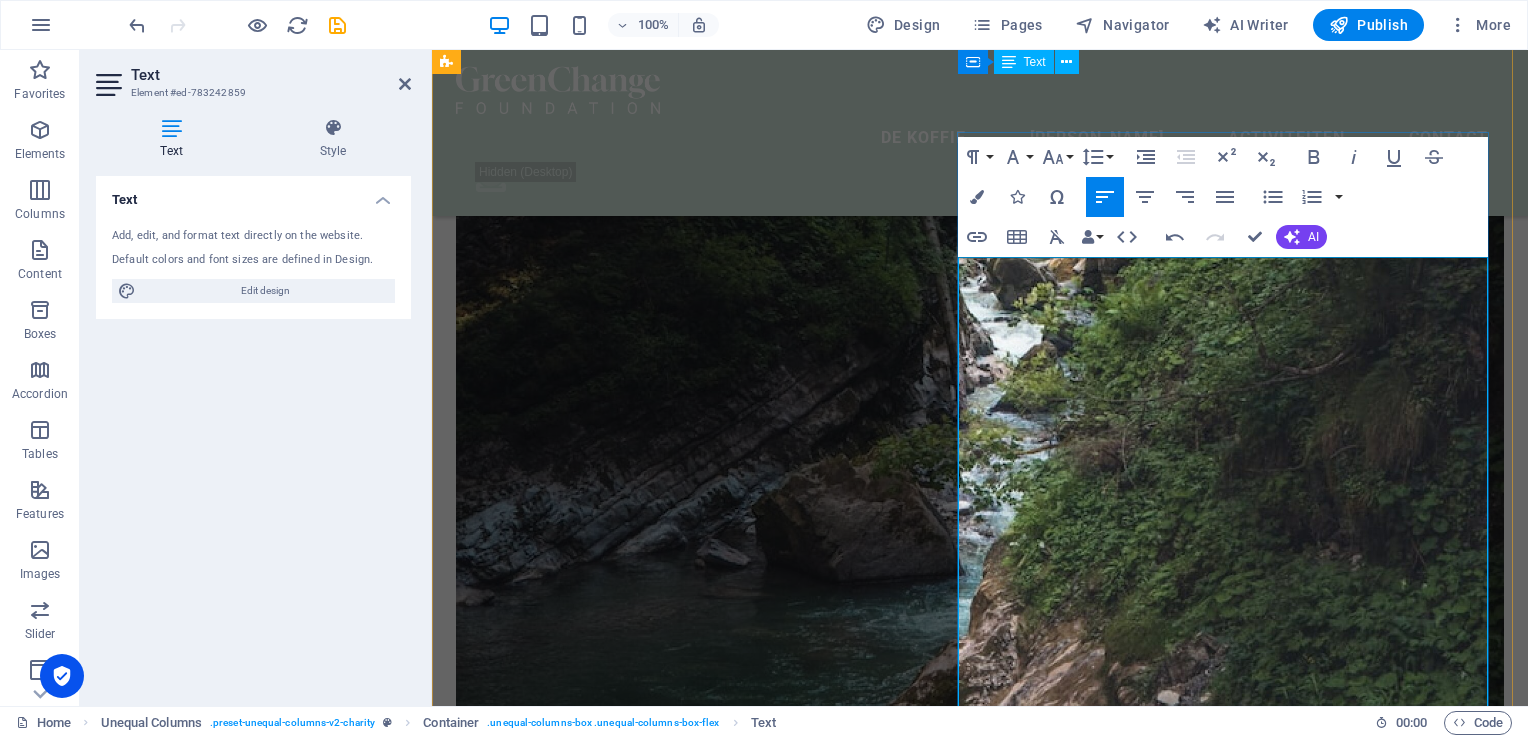 scroll, scrollTop: 1472, scrollLeft: 0, axis: vertical 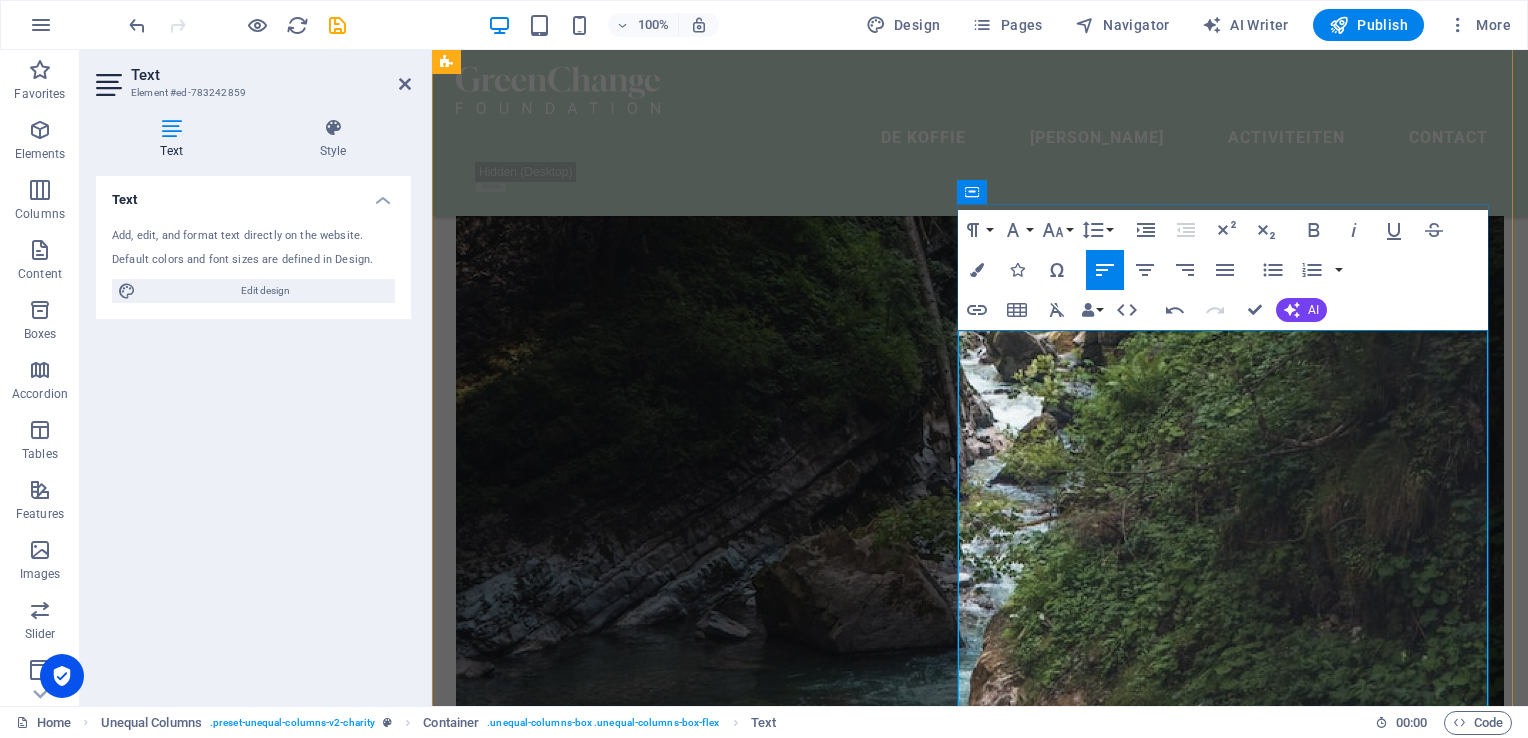 click at bounding box center (980, 1380) 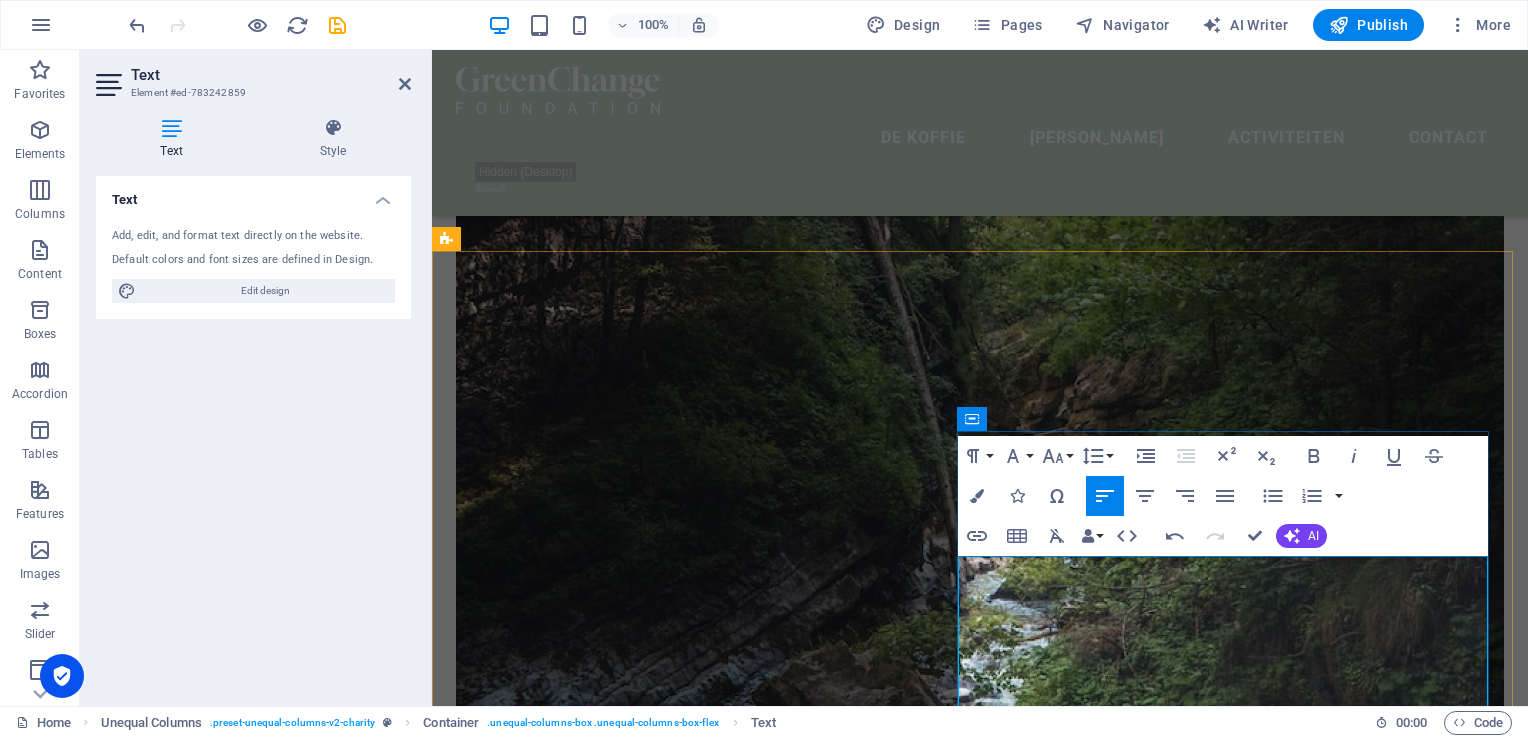 scroll, scrollTop: 1358, scrollLeft: 0, axis: vertical 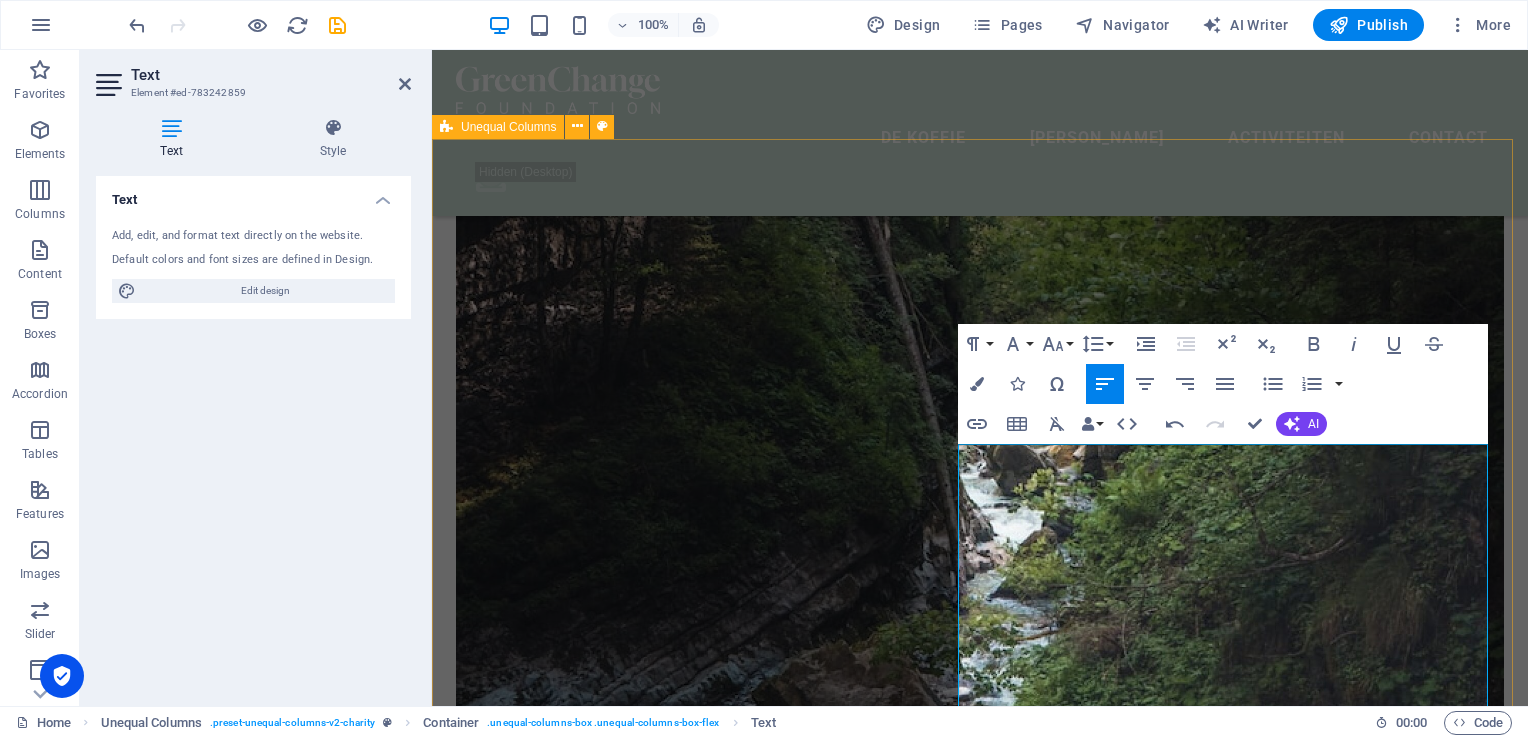 click on "OUR MISSION De Boeren • Semendo (Muara Enim) Hooggelegen velden, mistige ochtenden, sterke vrouwen en generaties werk. De boer (Petani hier werken vaak samen binnen hun dusun (dorpen) en hebben een sterke traditie in koffie fermentatie. • Pagar Alam – Besemah & Dempo Hier ademt de berg. Families combineren koffie met kruidentuin en thee. De koffie wordt met de hand geplukt en soms op bananenbladeren gedroogd. • Empat Lawang & OKU Hier wordt robuuste koffie met de hand geoogst op kleine percelen. Veel petani zijn lid van koperasi en delen machines en kennis in komunitasvorm. • Selangit (Musi Rawas) Een jonge koffie-regio met experimenterende petani-collectieven. Veel enthousiasme voor nieuwe processen en lokale branding. • Ranau (OKU Selatan) Aan de rand van het meer leven families deels van visvangst, deels van koffie. Vrouwen zijn vaak de drijvende kracht in het verwerkingsproces (solar drying, sortering). donate now" at bounding box center (980, 2179) 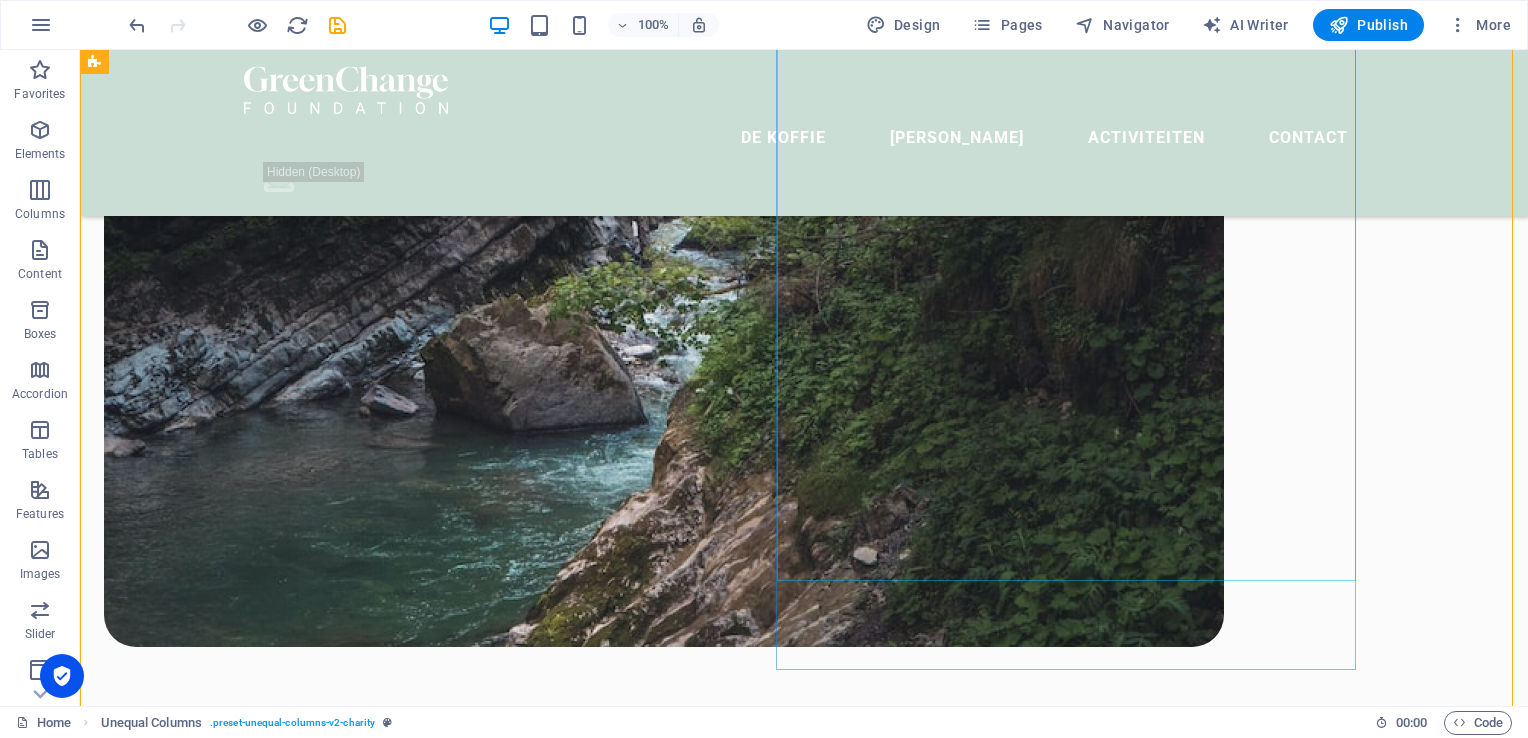 scroll, scrollTop: 1762, scrollLeft: 0, axis: vertical 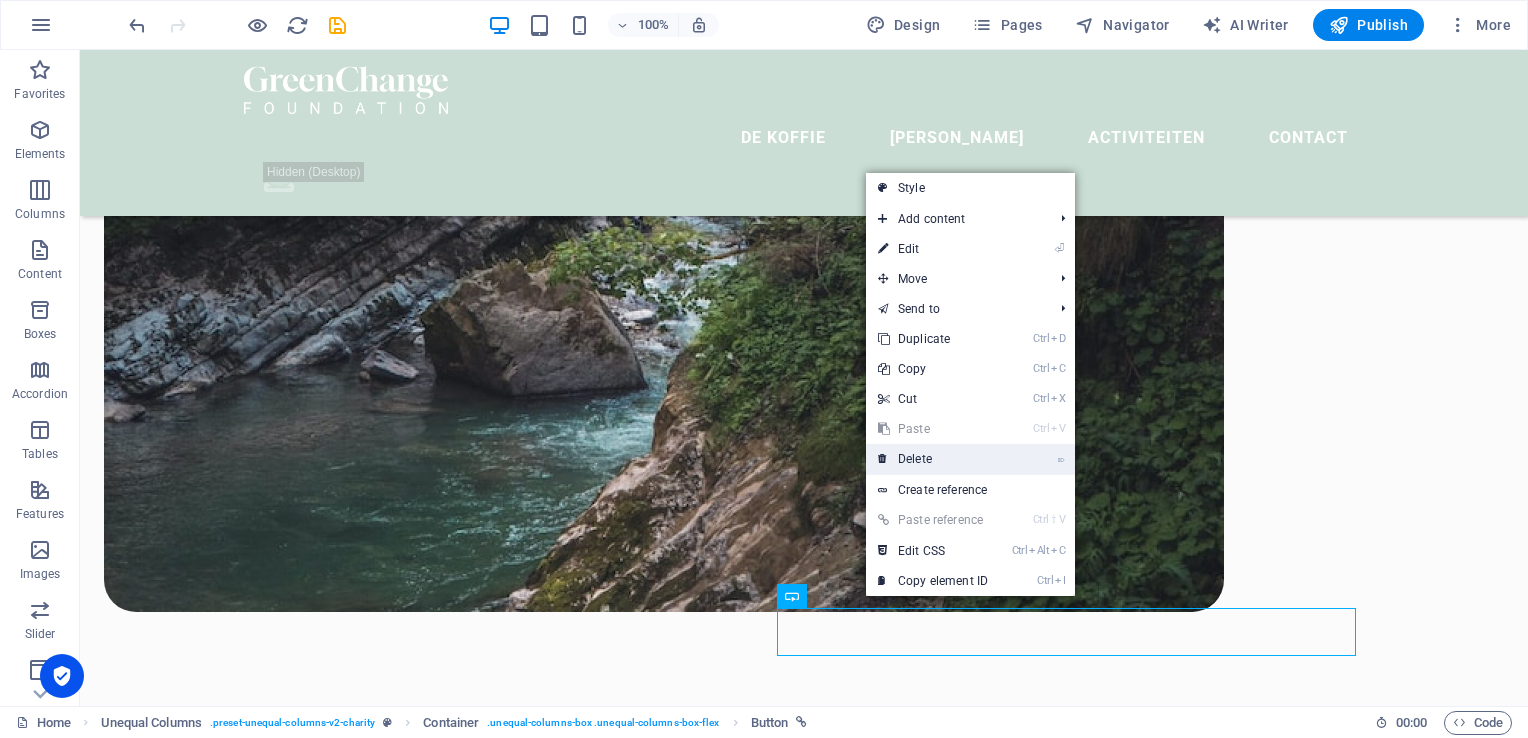 drag, startPoint x: 846, startPoint y: 419, endPoint x: 926, endPoint y: 469, distance: 94.33981 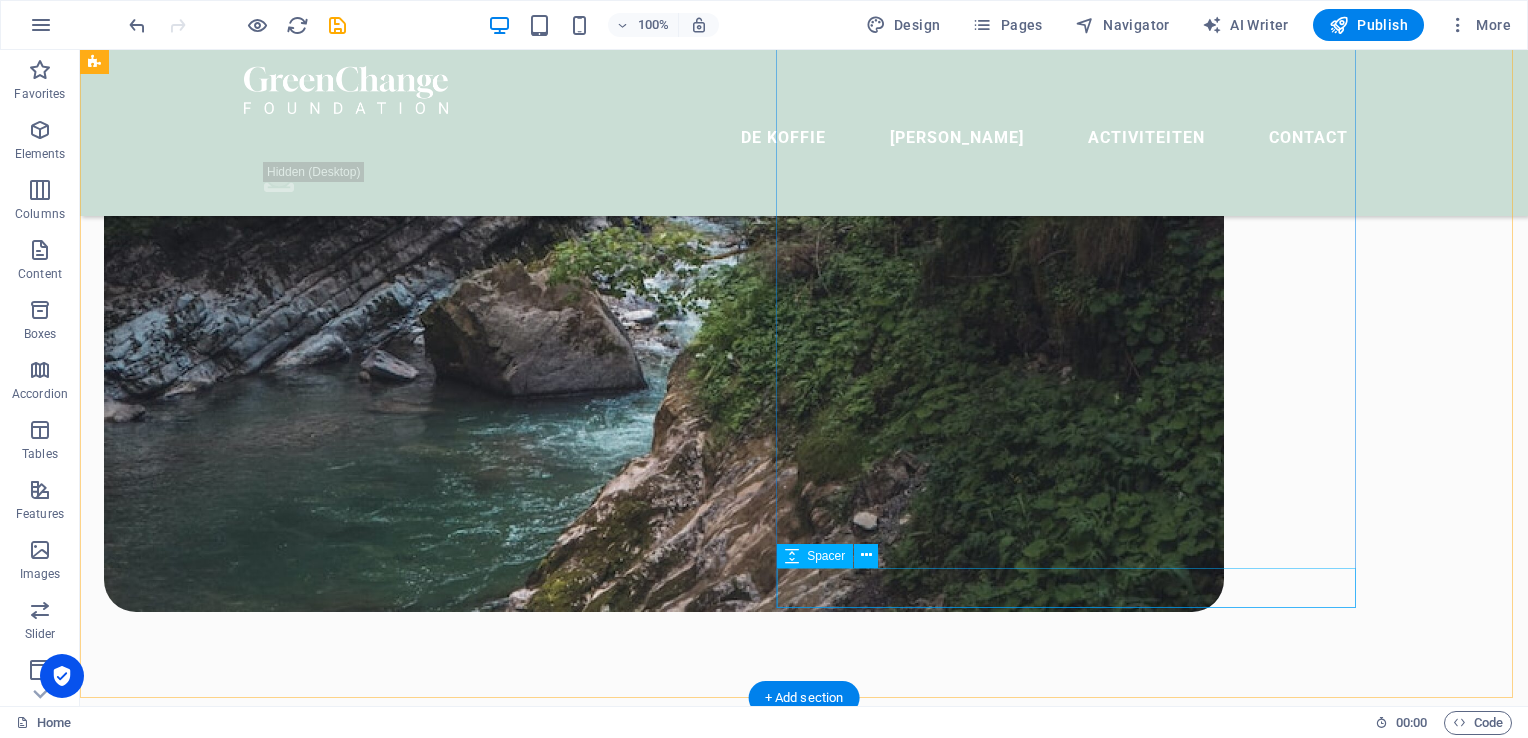 click at bounding box center (664, 1604) 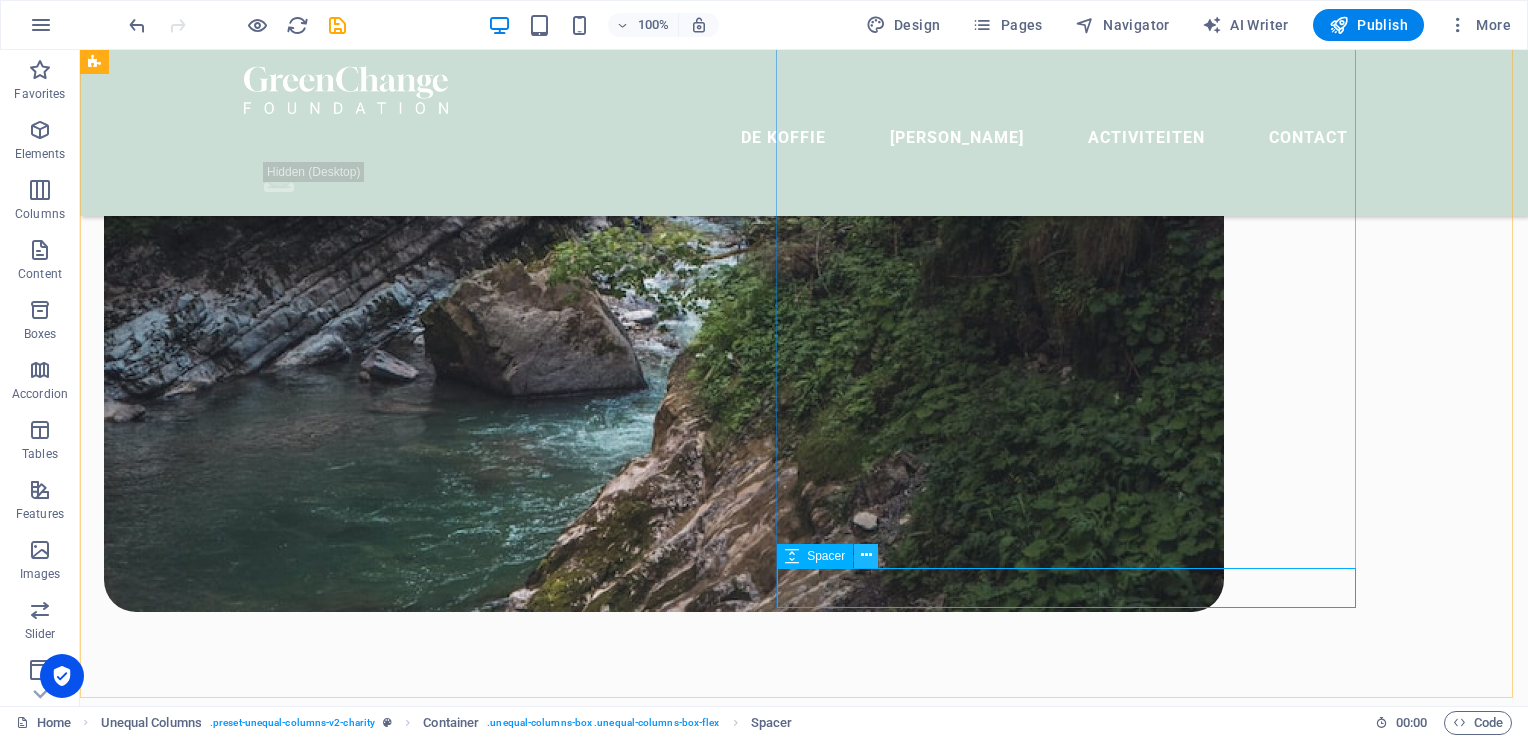 click at bounding box center (866, 555) 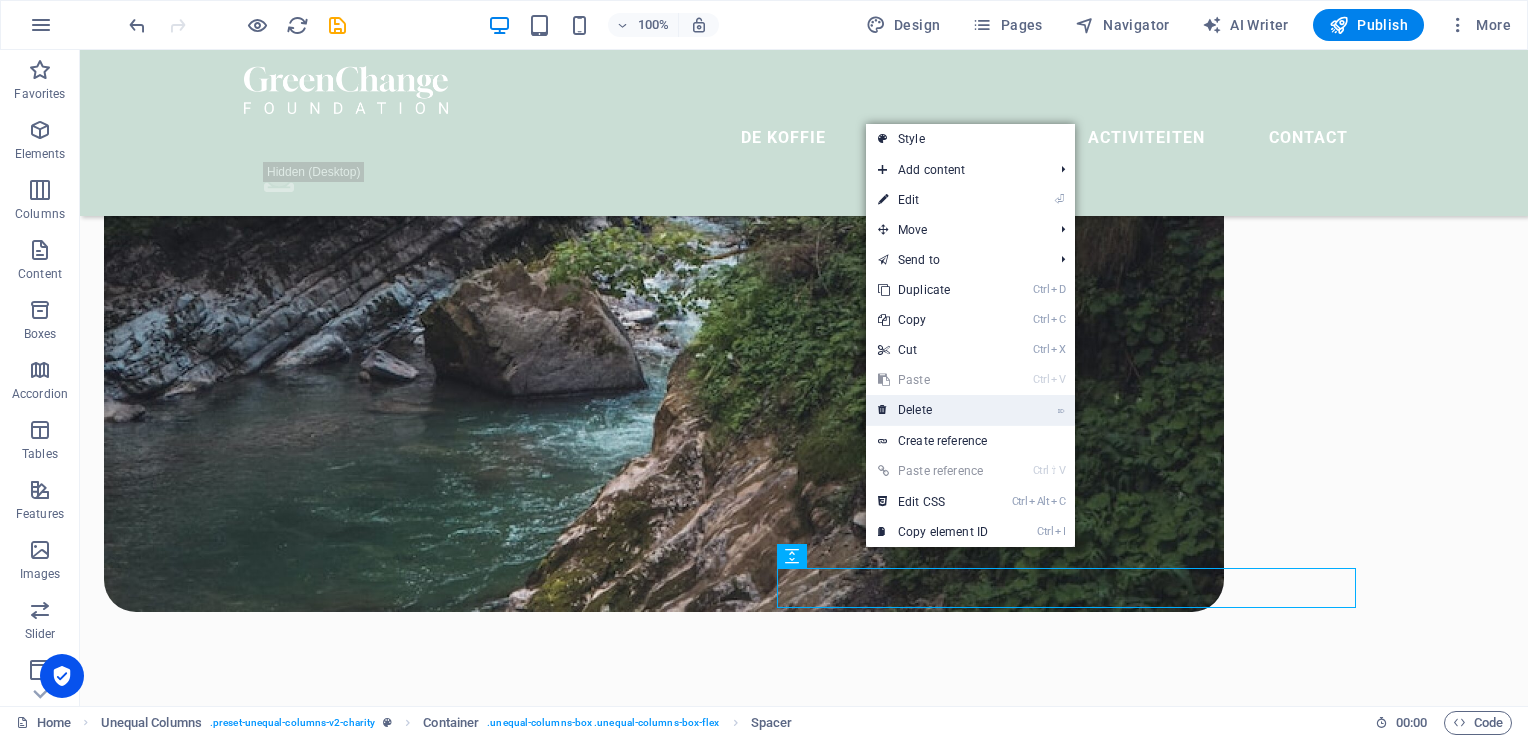 click on "⌦  Delete" at bounding box center [933, 410] 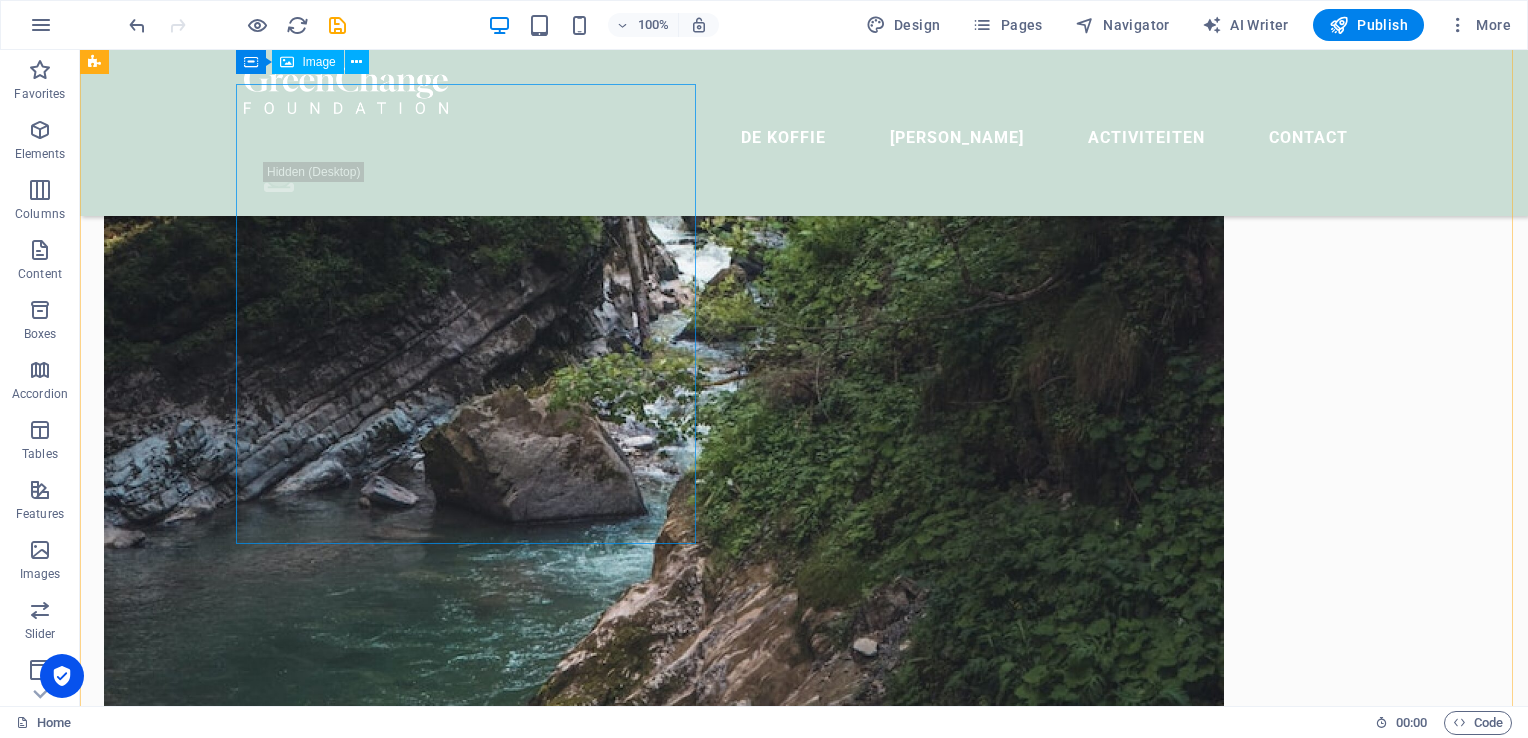 scroll, scrollTop: 2053, scrollLeft: 0, axis: vertical 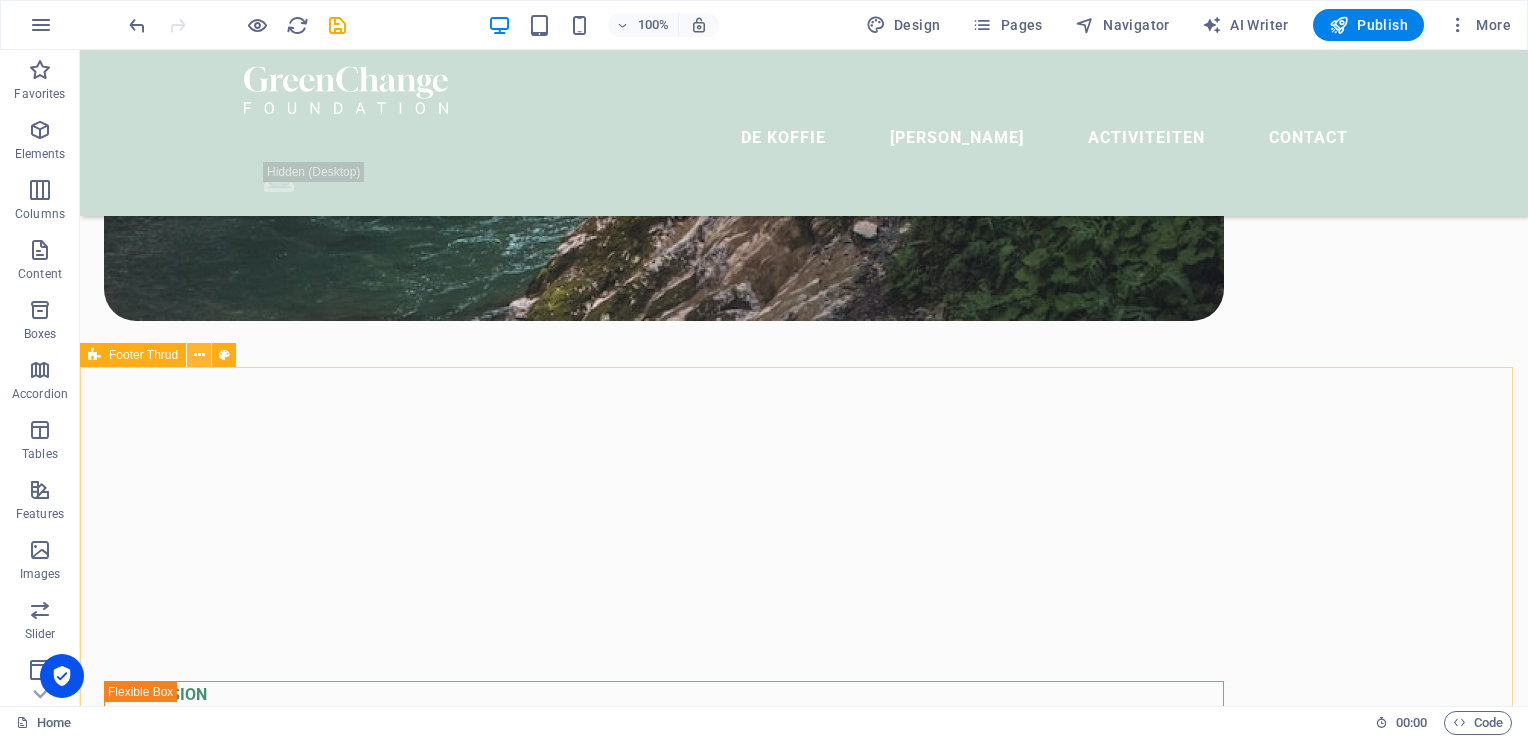 click at bounding box center (199, 355) 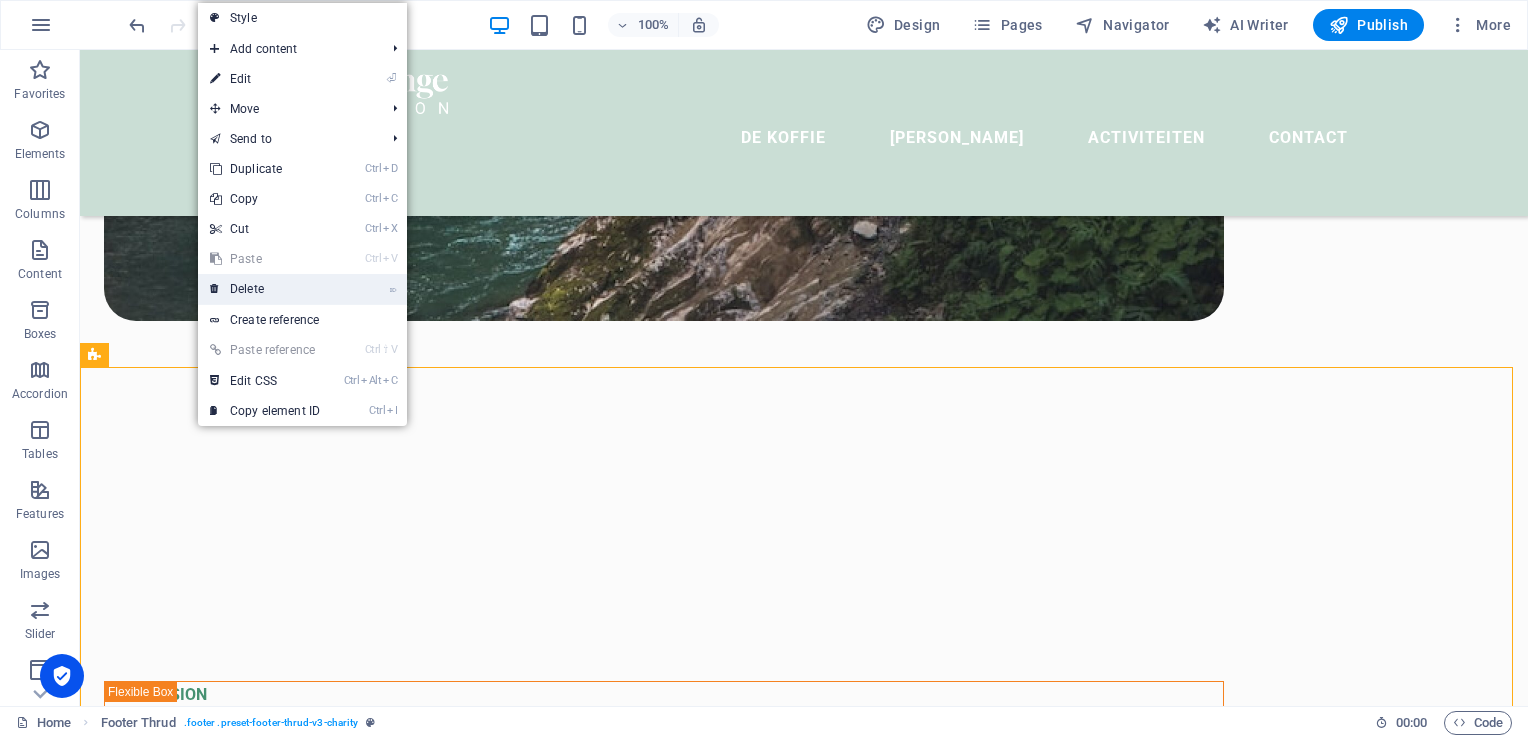click on "⌦  Delete" at bounding box center (265, 289) 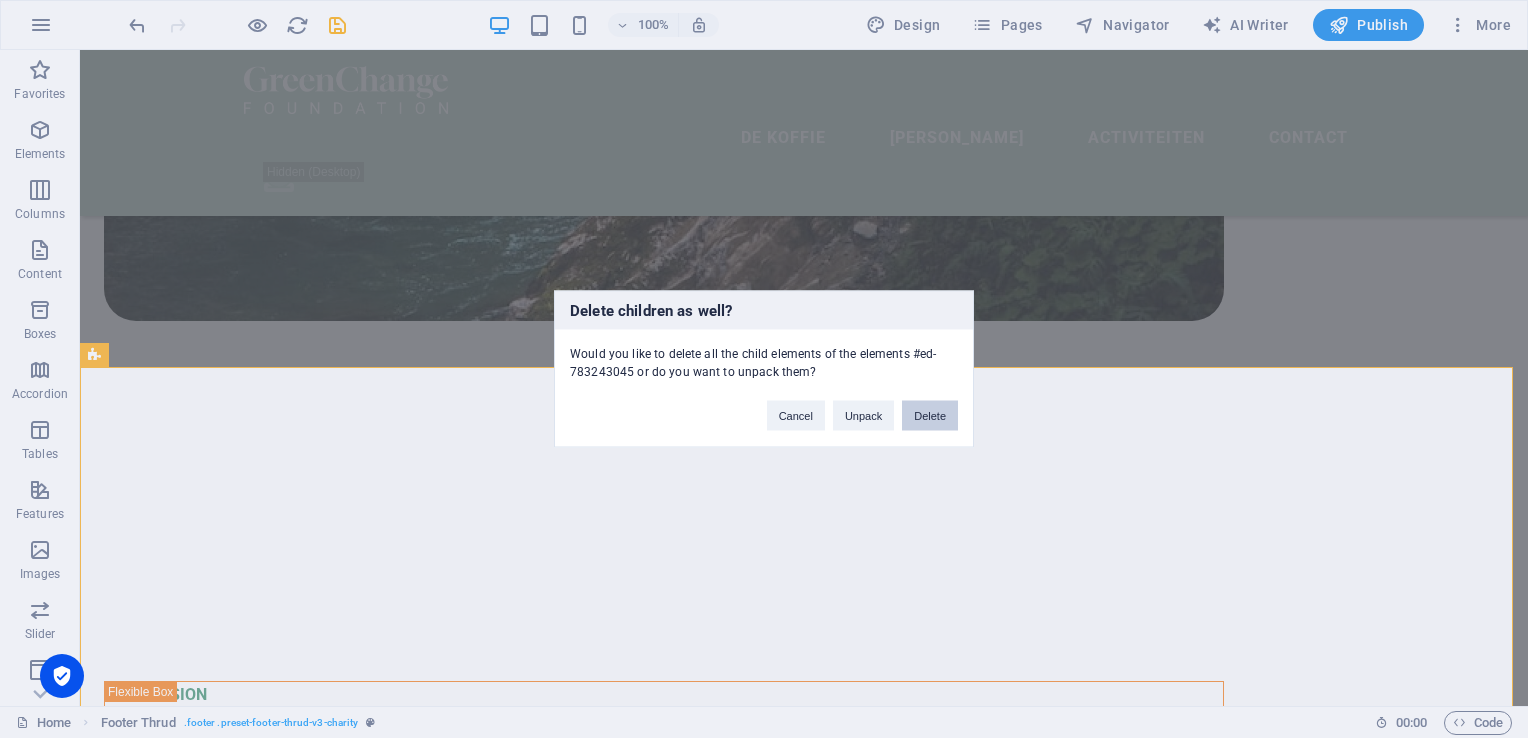 click on "Delete" at bounding box center (930, 416) 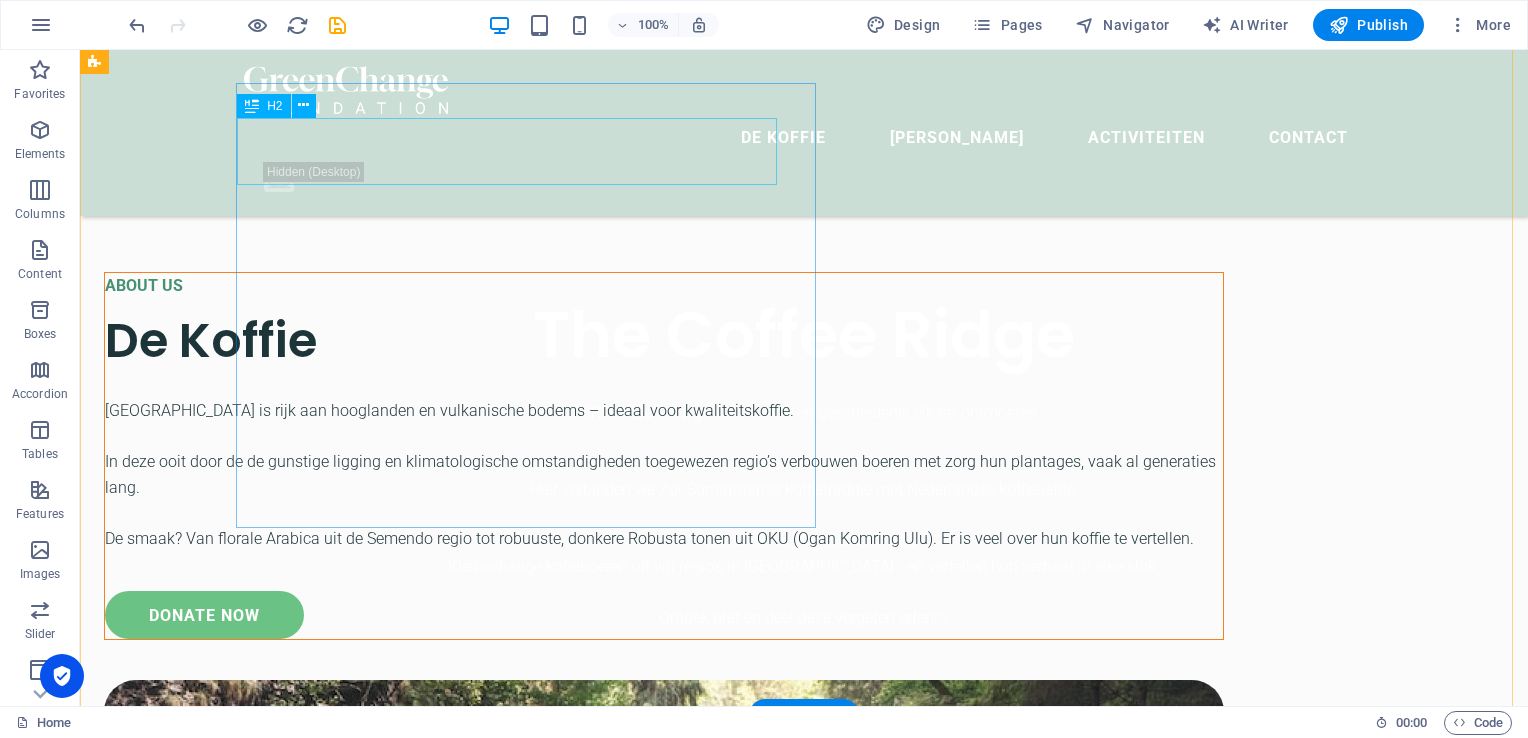 scroll, scrollTop: 563, scrollLeft: 0, axis: vertical 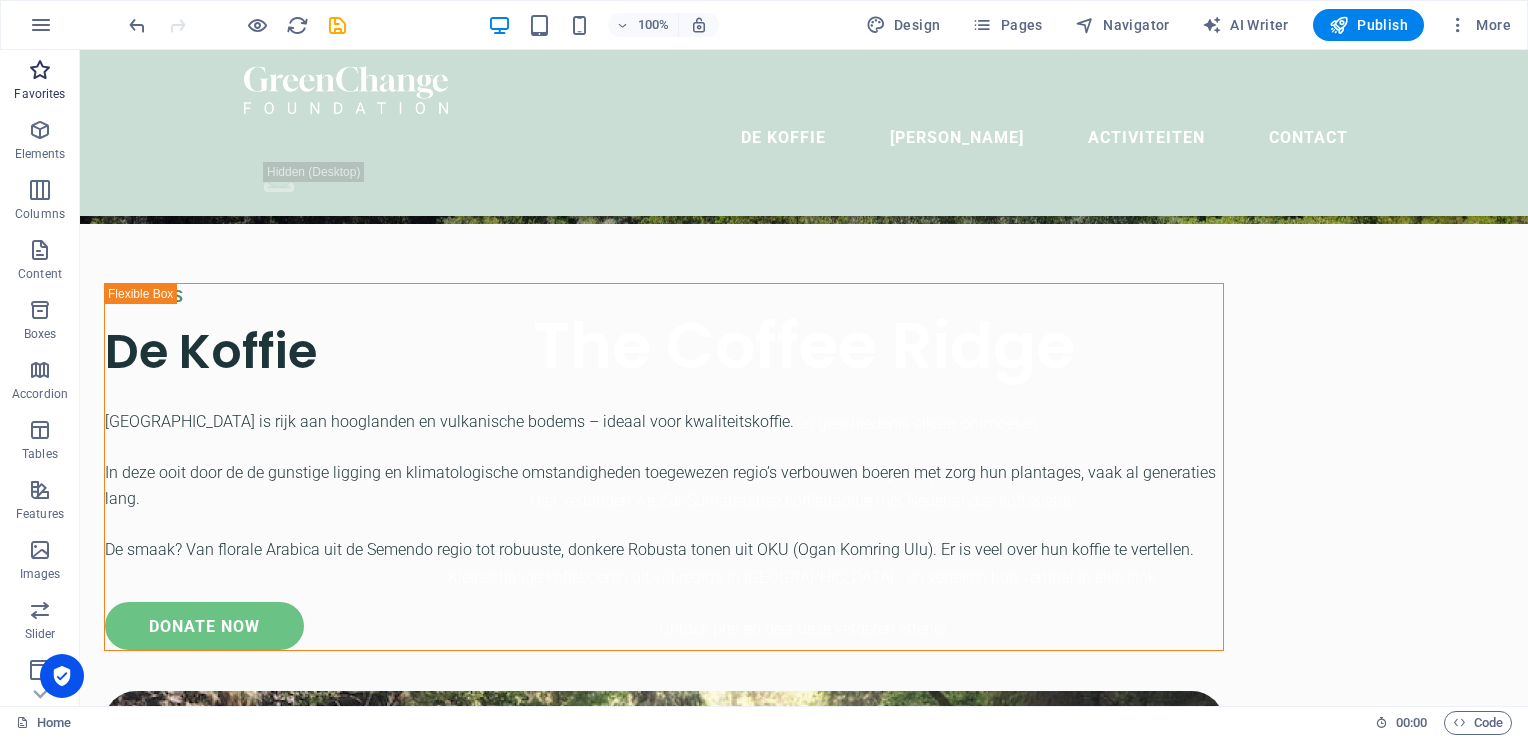 click at bounding box center (40, 70) 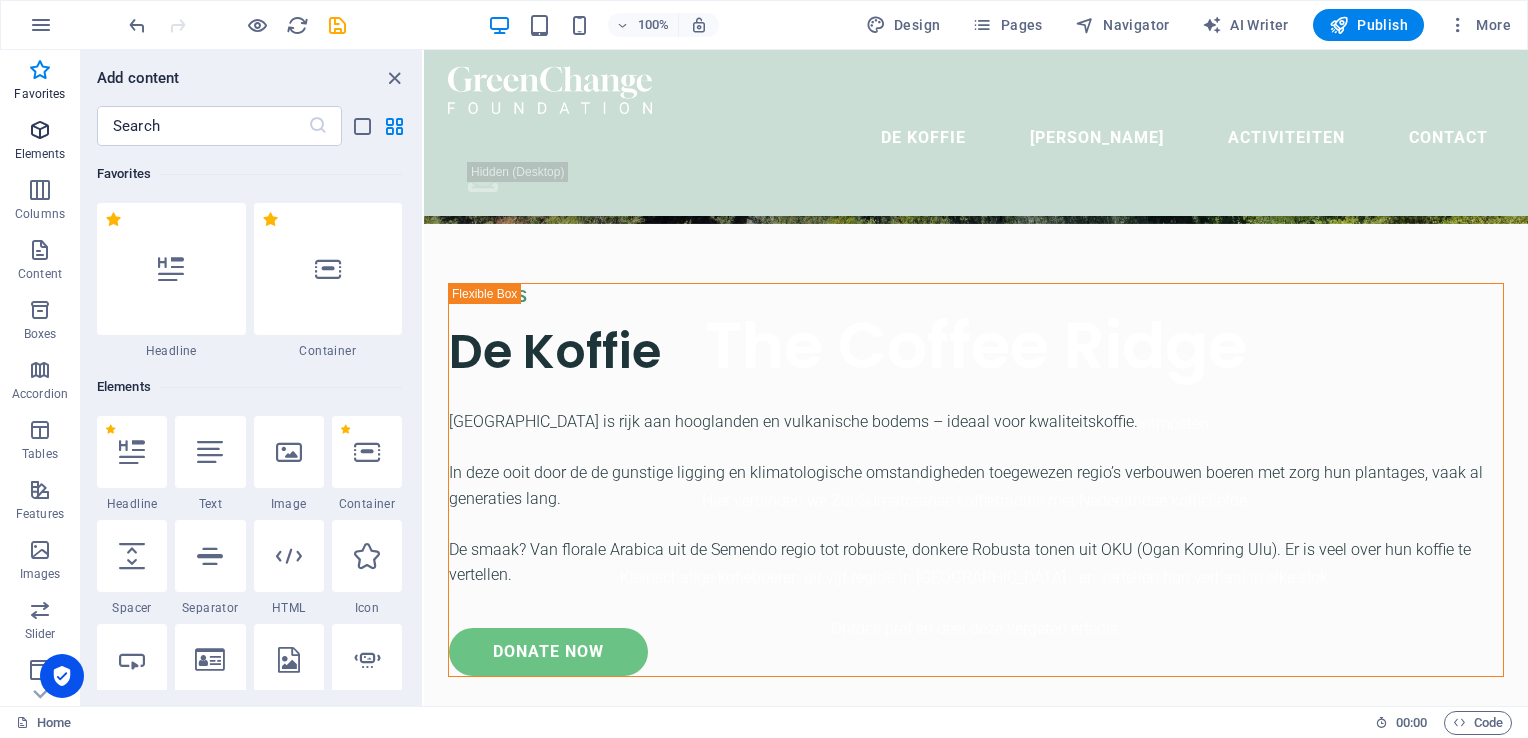 click on "Elements" at bounding box center [40, 154] 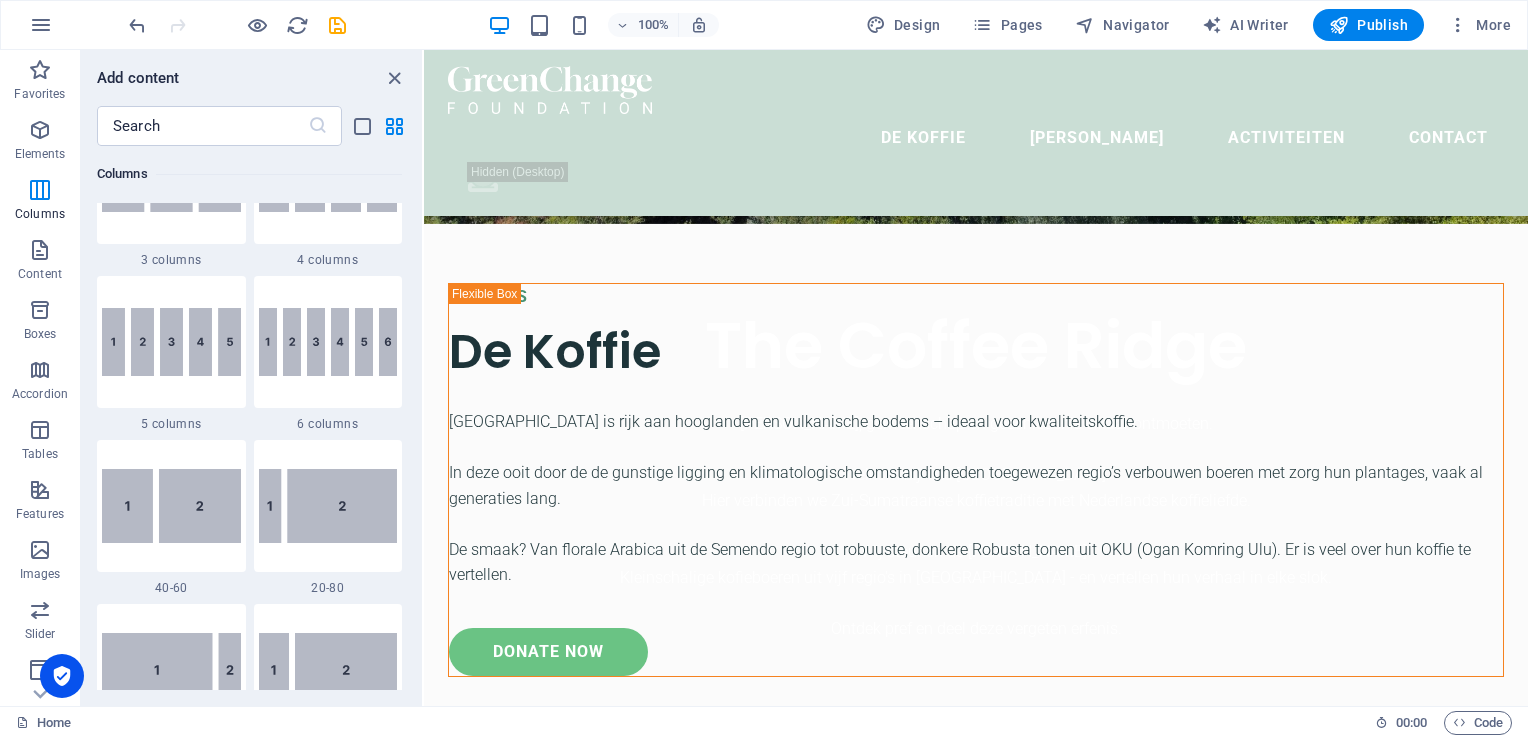 scroll, scrollTop: 1248, scrollLeft: 0, axis: vertical 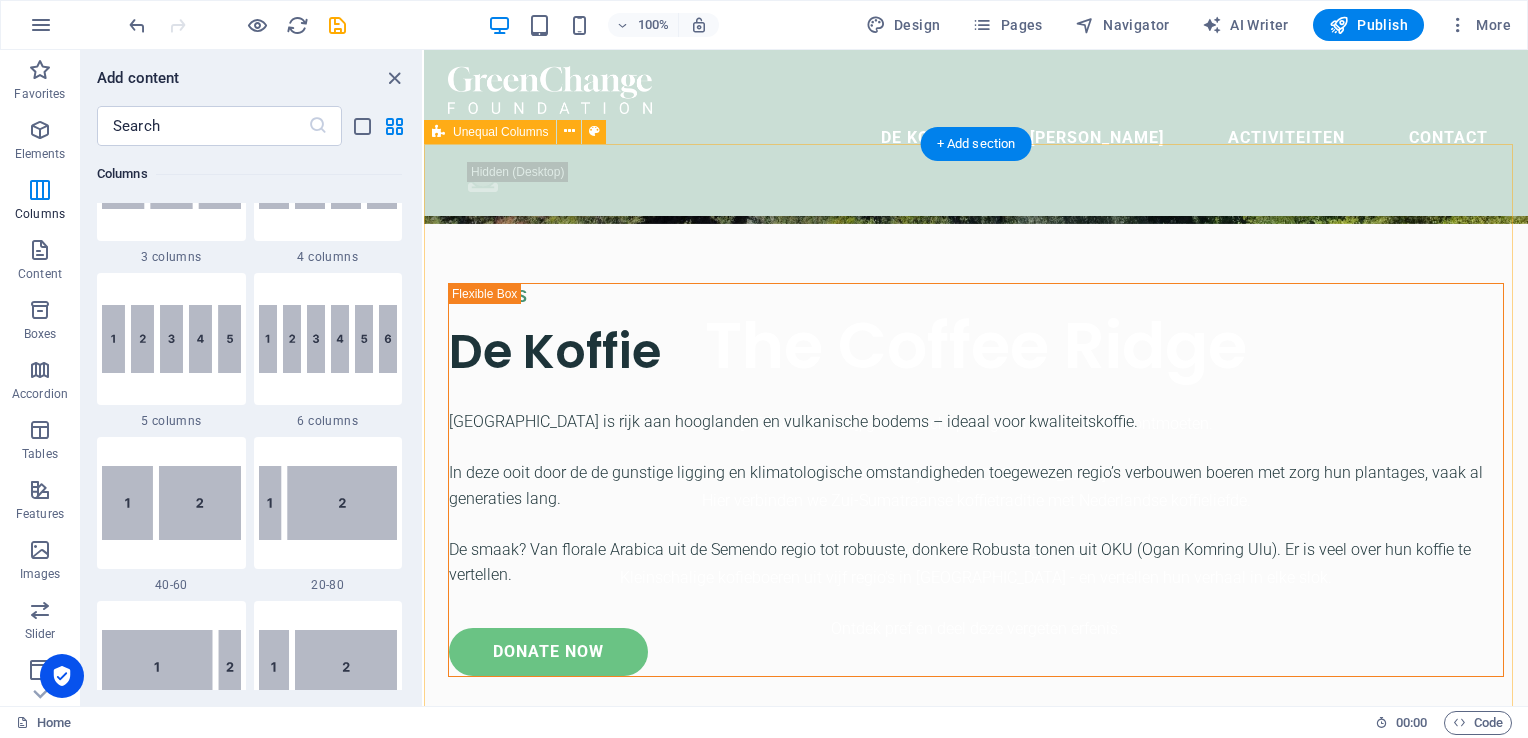 click on "ABOUT US De Koffie Sumatera Selatan is rijk aan hooglanden en vulkanische bodems – ideaal voor kwaliteitskoffie. In deze ooit door de de gunstige ligging en klimatologische omstandigheden toegewezen regio’s verbouwen boeren met zorg hun plantages, vaak al generaties lang. De smaak? Van florale Arabica uit de Semendo regio tot robuuste, donkere Robusta tonen uit OKU (Ogan Komring Ulu). Er is veel over hun koffie te vertellen. donate now" at bounding box center (976, 1048) 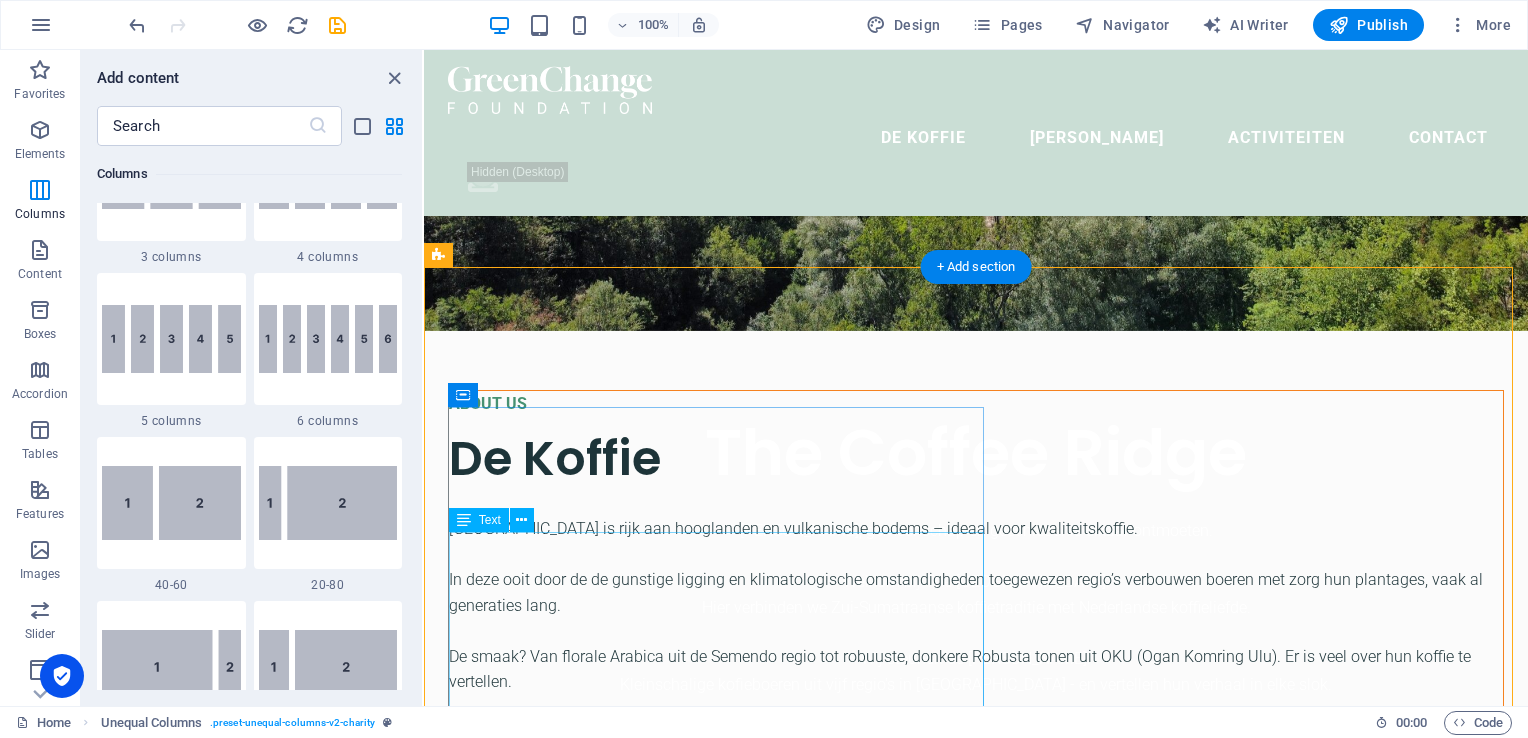 scroll, scrollTop: 459, scrollLeft: 0, axis: vertical 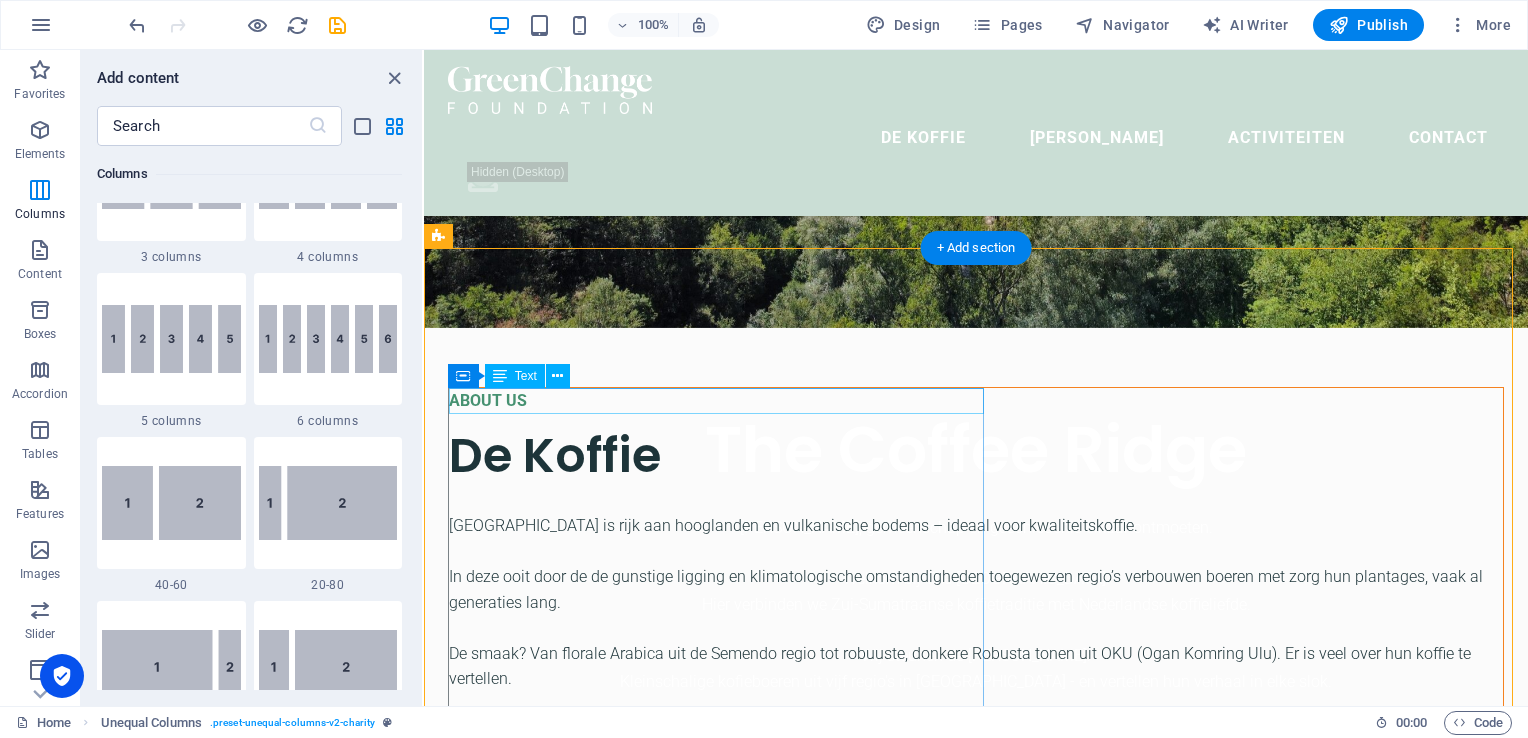 click on "ABOUT US" at bounding box center (976, 401) 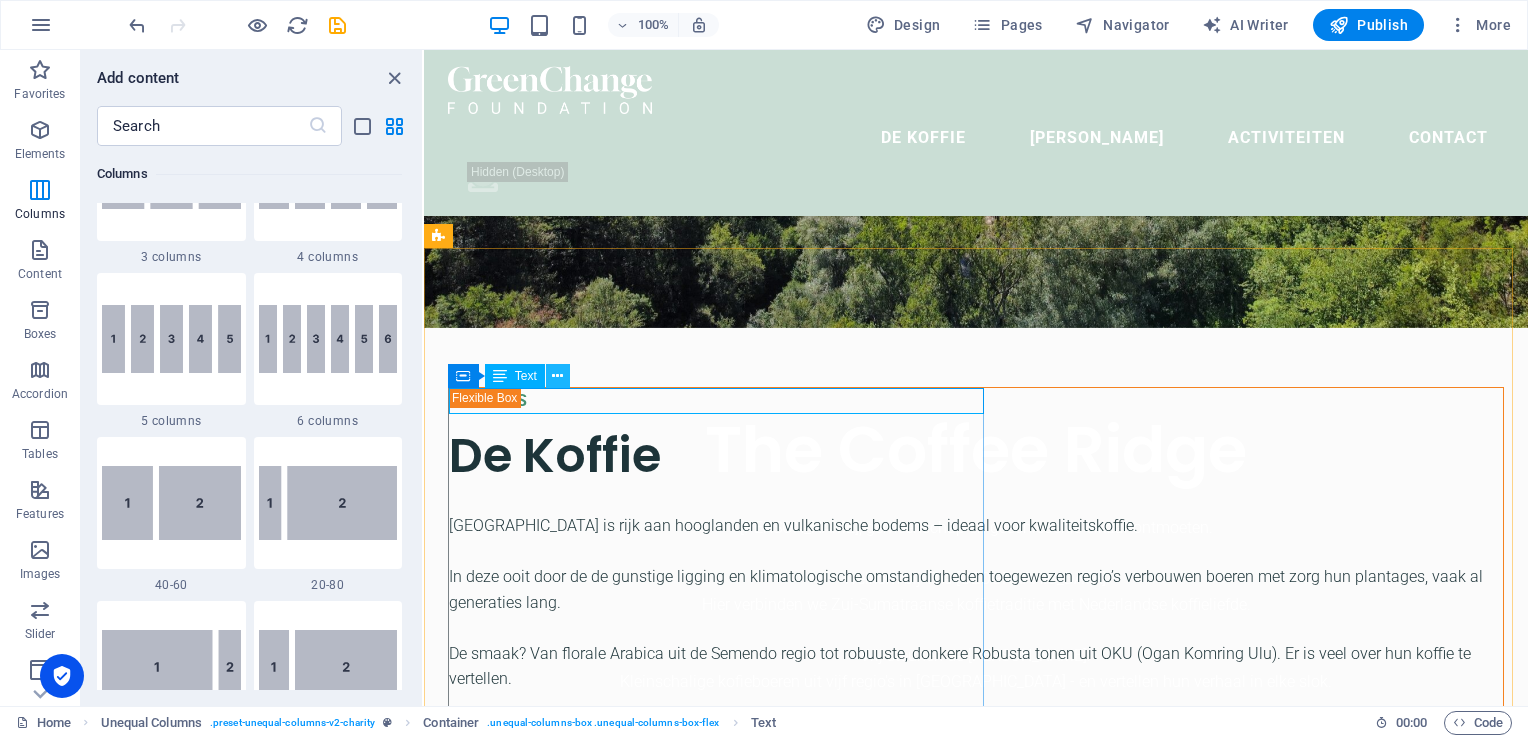 click at bounding box center [557, 376] 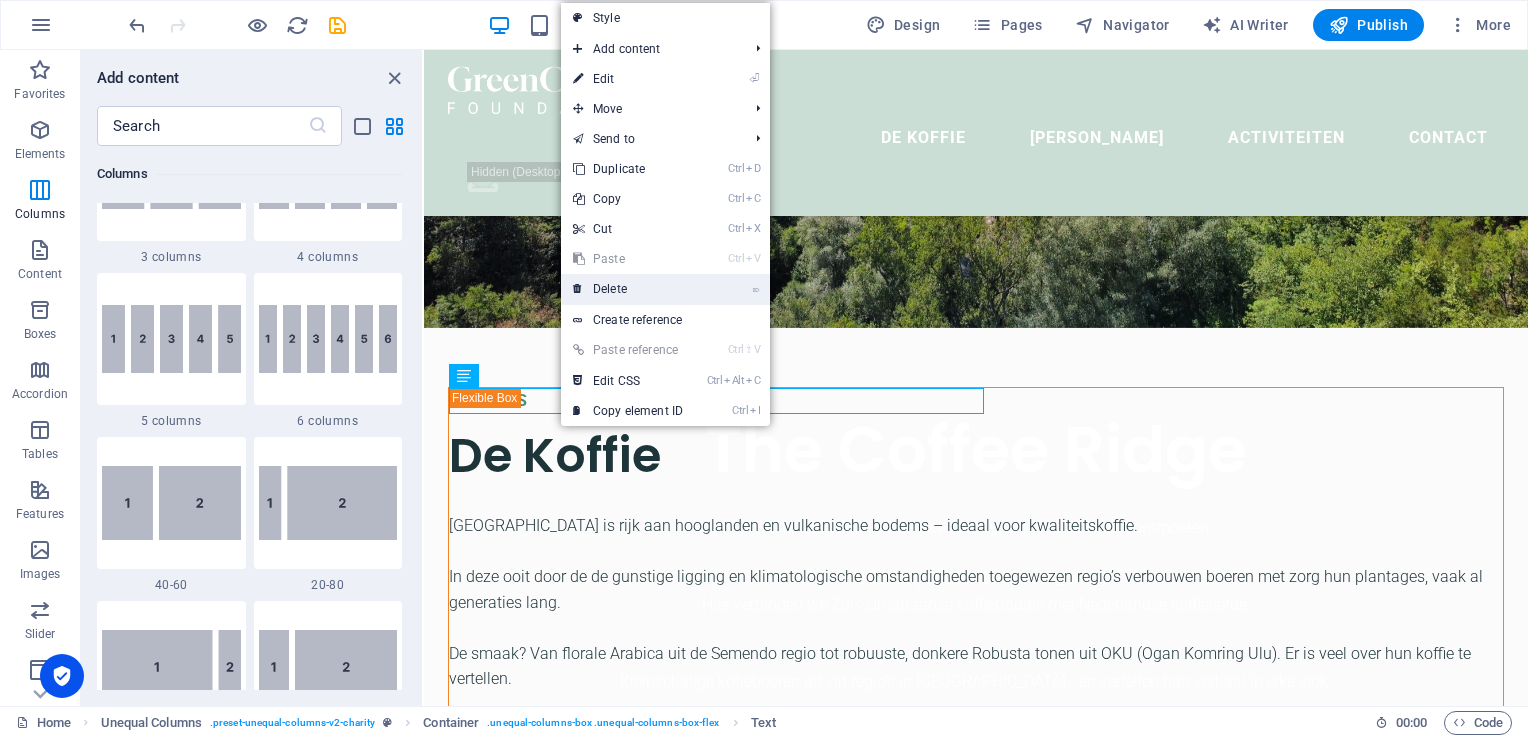 click on "⌦  Delete" at bounding box center (628, 289) 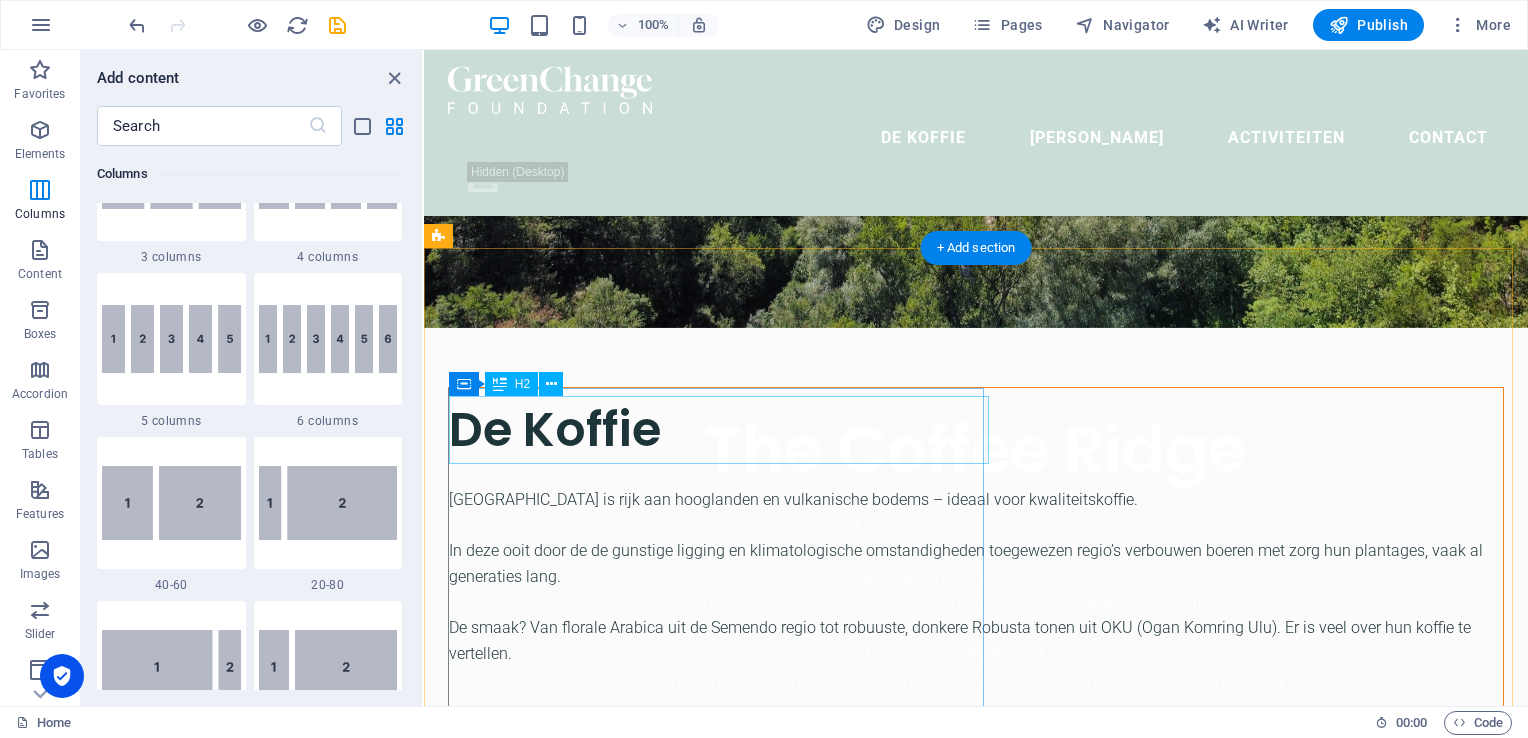 click on "De Koffie" at bounding box center (976, 429) 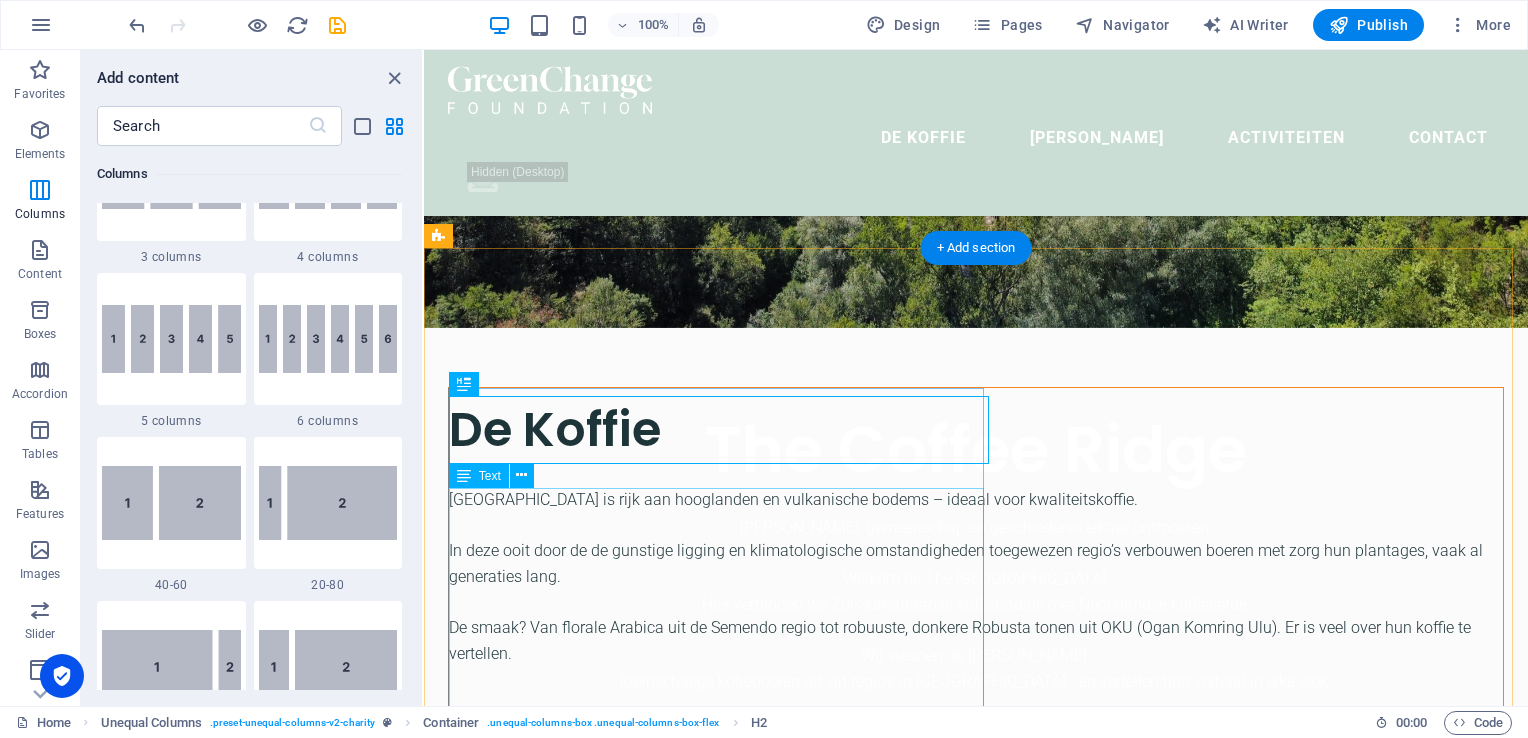 click on "Sumatera Selatan is rijk aan hooglanden en vulkanische bodems – ideaal voor kwaliteitskoffie. In deze ooit door de de gunstige ligging en klimatologische omstandigheden toegewezen regio’s verbouwen boeren met zorg hun plantages, vaak al generaties lang. De smaak? Van florale Arabica uit de Semendo regio tot robuuste, donkere Robusta tonen uit OKU (Ogan Komring Ulu). Er is veel over hun koffie te vertellen." at bounding box center (976, 576) 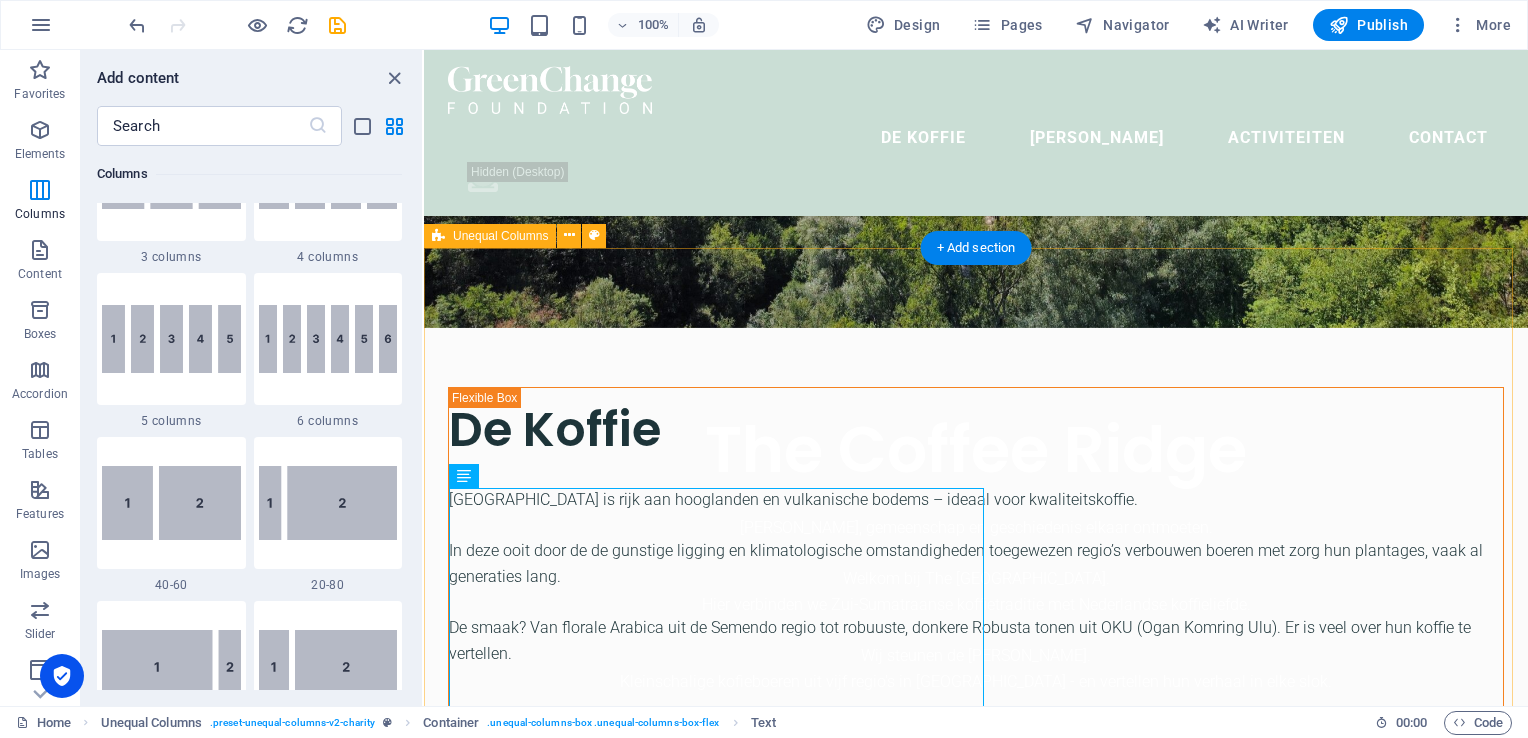 click on "De Koffie Sumatera Selatan is rijk aan hooglanden en vulkanische bodems – ideaal voor kwaliteitskoffie. In deze ooit door de de gunstige ligging en klimatologische omstandigheden toegewezen regio’s verbouwen boeren met zorg hun plantages, vaak al generaties lang. De smaak? Van florale Arabica uit de Semendo regio tot robuuste, donkere Robusta tonen uit OKU (Ogan Komring Ulu). Er is veel over hun koffie te vertellen. donate now" at bounding box center [976, 1139] 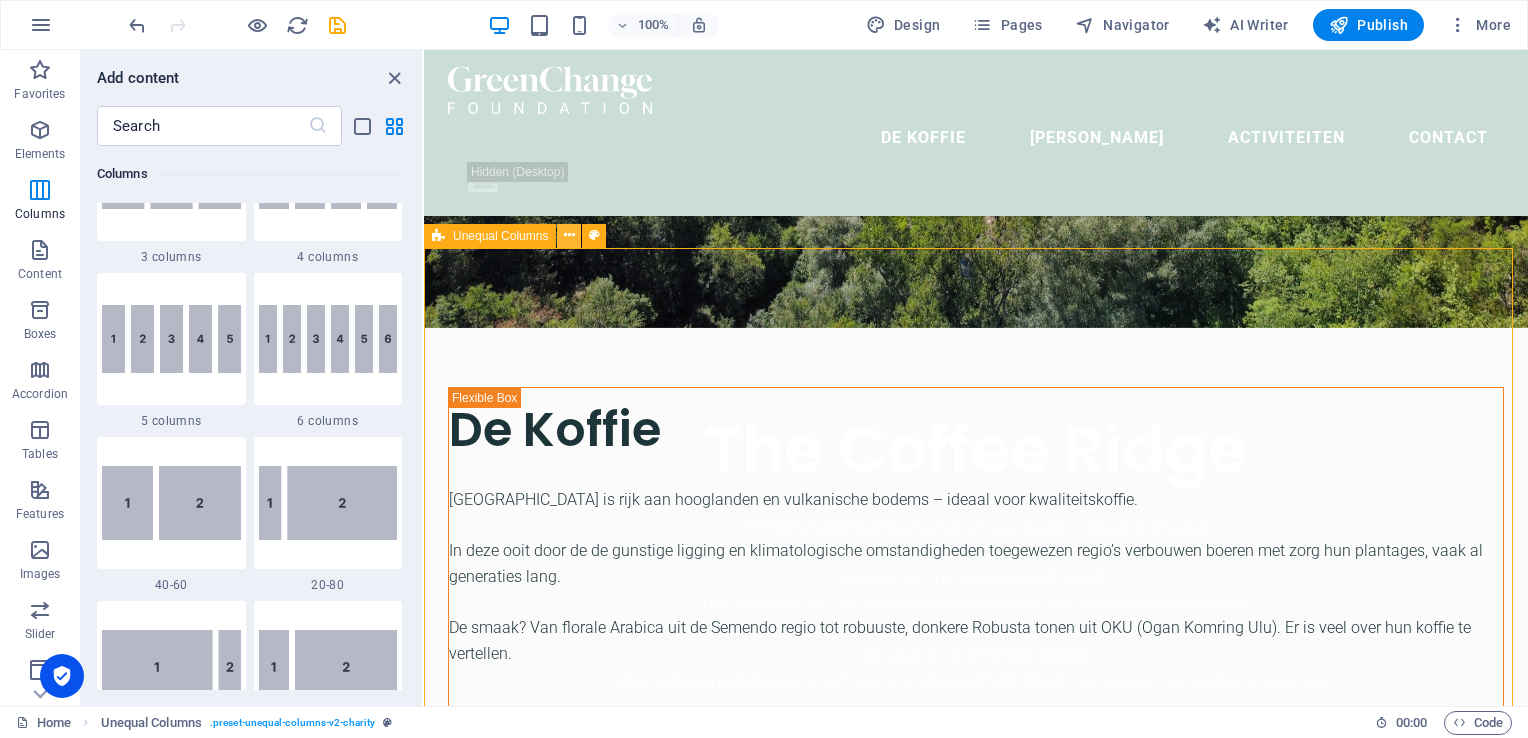 click at bounding box center (569, 235) 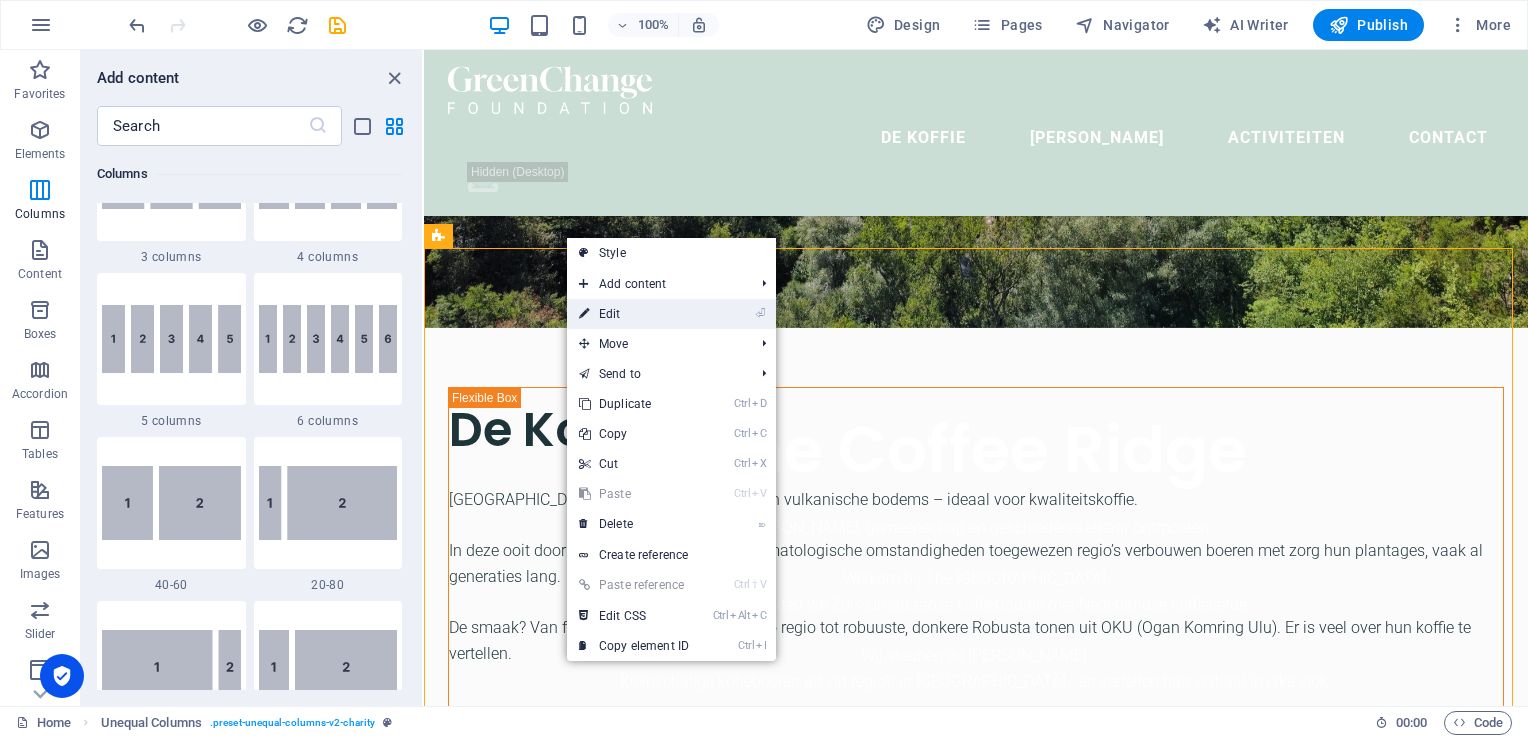 click on "⏎  Edit" at bounding box center [634, 314] 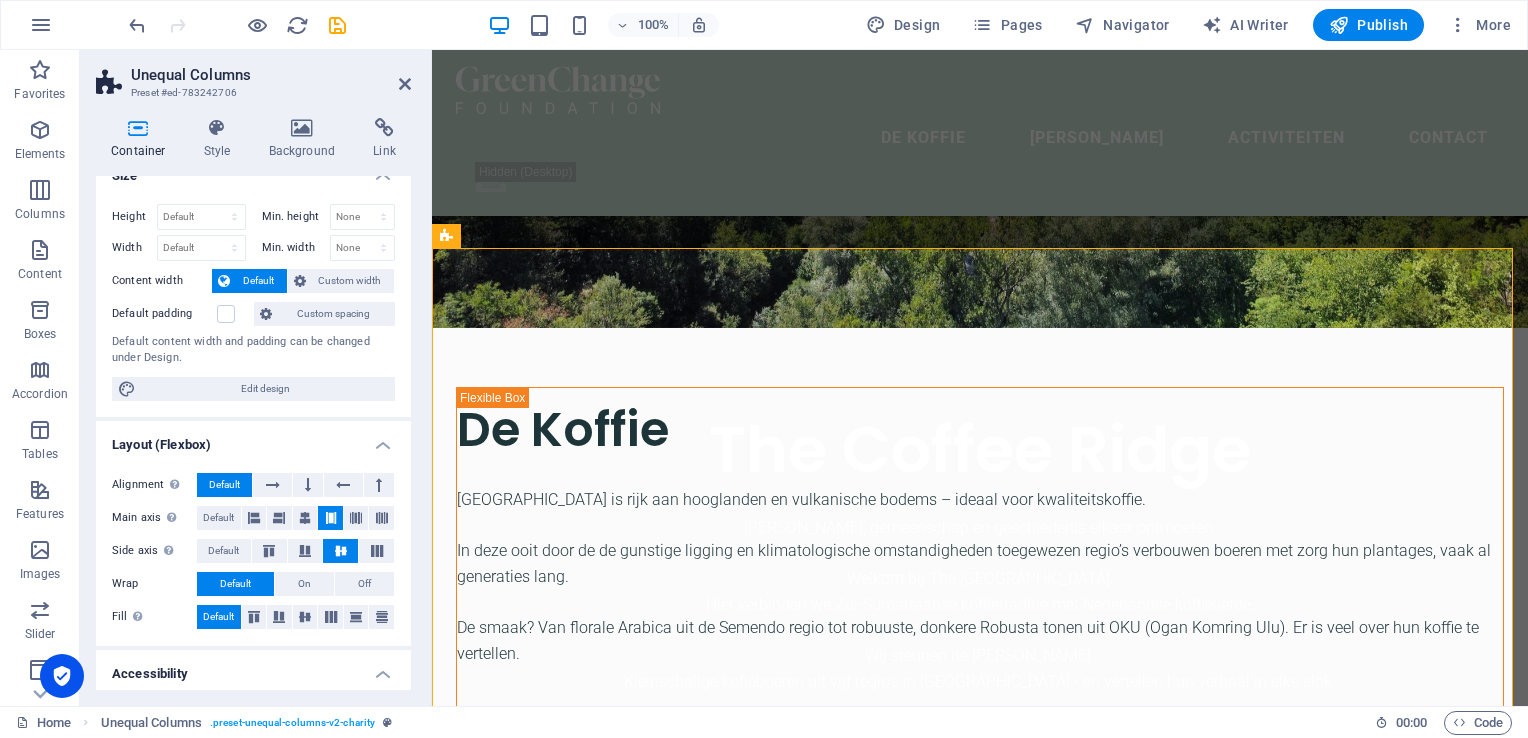 scroll, scrollTop: 0, scrollLeft: 0, axis: both 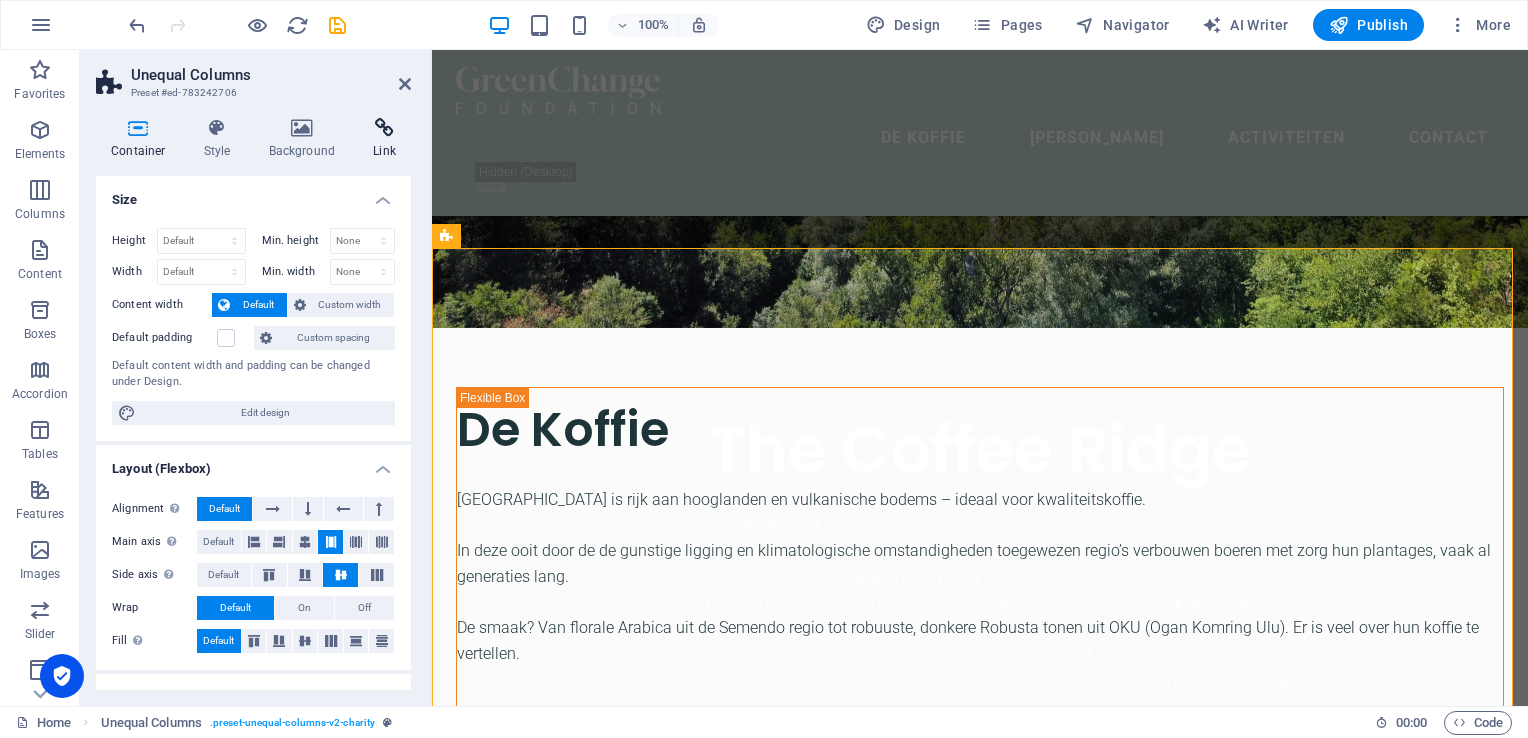 click at bounding box center (384, 128) 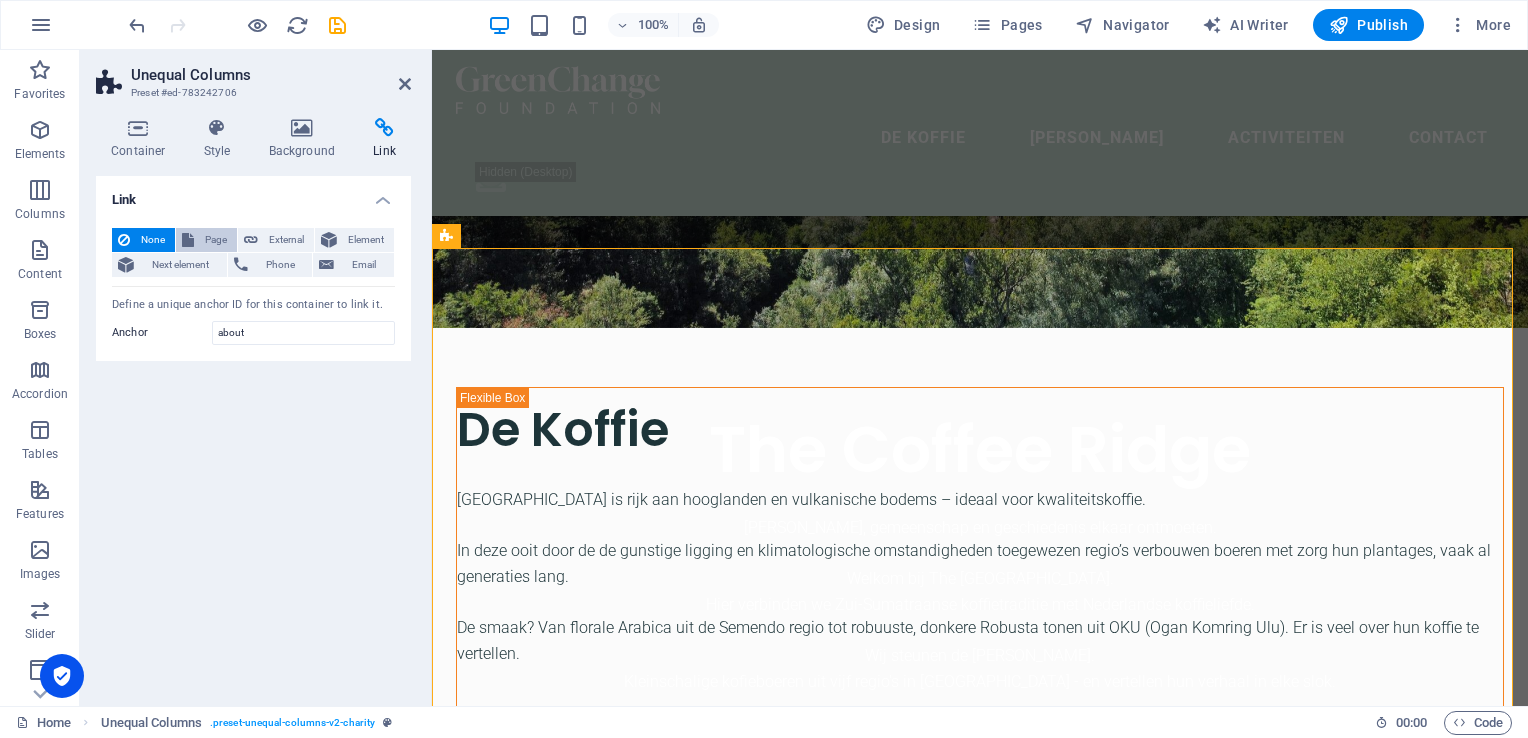 click on "Page" at bounding box center [215, 240] 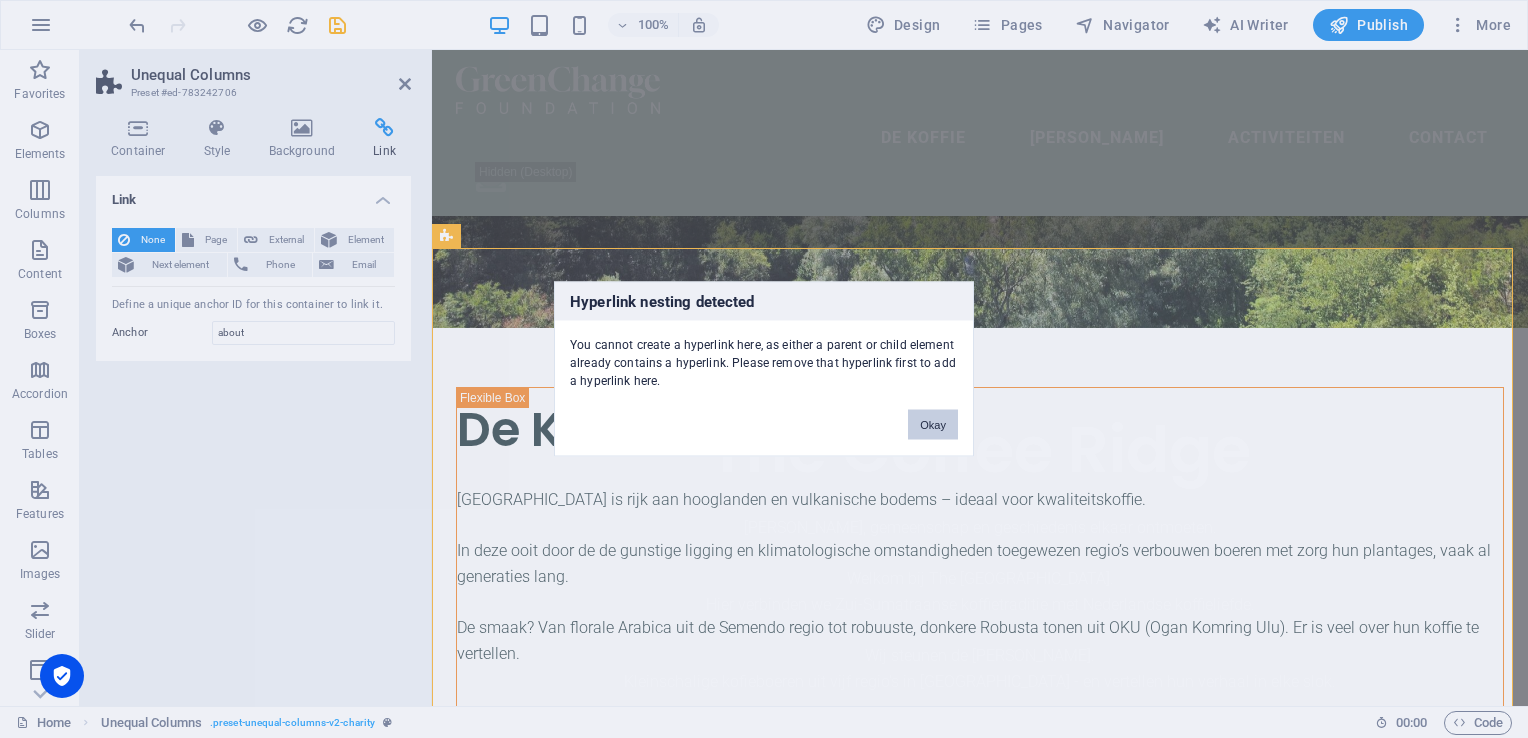 click on "Okay" at bounding box center [933, 425] 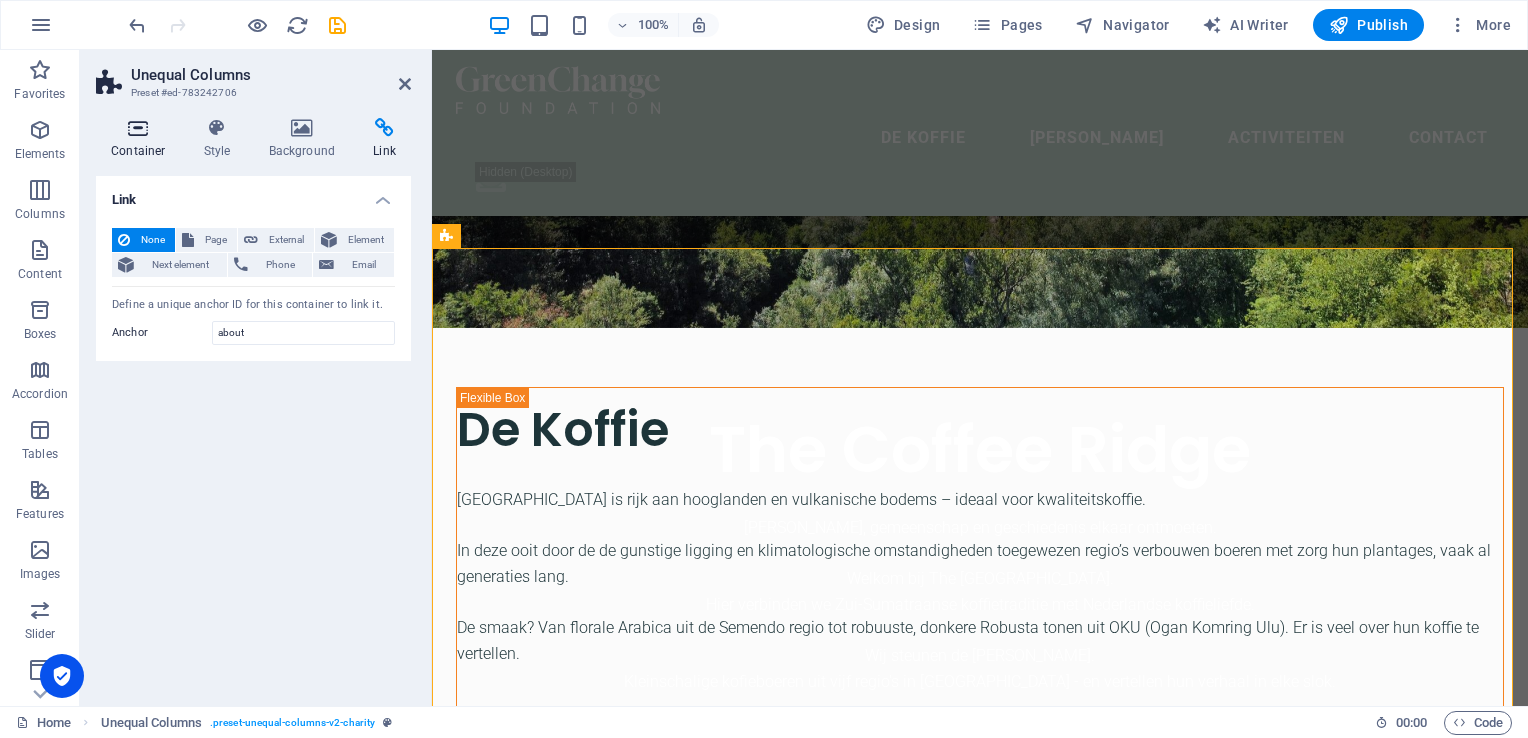 click at bounding box center [138, 128] 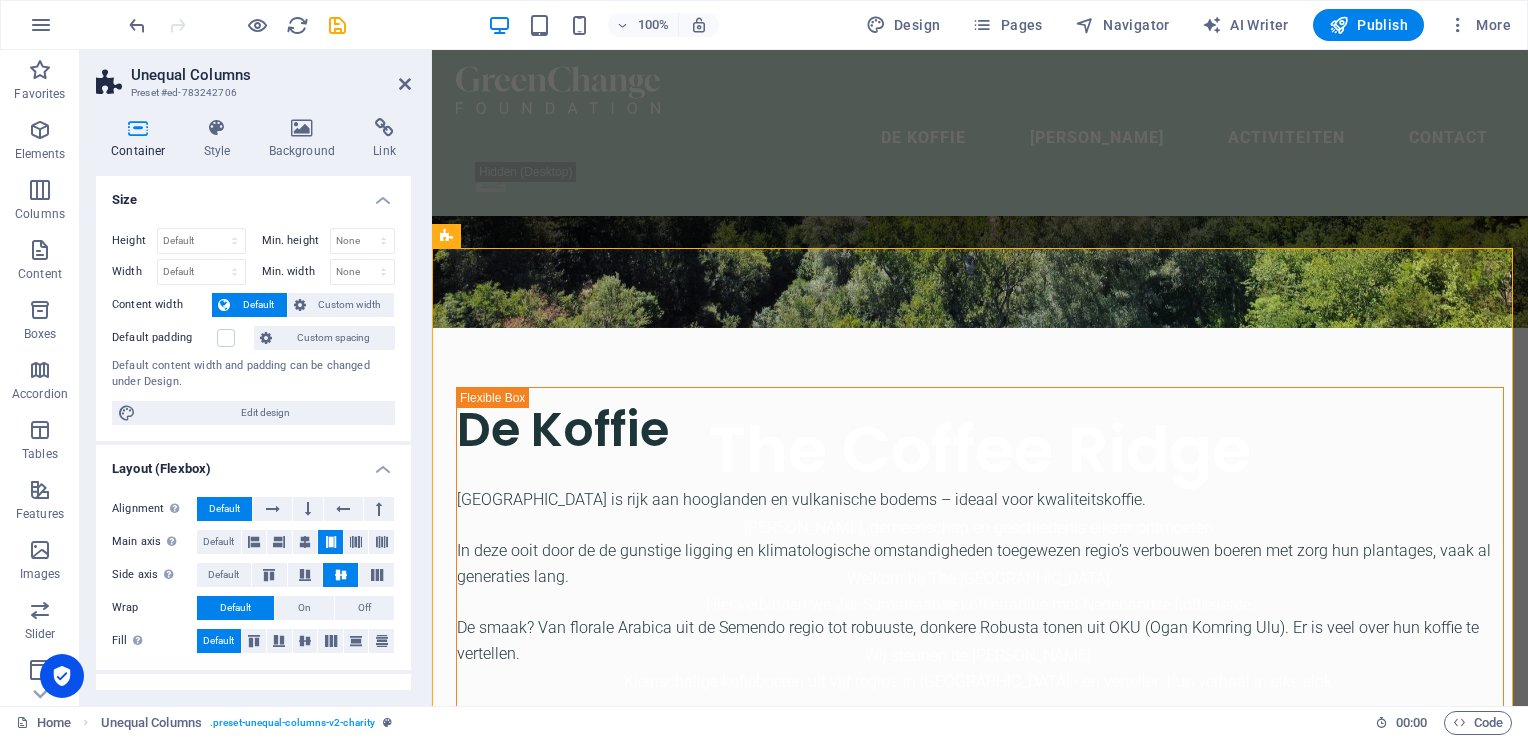 scroll, scrollTop: 259, scrollLeft: 0, axis: vertical 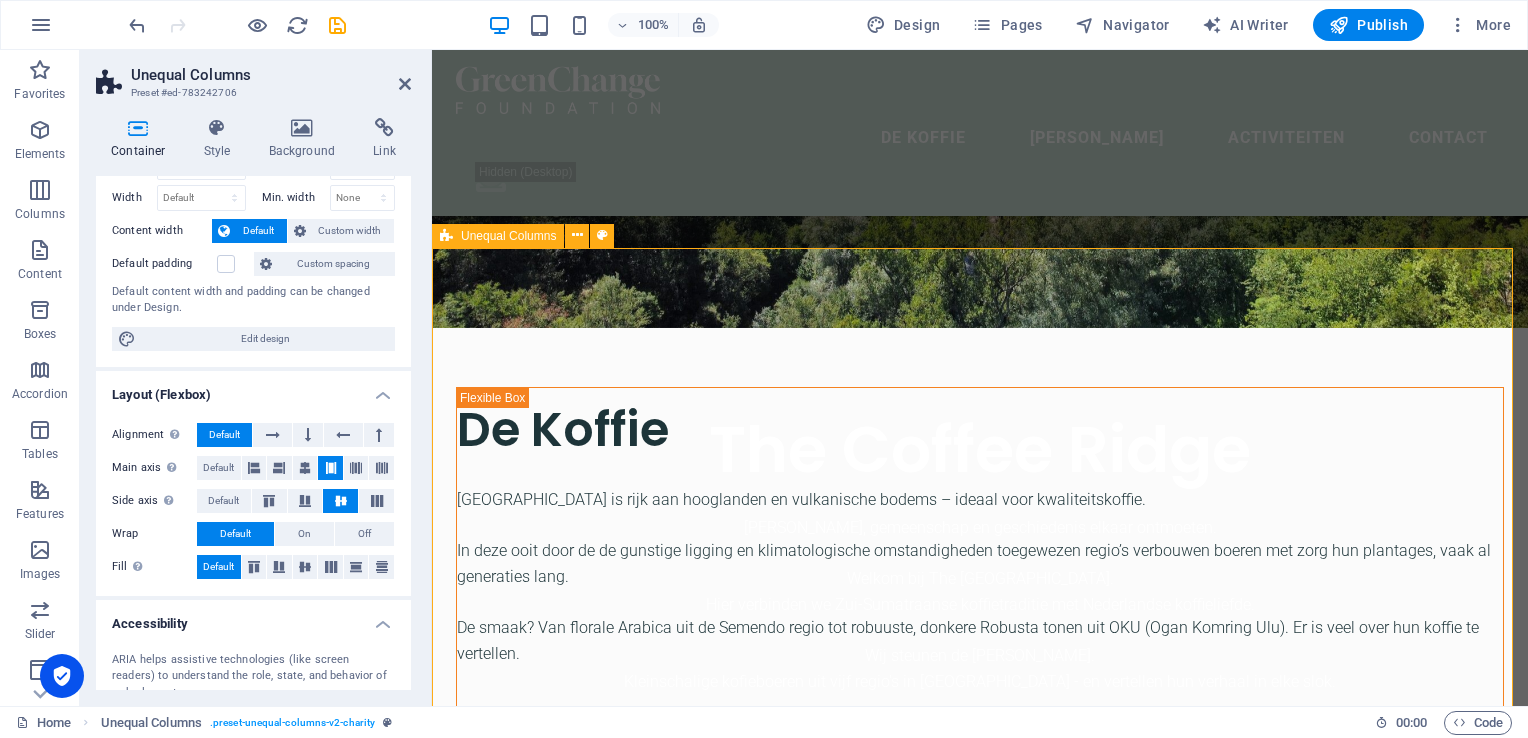 click on "De Koffie Sumatera Selatan is rijk aan hooglanden en vulkanische bodems – ideaal voor kwaliteitskoffie. In deze ooit door de de gunstige ligging en klimatologische omstandigheden toegewezen regio’s verbouwen boeren met zorg hun plantages, vaak al generaties lang. De smaak? Van florale Arabica uit de Semendo regio tot robuuste, donkere Robusta tonen uit OKU (Ogan Komring Ulu). Er is veel over hun koffie te vertellen. donate now" at bounding box center (980, 1135) 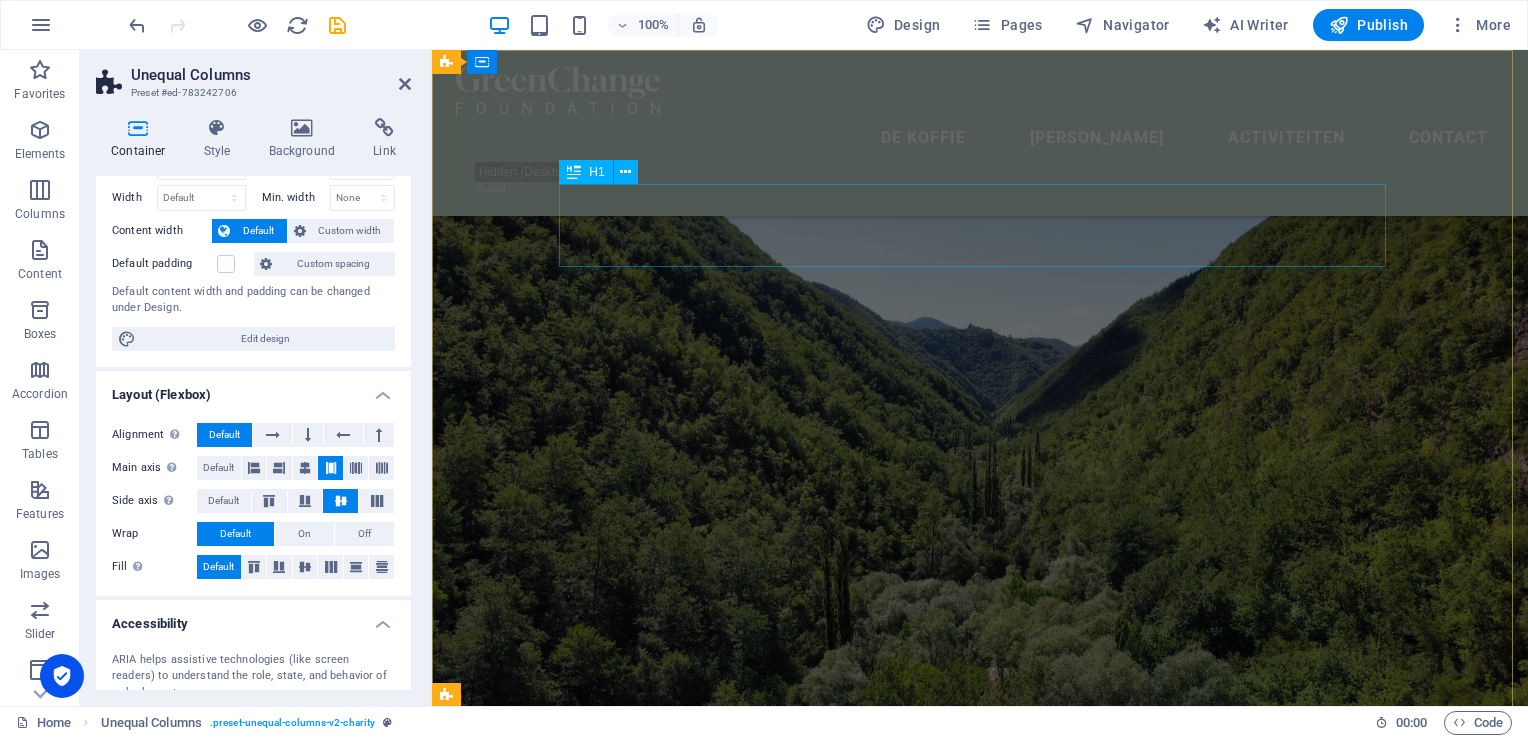 scroll, scrollTop: 0, scrollLeft: 0, axis: both 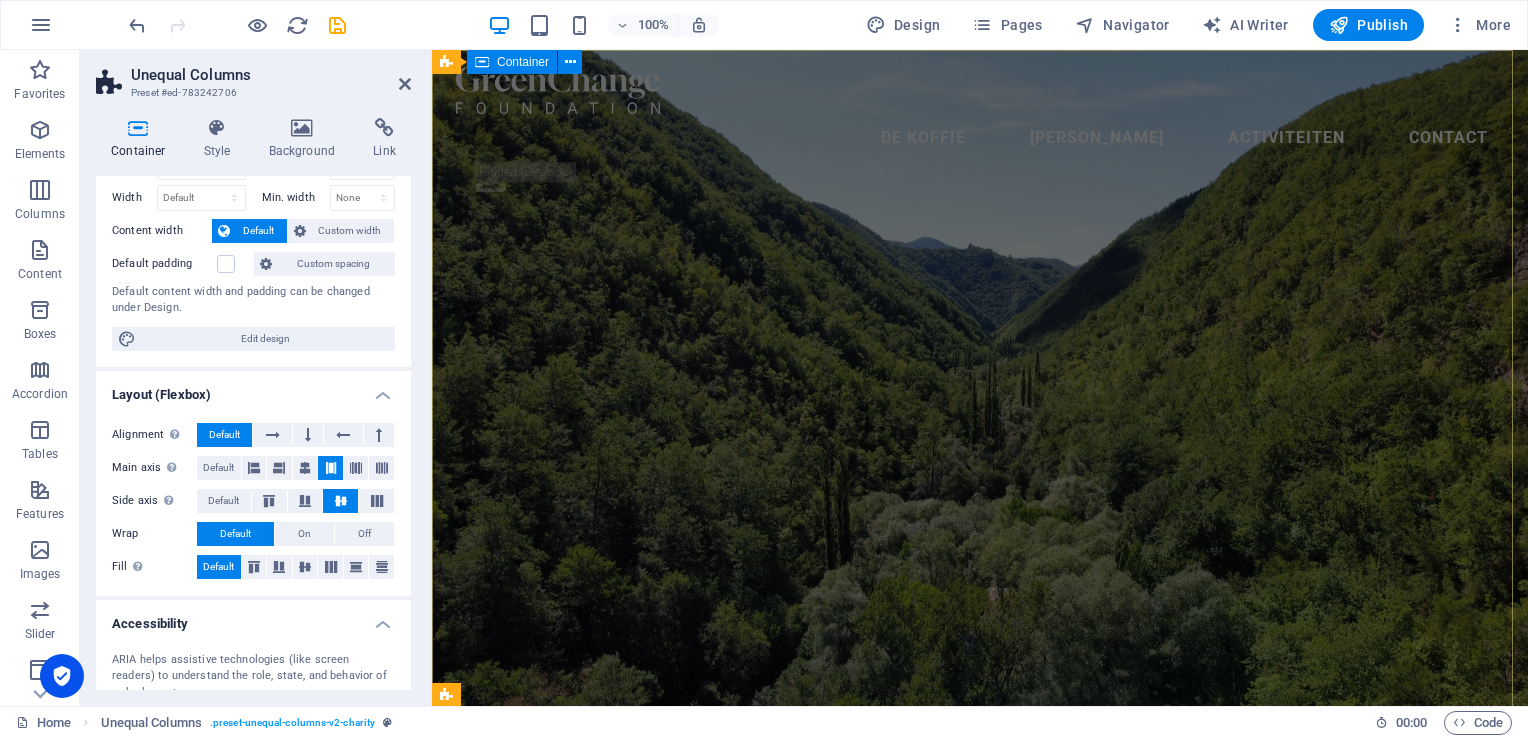 click on "The Coffee Ridge Waar koffie, gemeenschap en geschiedenis elkaar ontmoeten. Welkom bij The Coffee Ridge. Hier verbinden we Zui-Sumatraanse koffietraditie met Nederlandse koffieliefde. Wij steunen de Petani. Kleinschalige kofieboeren uit vijf regio's in Sumsel - en vertellen hun verhaal in elke slok.  Ontdek pref en deel deze vergeten erfenis." at bounding box center [980, 956] 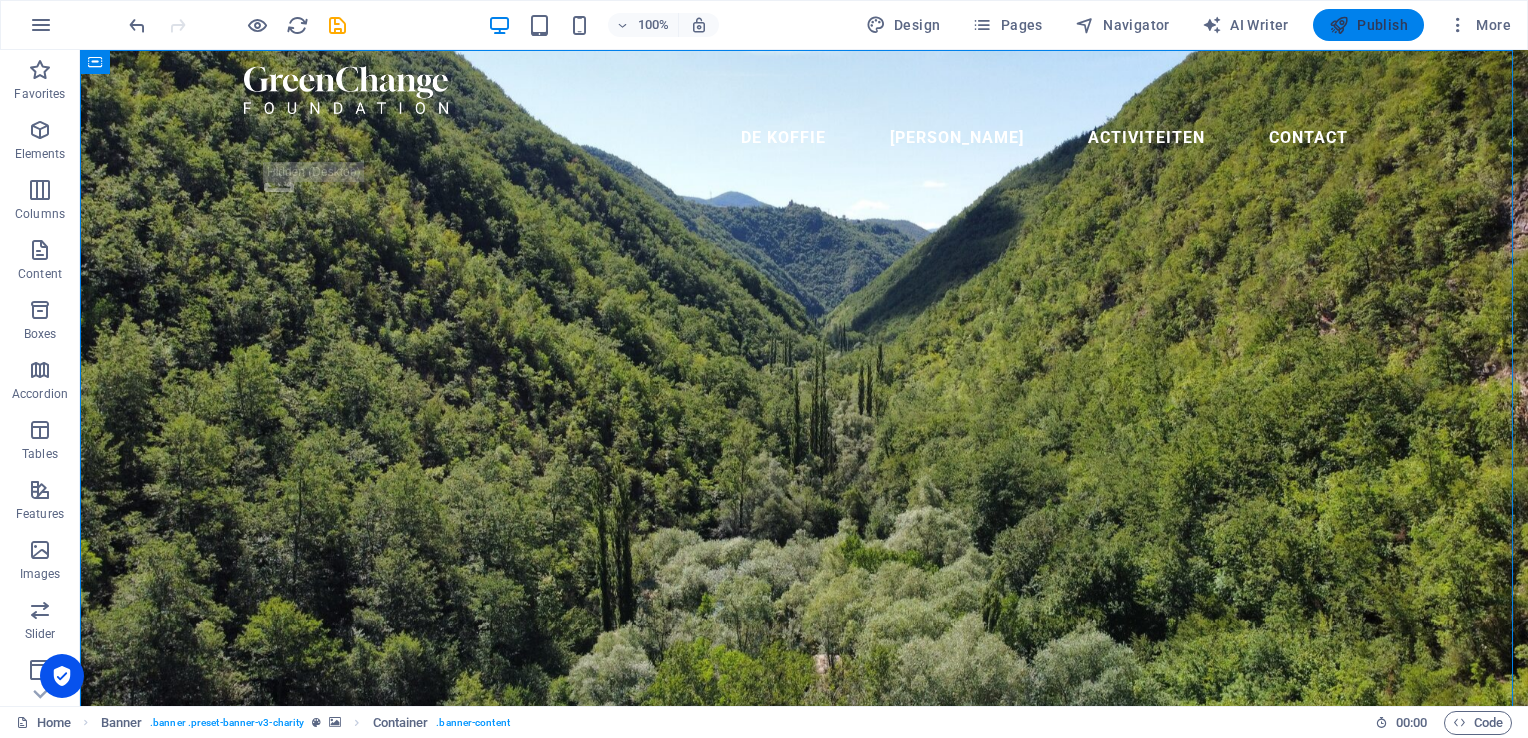 click on "Publish" at bounding box center [1368, 25] 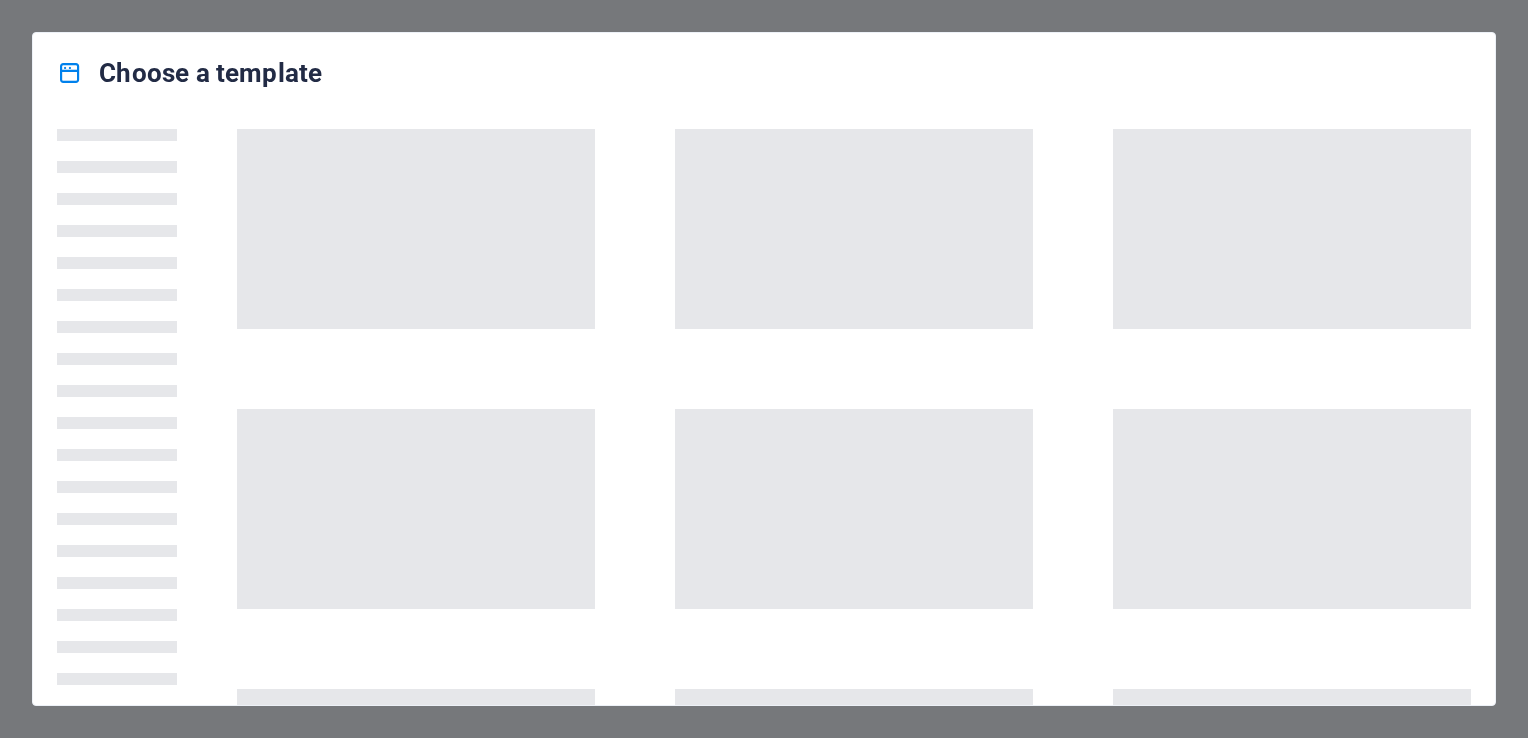 scroll, scrollTop: 0, scrollLeft: 0, axis: both 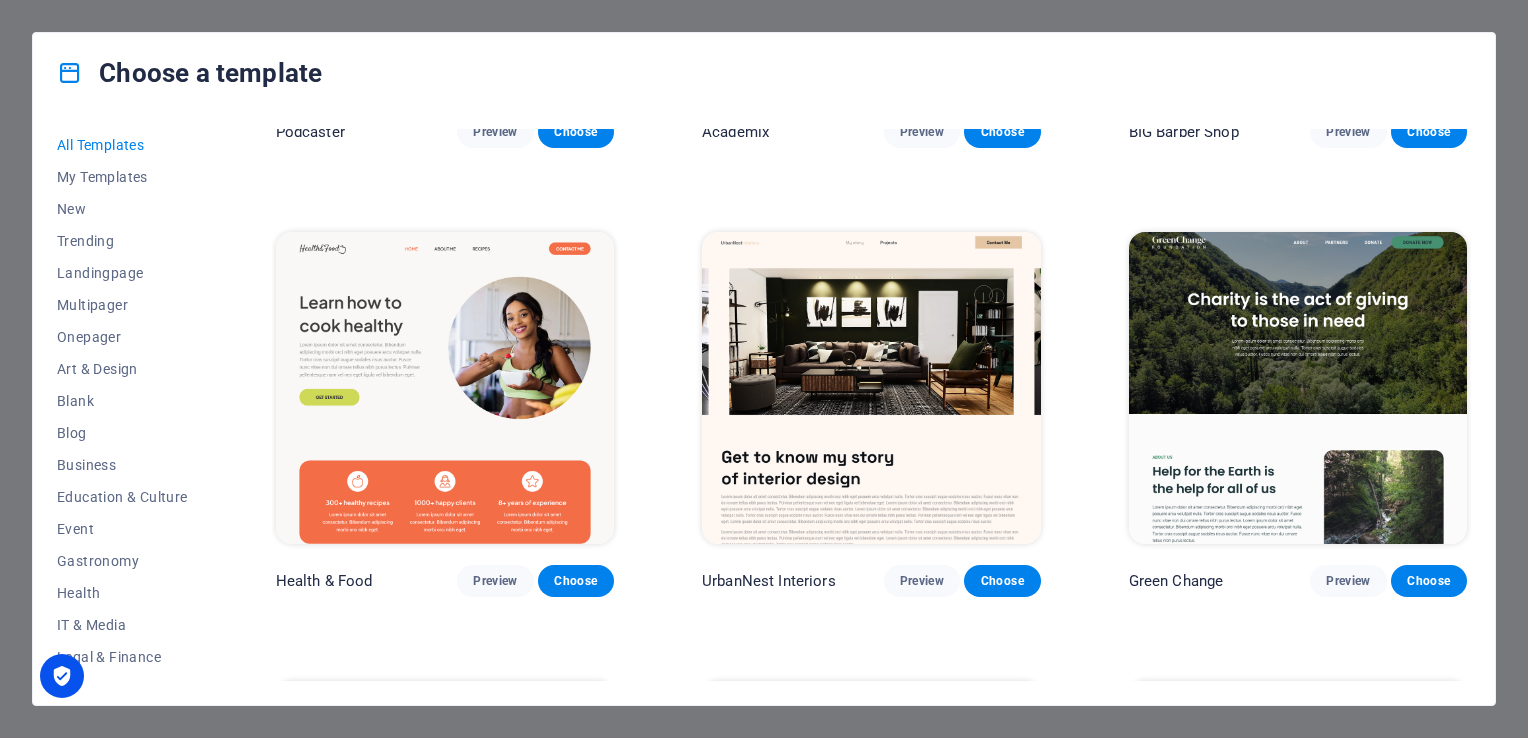 click at bounding box center (1298, 388) 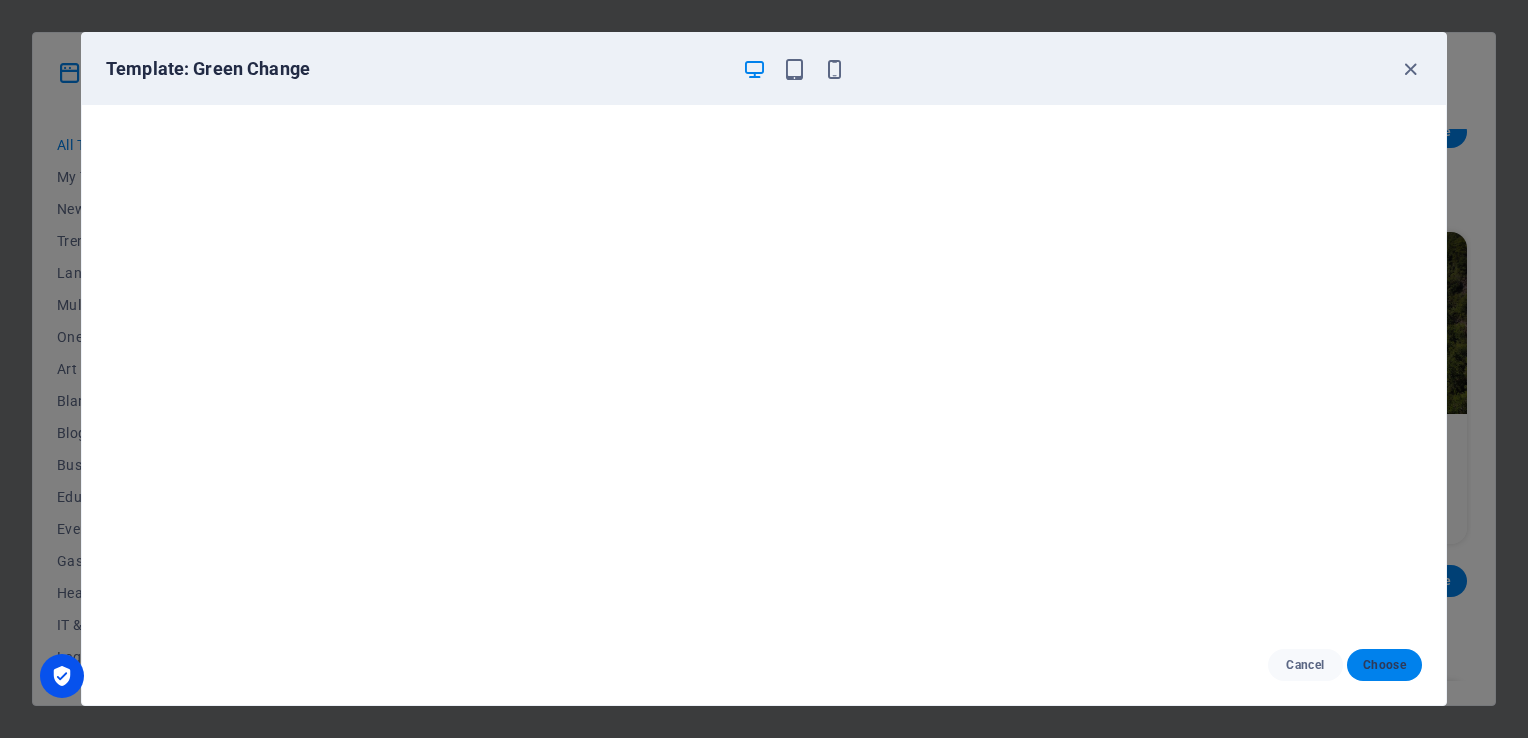 click on "Choose" at bounding box center [1384, 665] 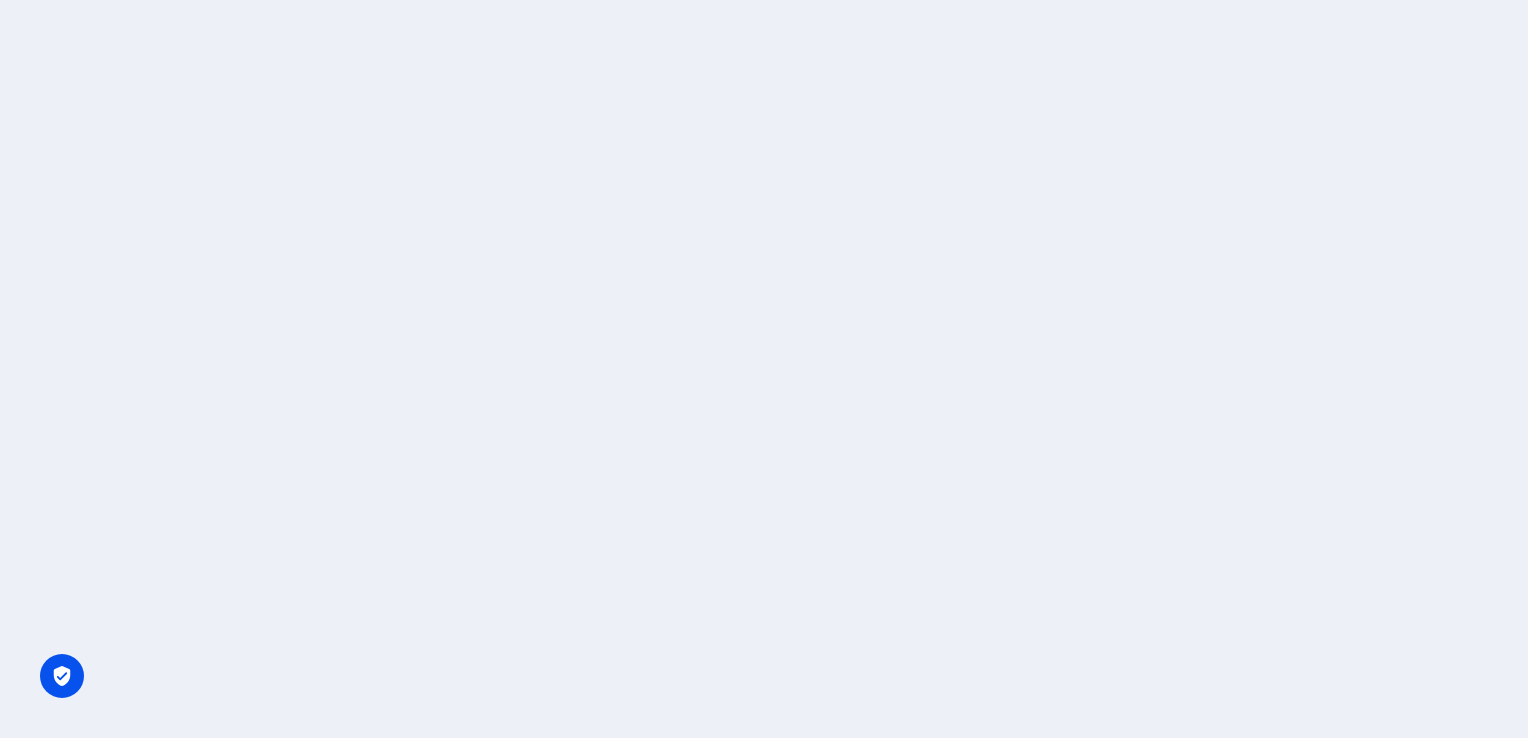scroll, scrollTop: 0, scrollLeft: 0, axis: both 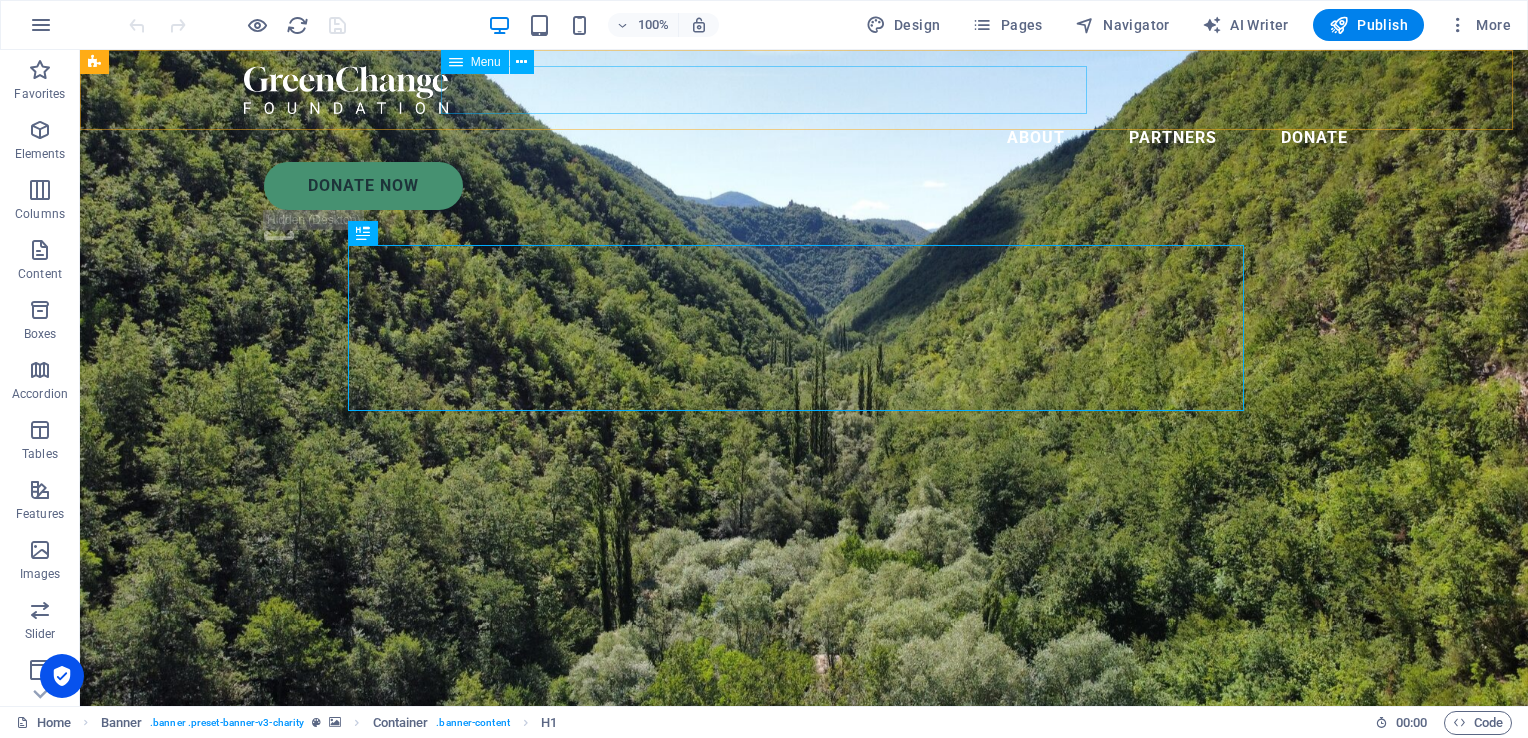 click on "About Partners Donate" at bounding box center [804, 138] 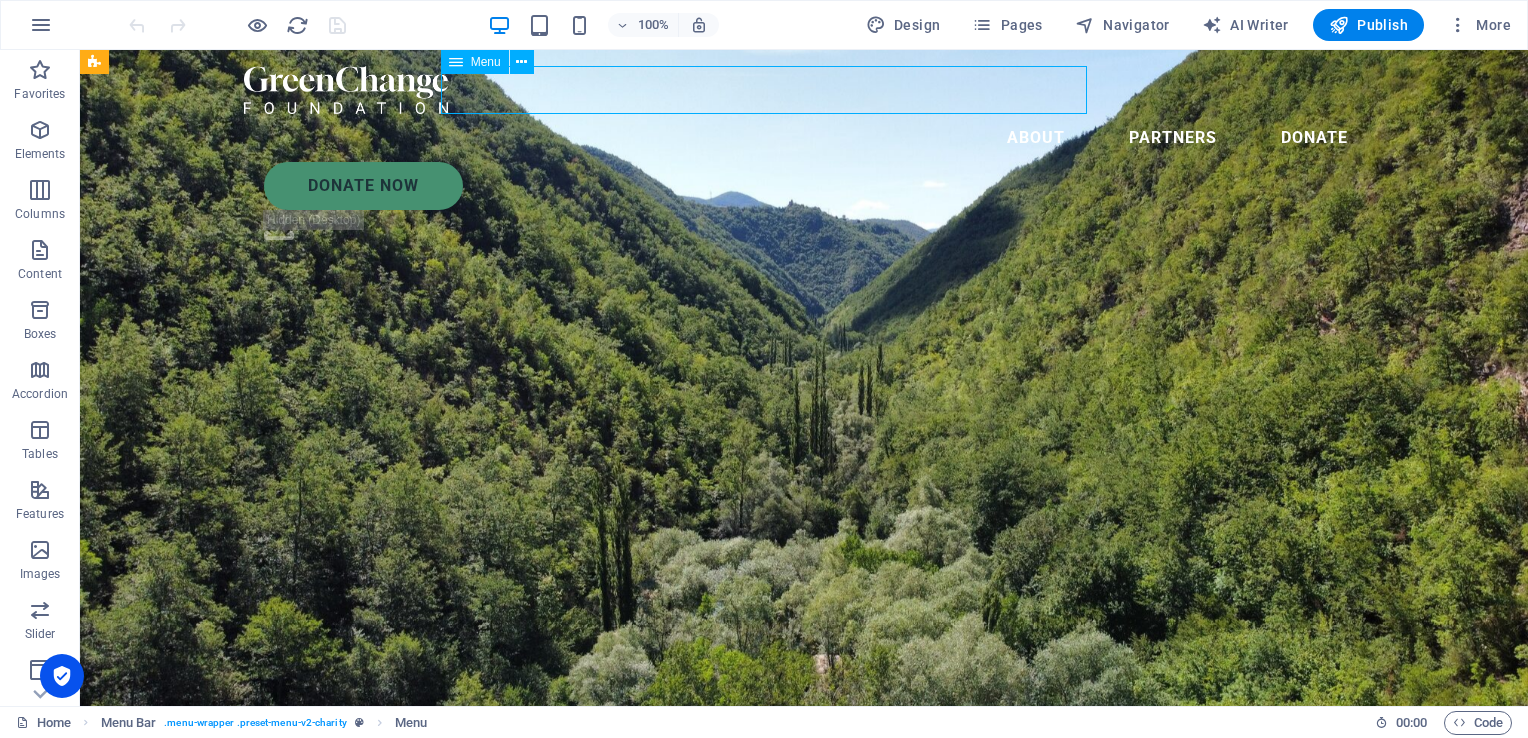 click on "About Partners Donate" at bounding box center (804, 138) 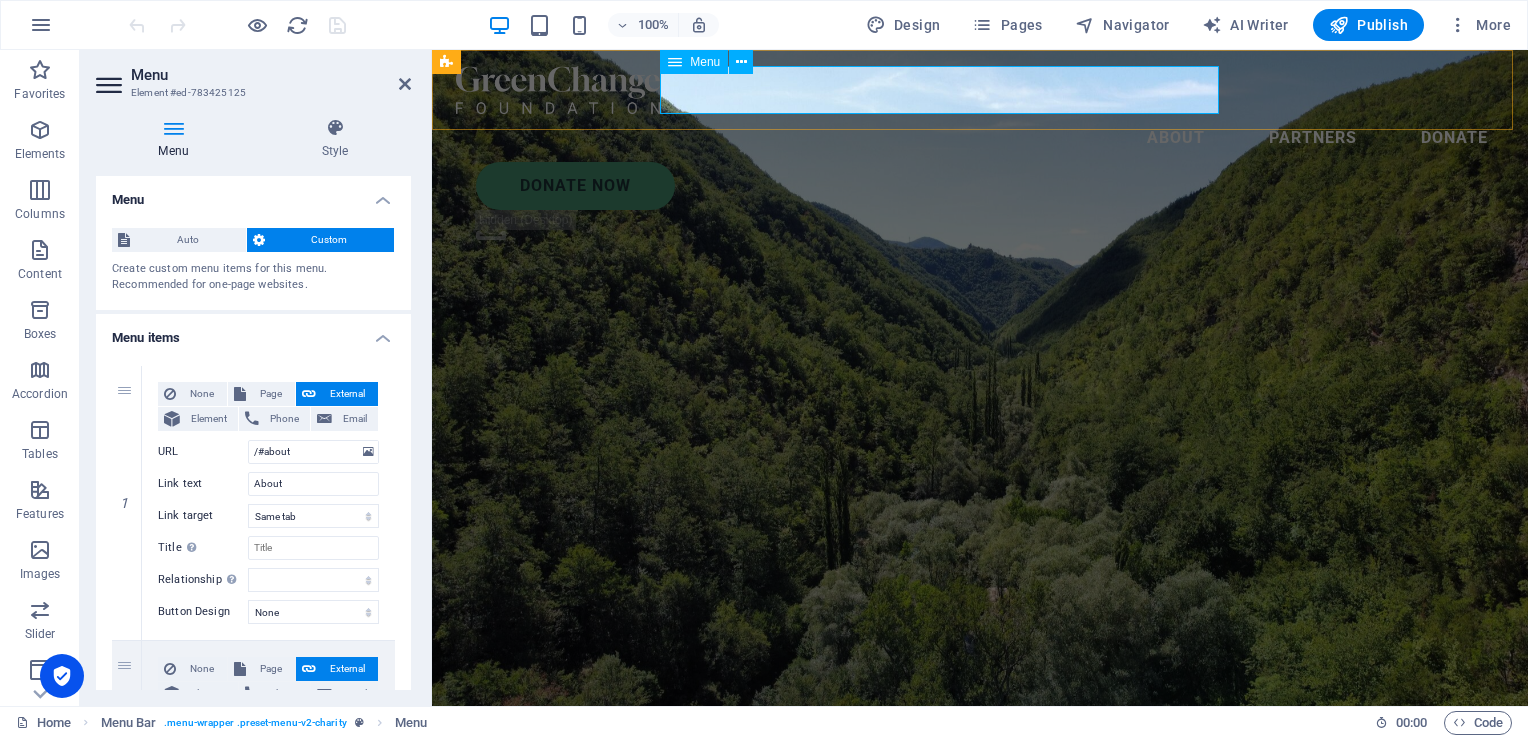 click on "About Partners Donate" at bounding box center [980, 138] 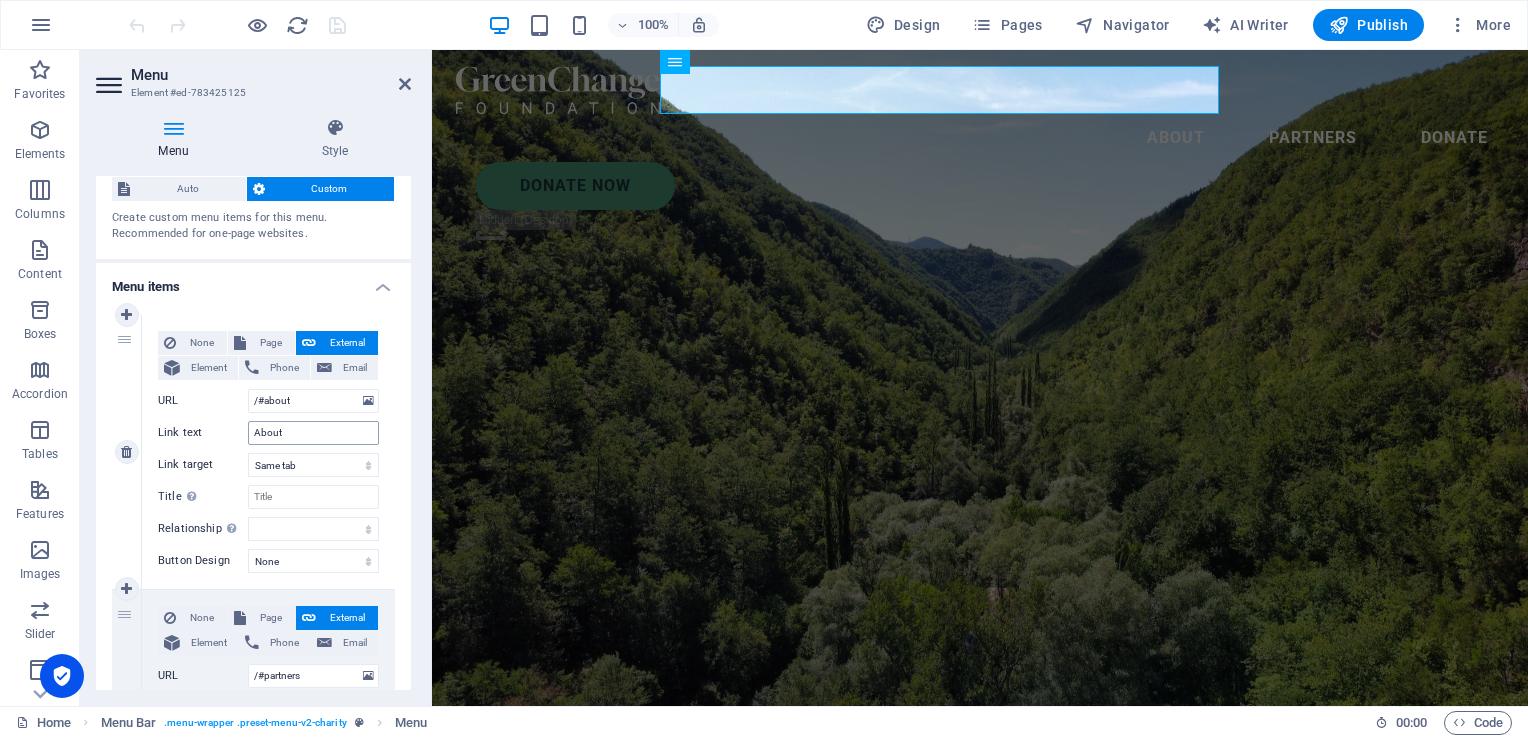 scroll, scrollTop: 52, scrollLeft: 0, axis: vertical 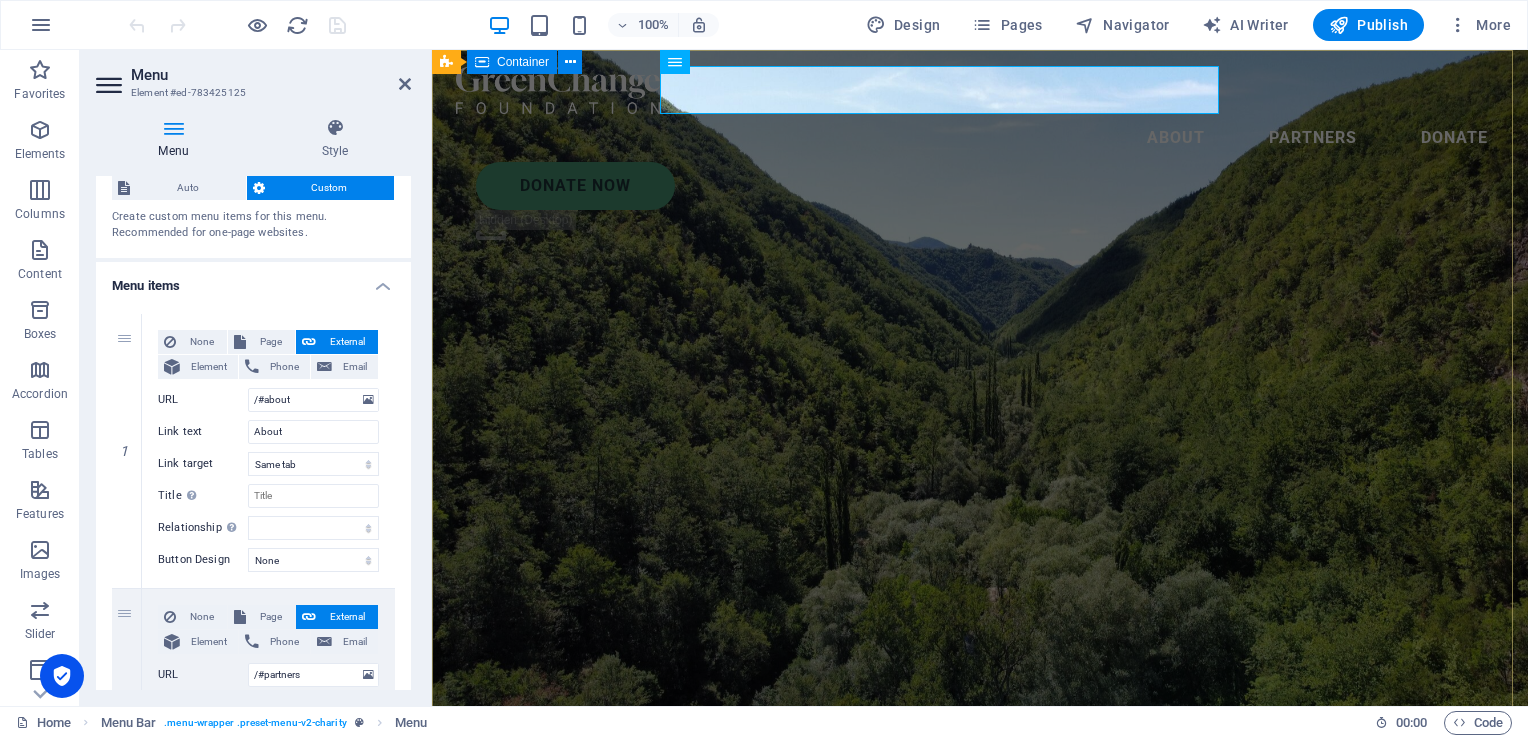 click on "Charity is the act of giving to those in need Lorem ipsum dolor sit amet consectetur. Bibendum adipiscing morbi orci nibh eget posuere arcu volutpat nulla. Tortor cras suscipit augue sodales risus auctor. Fusce nunc vitae non dui ornare tellus nibh purus lectus." at bounding box center (980, 908) 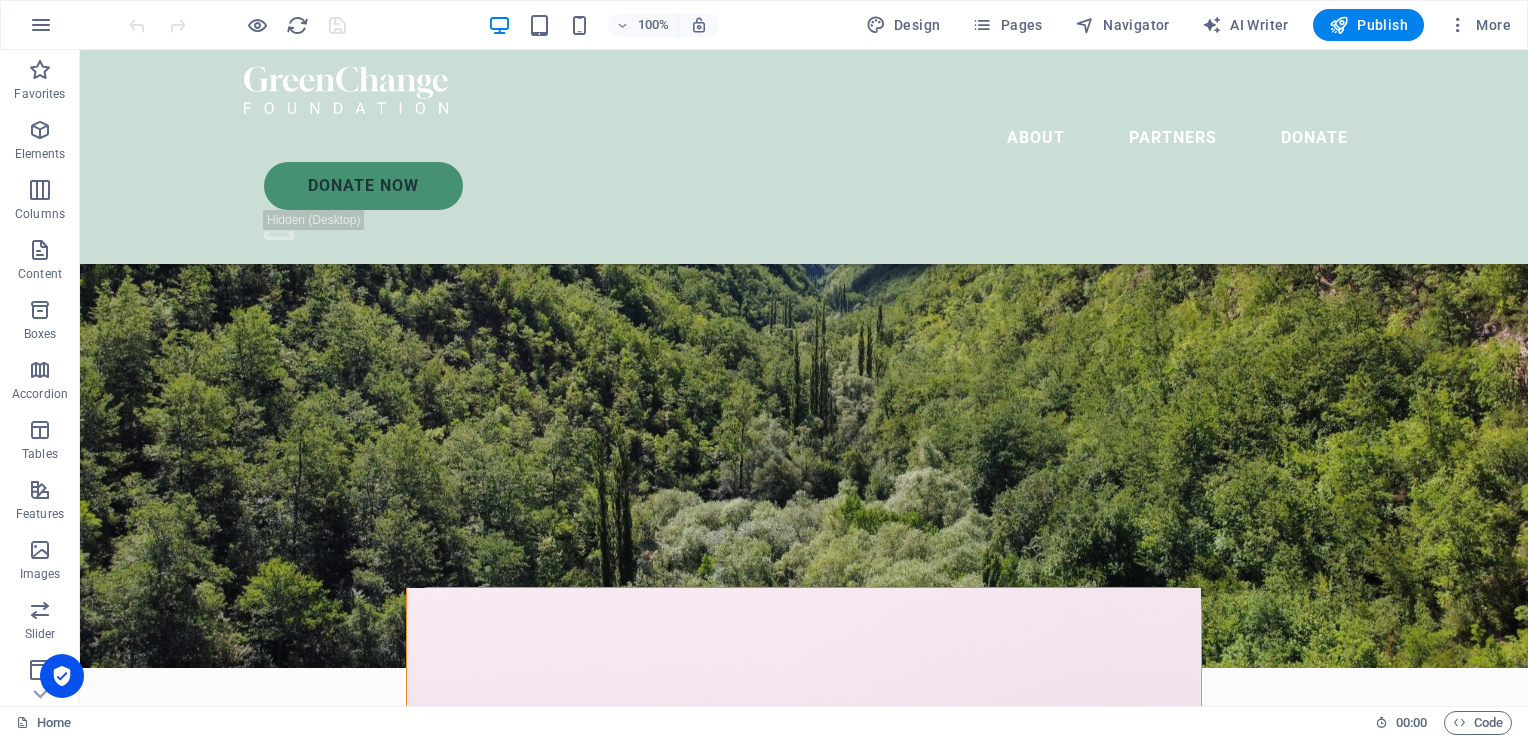 scroll, scrollTop: 0, scrollLeft: 0, axis: both 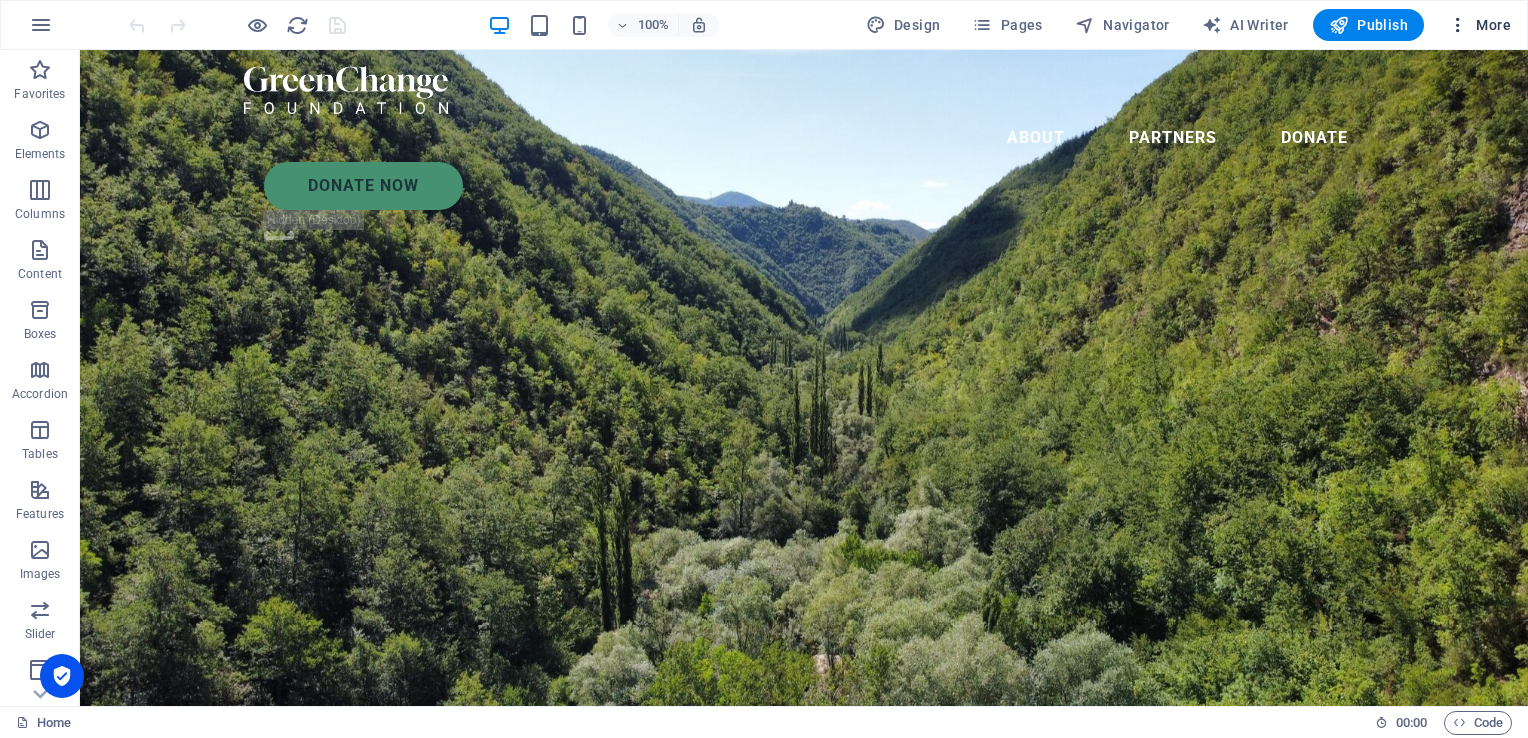 click at bounding box center (1458, 25) 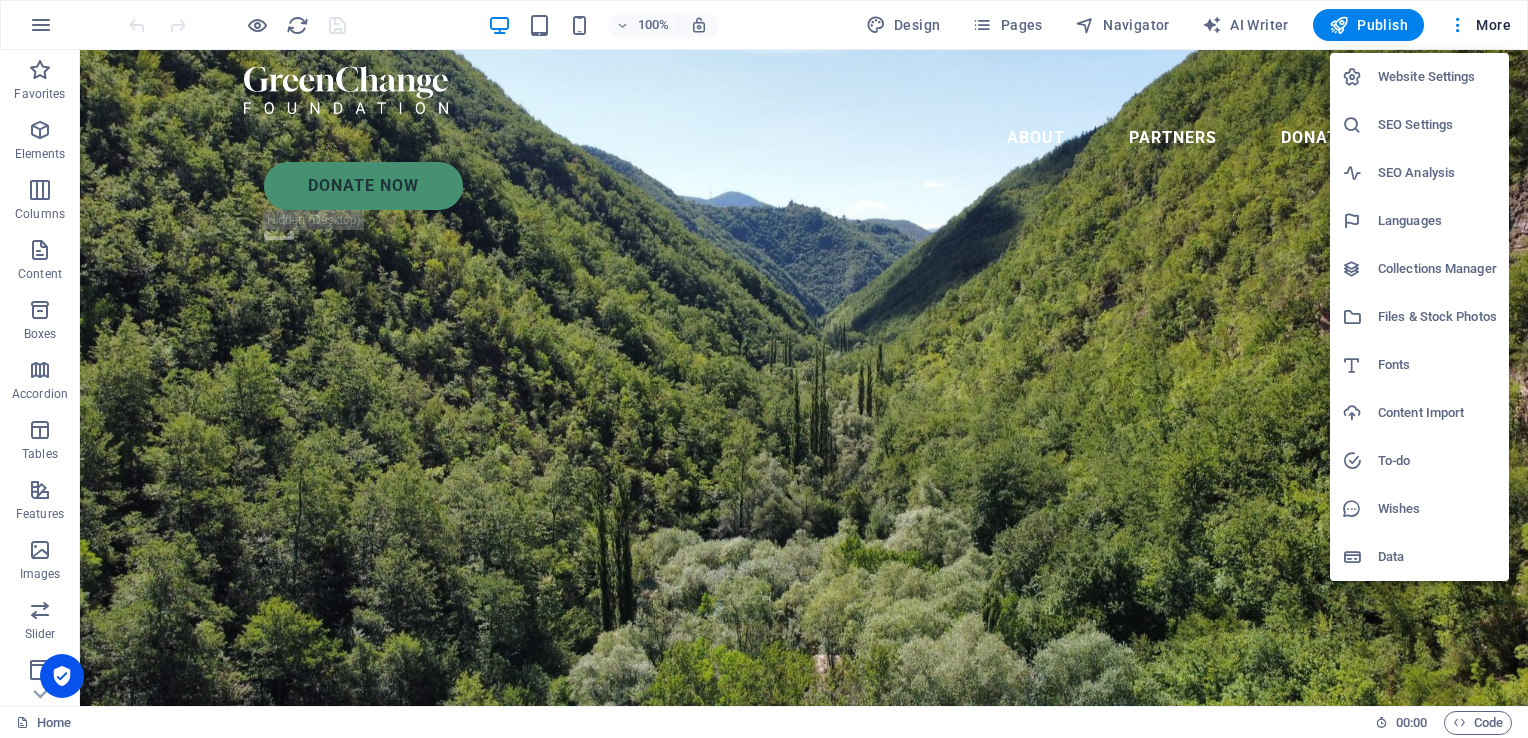 click at bounding box center [764, 369] 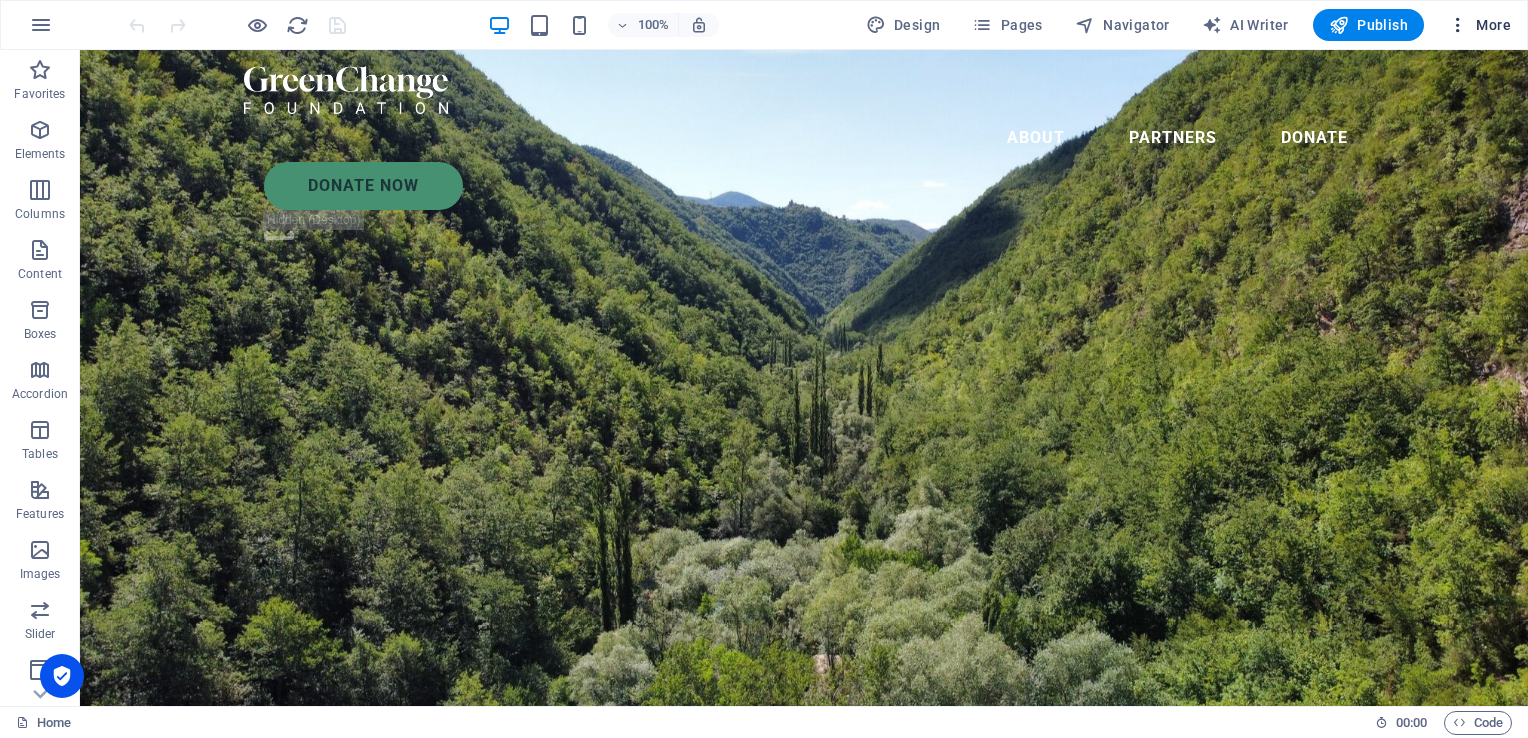 click on "More" at bounding box center (1479, 25) 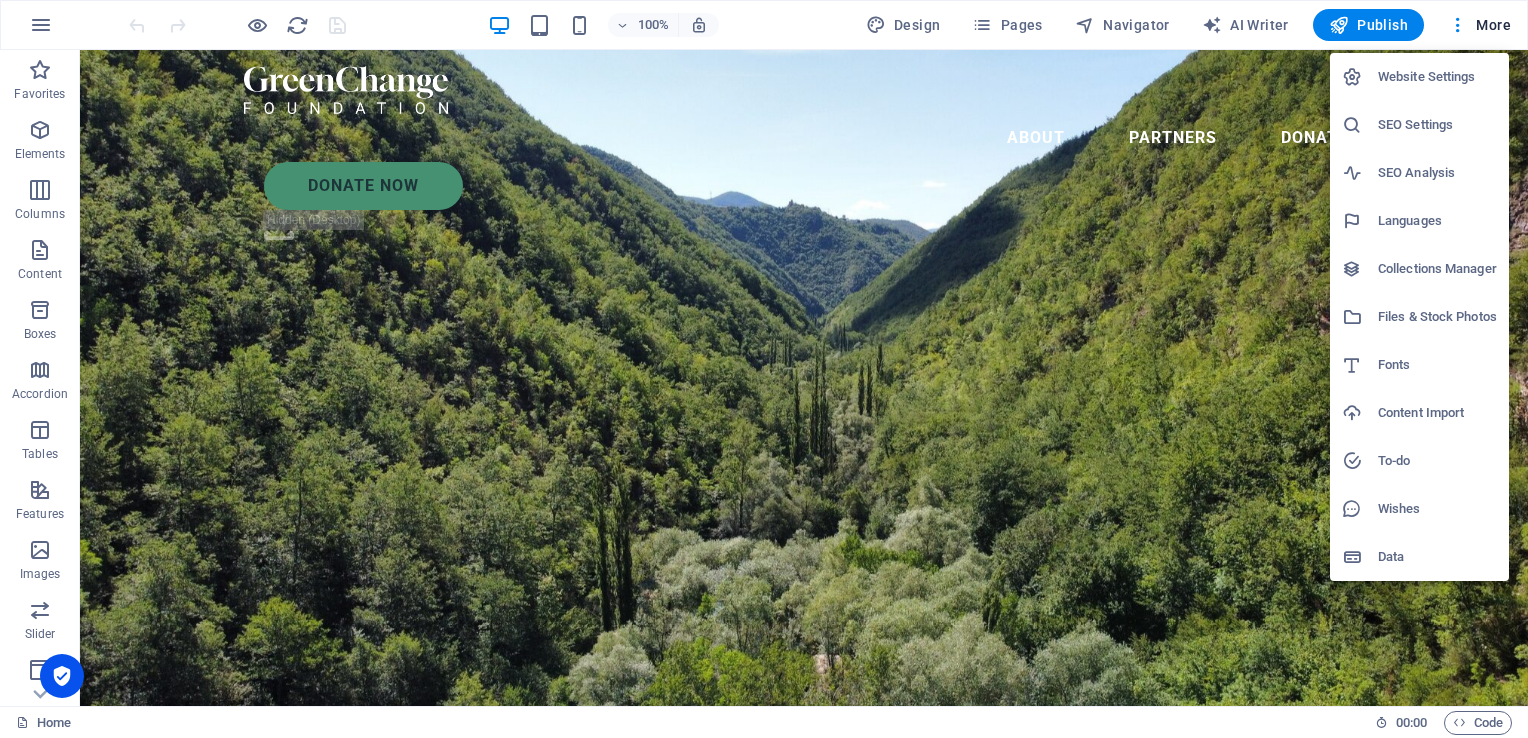 click at bounding box center [764, 369] 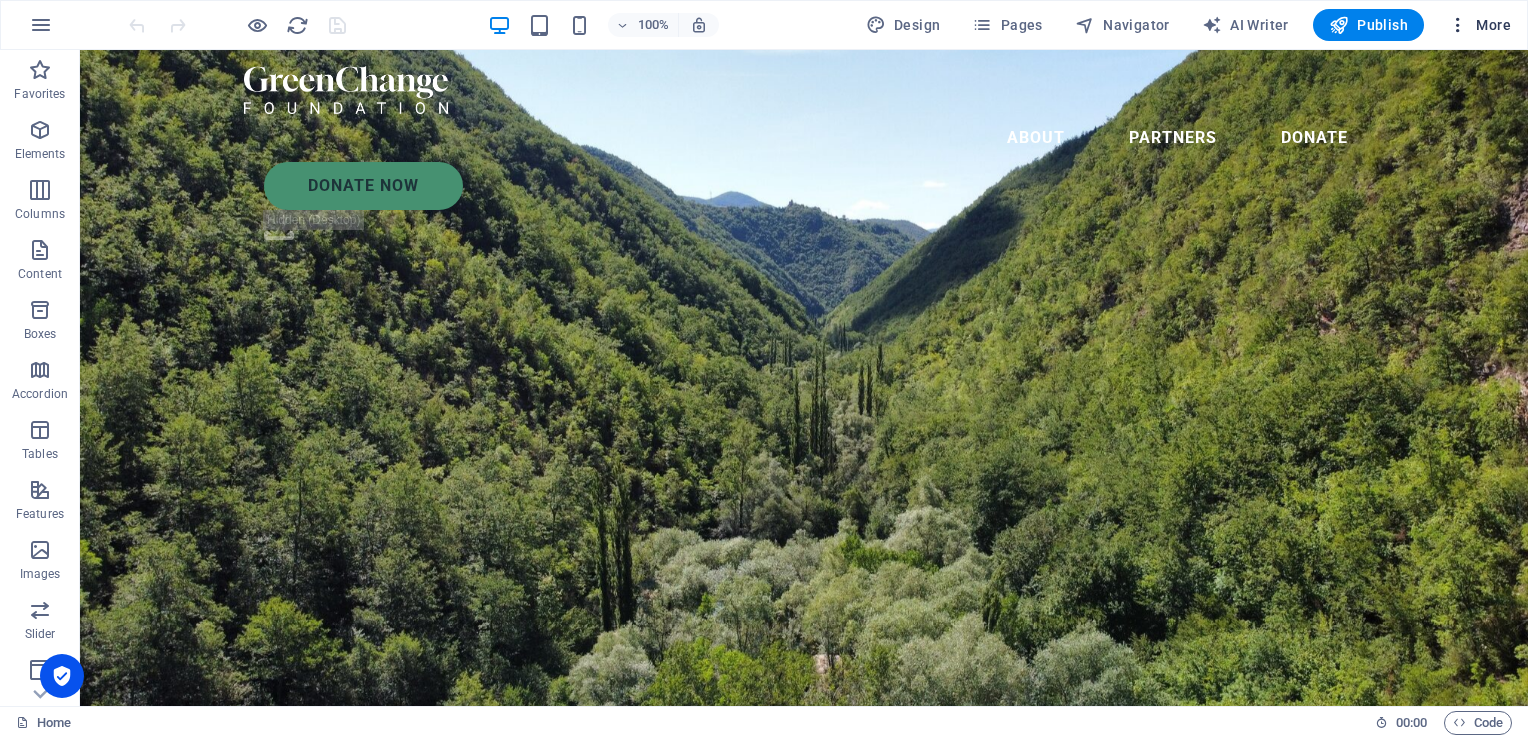 click at bounding box center (1458, 25) 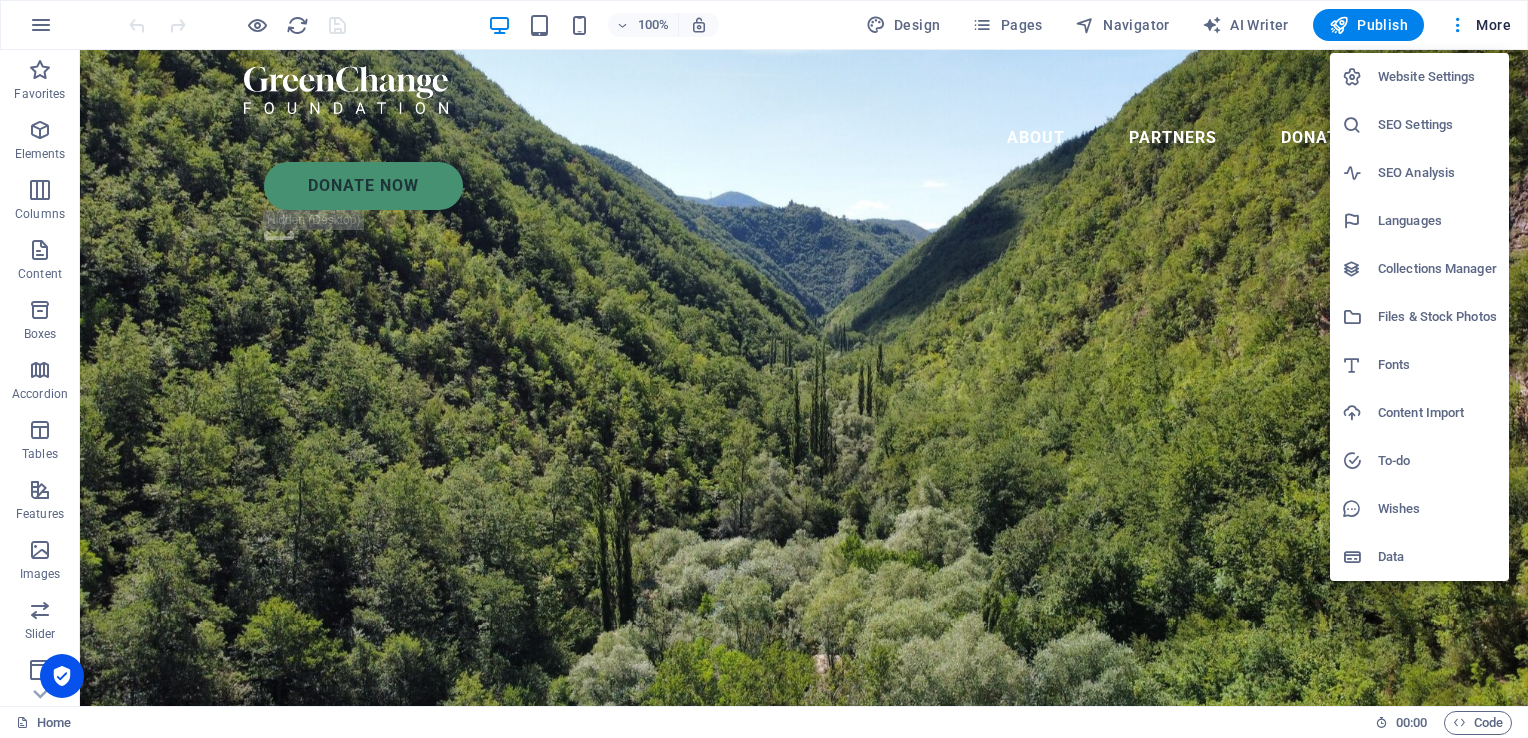 click at bounding box center (764, 369) 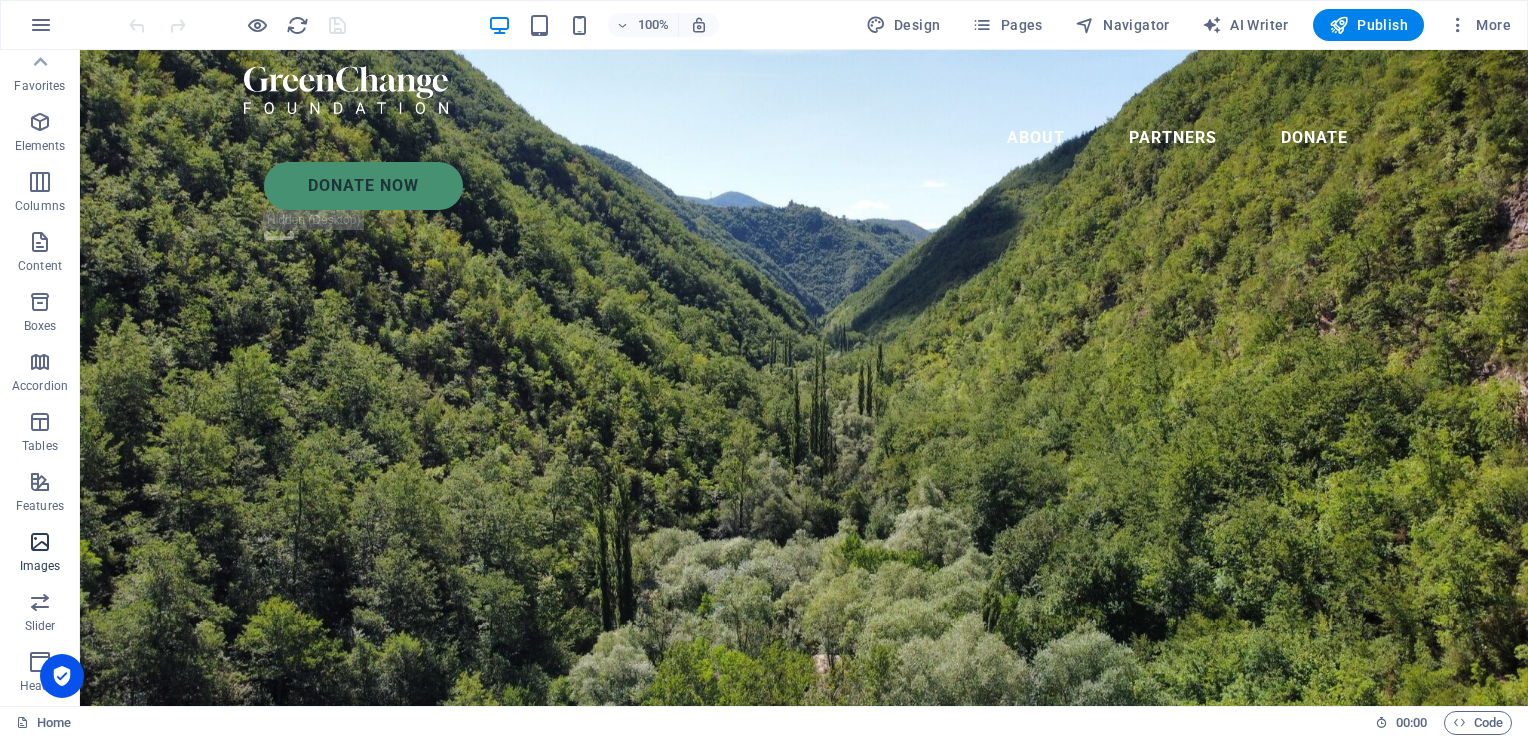 scroll, scrollTop: 0, scrollLeft: 0, axis: both 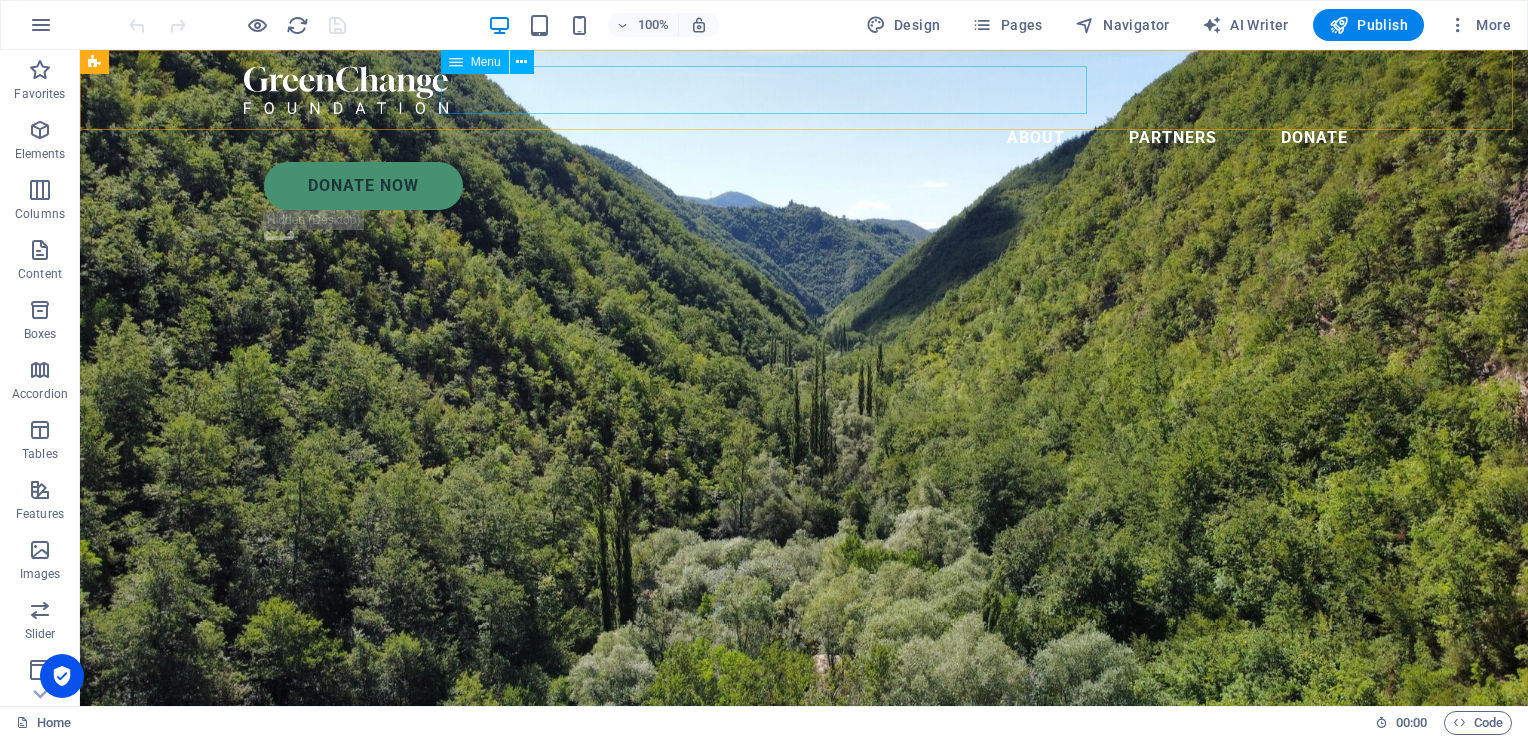 click on "About Partners Donate" at bounding box center (804, 138) 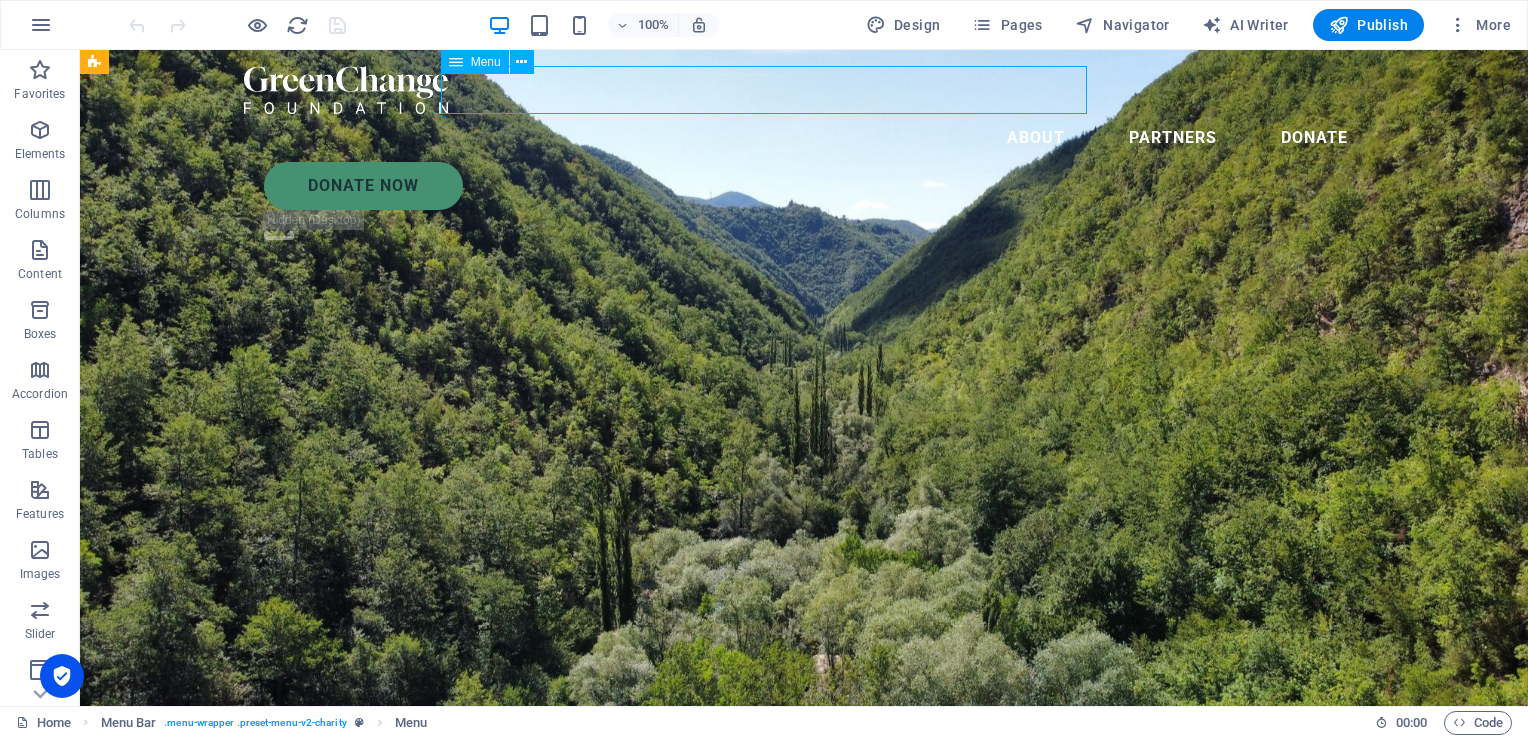 click on "About Partners Donate" at bounding box center [804, 138] 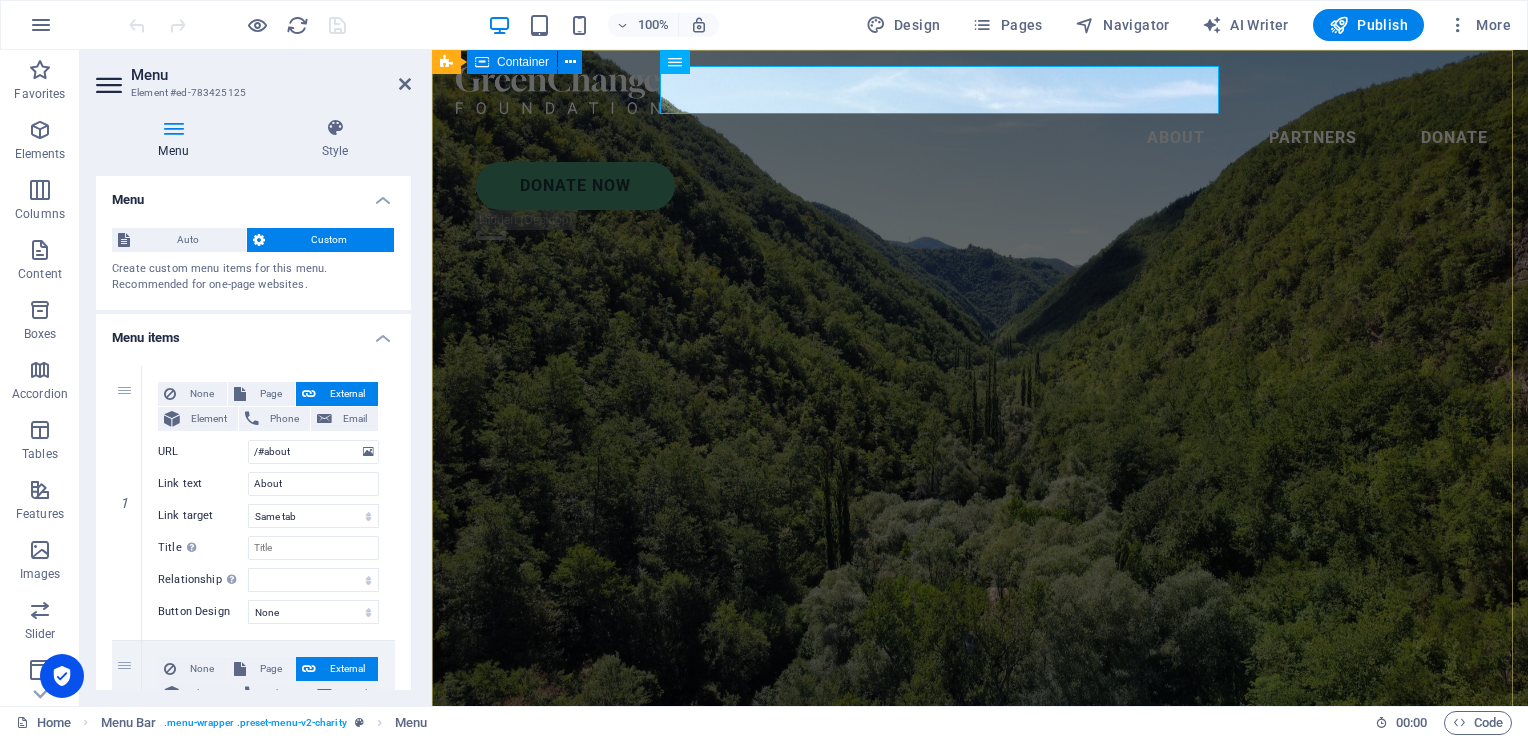 click on "Charity is the act of giving to those in need Lorem ipsum dolor sit amet consectetur. Bibendum adipiscing morbi orci nibh eget posuere arcu volutpat nulla. Tortor cras suscipit augue sodales risus auctor. Fusce nunc vitae non dui ornare tellus nibh purus lectus." at bounding box center (980, 908) 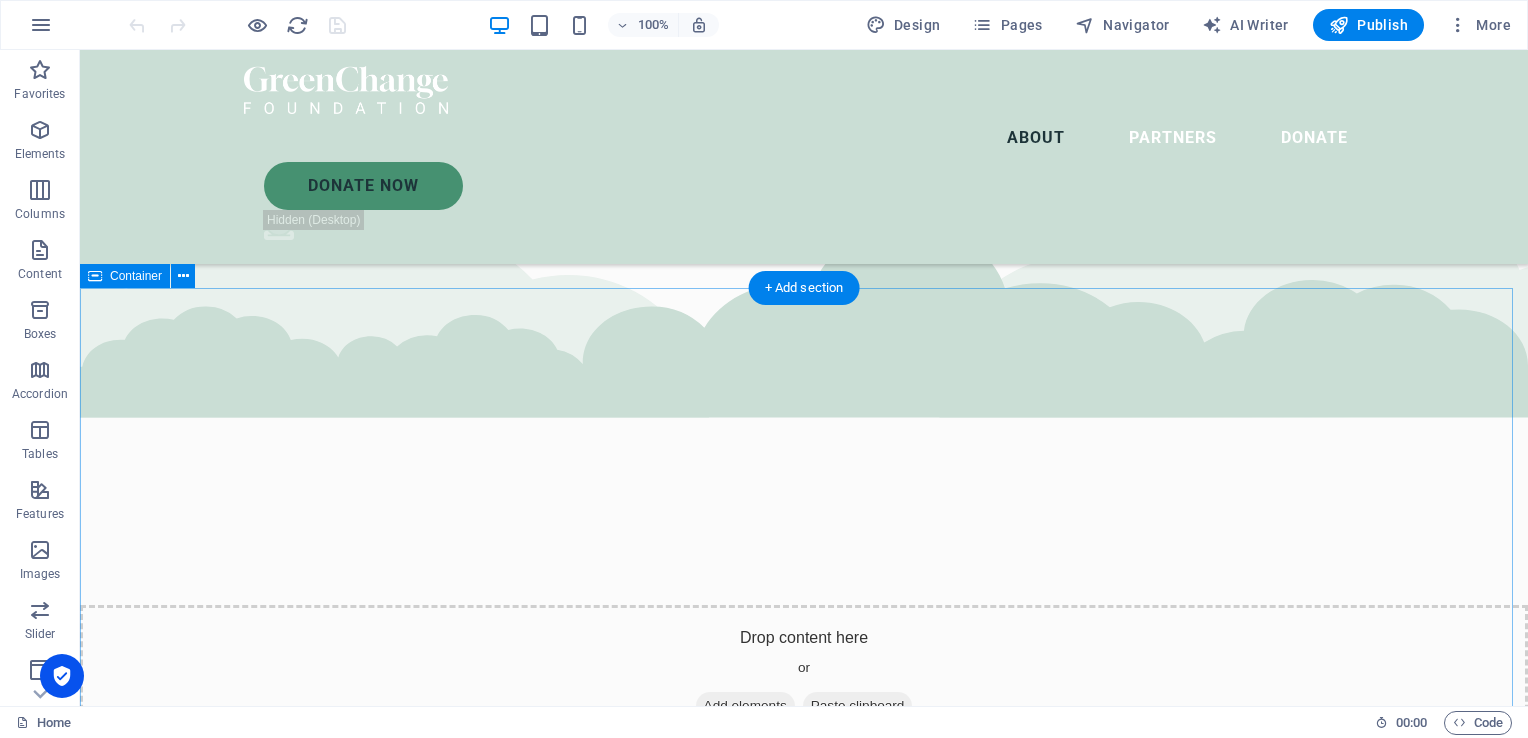scroll, scrollTop: 3936, scrollLeft: 0, axis: vertical 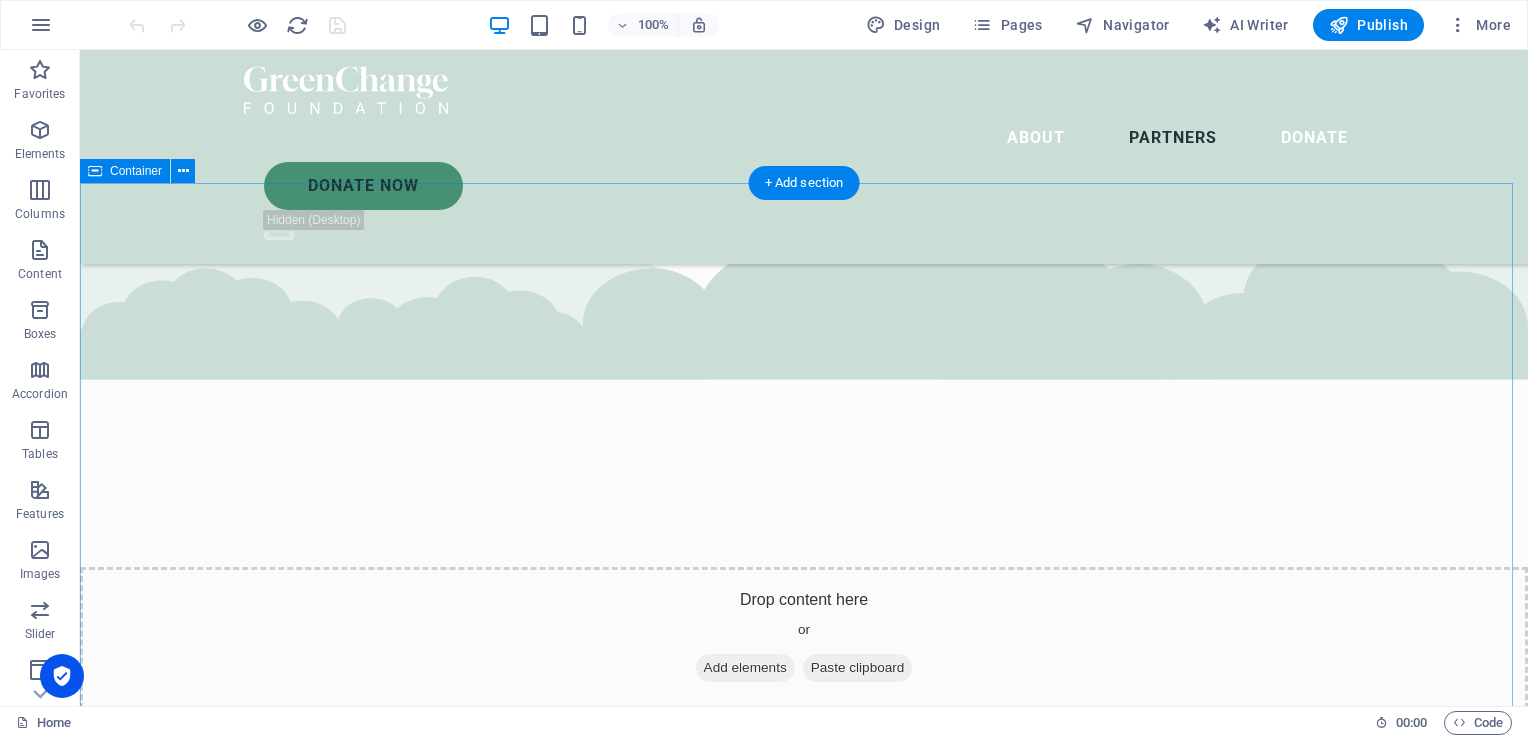 click on "Our partners and collaborators Legros LLC Lorem ipsum dolor sit amet consectetur. Bibendum adipiscing morbi orci nibh eget posuere arcu volutpat nulla. Tortor cras suscipit augue sodales risus auctor. Fusce nunc vitae non dui ornare tellus nibh purus lectus. Volutpat nulla. Tortor cras suscipit augue sodales risus auctor. Fusce nunc vitae non dui ornare tellus nibh purus lectus. Wolf-Koss Lorem ipsum dolor sit amet consectetur. Bibendum adipiscing morbi orci nibh eget posuere arcu volutpat nulla. Tortor cras suscipit augue sodales risus auctor. Fusce nunc vitae non dui ornare tellus nibh purus lectus. Volutpat nulla. Tortor cras suscipit augue sodales risus auctor. Fusce nunc vitae non dui ornare tellus nibh purus lectus. Raynor Group Lorem ipsum dolor sit amet consectetur. Bibendum adipiscing morbi orci nibh eget posuere arcu volutpat nulla. Tortor cras suscipit augue sodales risus auctor. Fusce nunc vitae non dui ornare tellus nibh purus lectus. Placeholder Partner Donnelly PLC" at bounding box center (804, 7929) 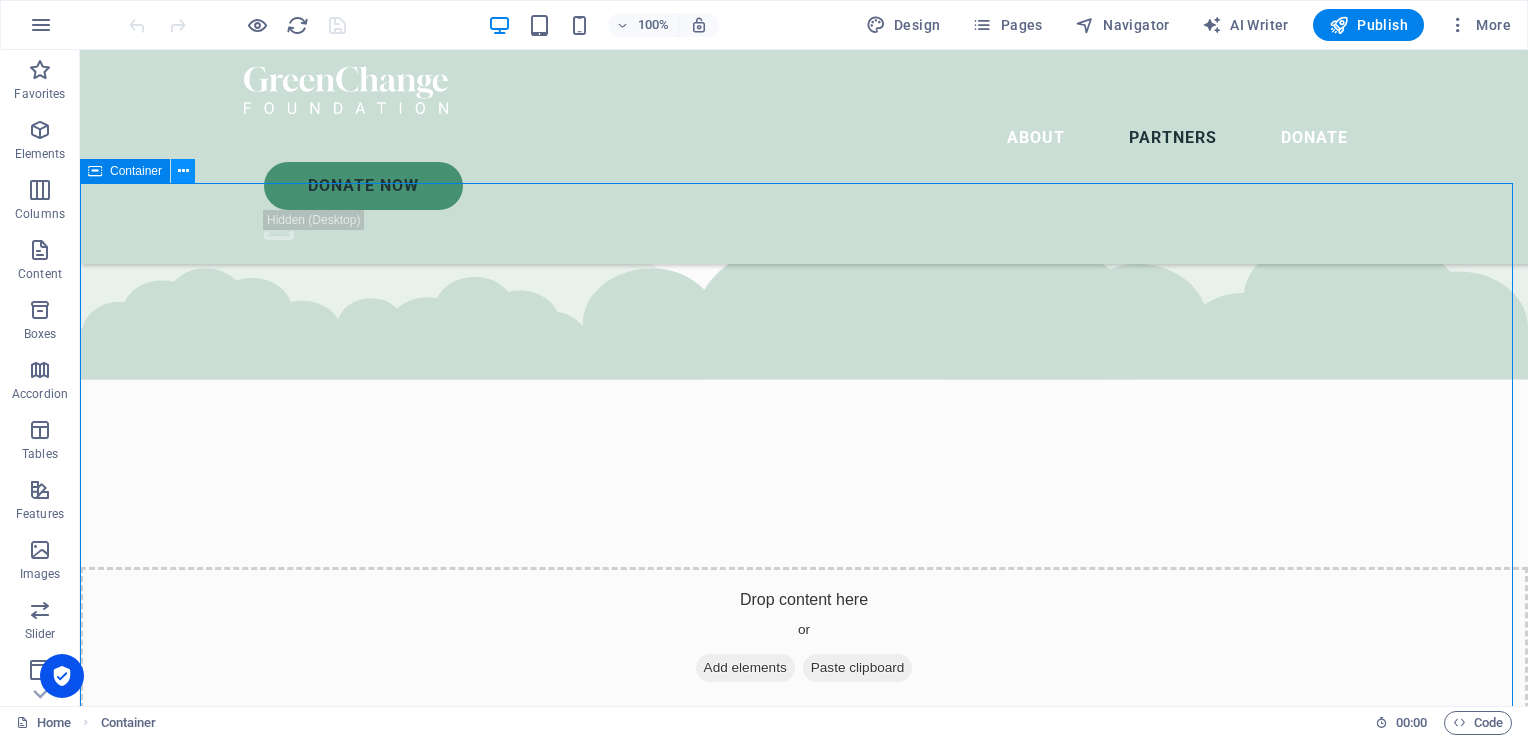 click at bounding box center [183, 171] 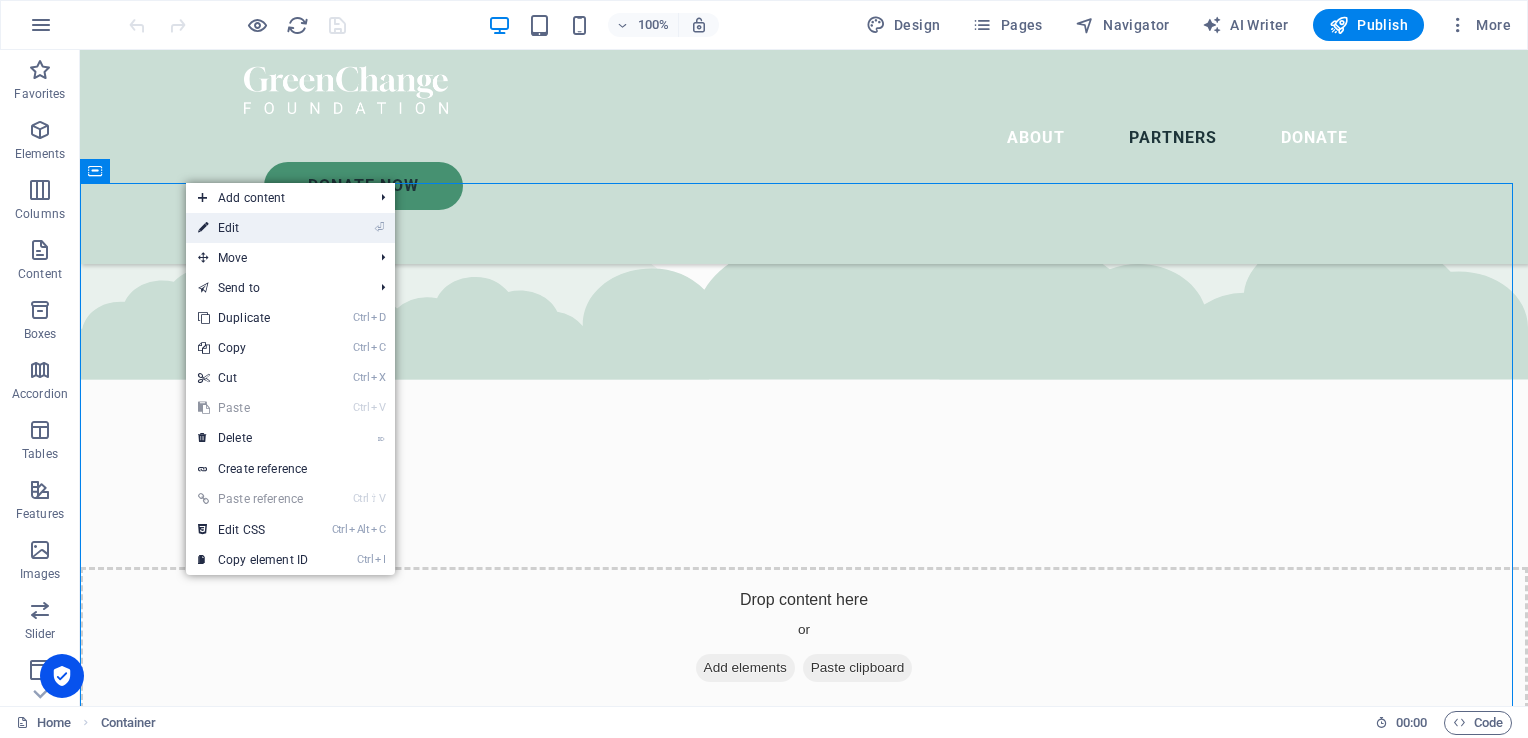 click on "⏎  Edit" at bounding box center (253, 228) 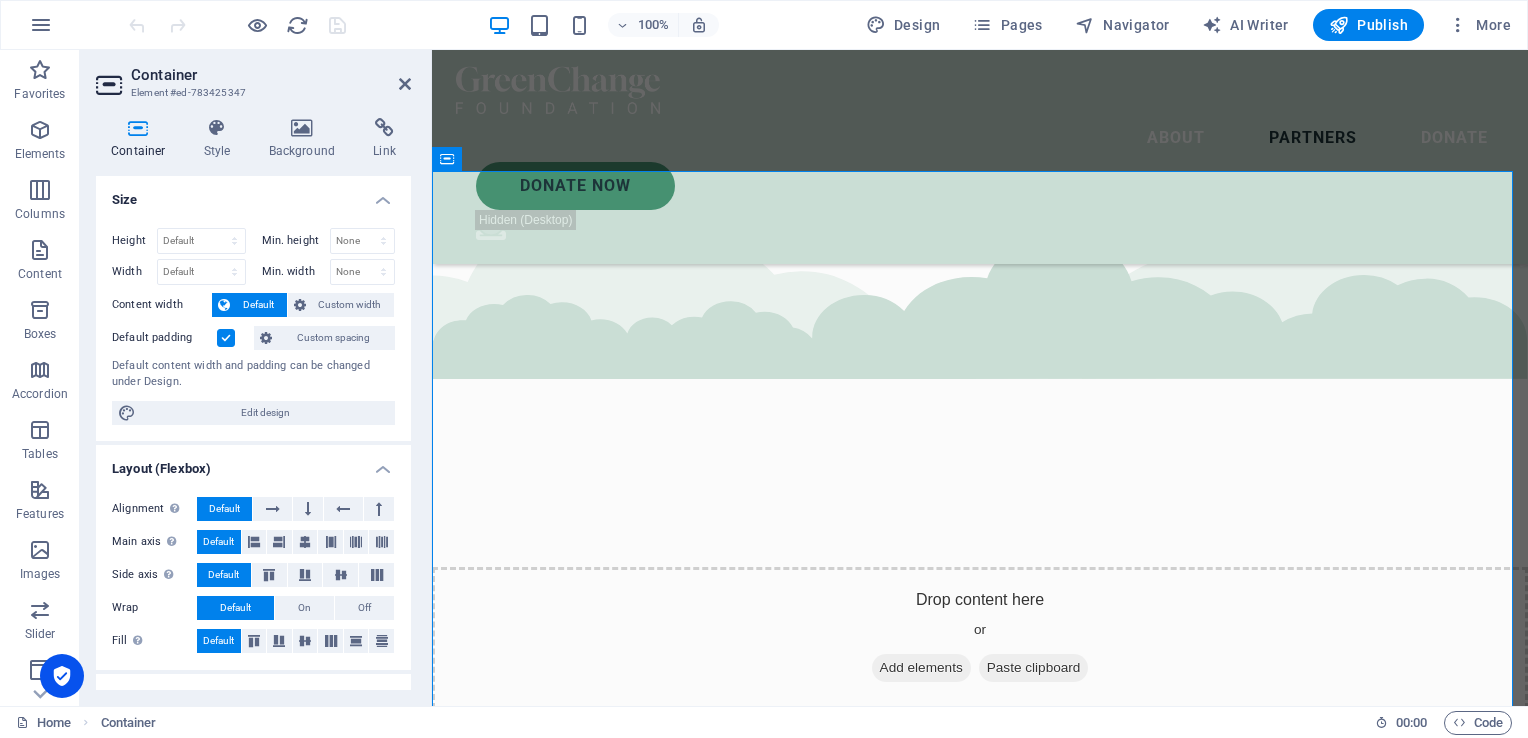 scroll, scrollTop: 3970, scrollLeft: 0, axis: vertical 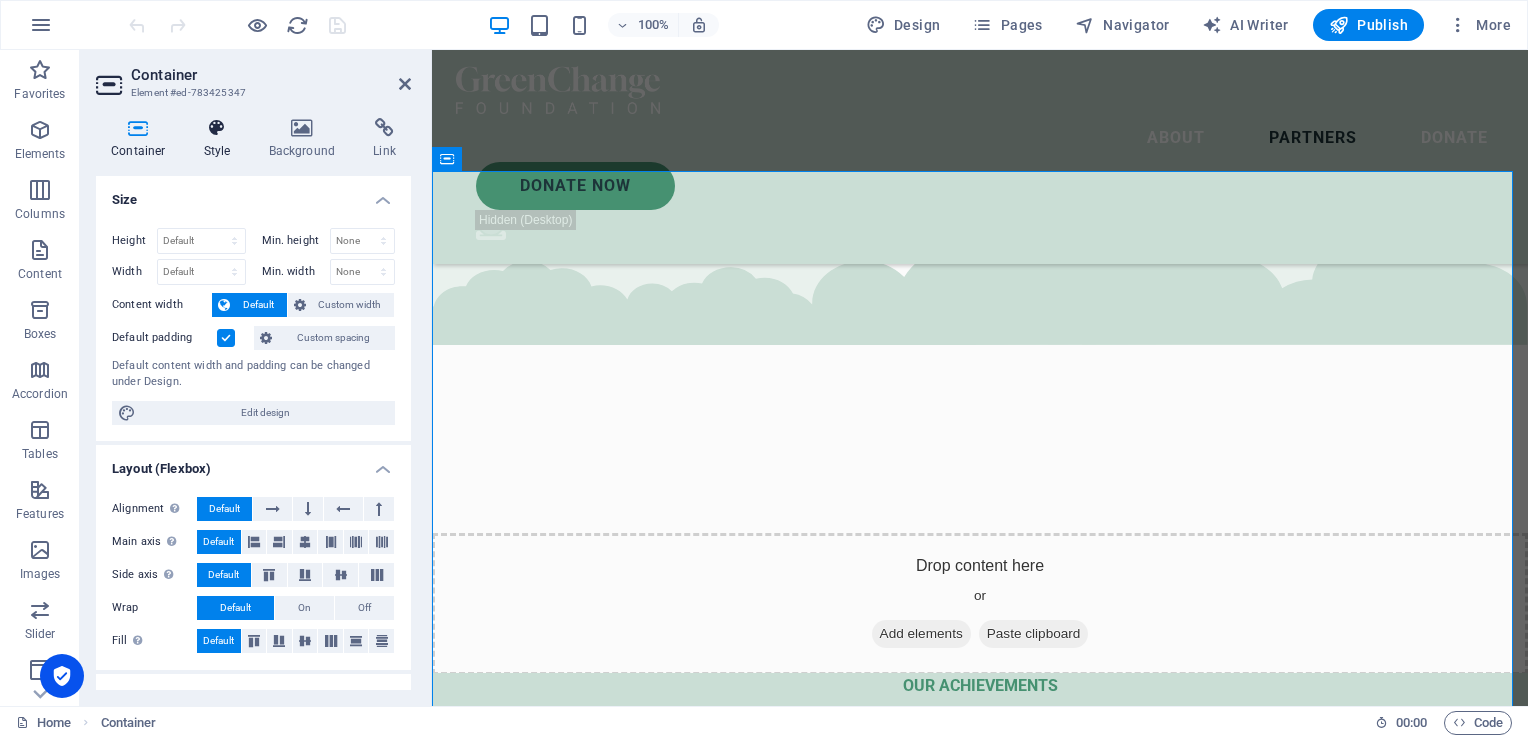 click on "Style" at bounding box center [221, 139] 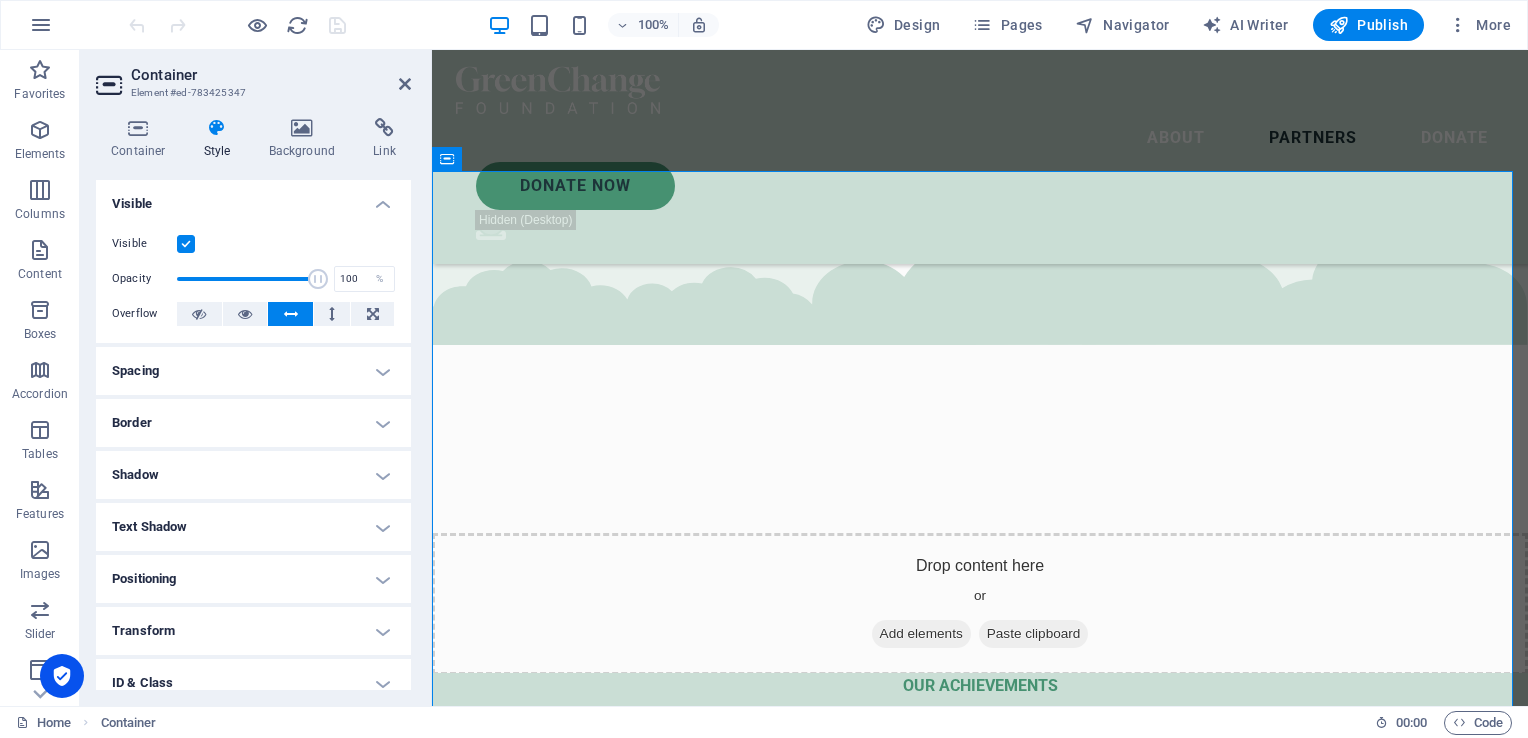 scroll, scrollTop: 0, scrollLeft: 0, axis: both 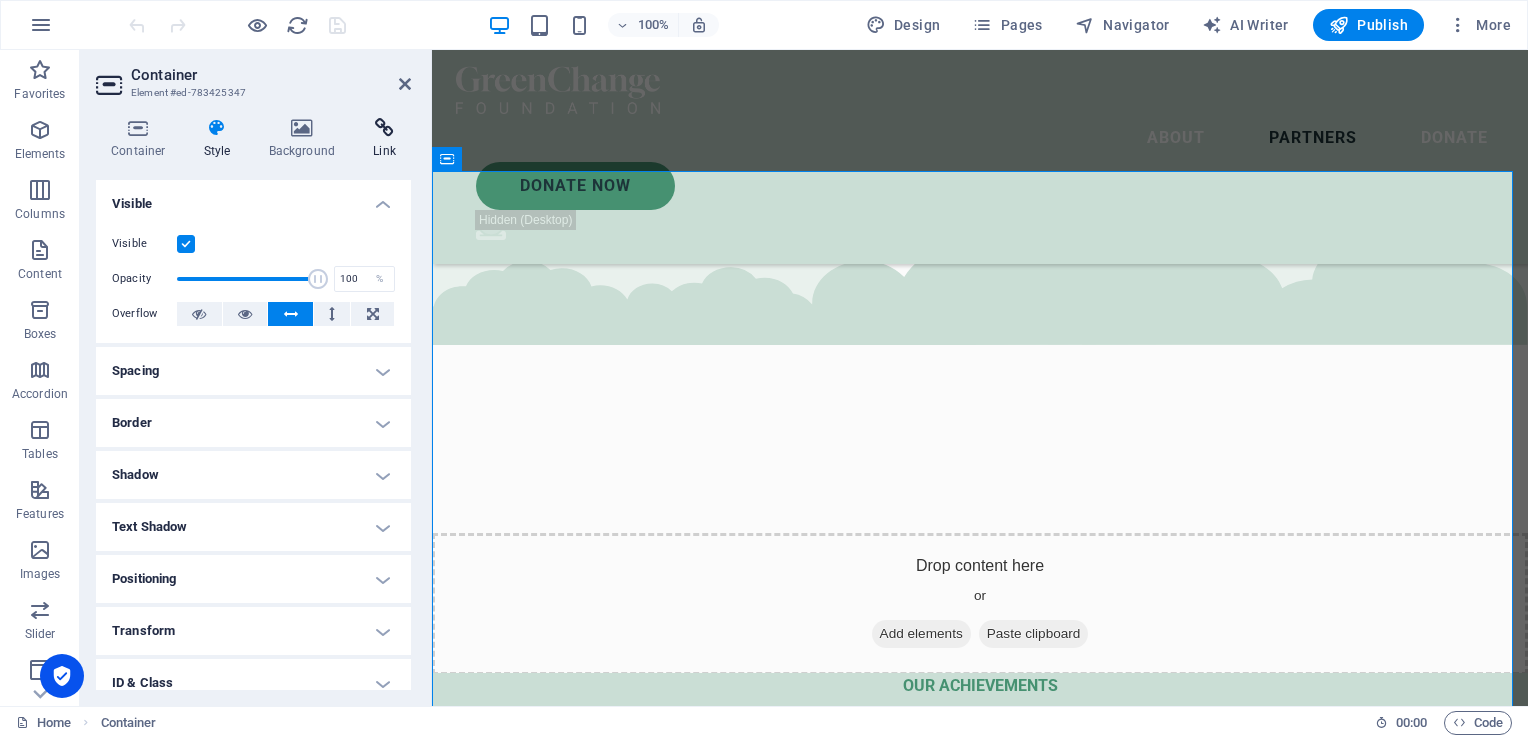 click at bounding box center [384, 128] 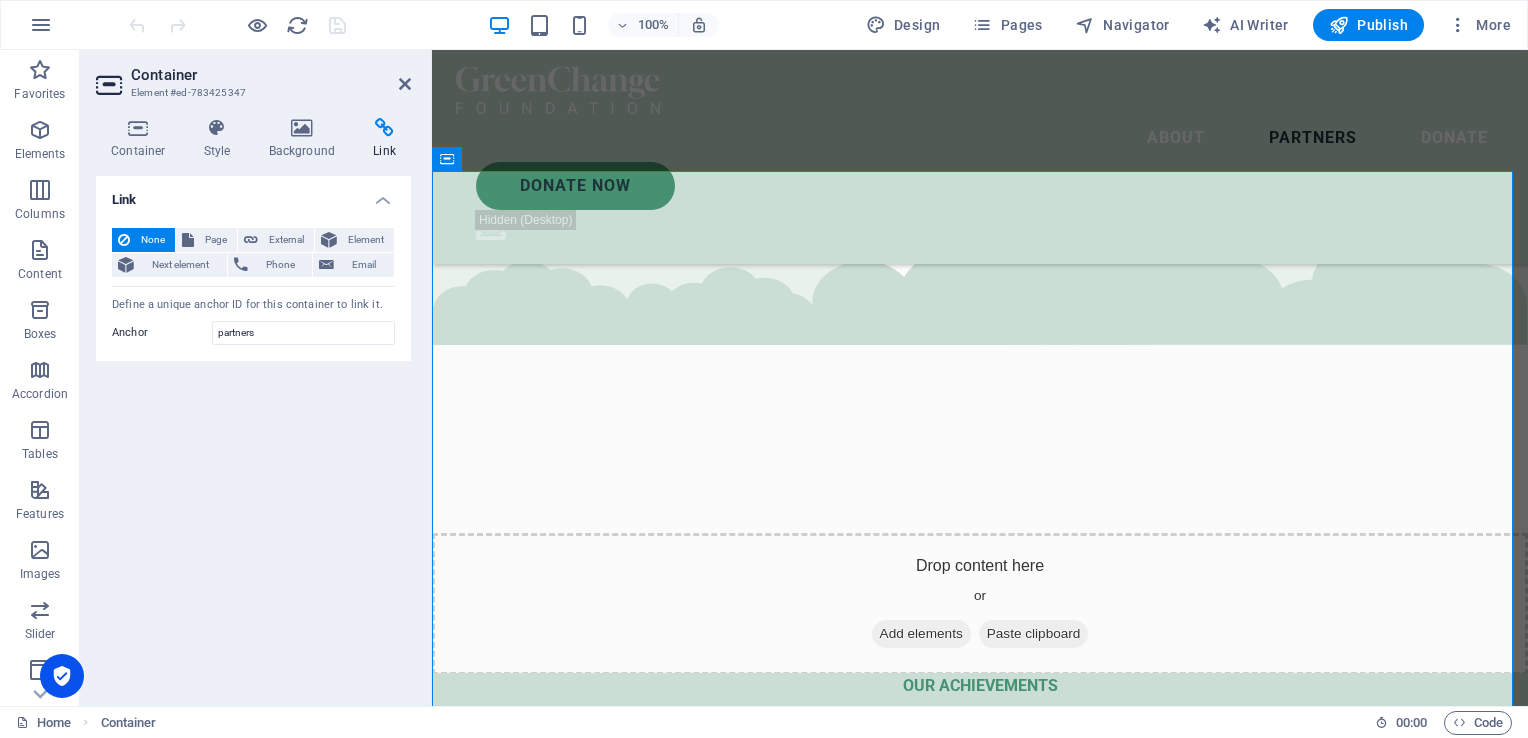 drag, startPoint x: 1221, startPoint y: 0, endPoint x: 1008, endPoint y: 45, distance: 217.70163 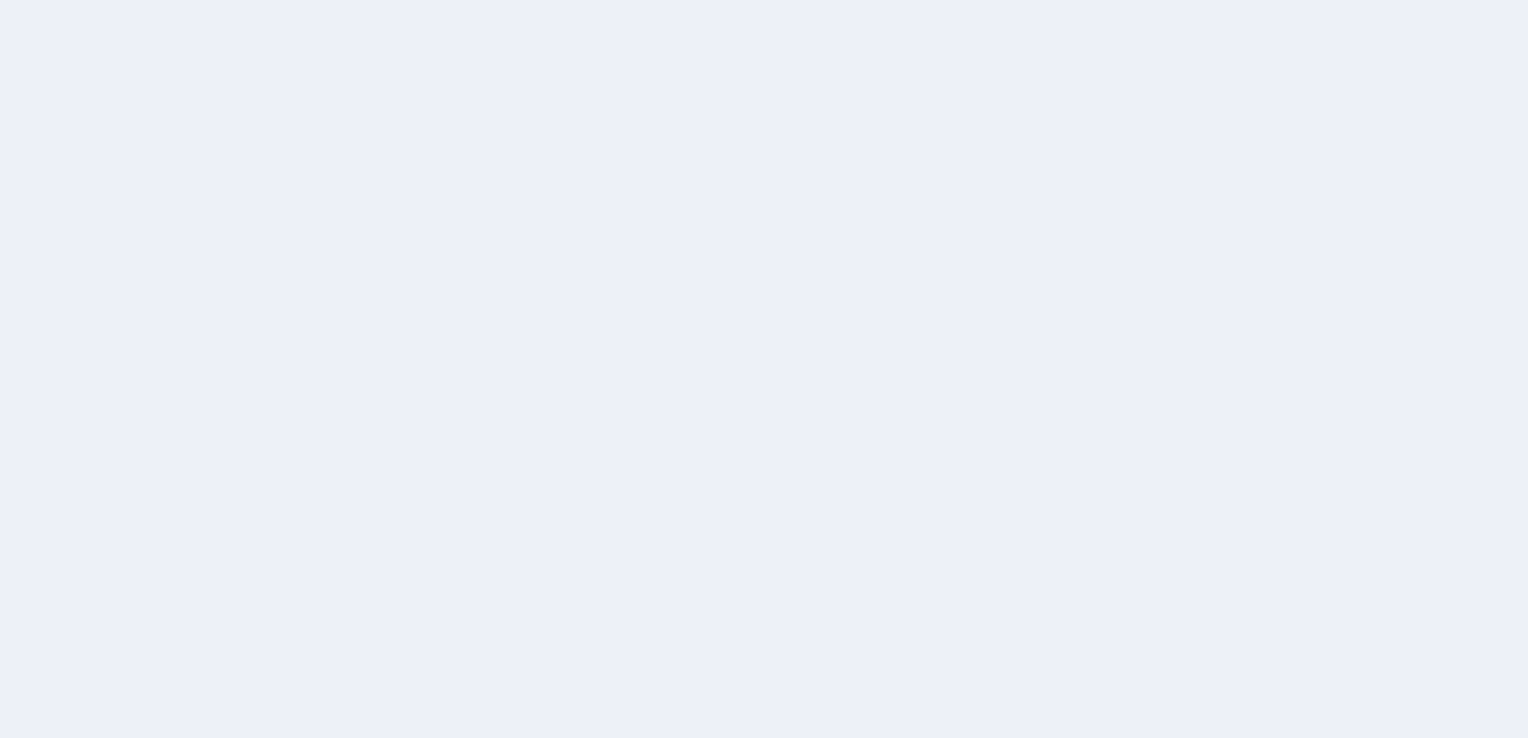 scroll, scrollTop: 0, scrollLeft: 0, axis: both 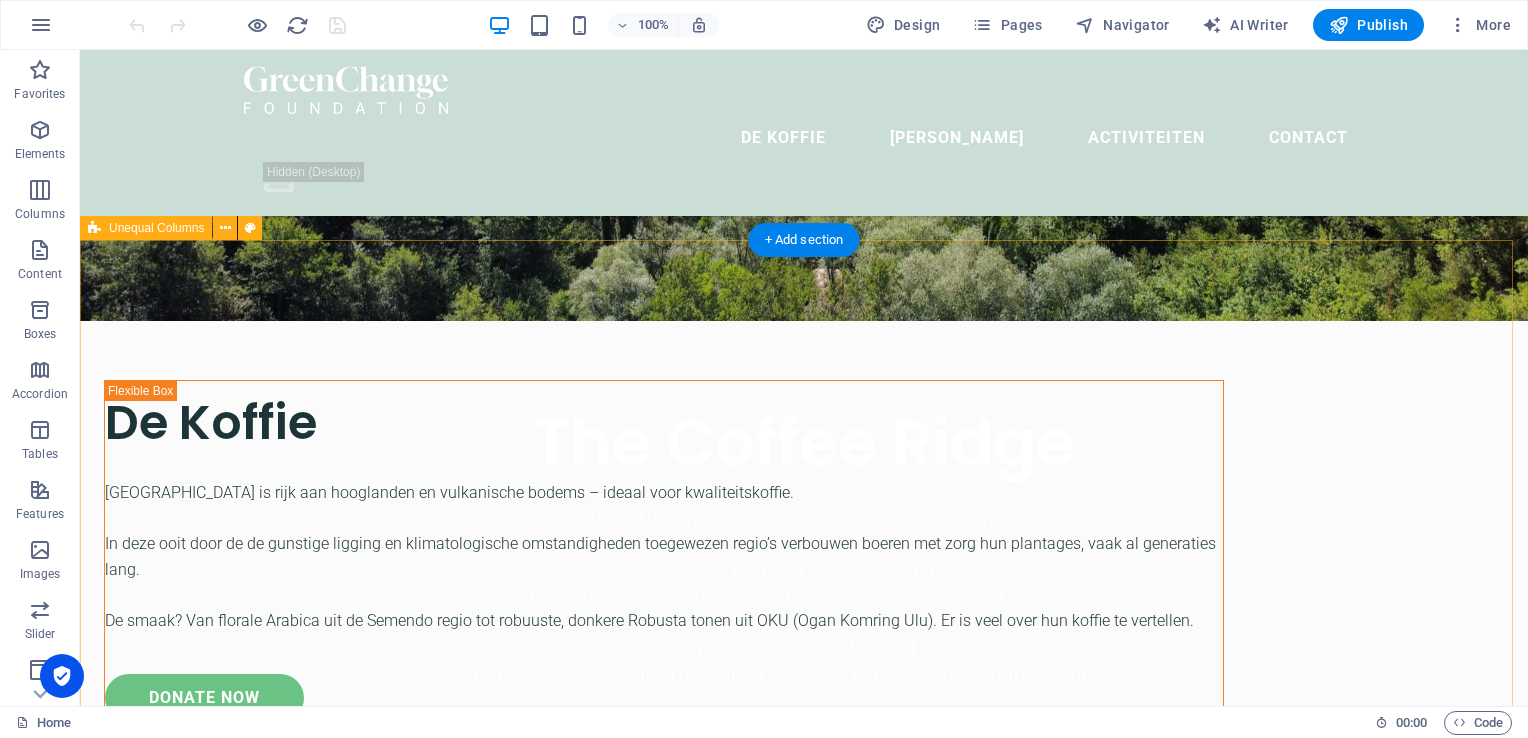 click on "De Koffie Sumatera Selatan is rijk aan hooglanden en vulkanische bodems – ideaal voor kwaliteitskoffie. In deze ooit door de de gunstige ligging en klimatologische omstandigheden toegewezen regio’s verbouwen boeren met zorg hun plantages, vaak al generaties lang. De smaak? Van florale Arabica uit de Semendo regio tot robuuste, donkere Robusta tonen uit OKU (Ogan Komring Ulu). Er is veel over hun koffie te vertellen. donate now" at bounding box center [804, 1151] 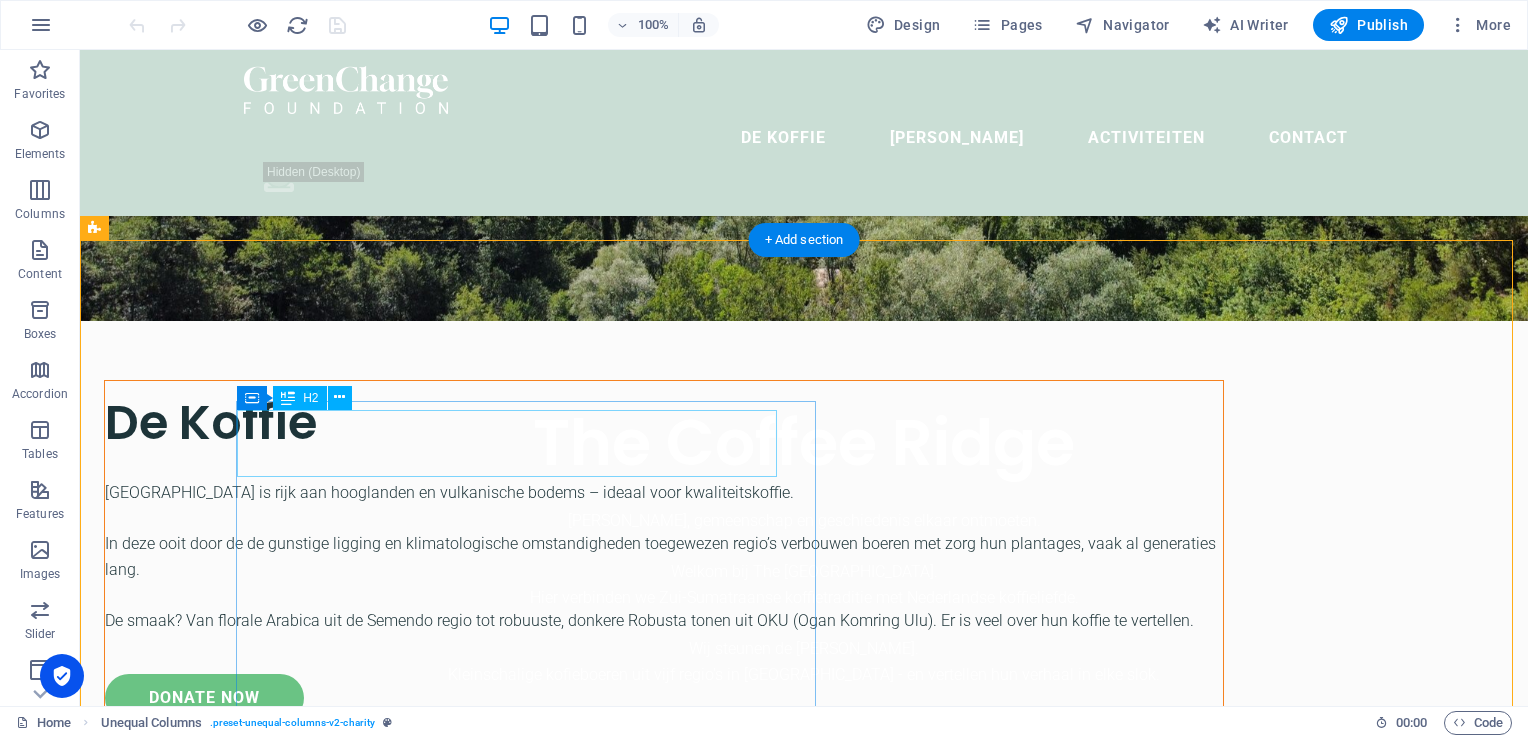 click on "De Koffie" at bounding box center (664, 422) 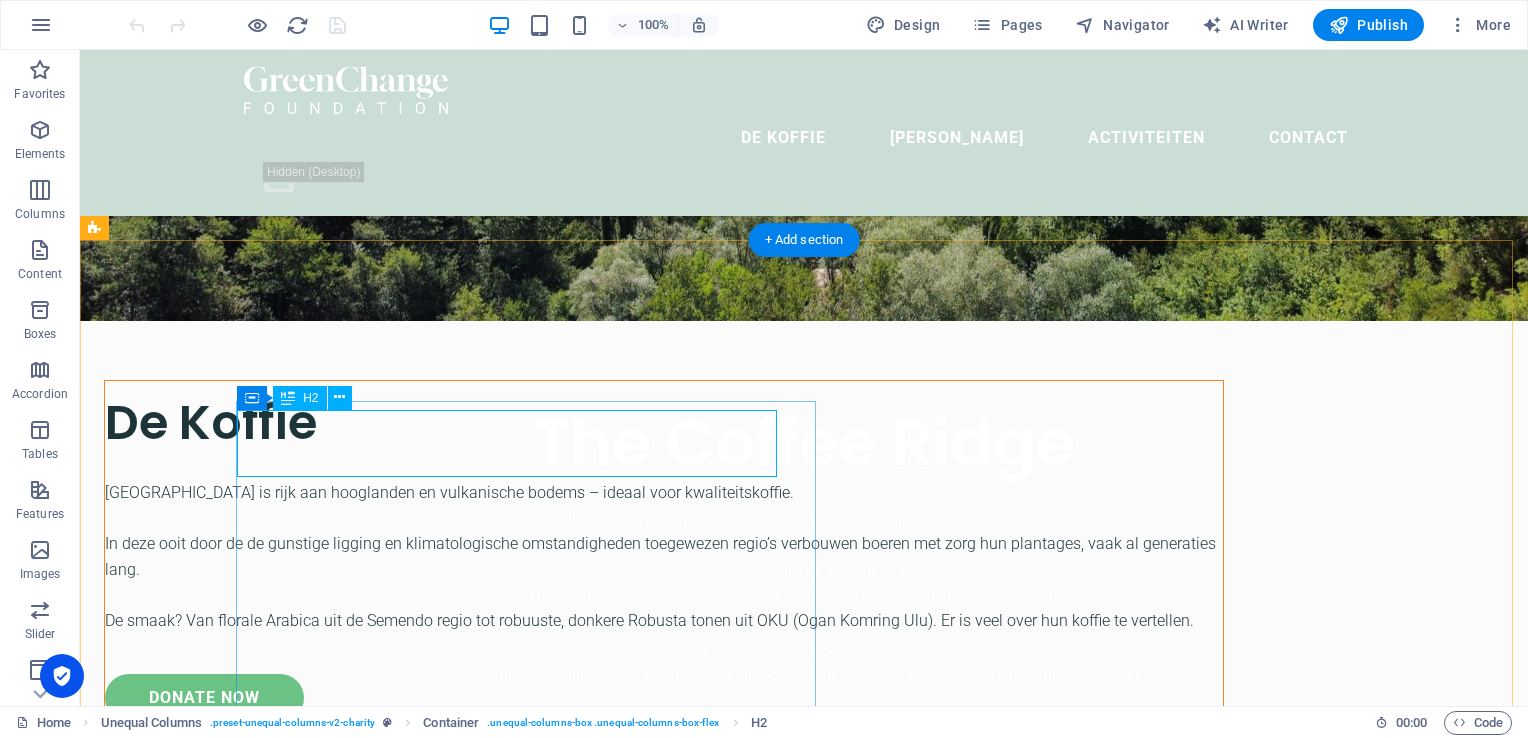 click on "De Koffie" at bounding box center (664, 422) 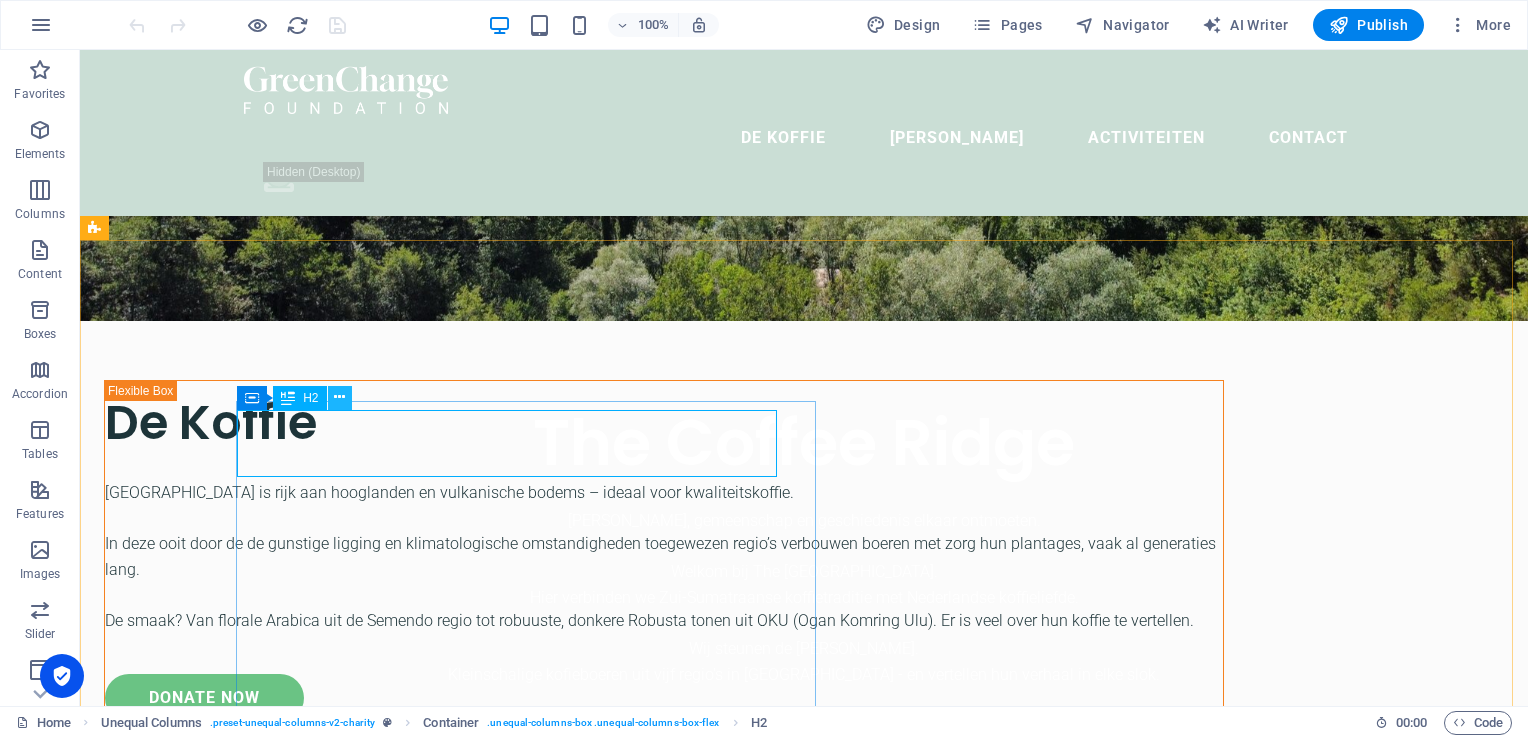 click at bounding box center [339, 397] 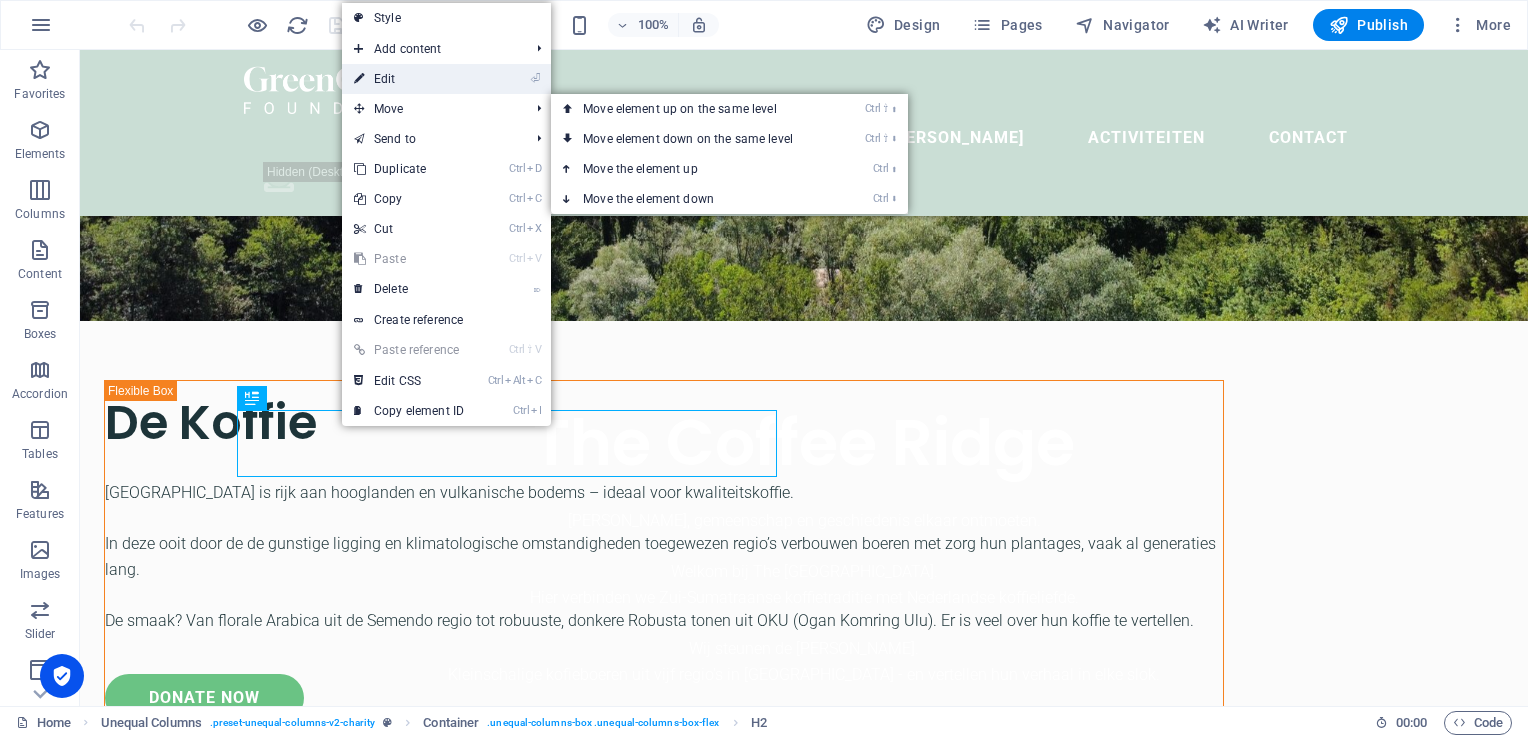 click on "⏎  Edit" at bounding box center (409, 79) 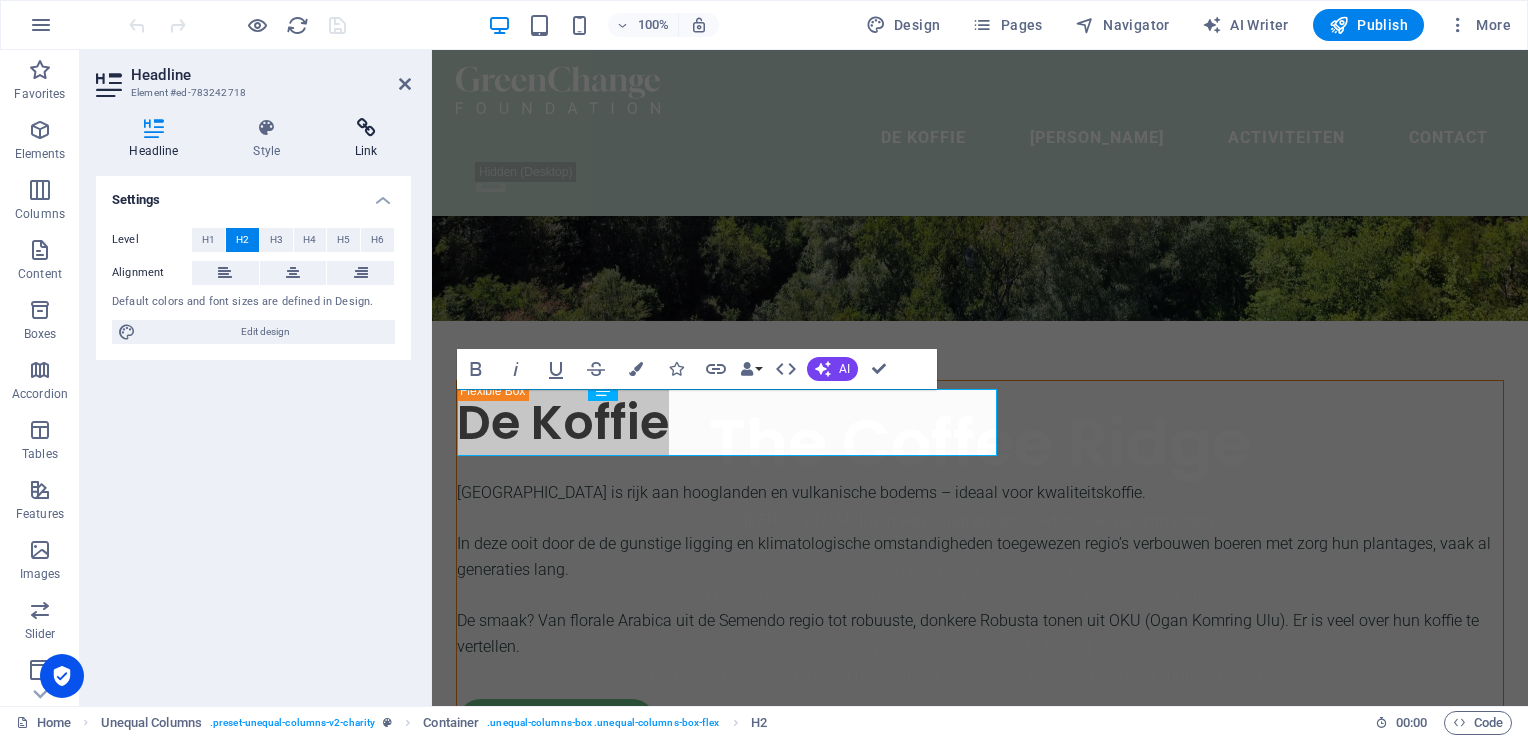 click at bounding box center (366, 128) 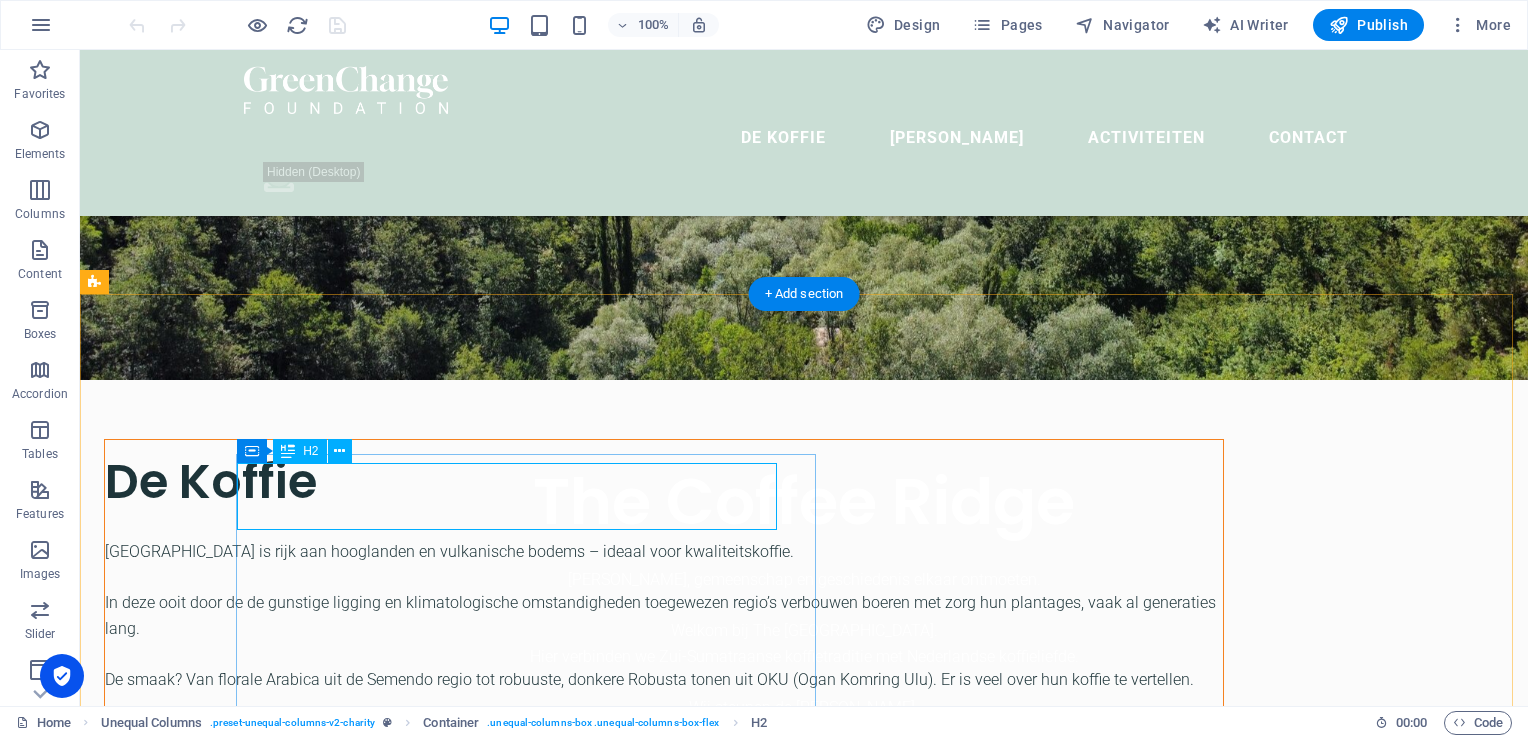scroll, scrollTop: 396, scrollLeft: 0, axis: vertical 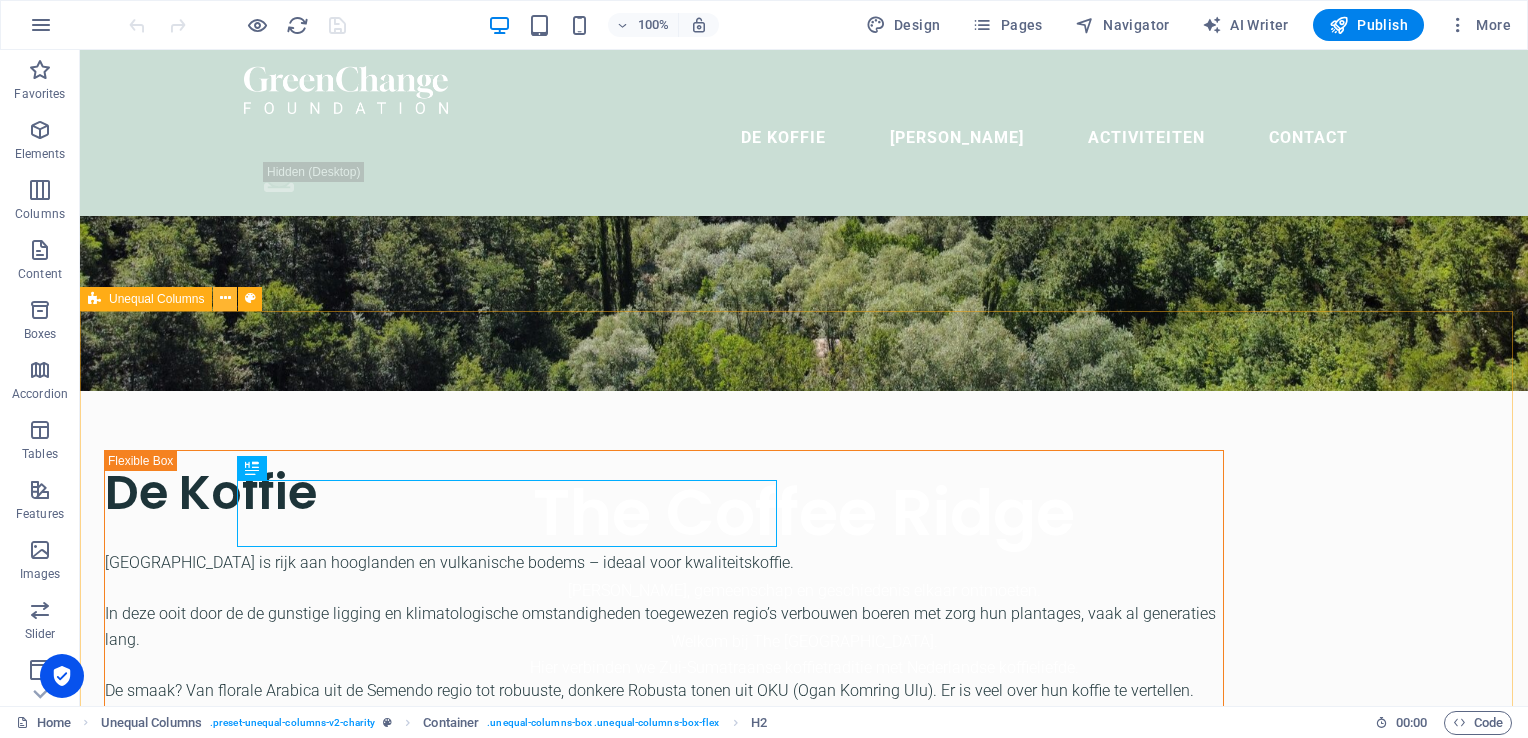 click at bounding box center [225, 299] 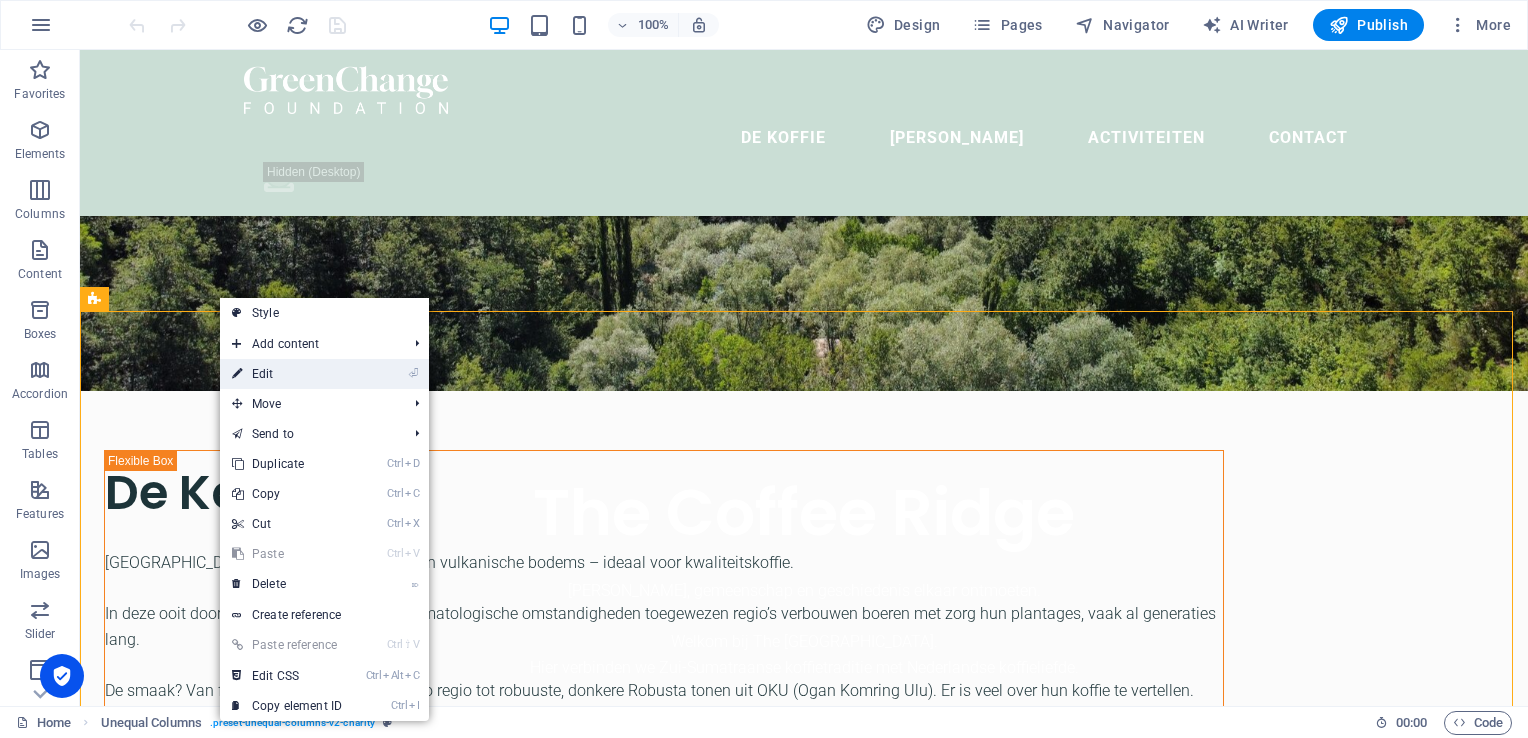 click on "⏎  Edit" at bounding box center (287, 374) 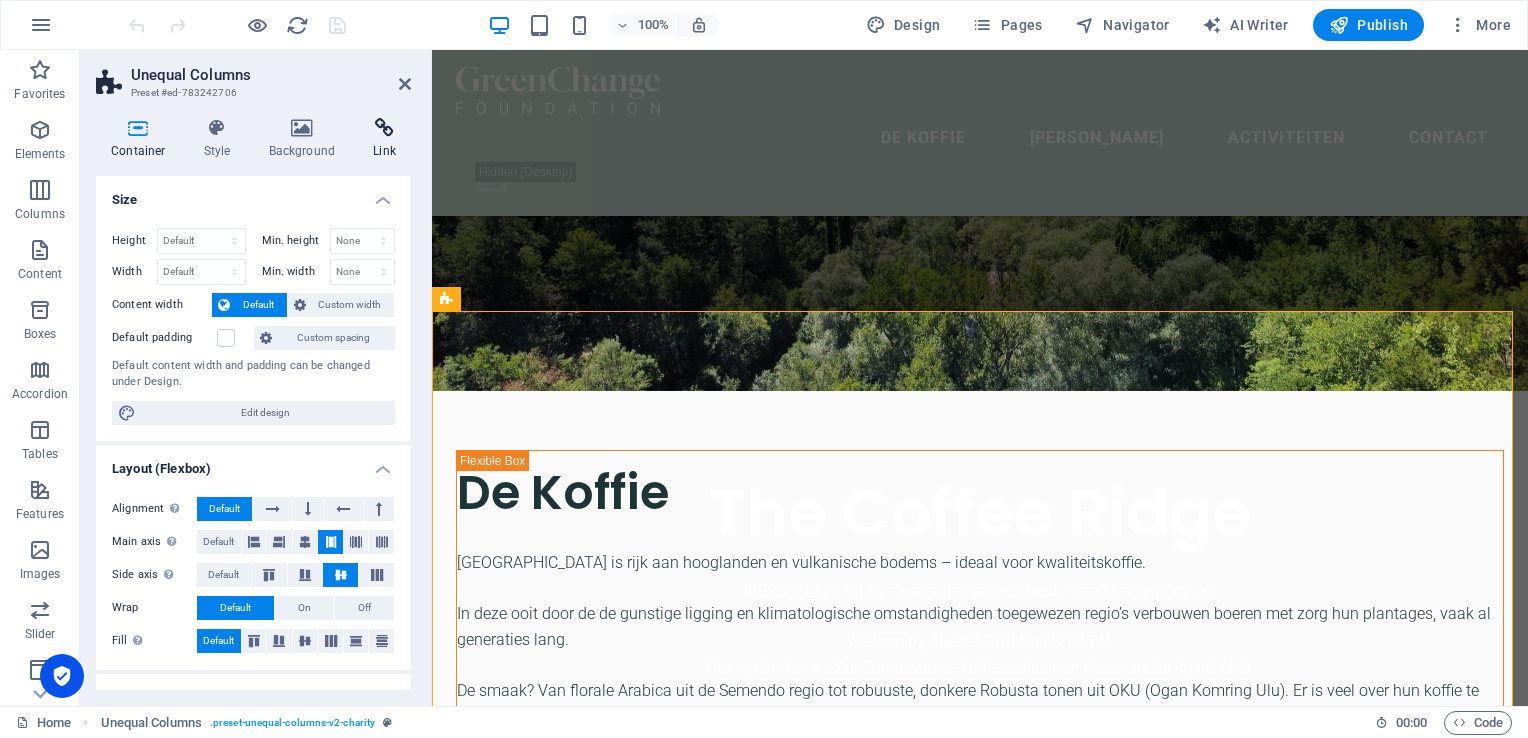 click at bounding box center (384, 128) 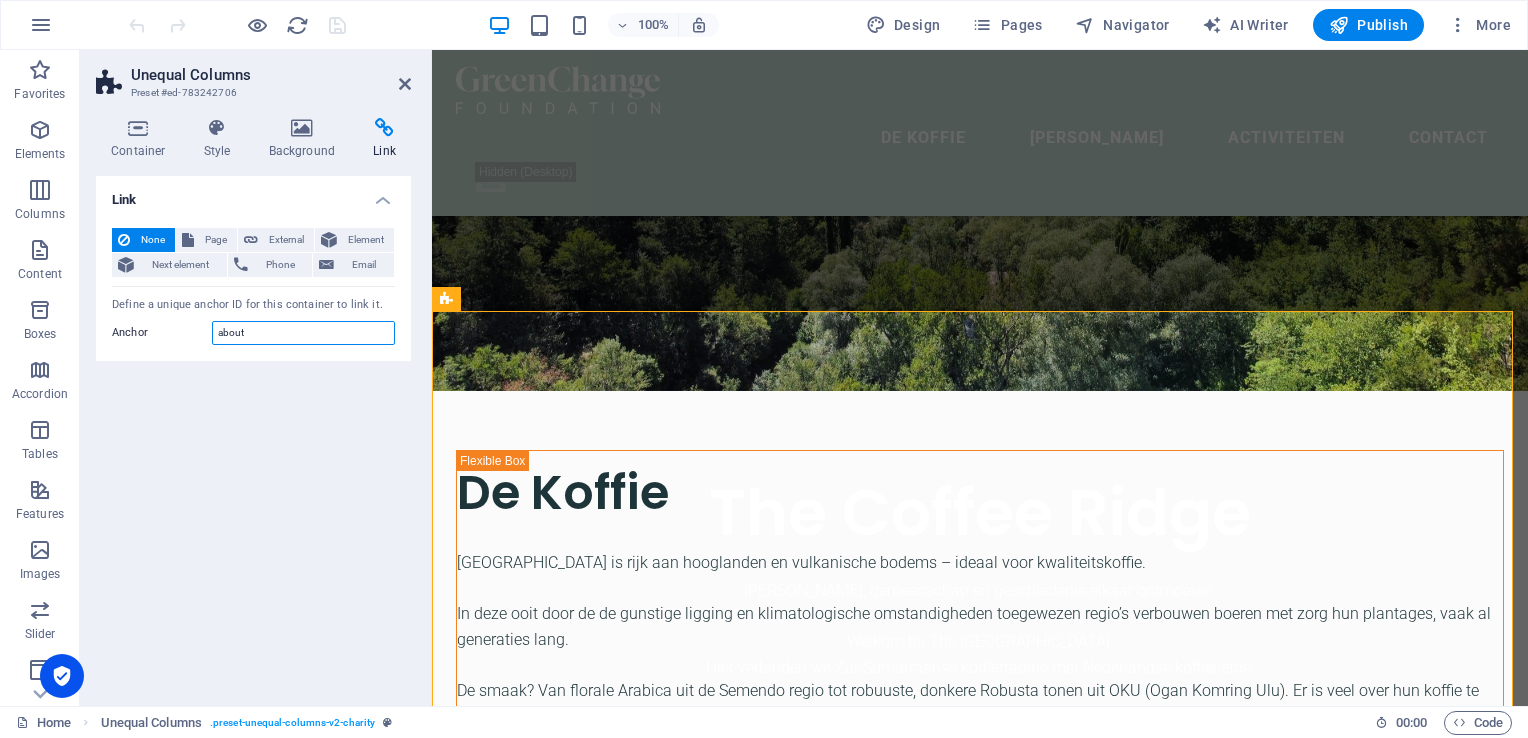 drag, startPoint x: 278, startPoint y: 329, endPoint x: 172, endPoint y: 341, distance: 106.677086 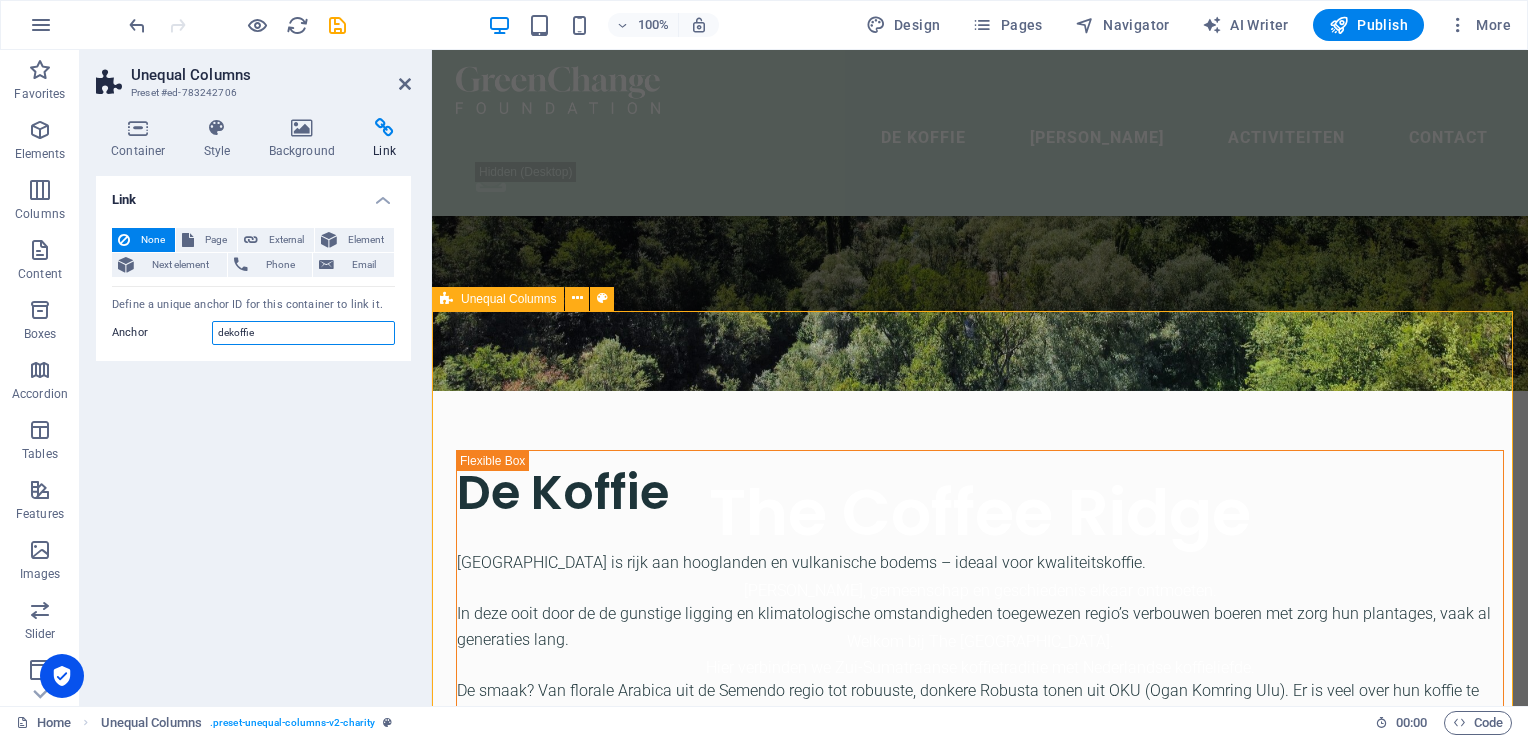type on "dekoffie" 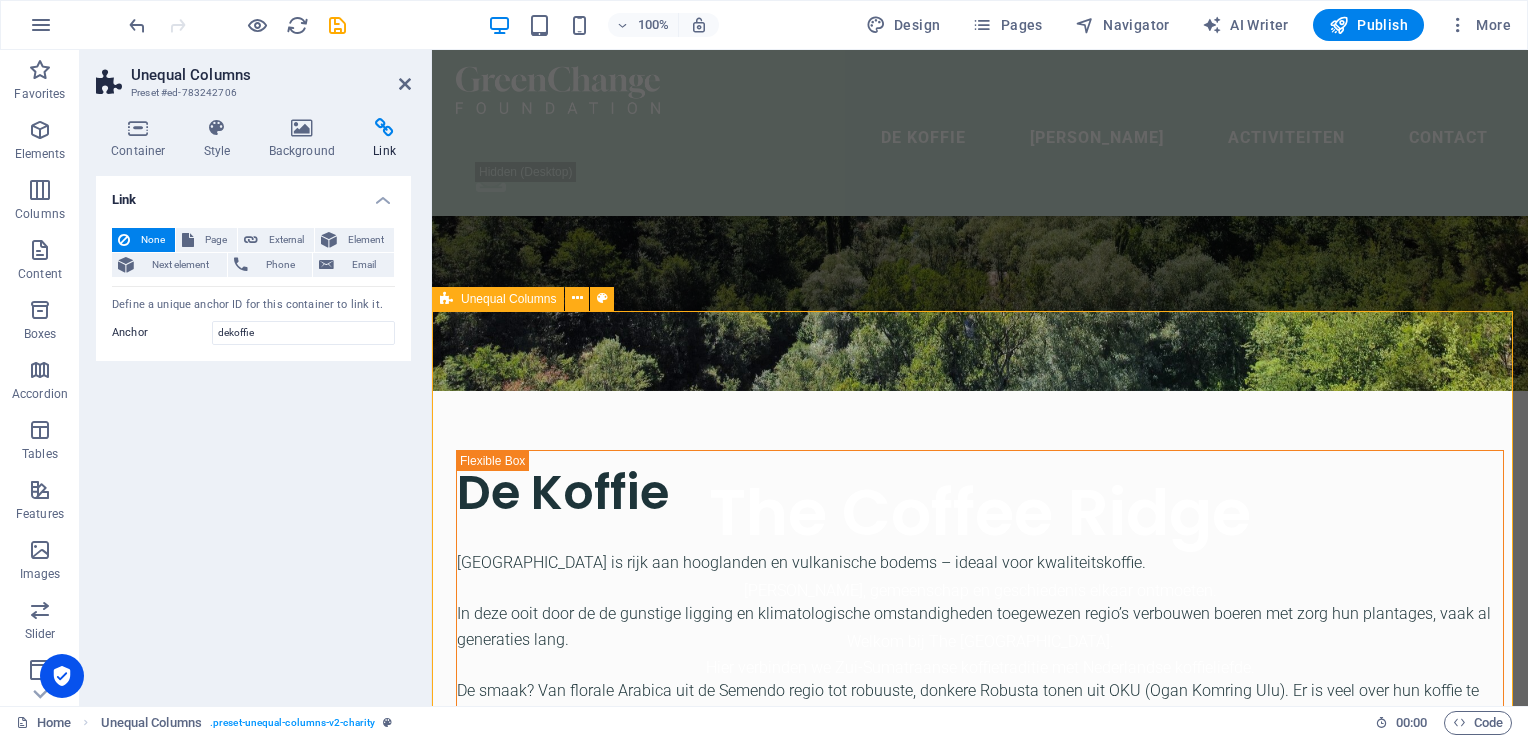 click on "De Koffie Sumatera Selatan is rijk aan hooglanden en vulkanische bodems – ideaal voor kwaliteitskoffie. In deze ooit door de de gunstige ligging en klimatologische omstandigheden toegewezen regio’s verbouwen boeren met zorg hun plantages, vaak al generaties lang. De smaak? Van florale Arabica uit de Semendo regio tot robuuste, donkere Robusta tonen uit OKU (Ogan Komring Ulu). Er is veel over hun koffie te vertellen. donate now" at bounding box center (980, 1198) 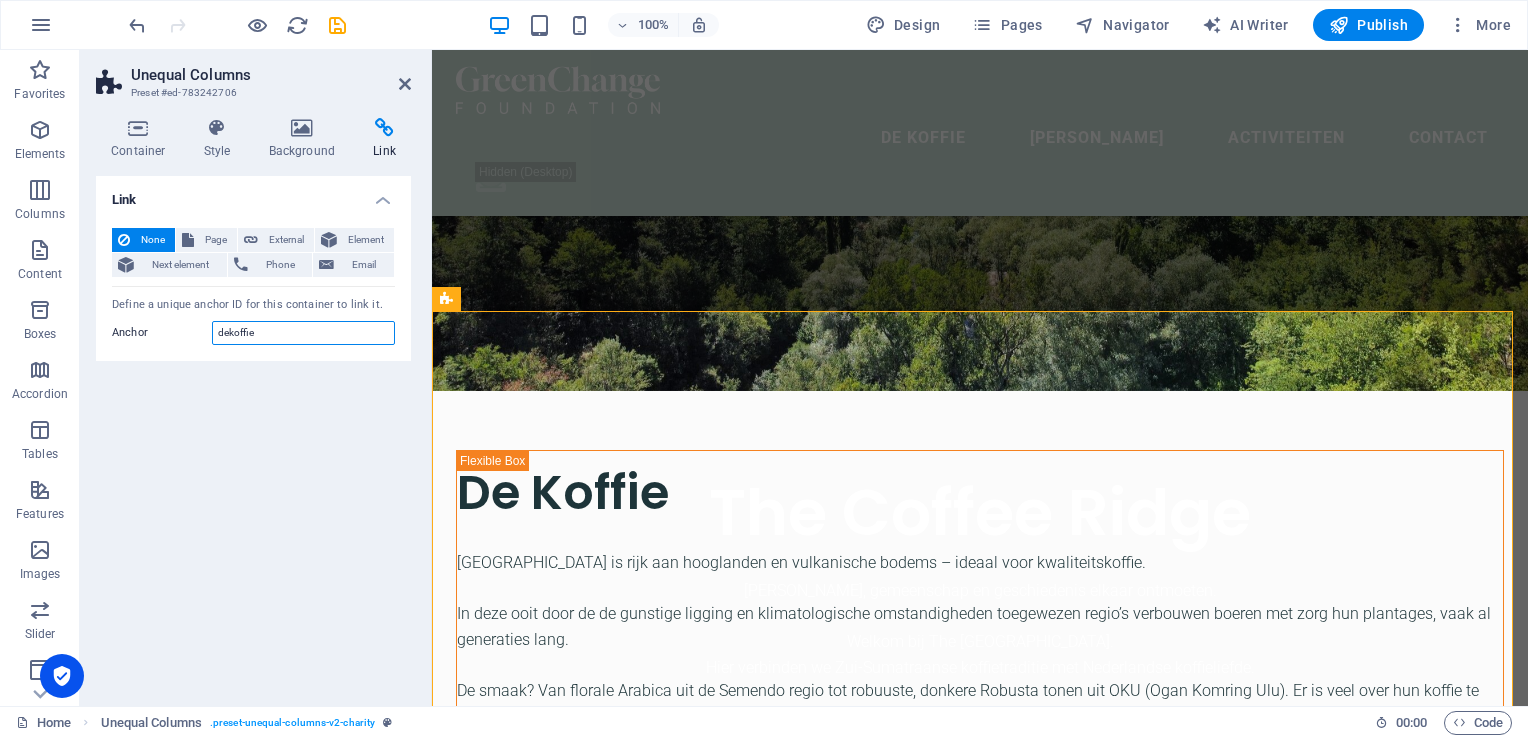 click on "dekoffie" at bounding box center [303, 333] 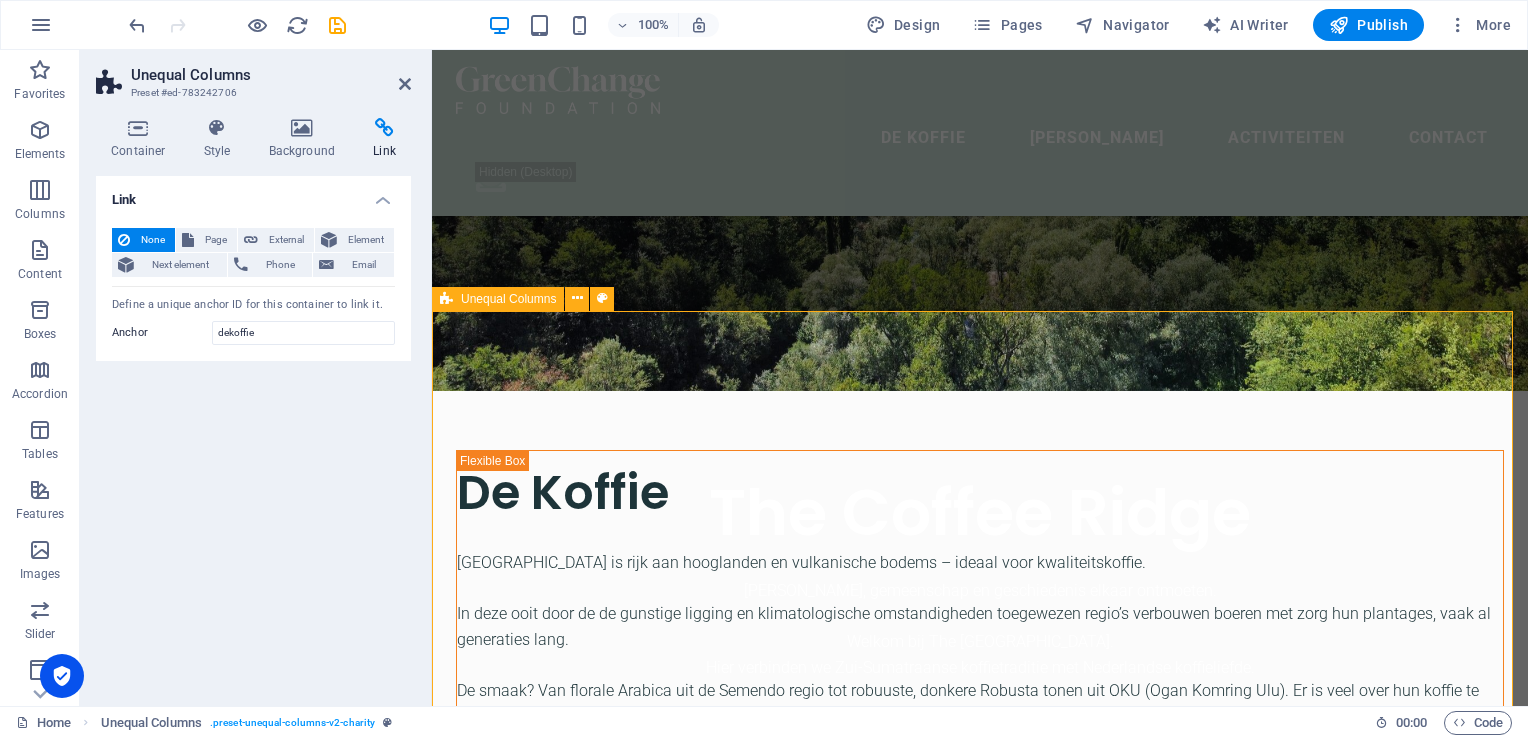 click on "De Koffie Sumatera Selatan is rijk aan hooglanden en vulkanische bodems – ideaal voor kwaliteitskoffie. In deze ooit door de de gunstige ligging en klimatologische omstandigheden toegewezen regio’s verbouwen boeren met zorg hun plantages, vaak al generaties lang. De smaak? Van florale Arabica uit de Semendo regio tot robuuste, donkere Robusta tonen uit OKU (Ogan Komring Ulu). Er is veel over hun koffie te vertellen. donate now" at bounding box center (980, 1198) 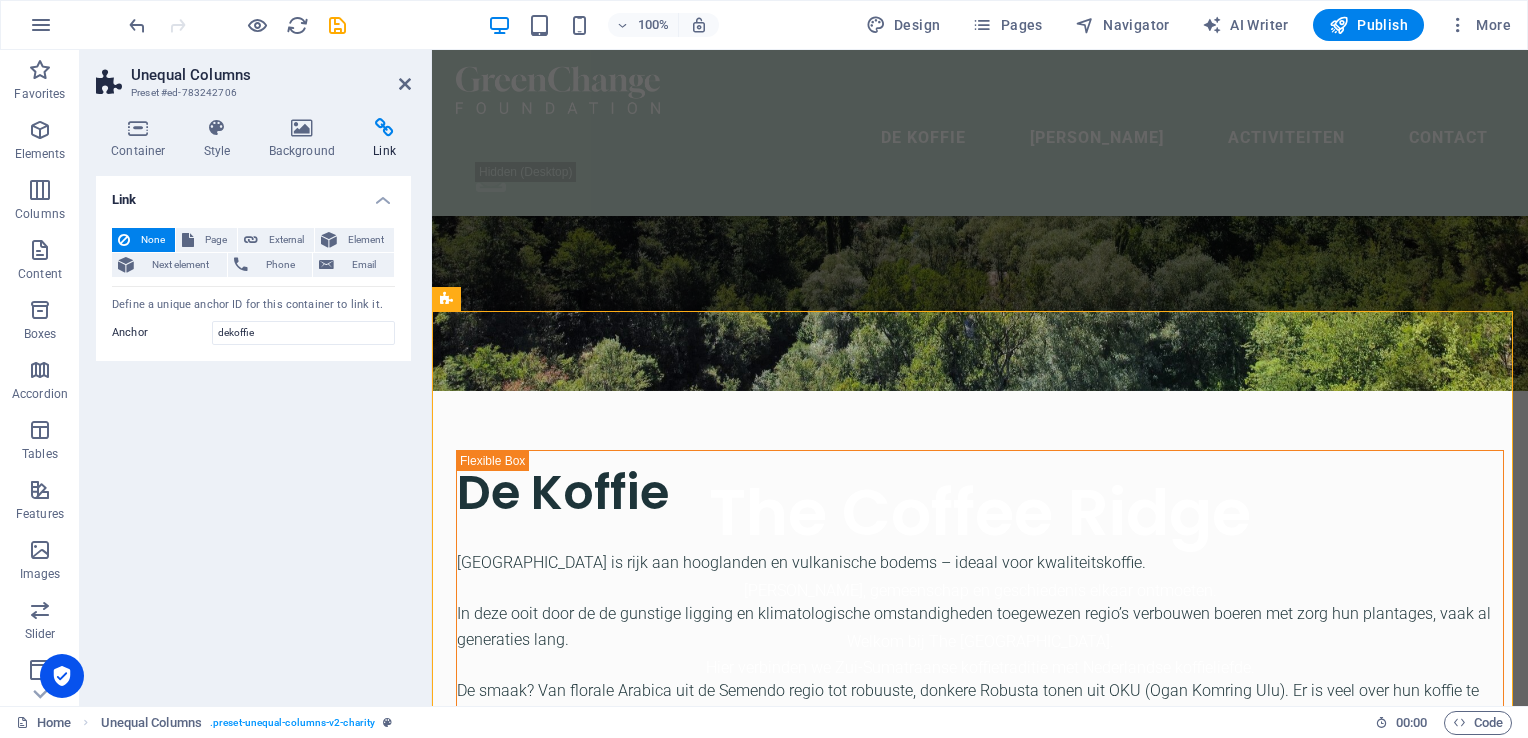 click on "Unequal Columns Preset #ed-783242706
Container Style Background Link Size Height Default px rem % vh vw Min. height None px rem % vh vw Width Default px rem % em vh vw Min. width None px rem % vh vw Content width Default Custom width Width Default px rem % em vh vw Min. width None px rem % vh vw Default padding Custom spacing Default content width and padding can be changed under Design. Edit design Layout (Flexbox) Alignment Determines the flex direction. Default Main axis Determine how elements should behave along the main axis inside this container (justify content). Default Side axis Control the vertical direction of the element inside of the container (align items). Default Wrap Default On Off Fill Controls the distances and direction of elements on the y-axis across several lines (align content). Default Accessibility ARIA helps assistive technologies (like screen readers) to understand the role, state, and behavior of web elements Role The ARIA role defines the purpose of an element." at bounding box center [256, 378] 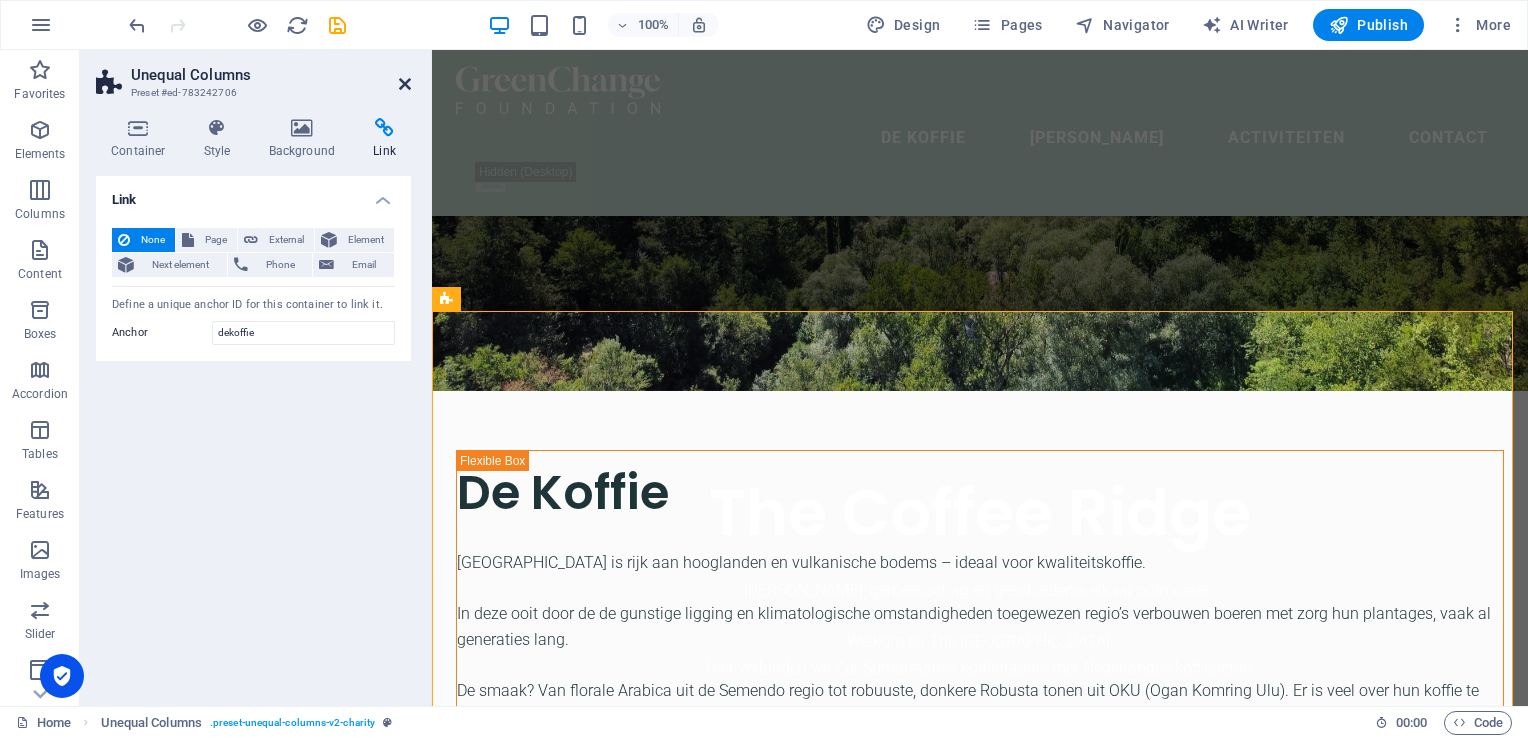 click at bounding box center (405, 84) 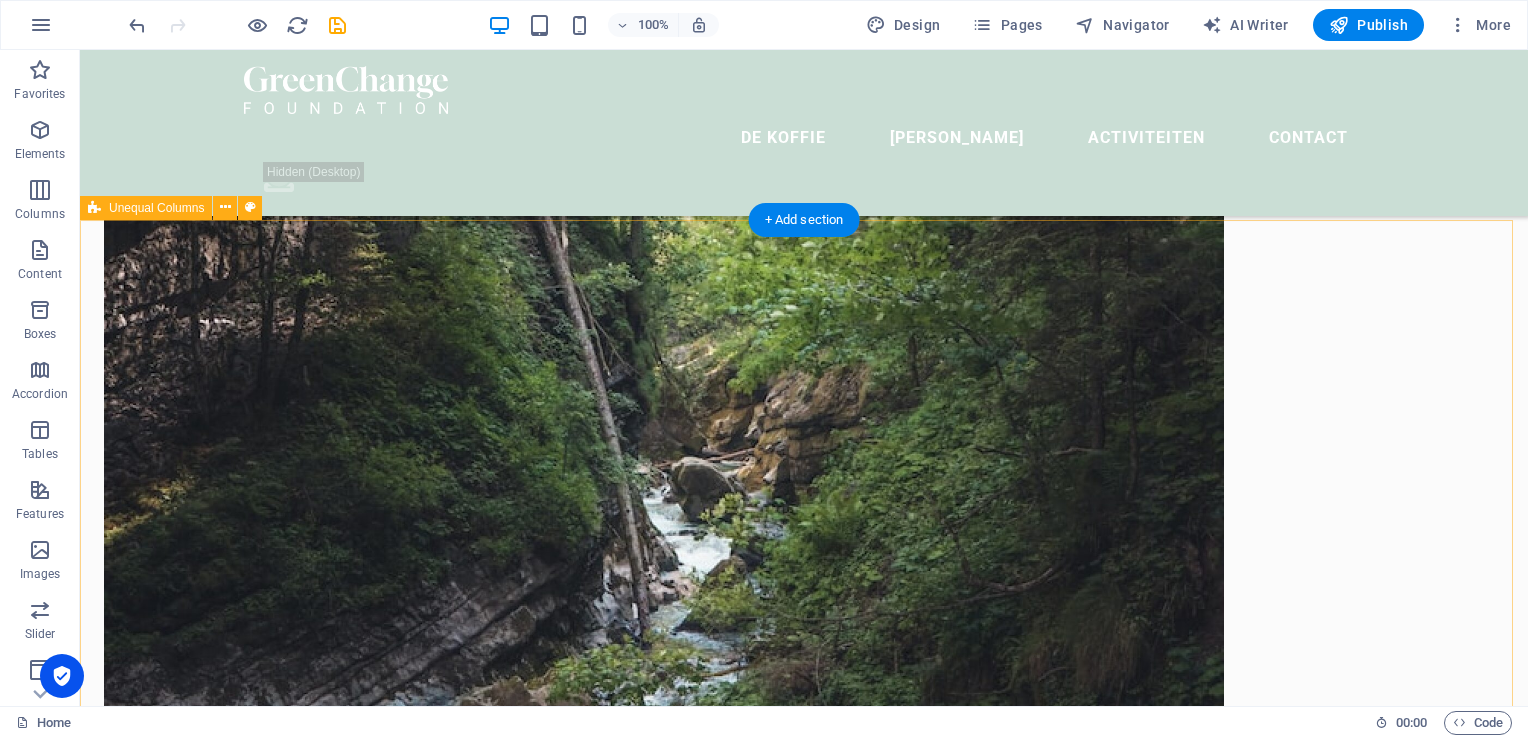 scroll, scrollTop: 1264, scrollLeft: 0, axis: vertical 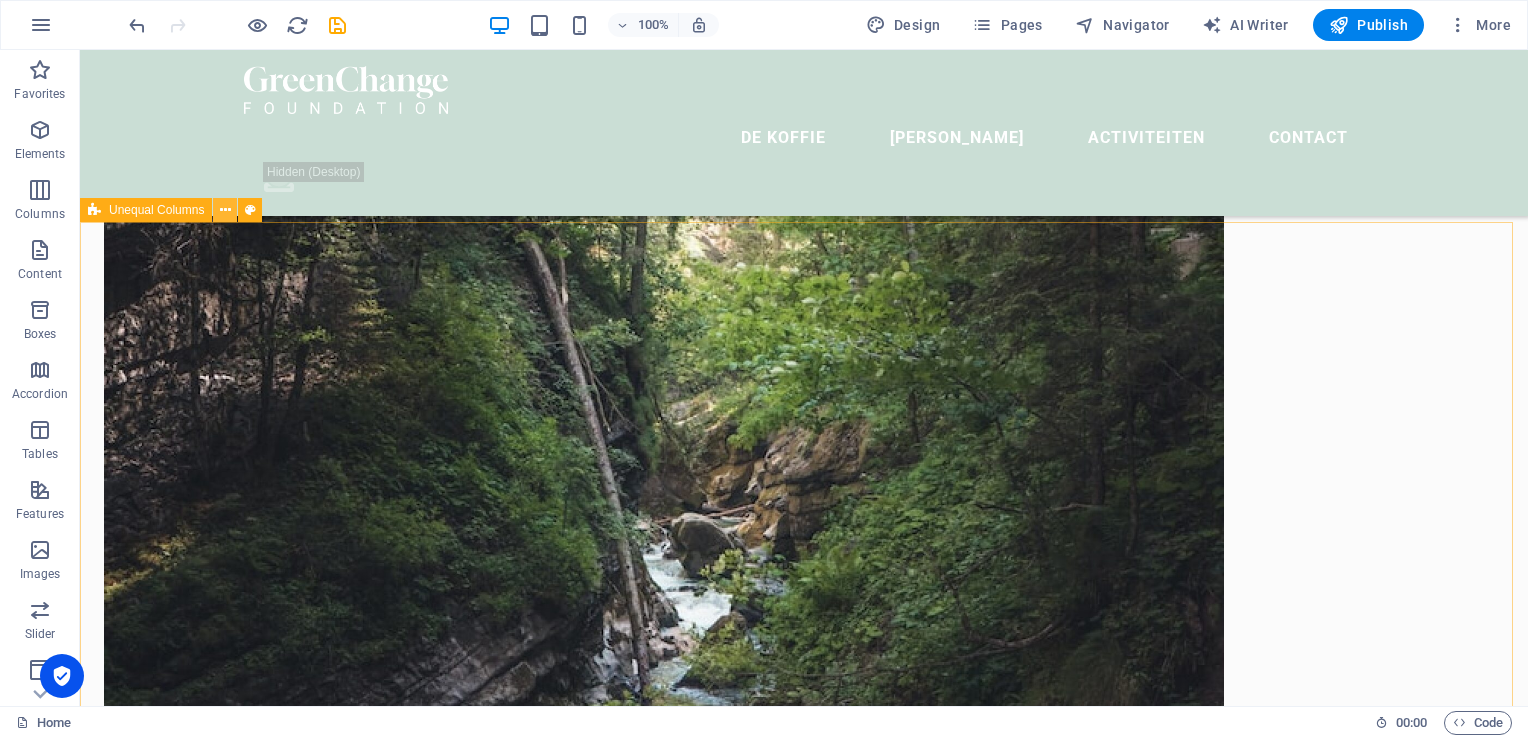 click at bounding box center [225, 210] 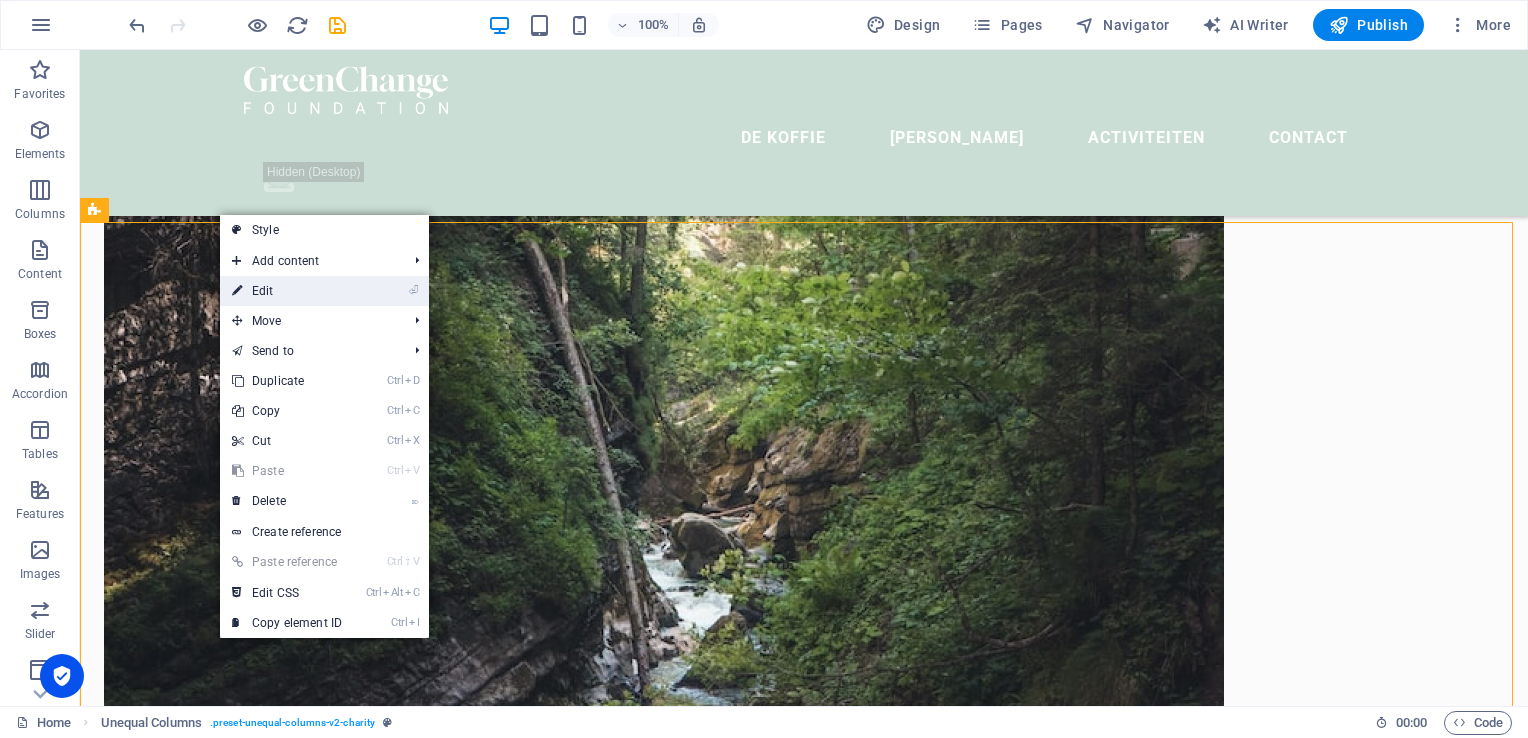 click on "⏎  Edit" at bounding box center (287, 291) 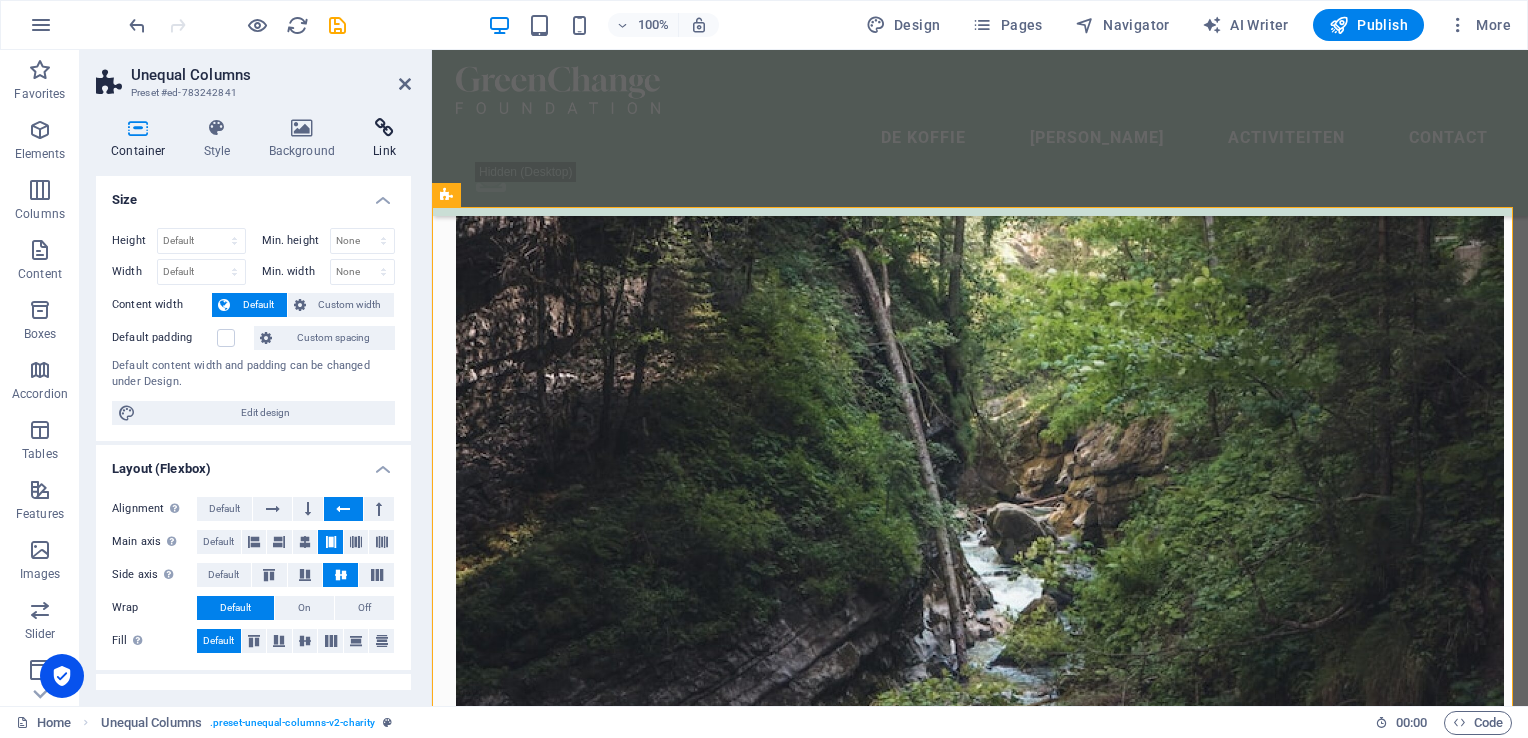 click at bounding box center (384, 128) 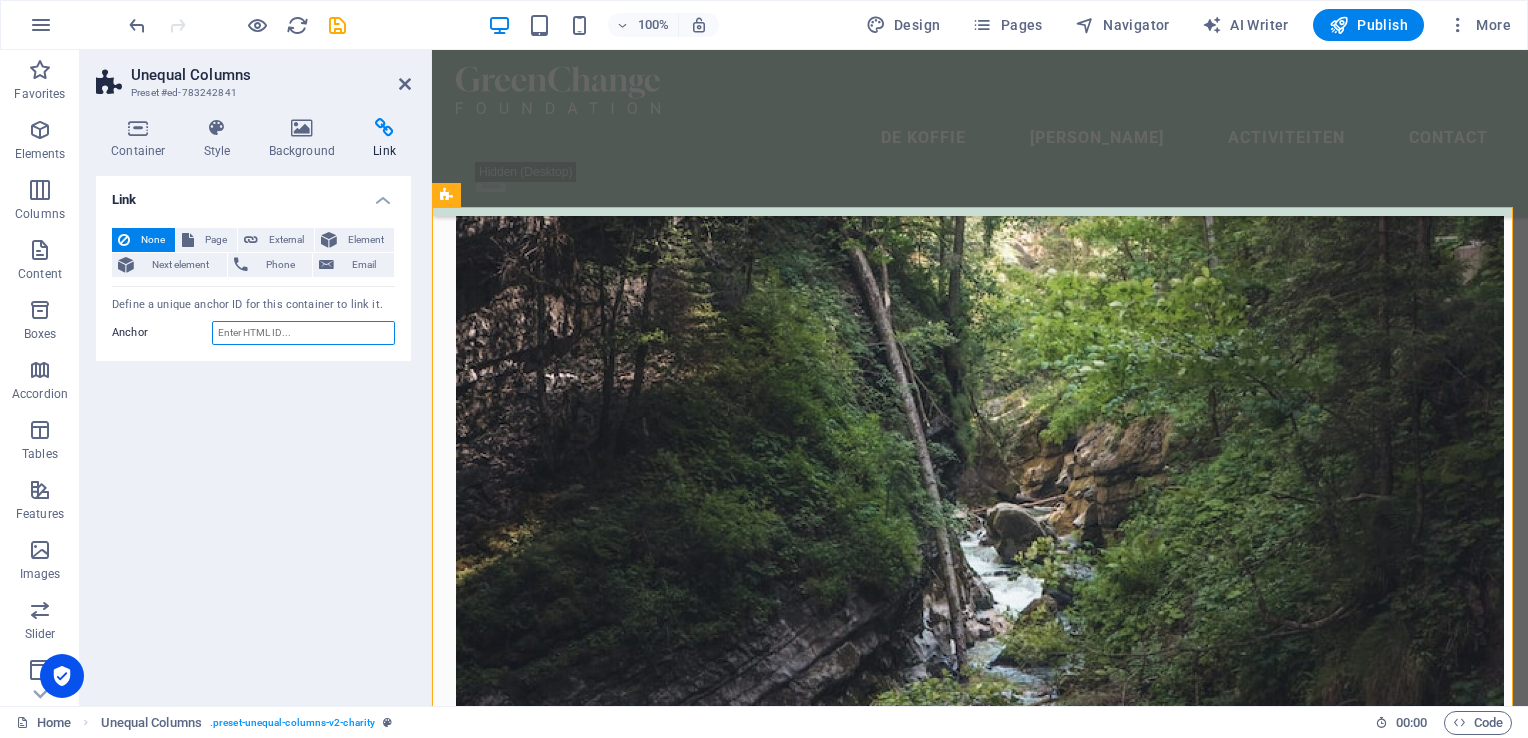 drag, startPoint x: 308, startPoint y: 331, endPoint x: 252, endPoint y: 334, distance: 56.0803 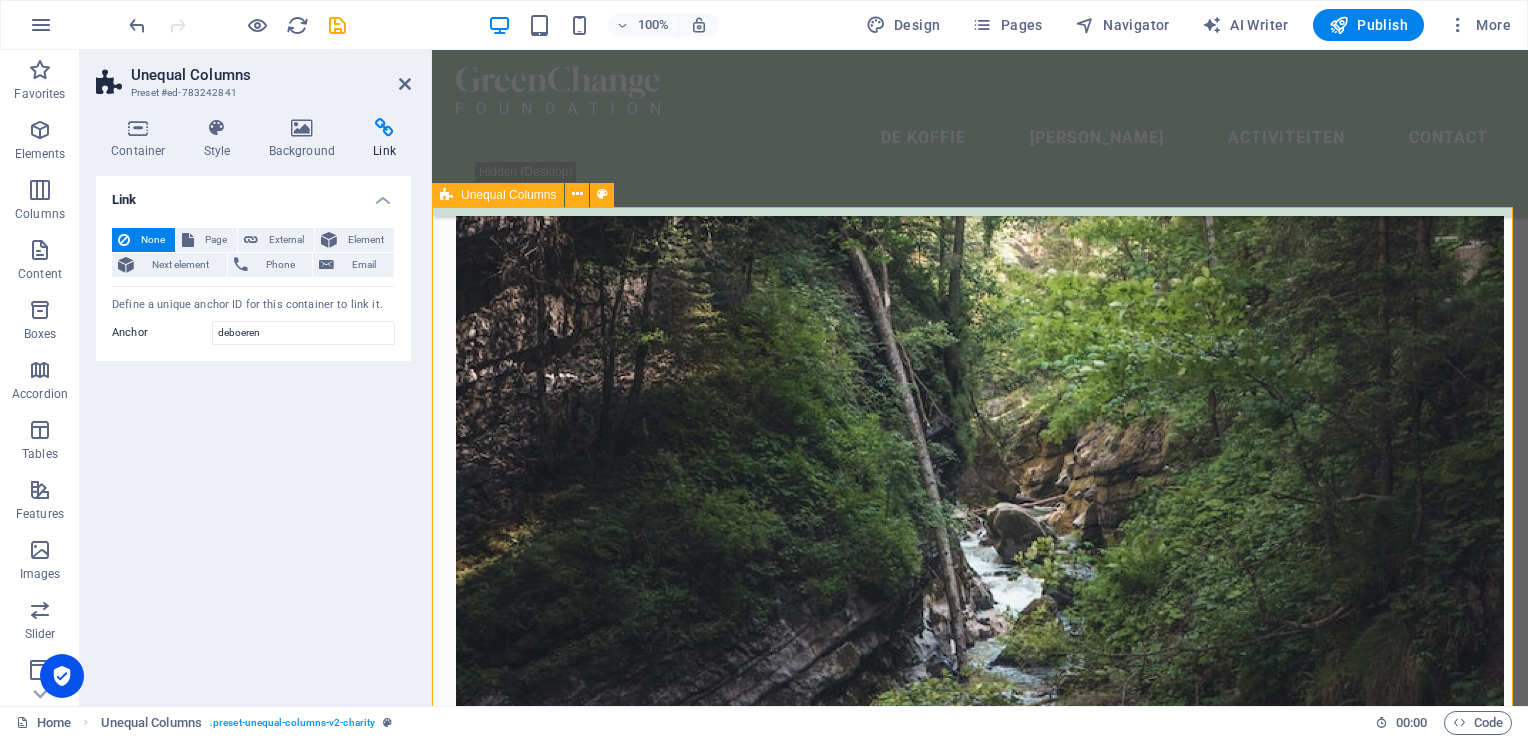click on "OUR MISSION De Boeren • Semendo ([GEOGRAPHIC_DATA]) Hooggelegen velden, mistige ochtenden, sterke vrouwen en generaties werk. De boer (Petani hier werken vaak samen binnen hun dusun (dorpen) en hebben een sterke traditie in koffie fermentatie. • Pagar Alam – [PERSON_NAME] & Dempo Hier ademt de berg. Families combineren koffie met kruidentuin en thee. De koffie wordt met de hand geplukt en soms op bananenbladeren gedroogd. • Empat Lawang & OKU Hier wordt robuuste koffie met de hand geoogst op kleine percelen. Veel petani zijn lid van koperasi en delen machines en kennis in komunitasvorm. • Selangit (Musi Rawas) Een jonge koffie-regio met experimenterende petani-collectieven. Veel enthousiasme voor nieuwe processen en lokale branding. • [GEOGRAPHIC_DATA] ([GEOGRAPHIC_DATA]) Aan de rand van het meer leven families deels van visvangst, deels van koffie. Vrouwen zijn vaak de drijvende kracht in het verwerkingsproces (solar drying, sortering)." at bounding box center [980, 2203] 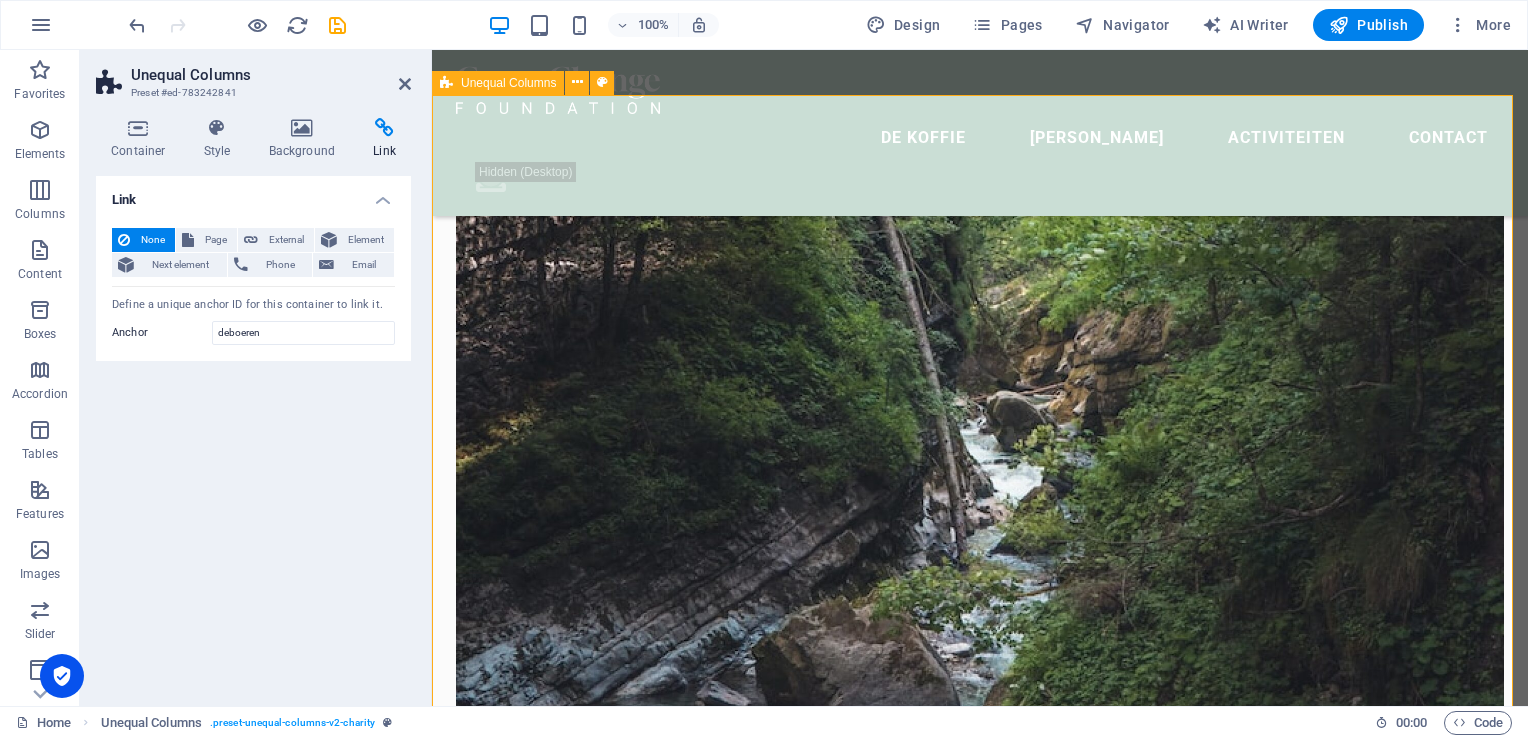 scroll, scrollTop: 1390, scrollLeft: 0, axis: vertical 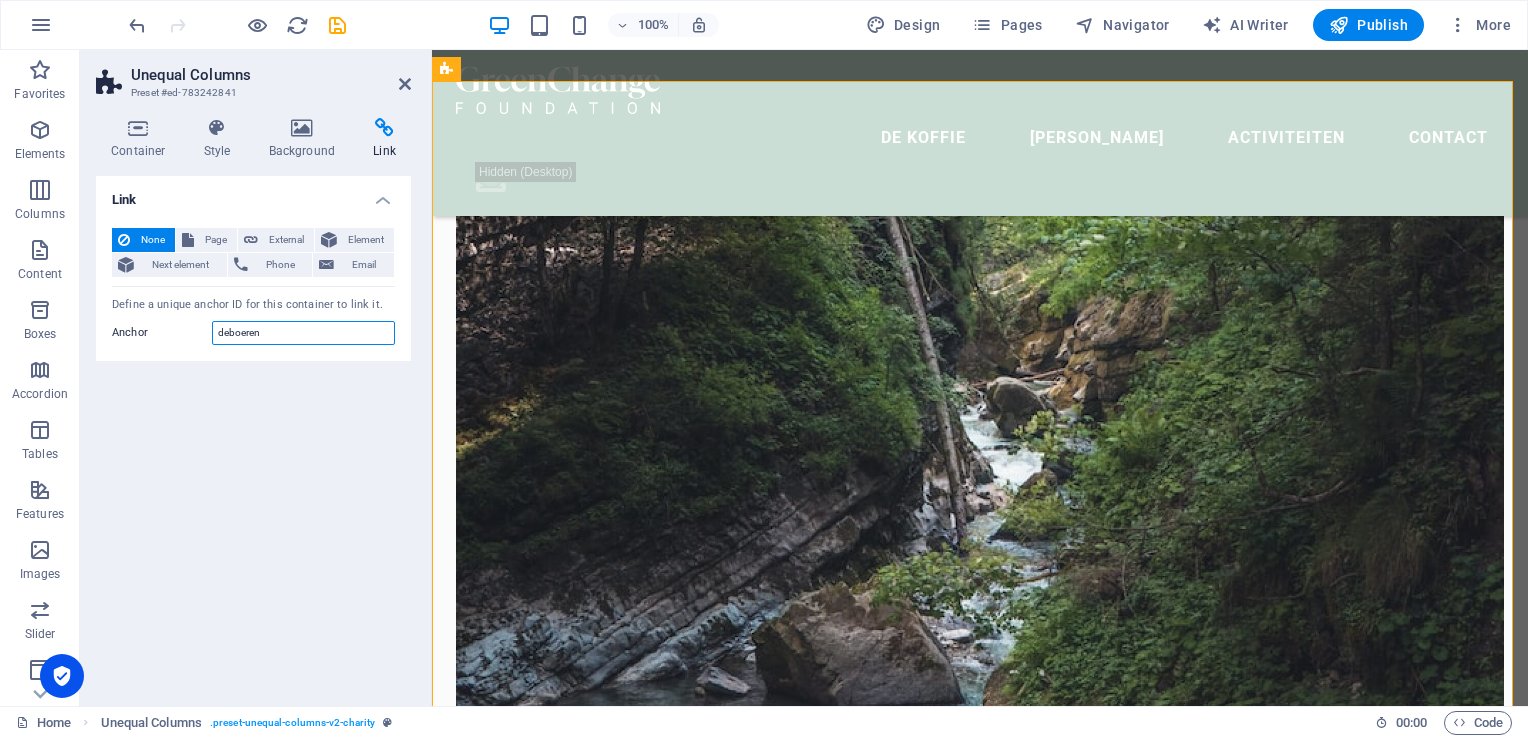 drag, startPoint x: 295, startPoint y: 326, endPoint x: -4, endPoint y: 330, distance: 299.02676 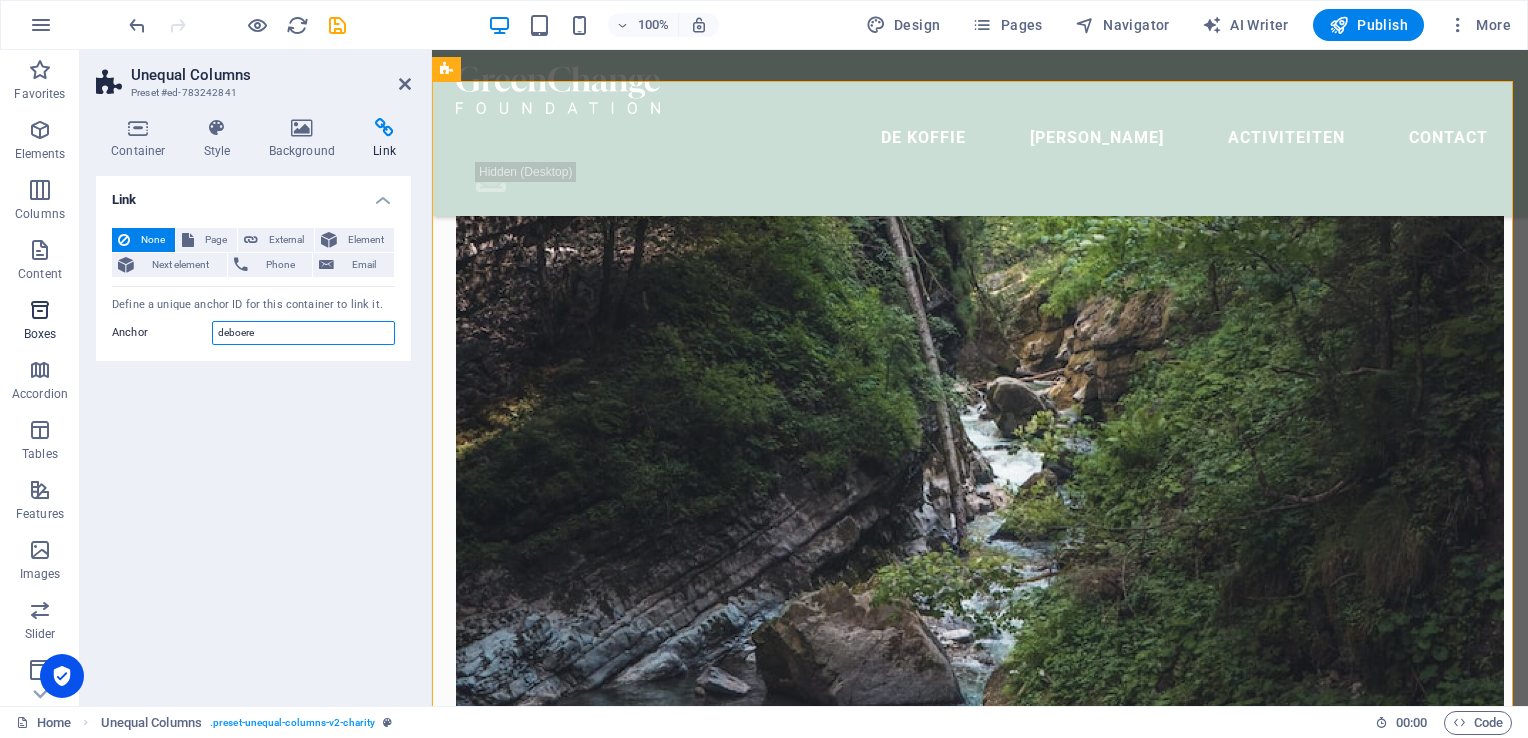 type on "deboeren" 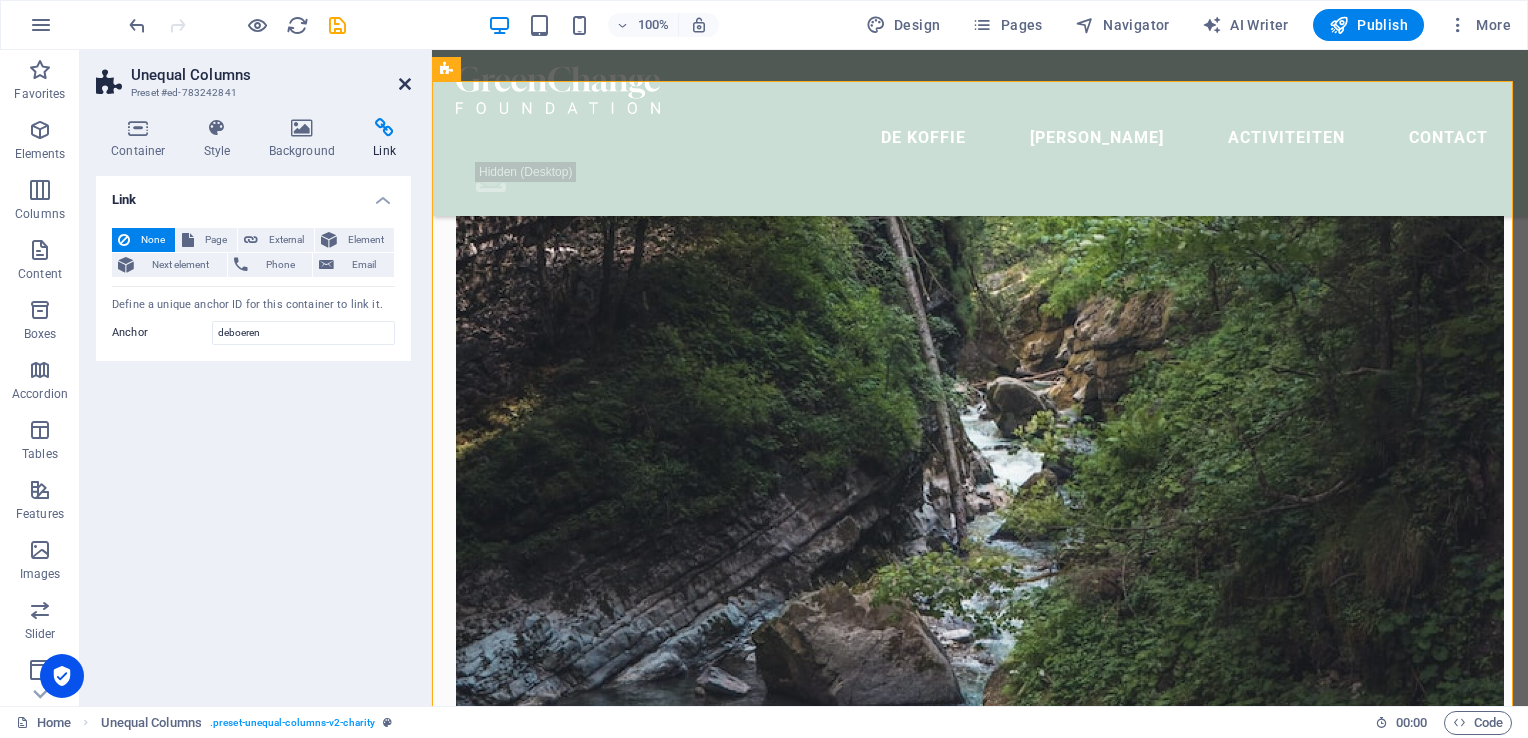 click at bounding box center (405, 84) 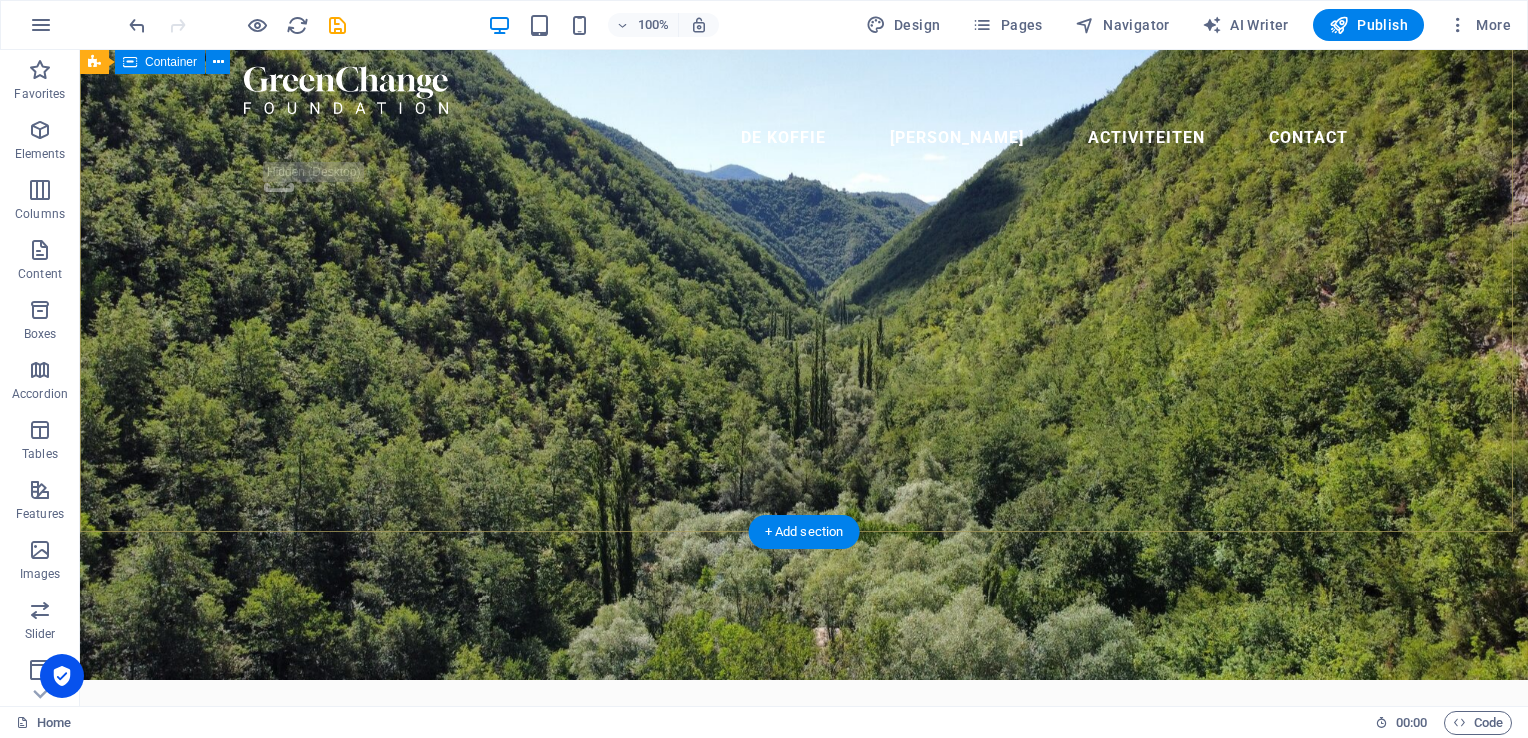 scroll, scrollTop: 0, scrollLeft: 0, axis: both 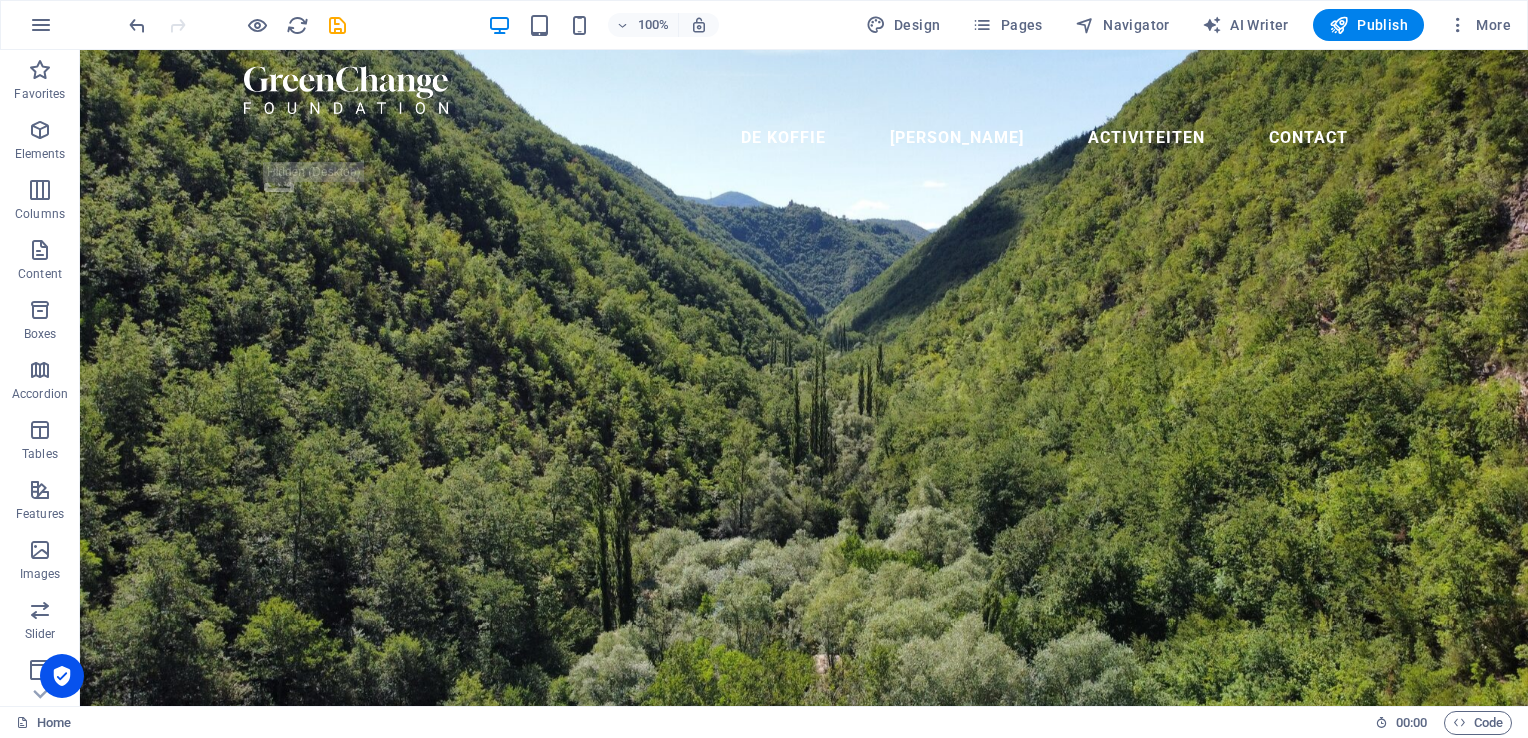 drag, startPoint x: 1527, startPoint y: 361, endPoint x: 1509, endPoint y: 196, distance: 165.97891 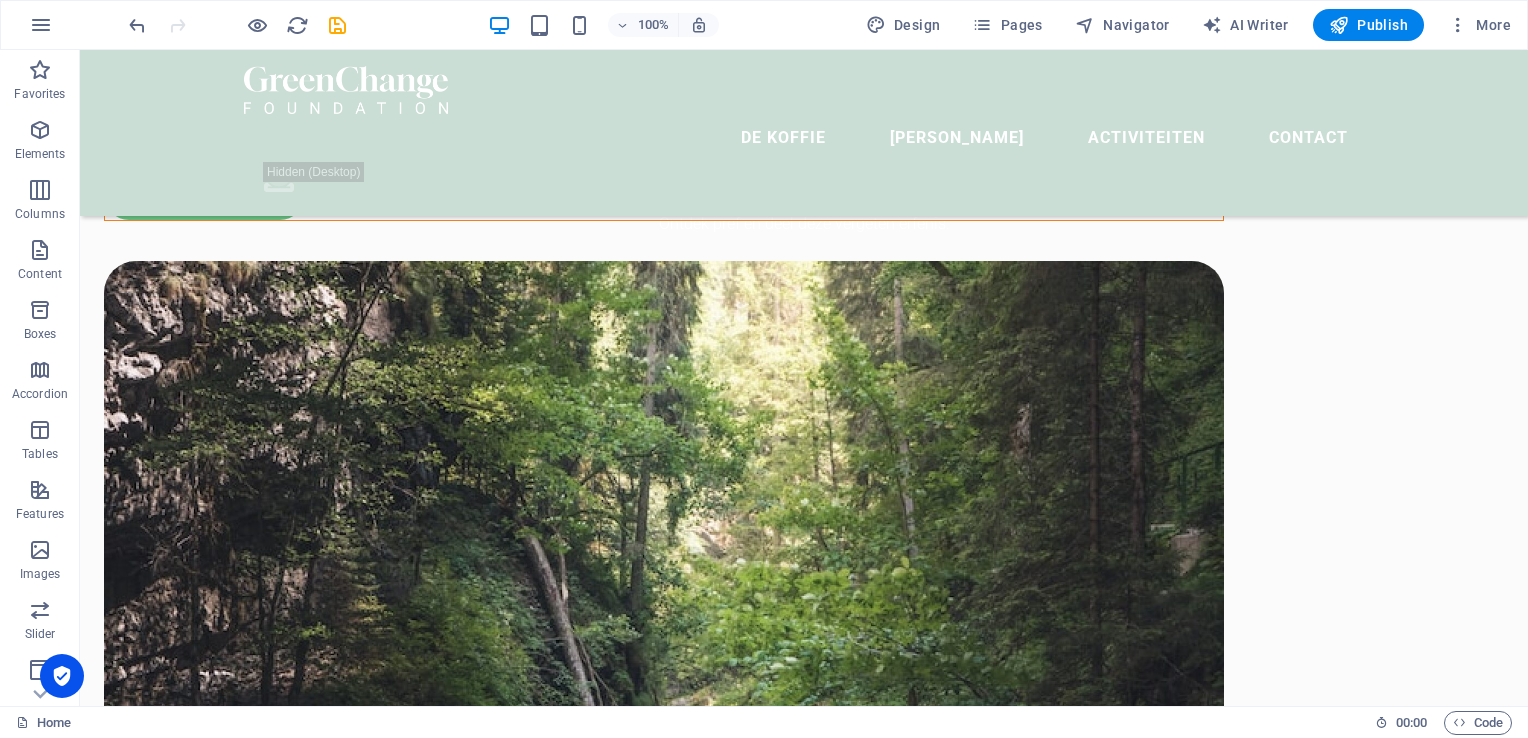 scroll, scrollTop: 975, scrollLeft: 0, axis: vertical 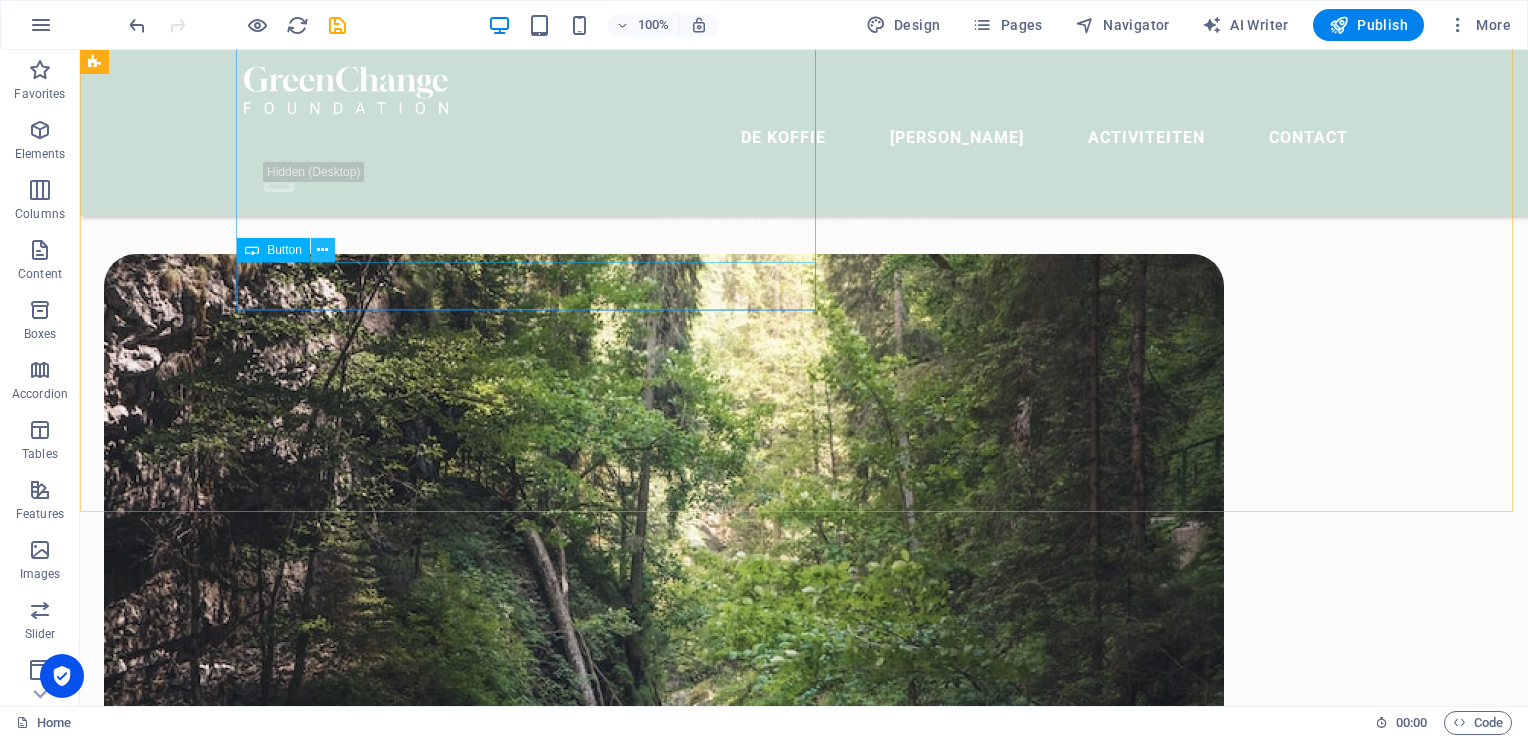 click at bounding box center [323, 250] 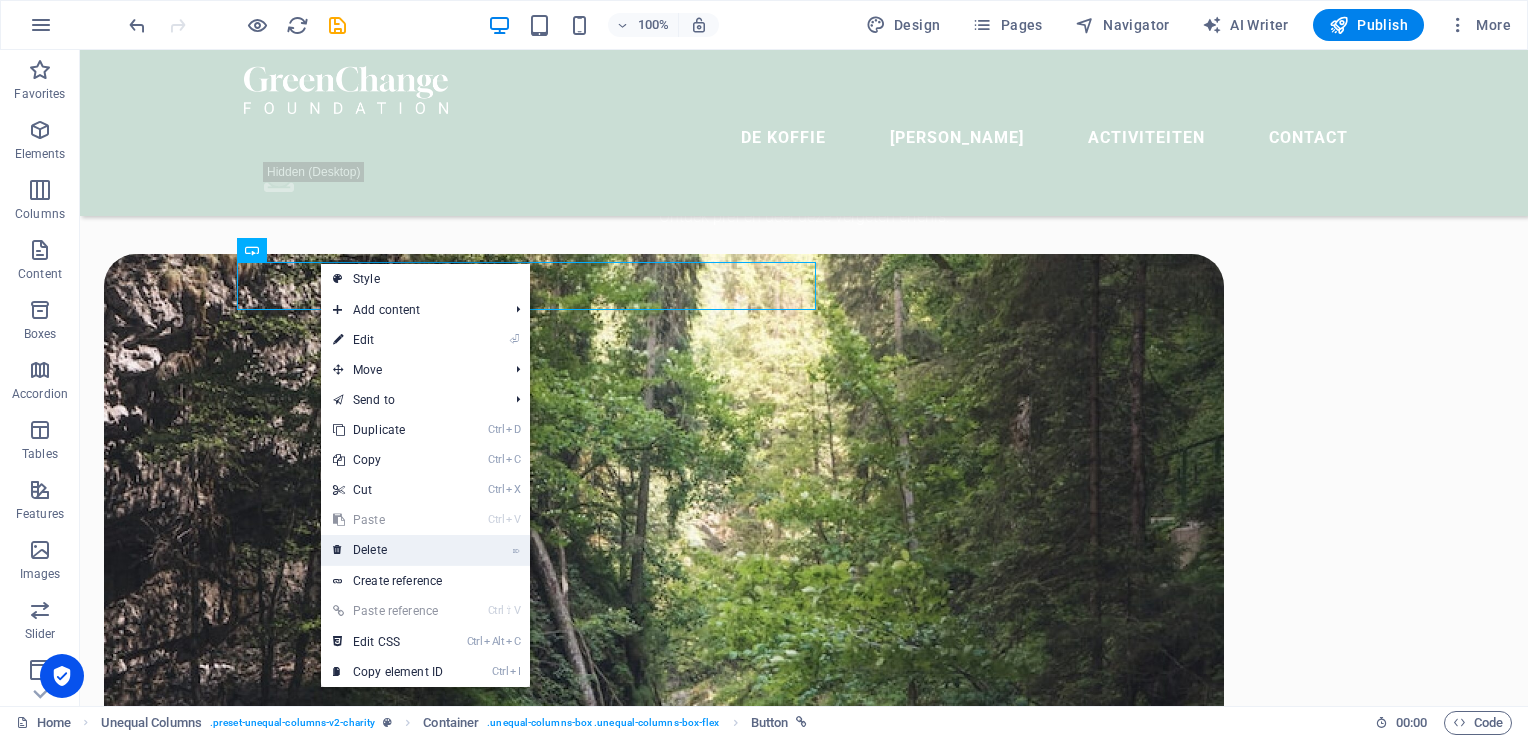click on "⌦  Delete" at bounding box center (425, 550) 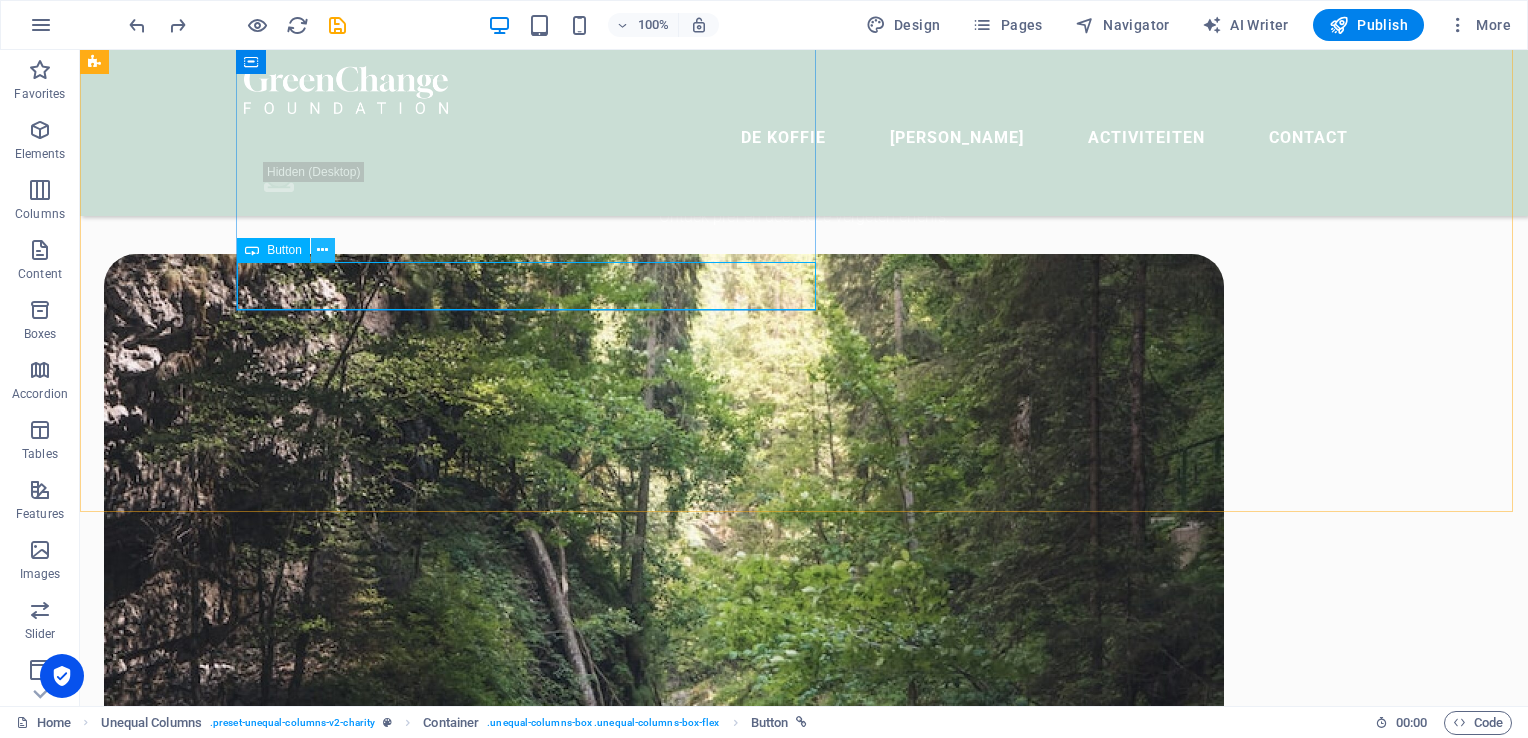 click at bounding box center [322, 250] 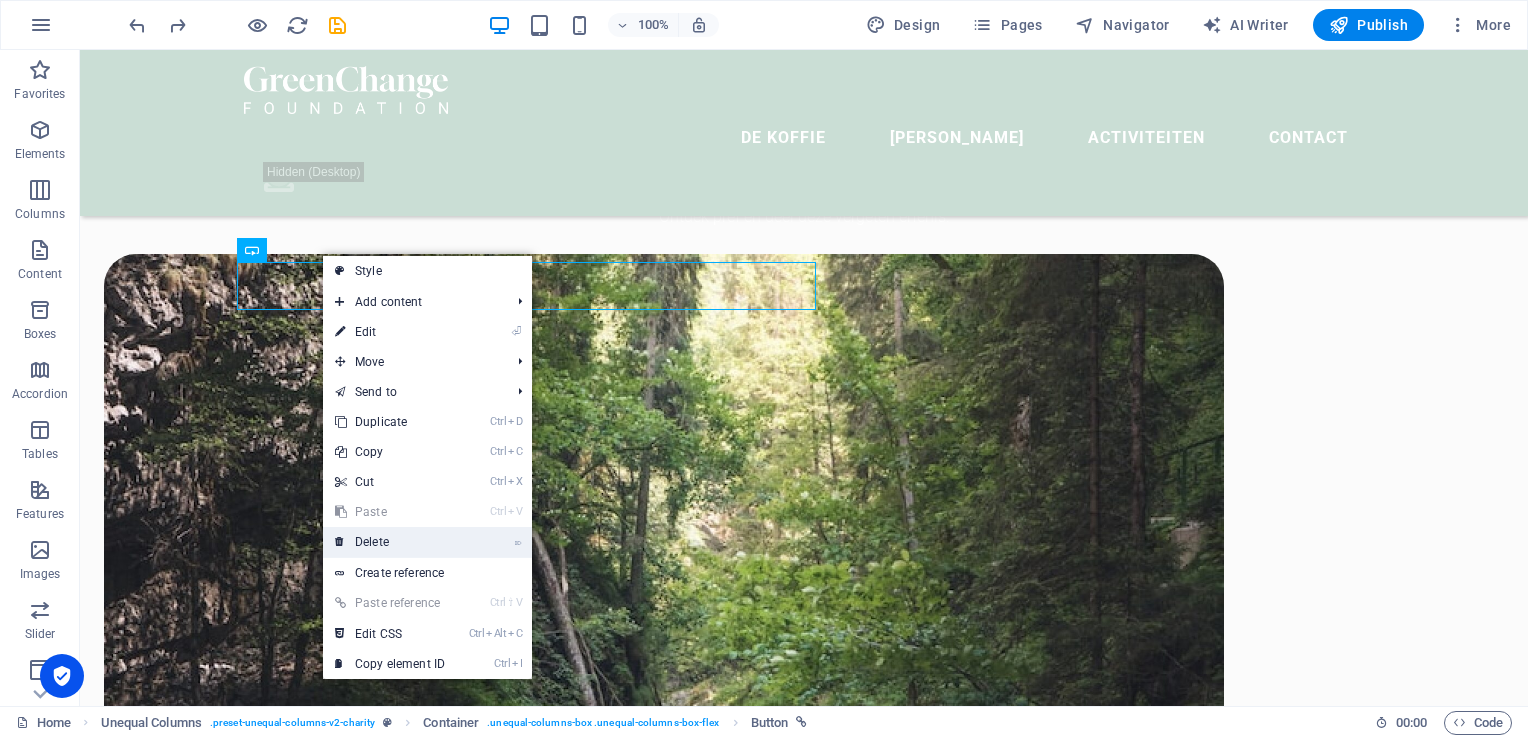 click on "⌦  Delete" at bounding box center (390, 542) 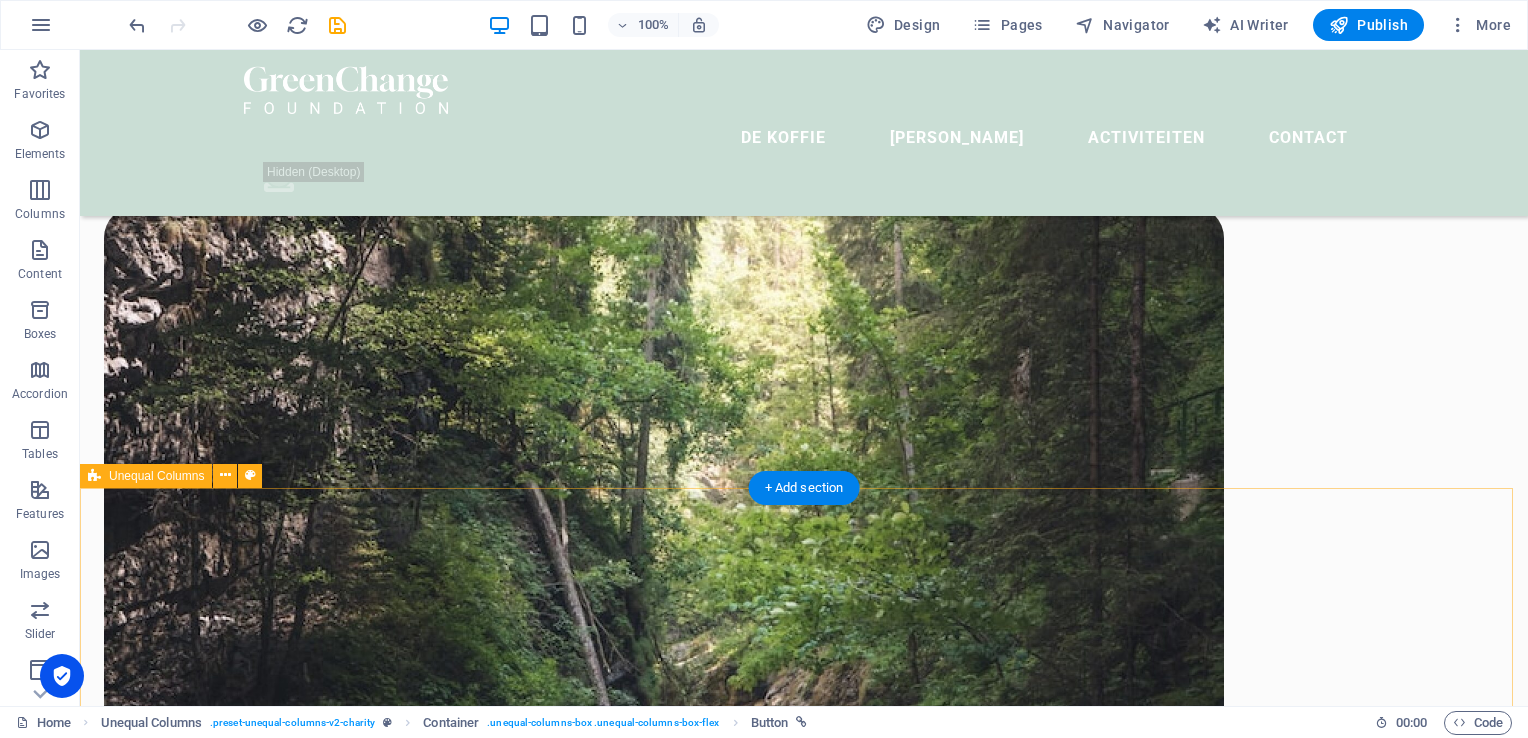 scroll, scrollTop: 999, scrollLeft: 0, axis: vertical 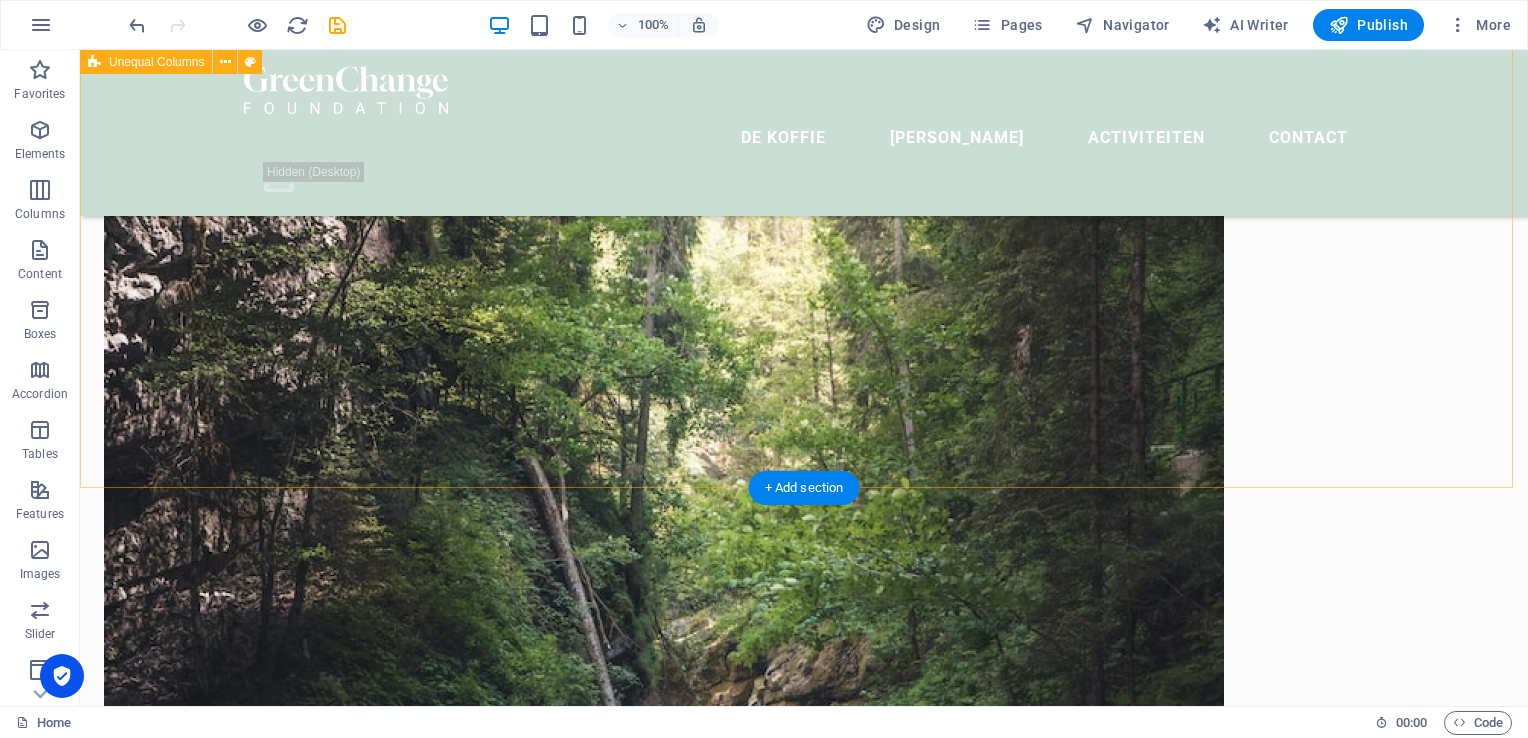 click on "De Koffie Sumatera Selatan is rijk aan hooglanden en vulkanische bodems – ideaal voor kwaliteitskoffie. In deze ooit door de de gunstige ligging en klimatologische omstandigheden toegewezen regio’s verbouwen boeren met zorg hun plantages, vaak al generaties lang. De smaak? Van florale Arabica uit de Semendo regio tot robuuste, donkere Robusta tonen uit OKU (Ogan Komring Ulu). Er is veel over hun koffie te vertellen." at bounding box center (804, 594) 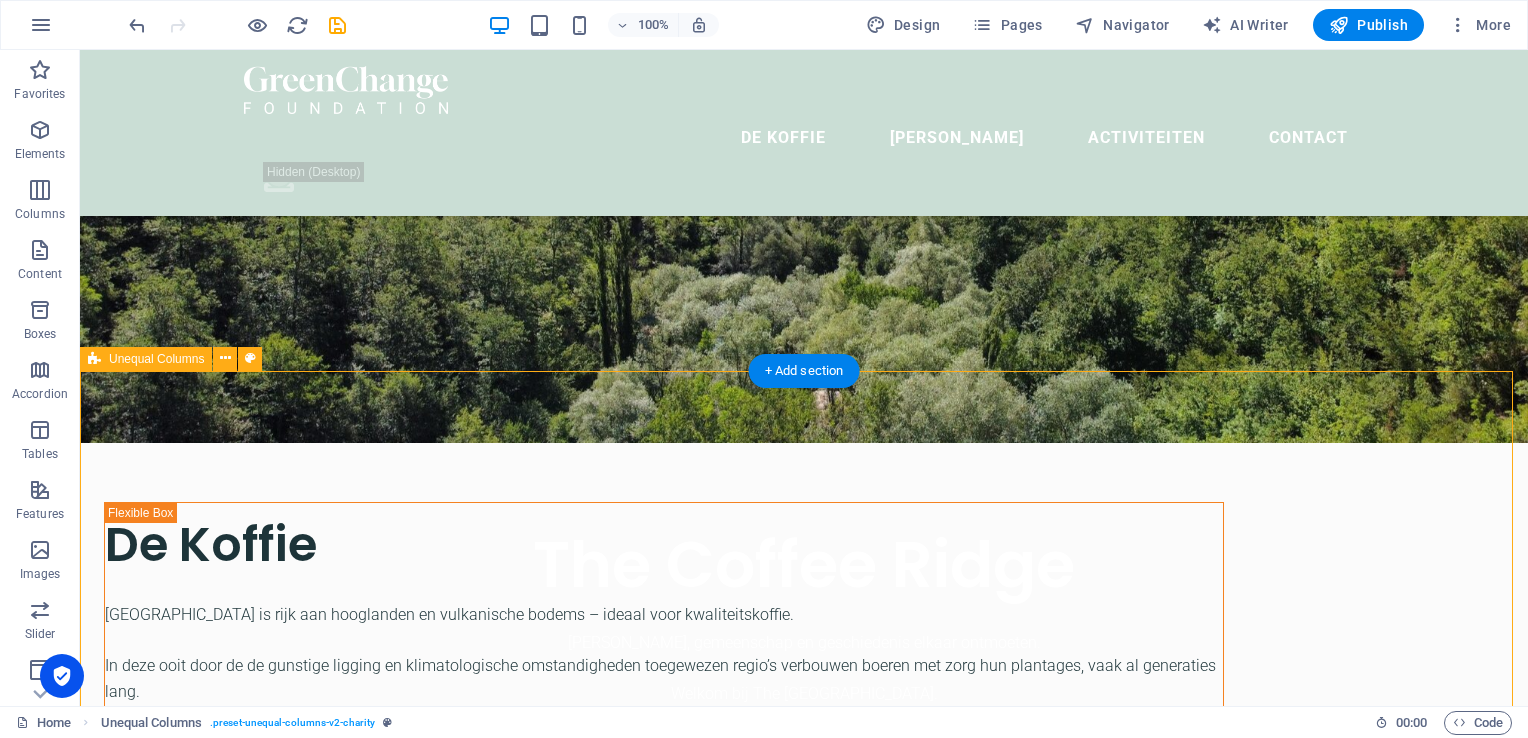 scroll, scrollTop: 0, scrollLeft: 0, axis: both 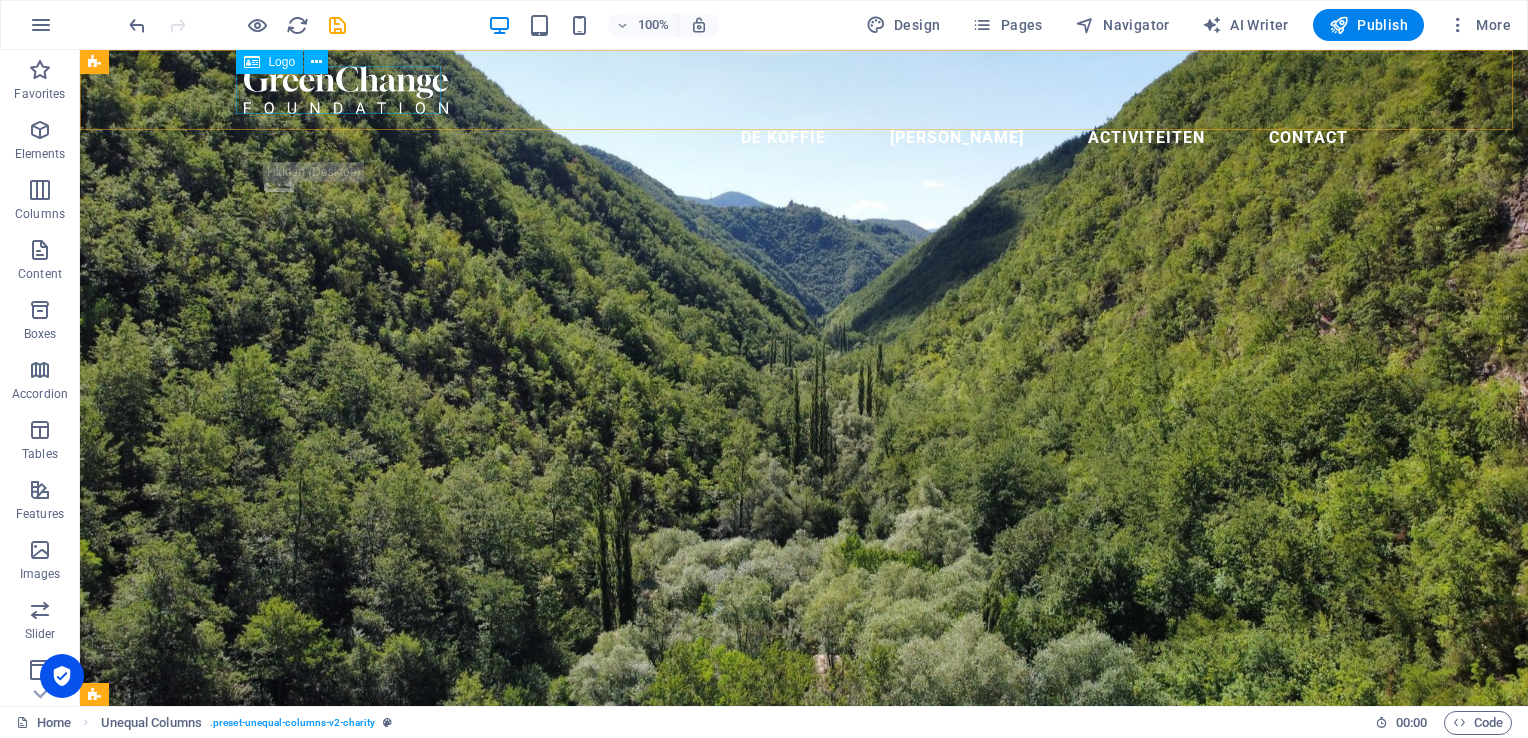 click at bounding box center (804, 90) 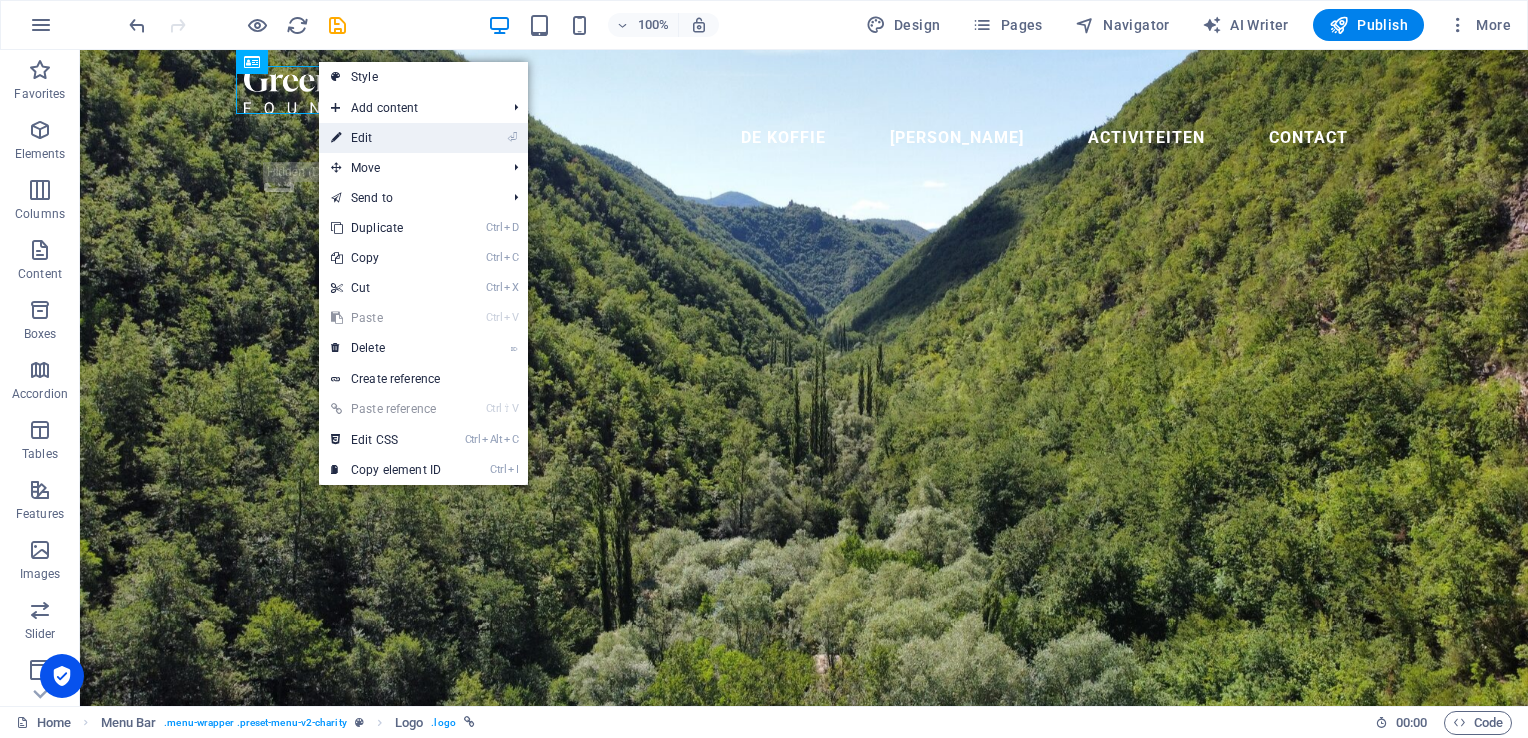 click on "⏎  Edit" at bounding box center (386, 138) 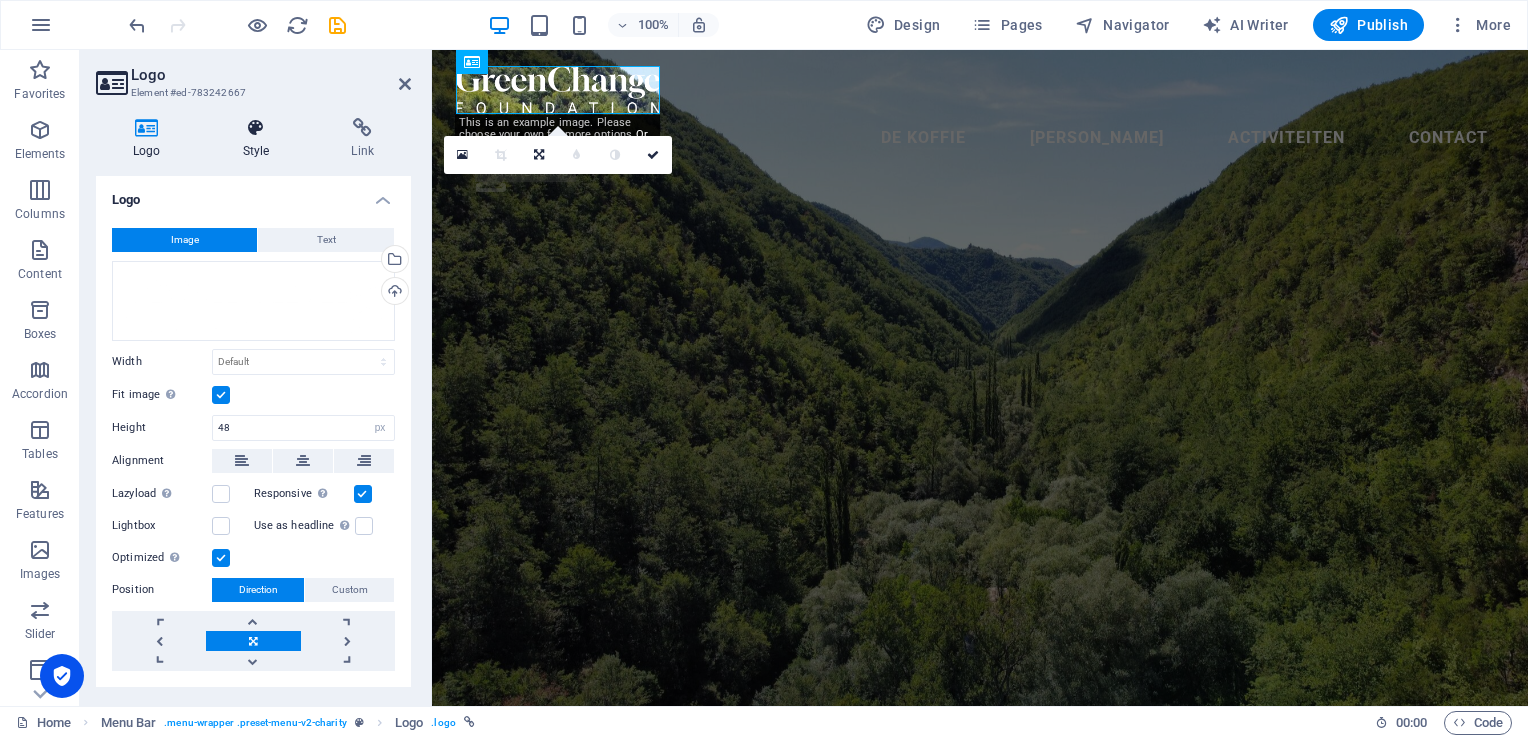click on "Style" at bounding box center (260, 139) 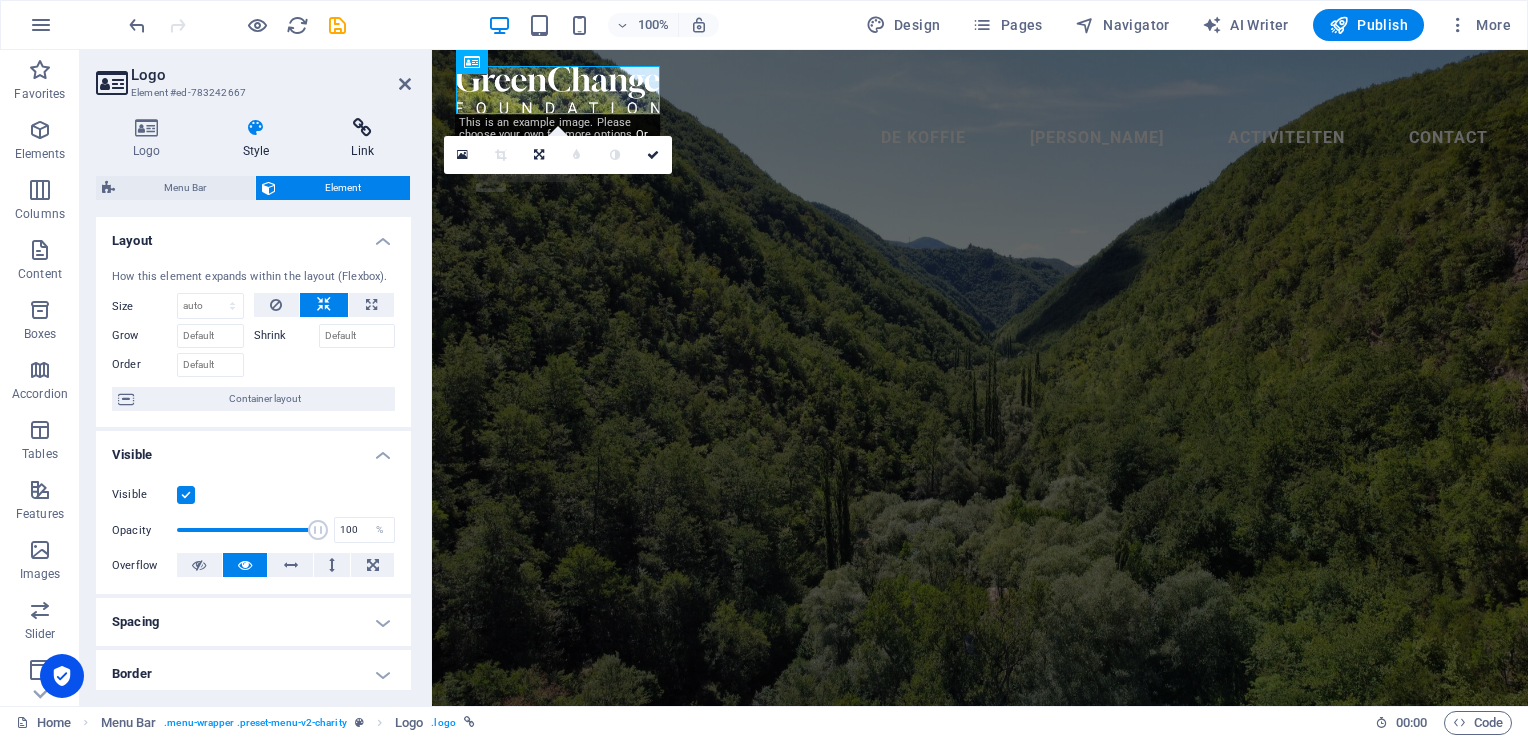 click on "Link" at bounding box center [362, 139] 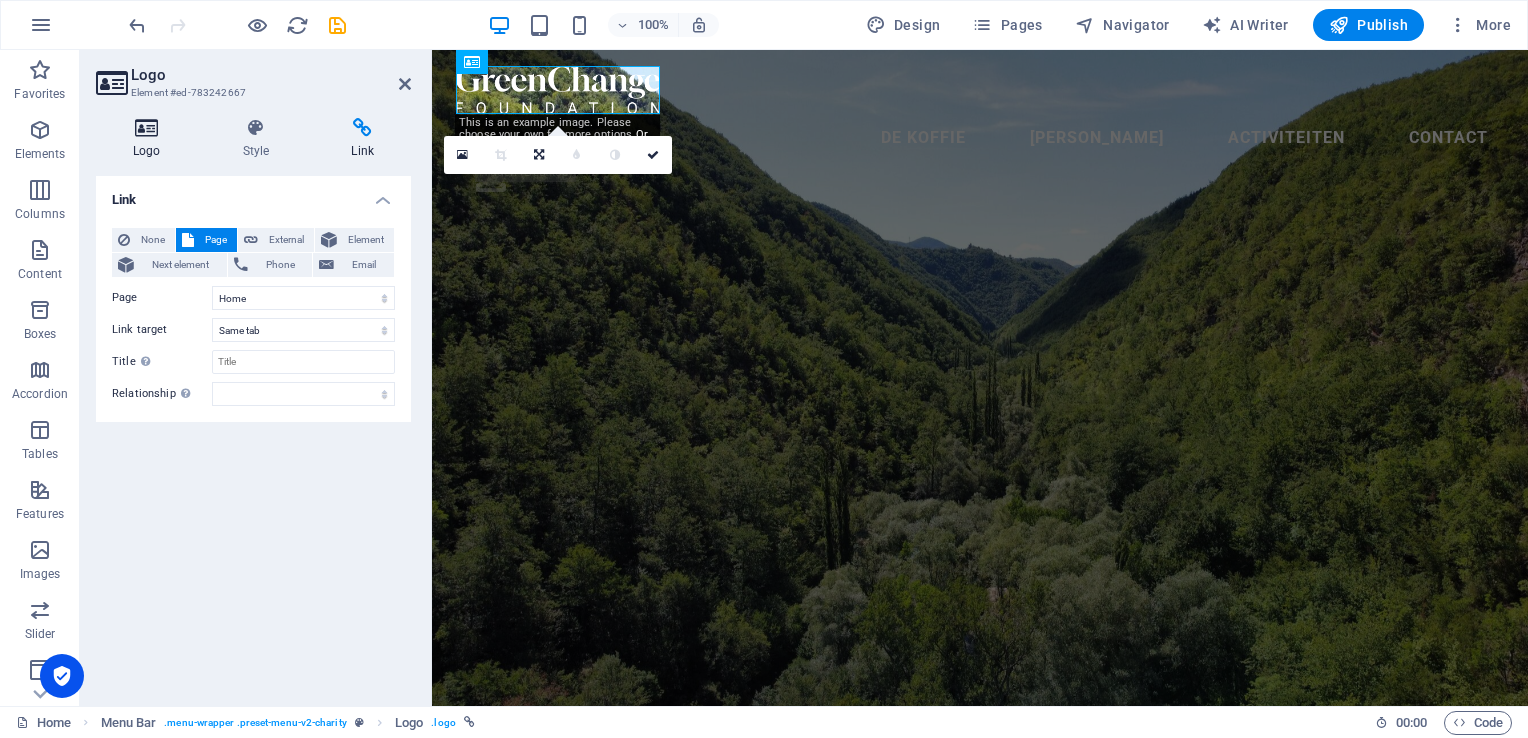 click at bounding box center [147, 128] 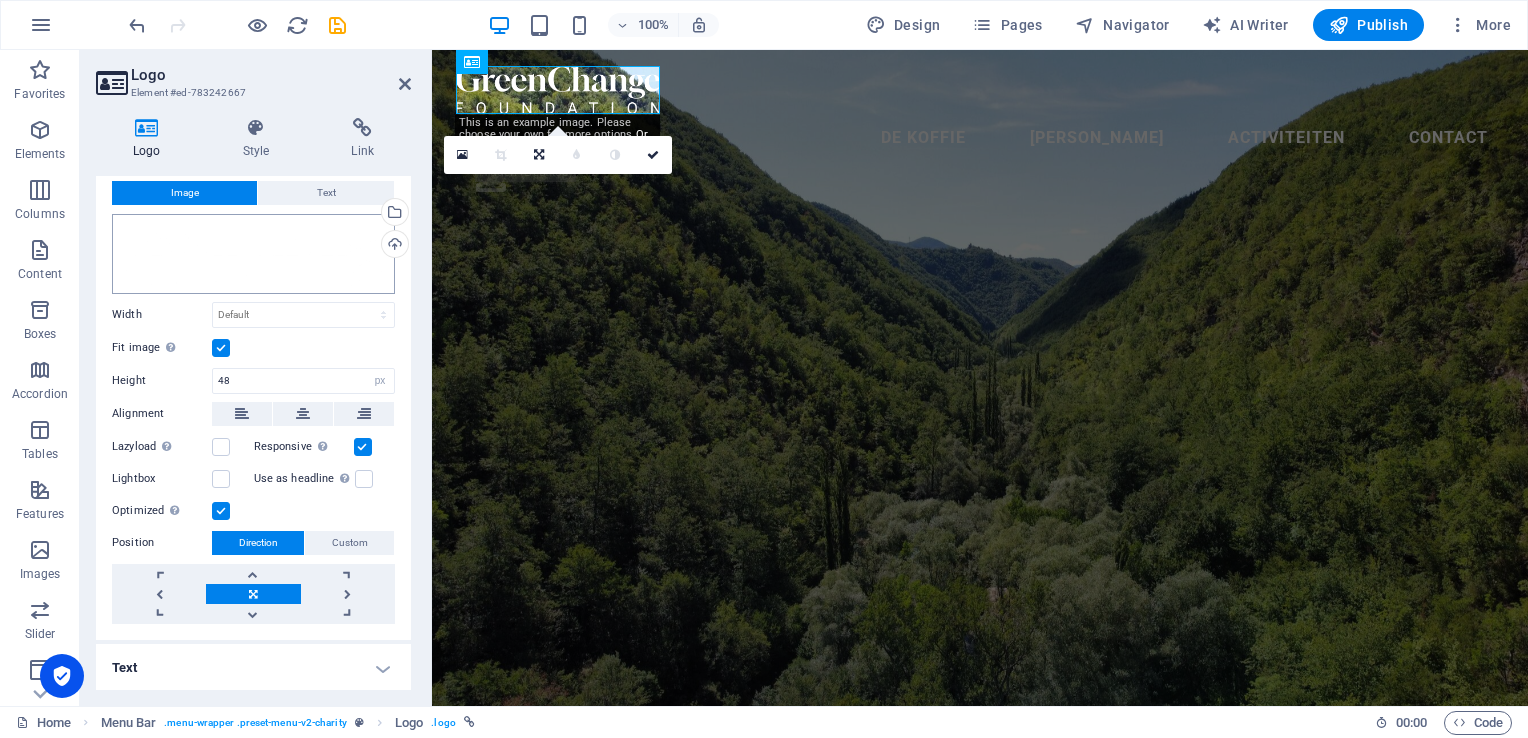 scroll, scrollTop: 0, scrollLeft: 0, axis: both 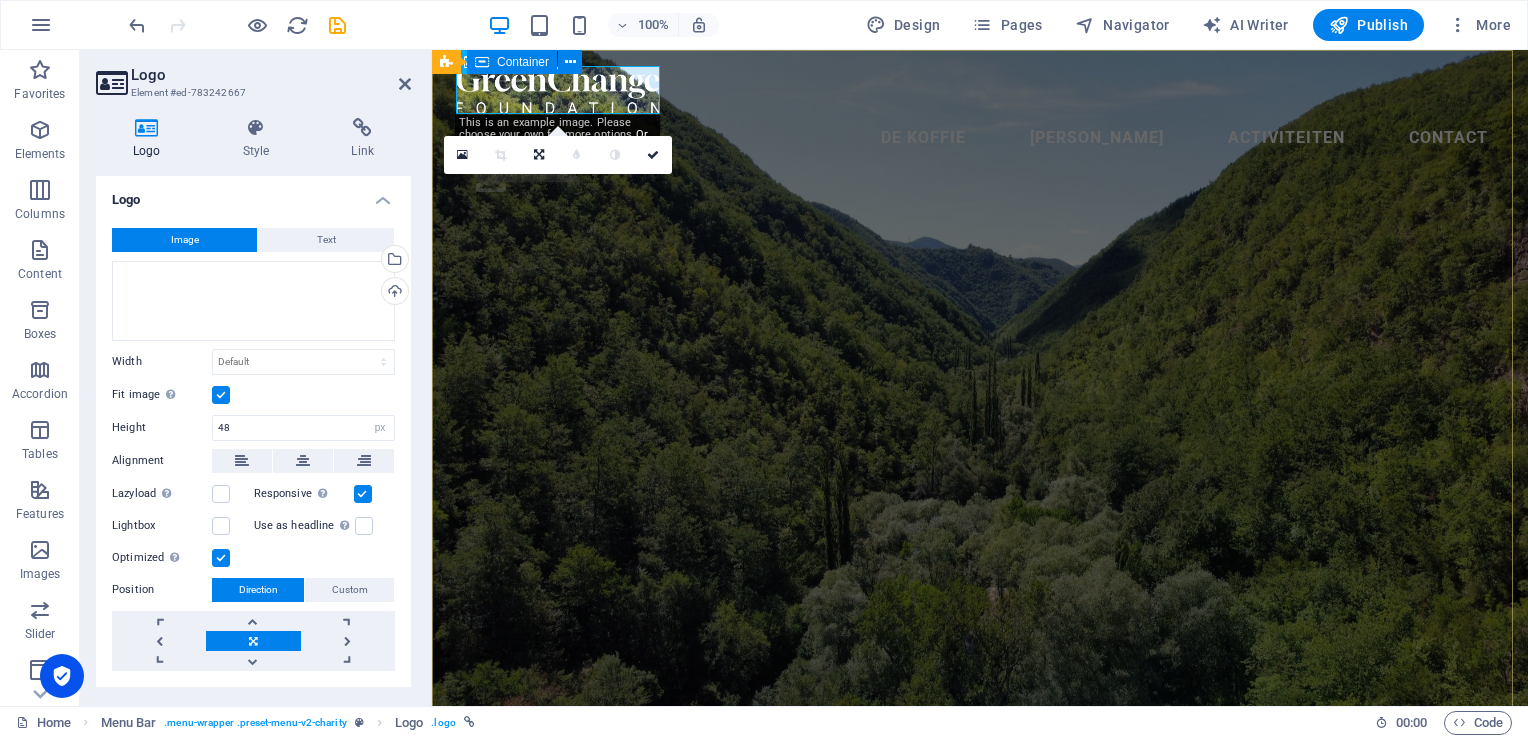click on "The Coffee Ridge Waar koffie, gemeenschap en geschiedenis elkaar ontmoeten. Welkom bij The Coffee Ridge. Hier verbinden we Zui-Sumatraanse koffietraditie met Nederlandse koffieliefde. Wij steunen de Petani. Kleinschalige kofieboeren uit vijf regio's in Sumsel - en vertellen hun verhaal in elke slok.  Ontdek pref en deel deze vergeten erfenis." at bounding box center (980, 956) 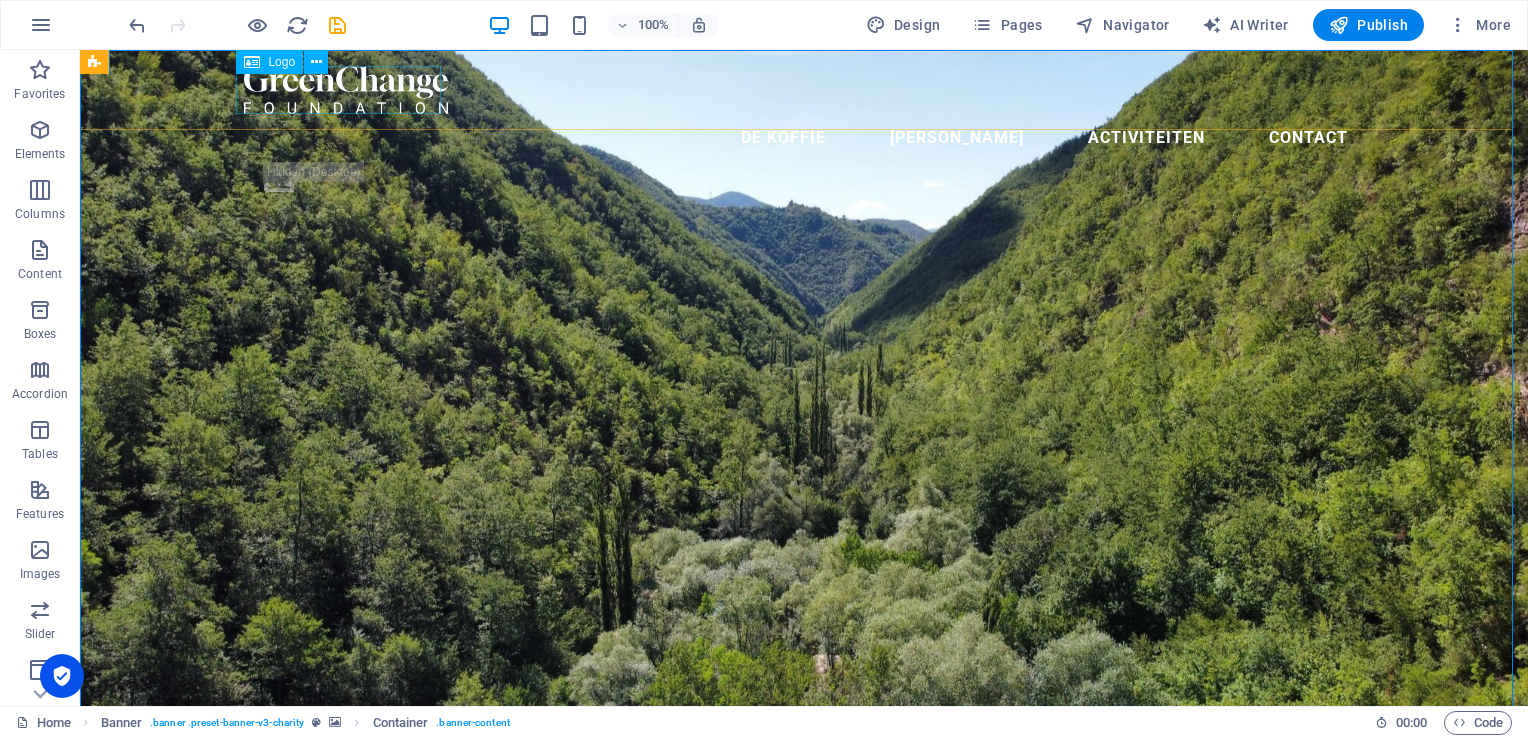 click at bounding box center (804, 90) 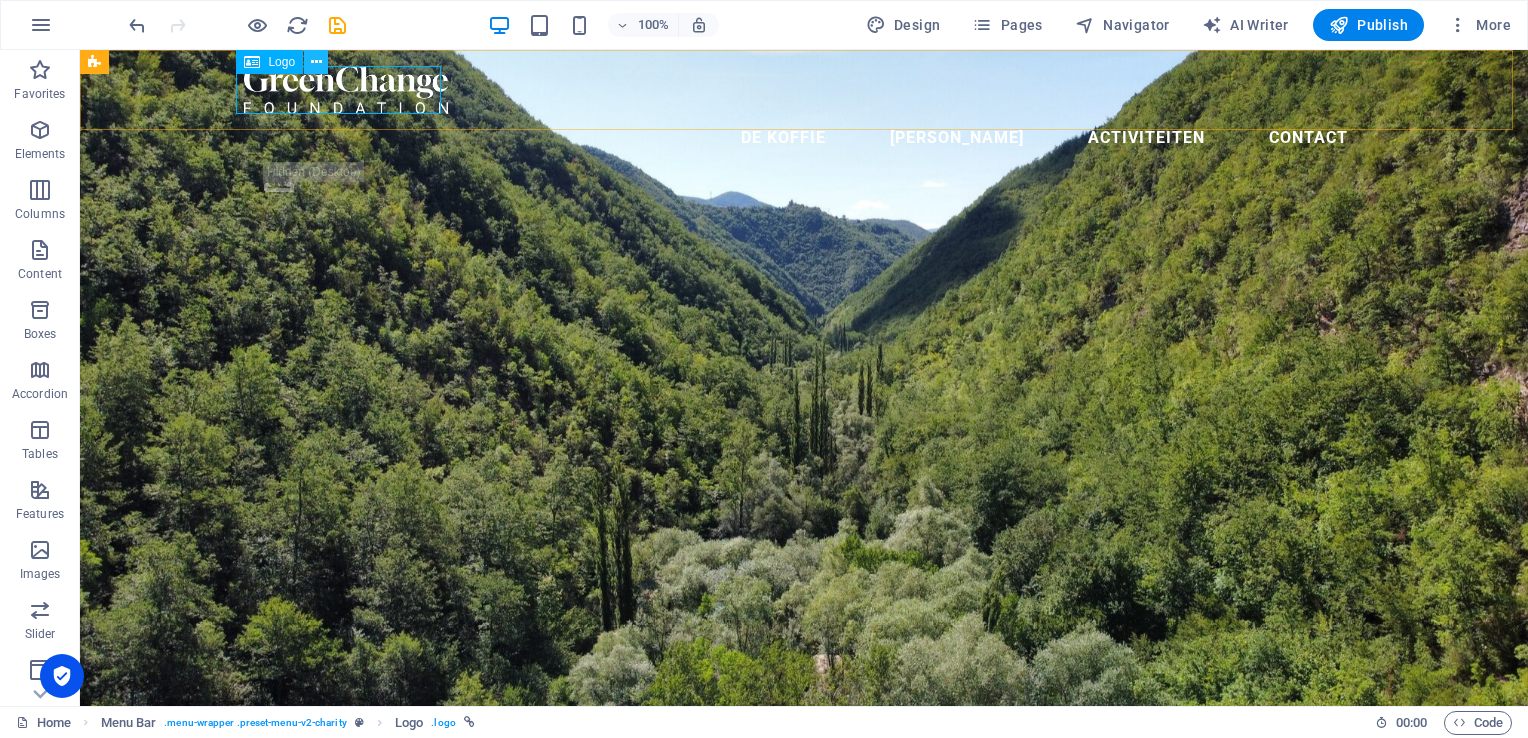 click at bounding box center [316, 62] 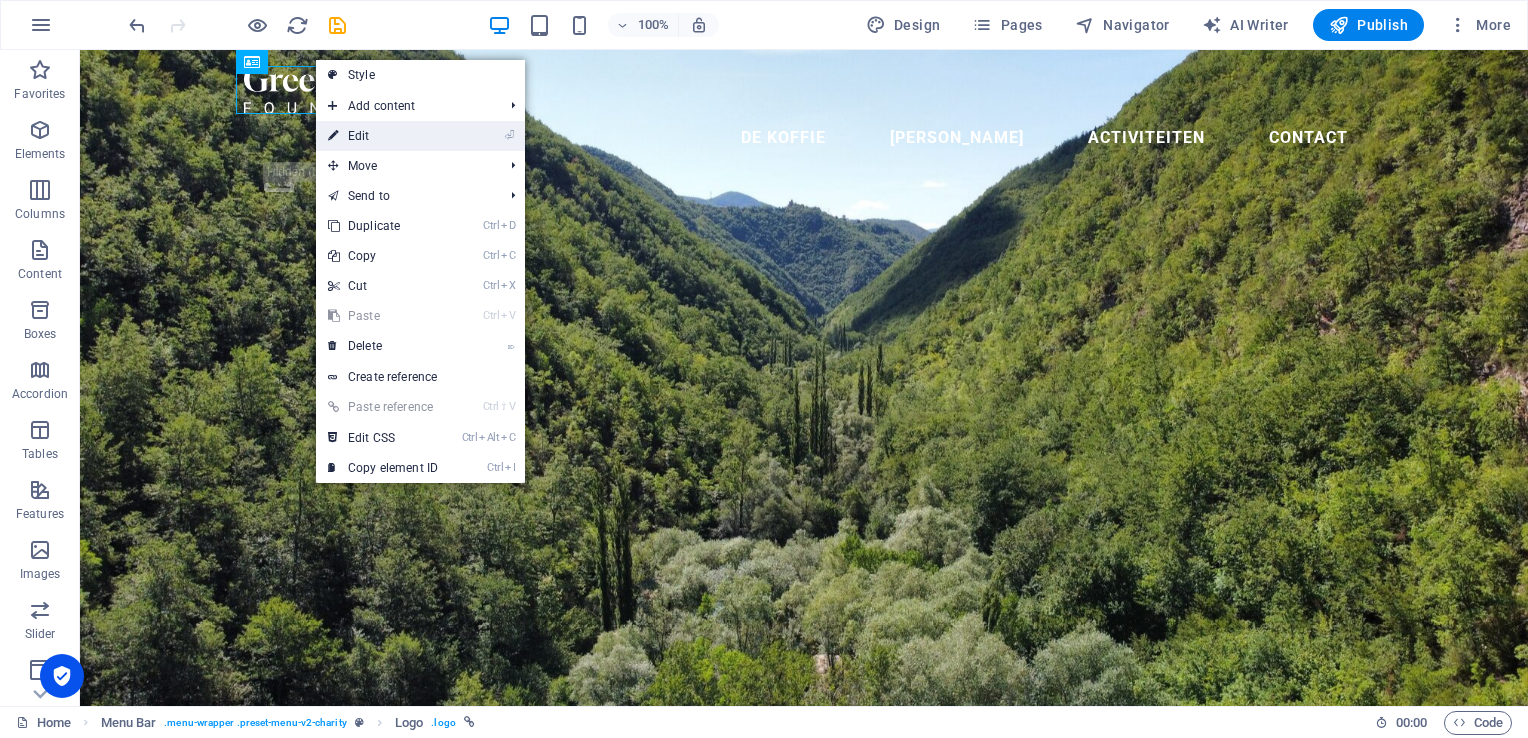 click on "⏎  Edit" at bounding box center (383, 136) 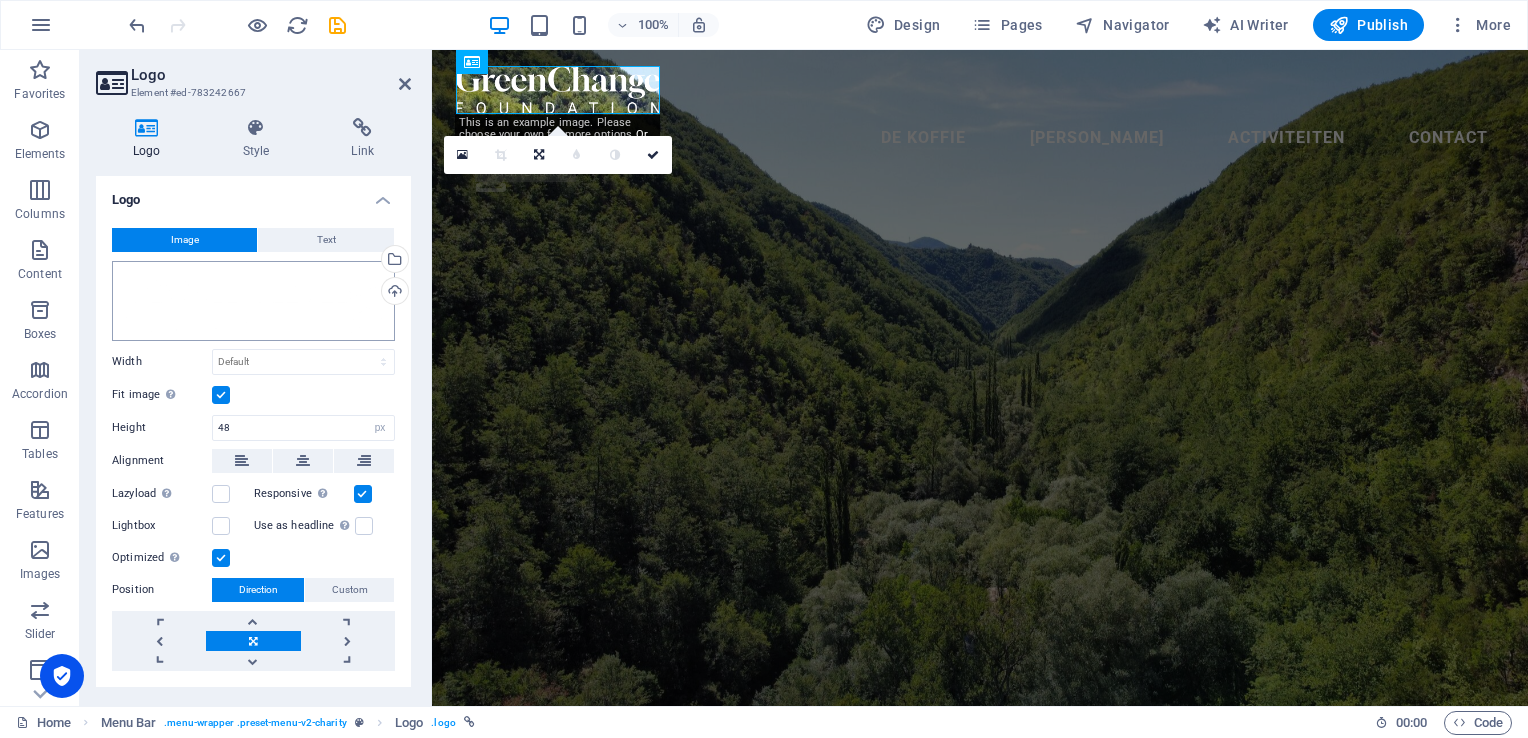 scroll, scrollTop: 3, scrollLeft: 0, axis: vertical 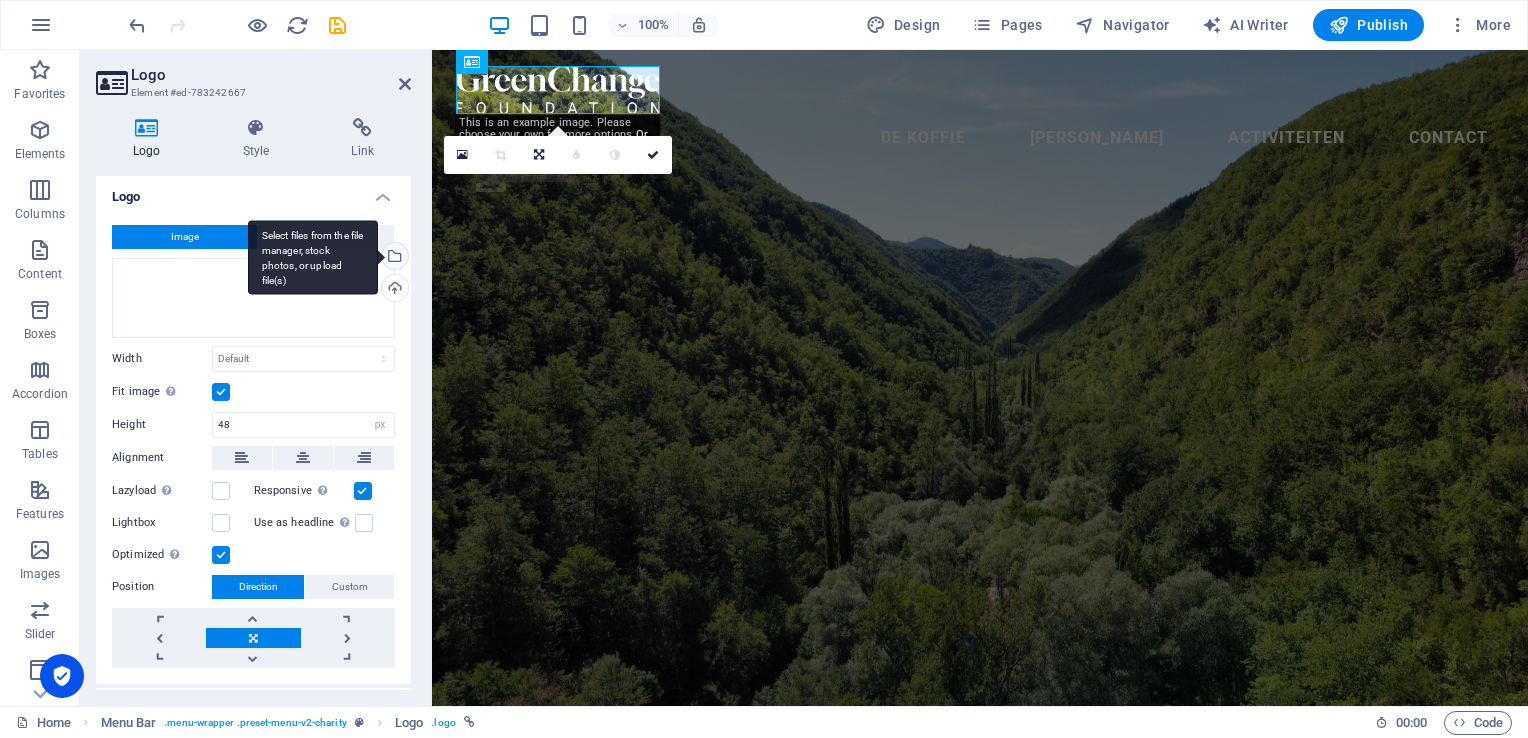 click on "Select files from the file manager, stock photos, or upload file(s)" at bounding box center [393, 258] 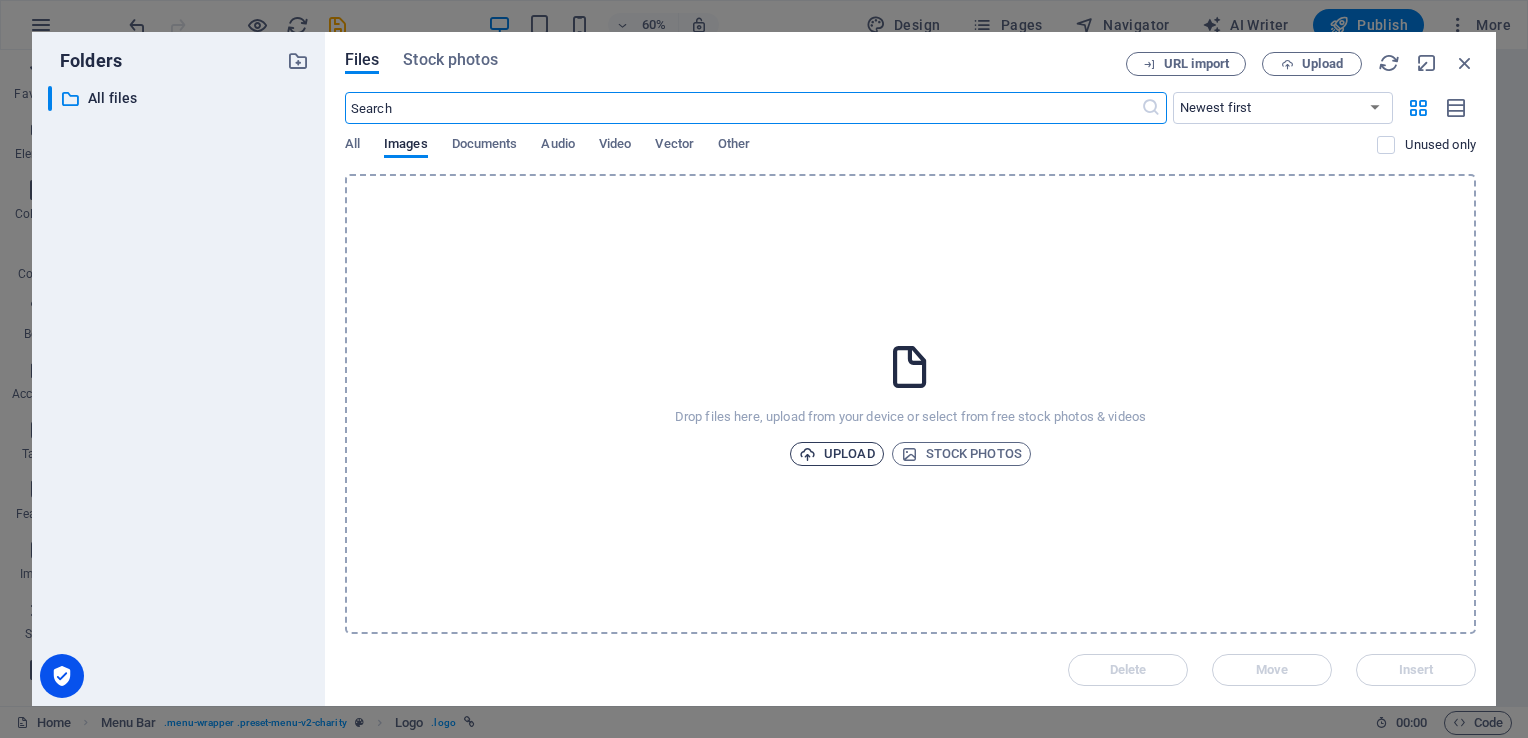 click on "Upload" at bounding box center [837, 454] 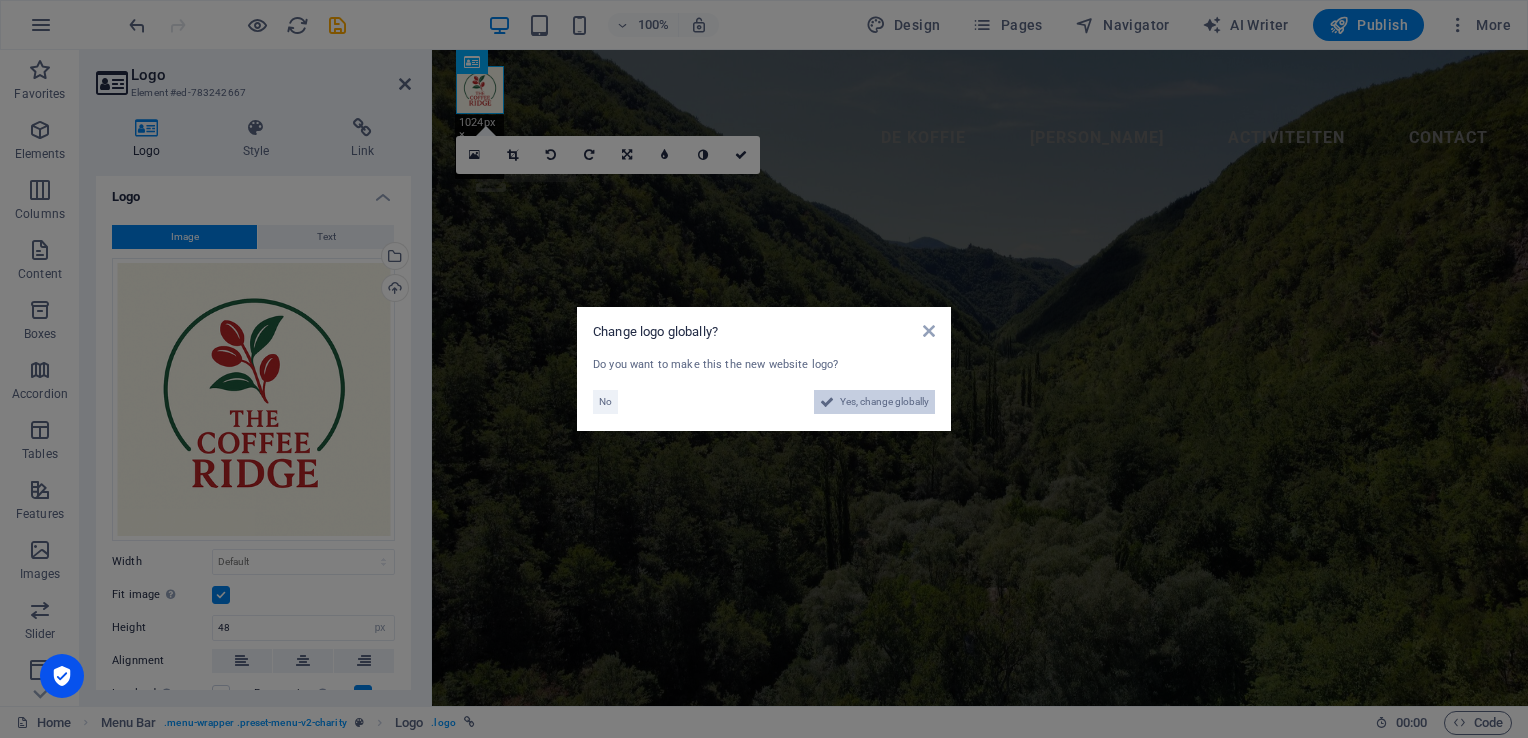 click on "Yes, change globally" at bounding box center [884, 402] 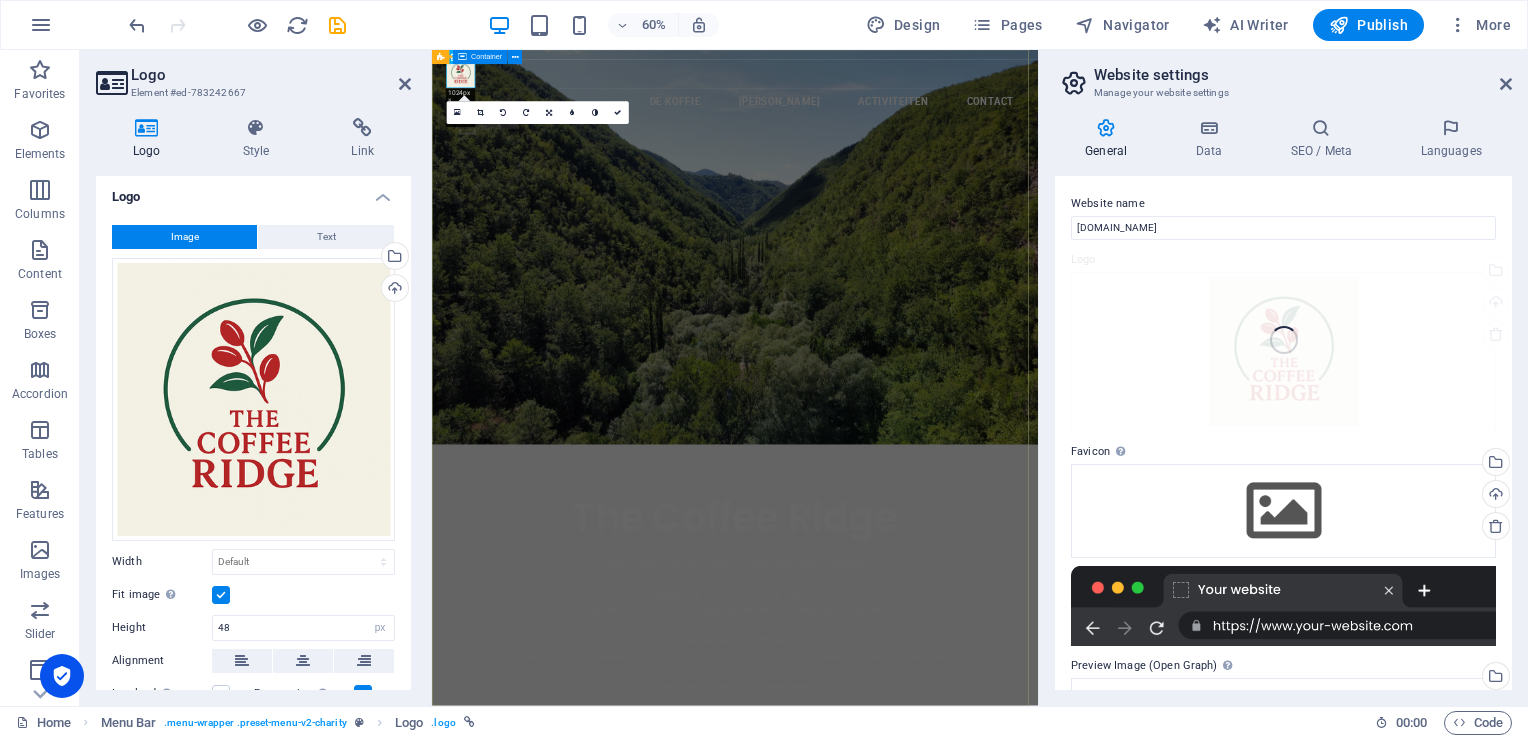 click on "The Coffee Ridge Waar koffie, gemeenschap en geschiedenis elkaar ontmoeten. Welkom bij The Coffee Ridge. Hier verbinden we Zui-Sumatraanse koffietraditie met Nederlandse koffieliefde. Wij steunen de Petani. Kleinschalige kofieboeren uit vijf regio's in Sumsel - en vertellen hun verhaal in elke slok.  Ontdek pref en deel deze vergeten erfenis." at bounding box center [937, 956] 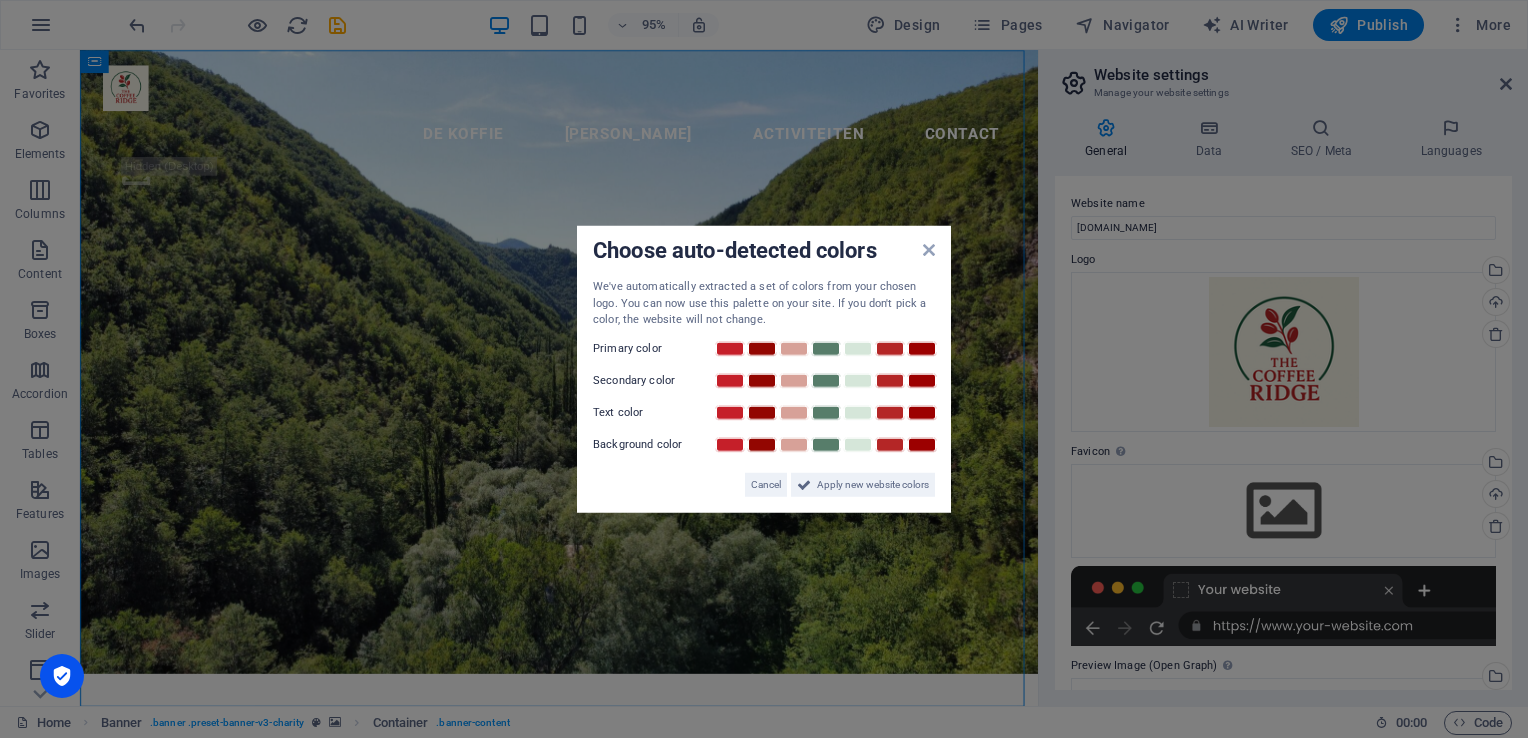 click on "Choose auto-detected colors" at bounding box center (764, 252) 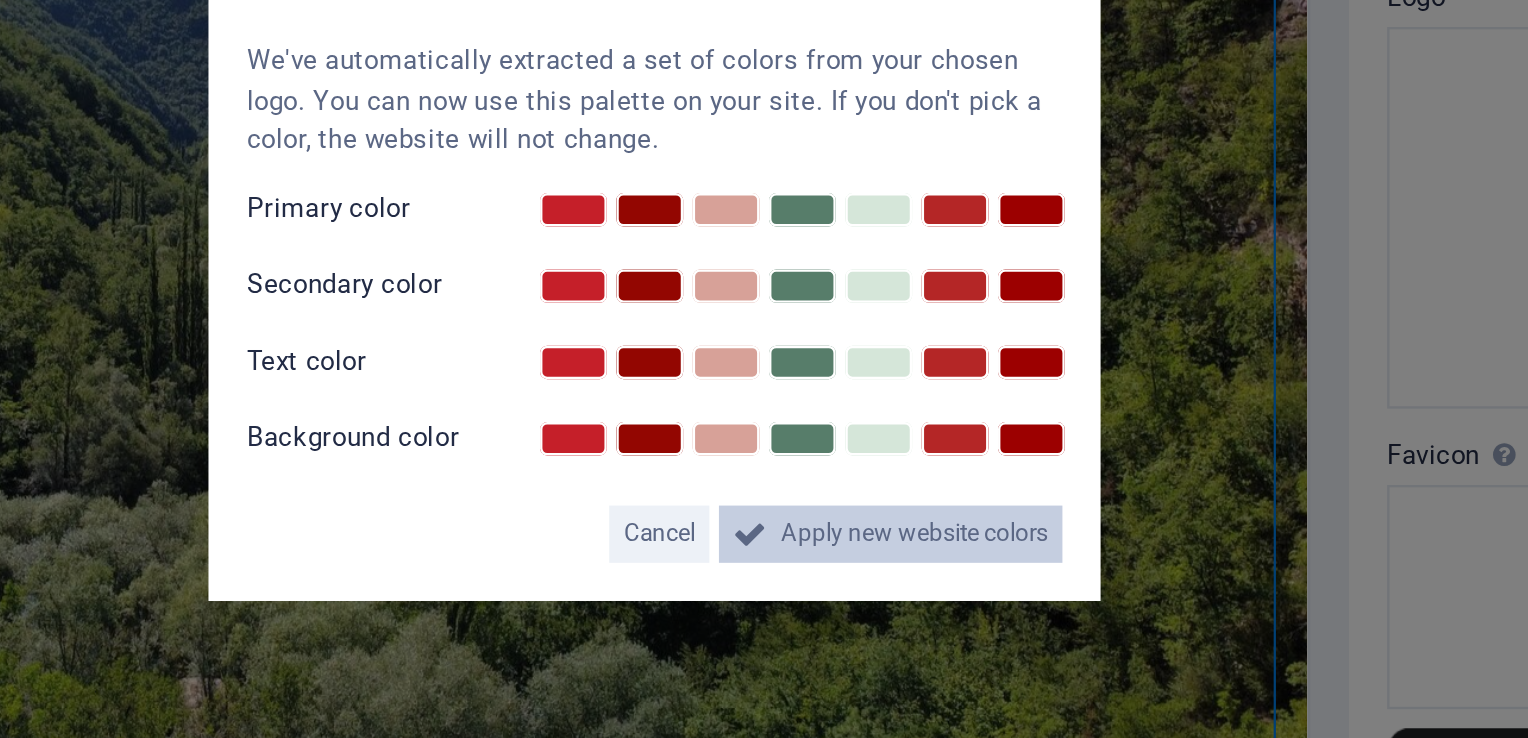 click on "Apply new website colors" at bounding box center (873, 484) 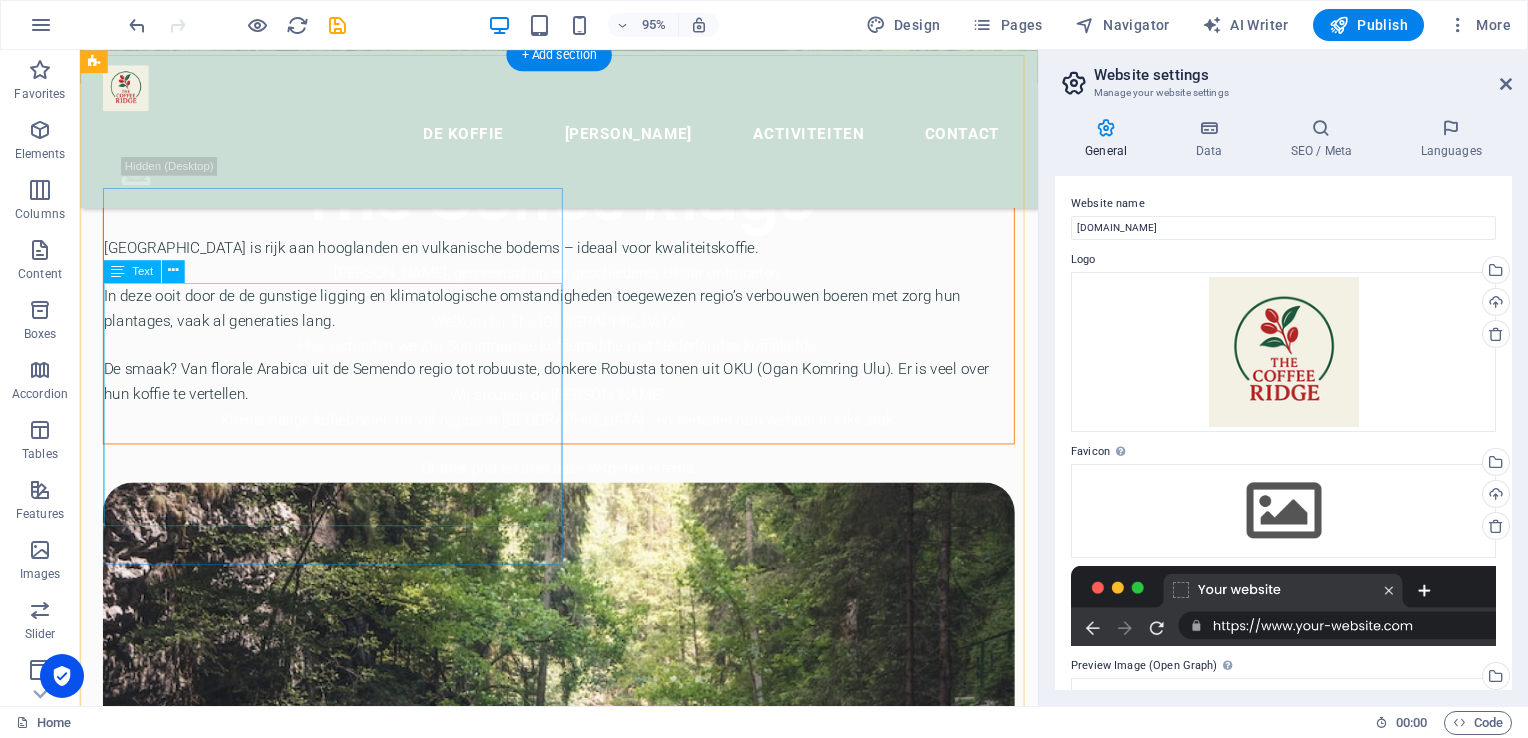 scroll, scrollTop: 0, scrollLeft: 0, axis: both 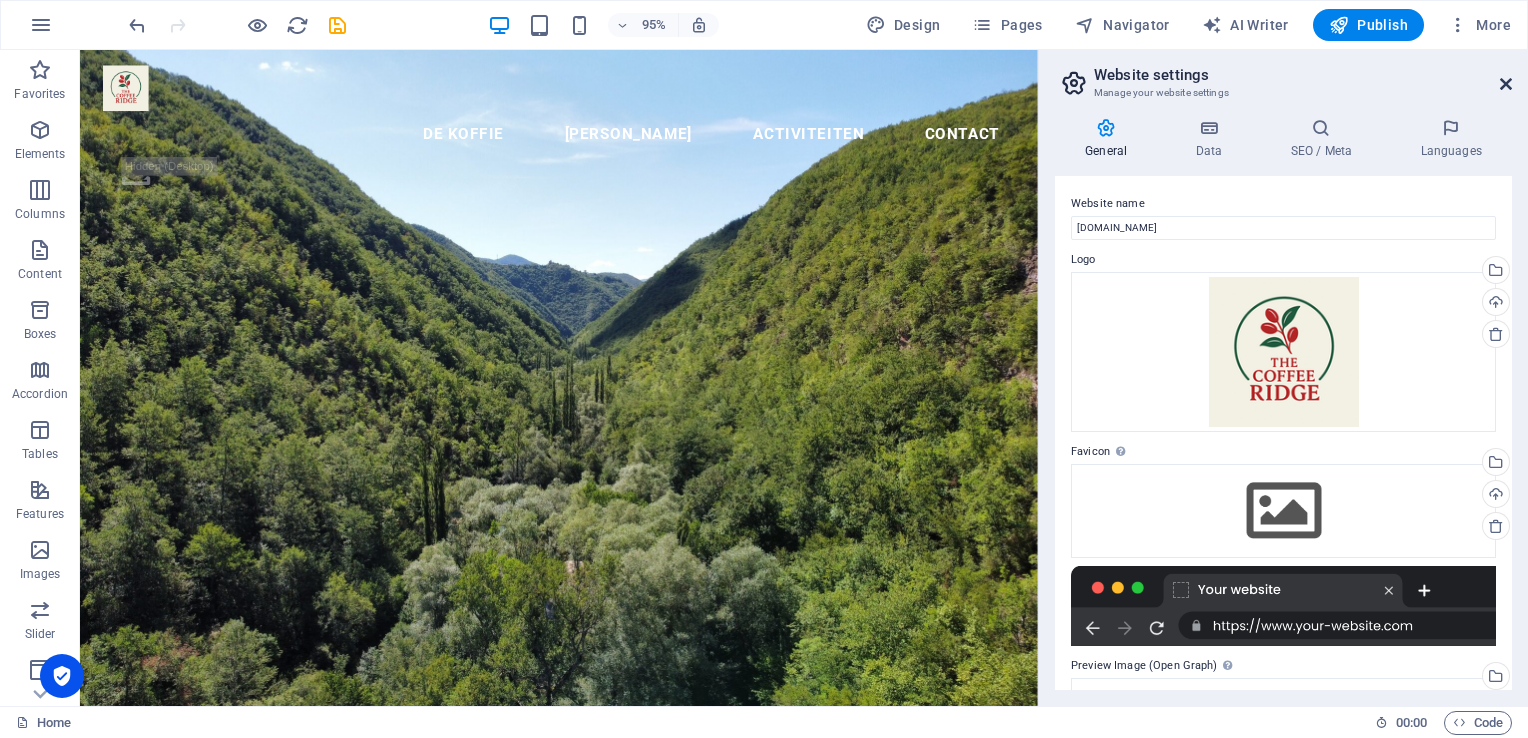 click at bounding box center [1506, 84] 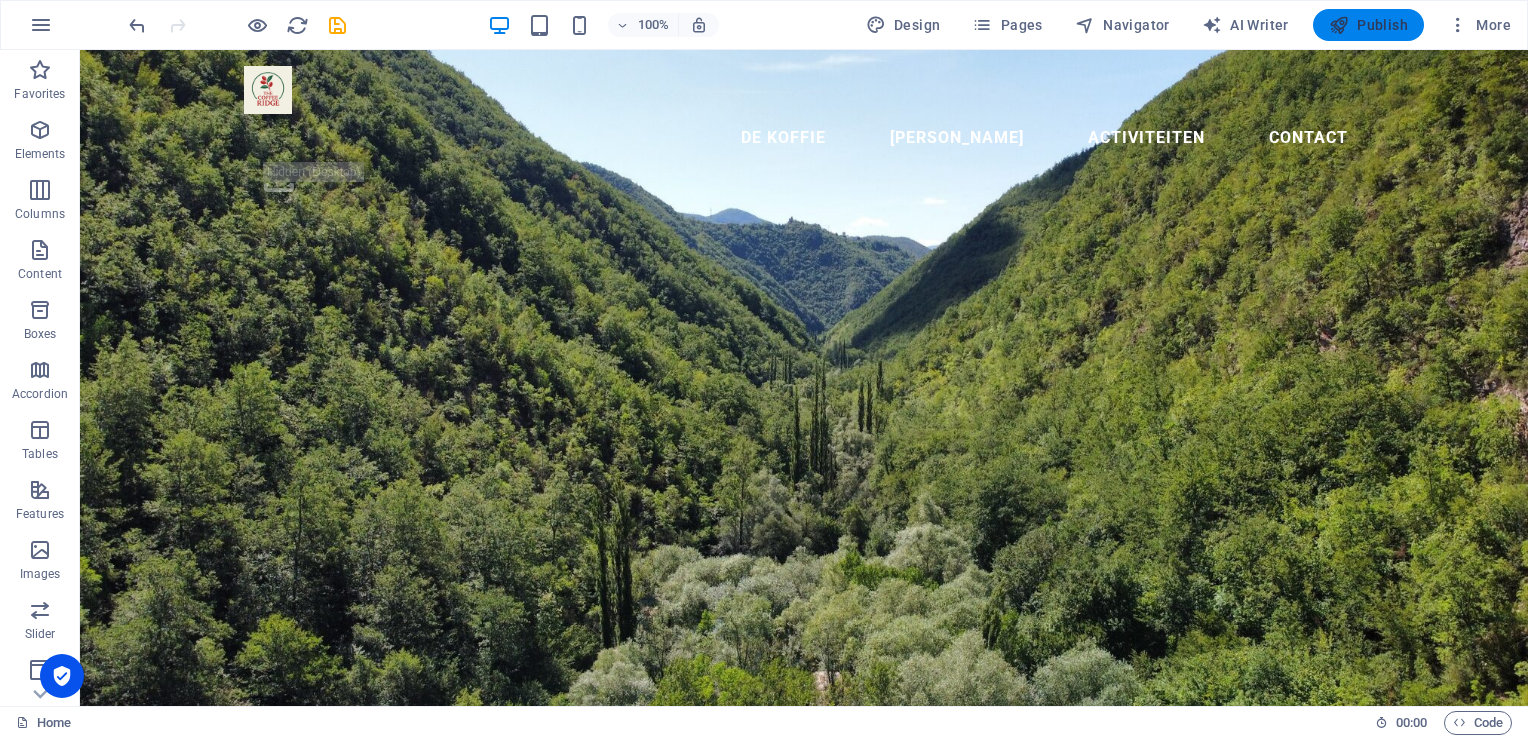click on "Publish" at bounding box center [1368, 25] 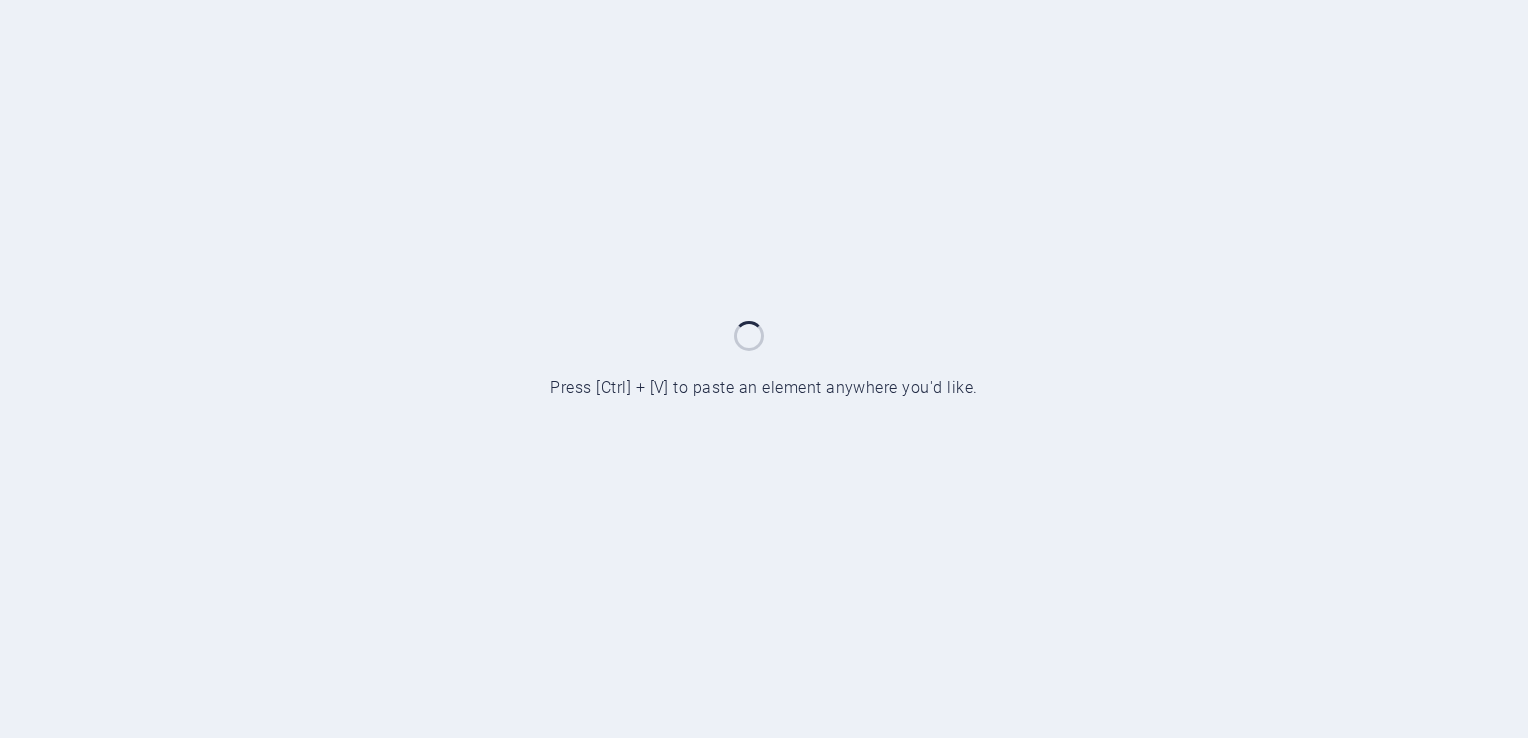 scroll, scrollTop: 0, scrollLeft: 0, axis: both 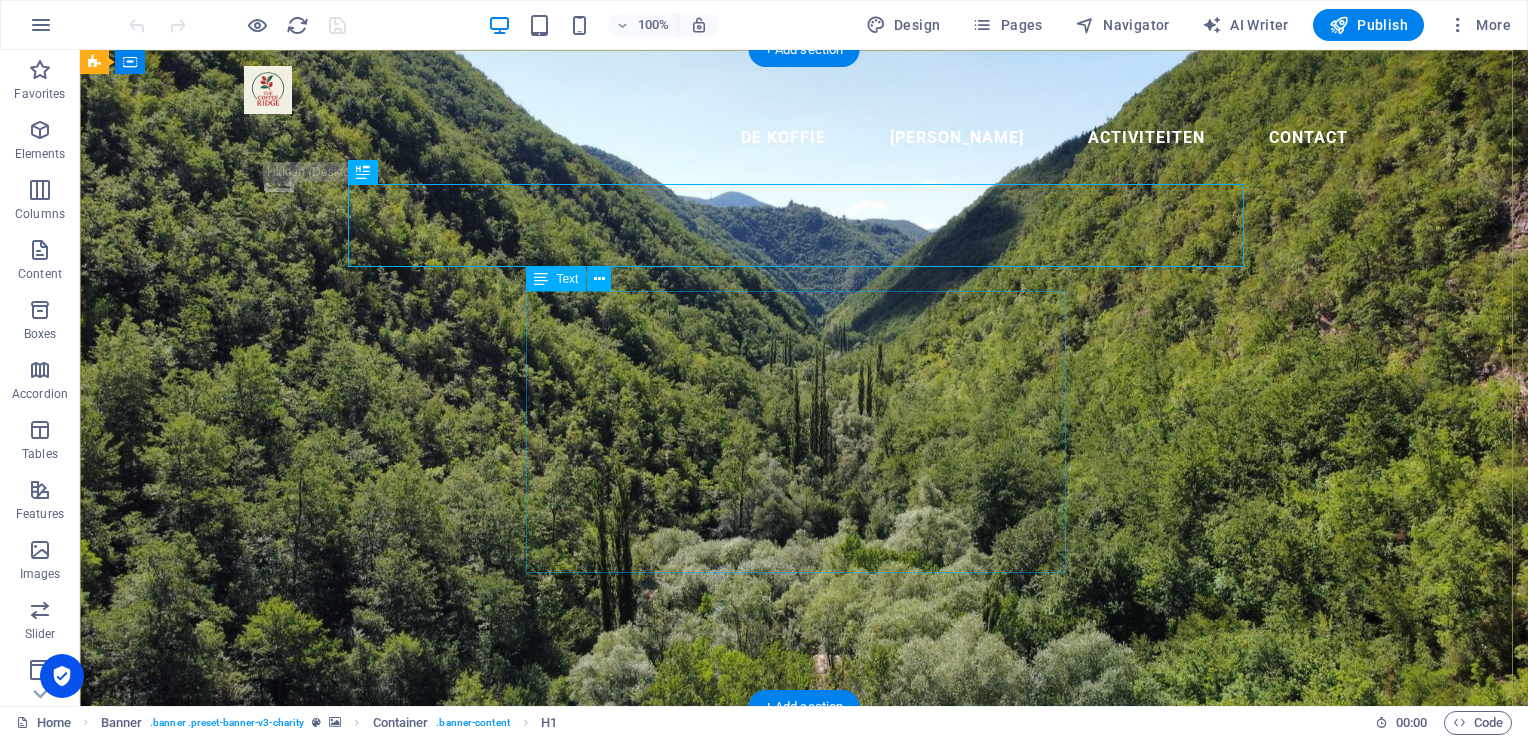 click on "[PERSON_NAME], gemeenschap en geschiedenis elkaar ontmoeten. Welkom bij The [GEOGRAPHIC_DATA]. Hier verbinden we Zui-Sumatraanse koffietraditie met Nederlandse koffieliefde. Wij steunen de Petani. Kleinschalige kofieboeren uit vijf regio's in Sumsel - en vertellen hun verhaal in elke slok.  Ontdek pref en deel deze vergeten erfenis." at bounding box center (804, 1009) 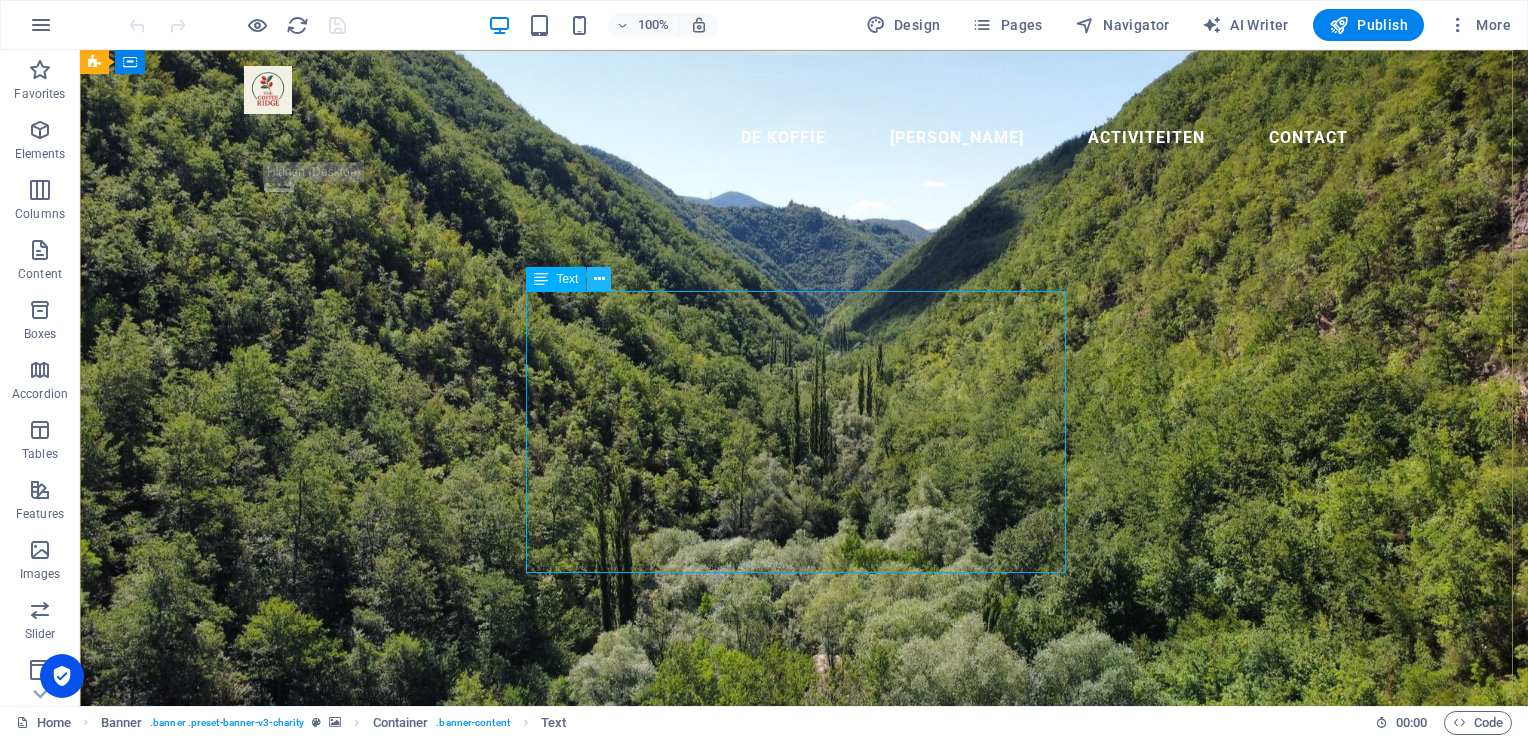 click at bounding box center [599, 279] 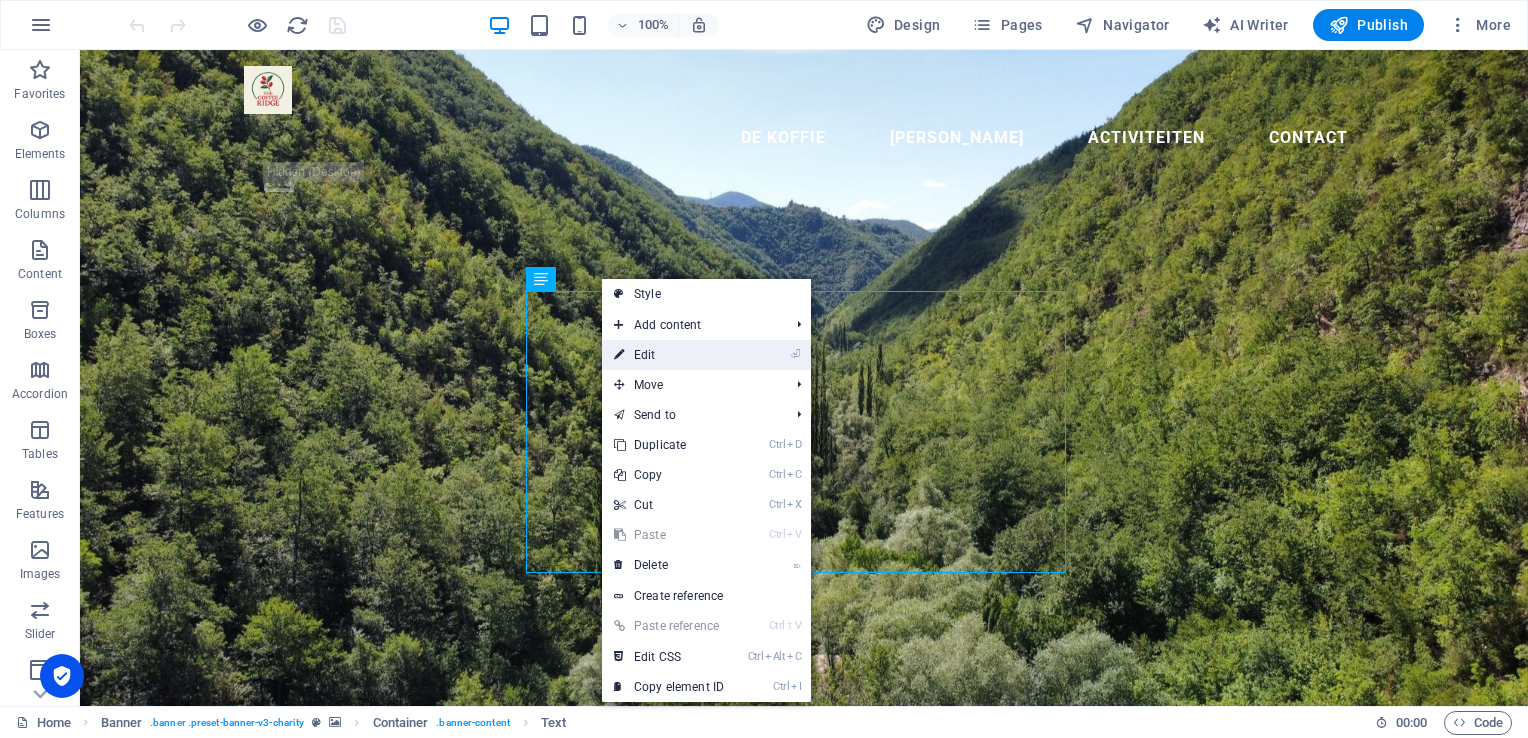 click on "⏎  Edit" at bounding box center (669, 355) 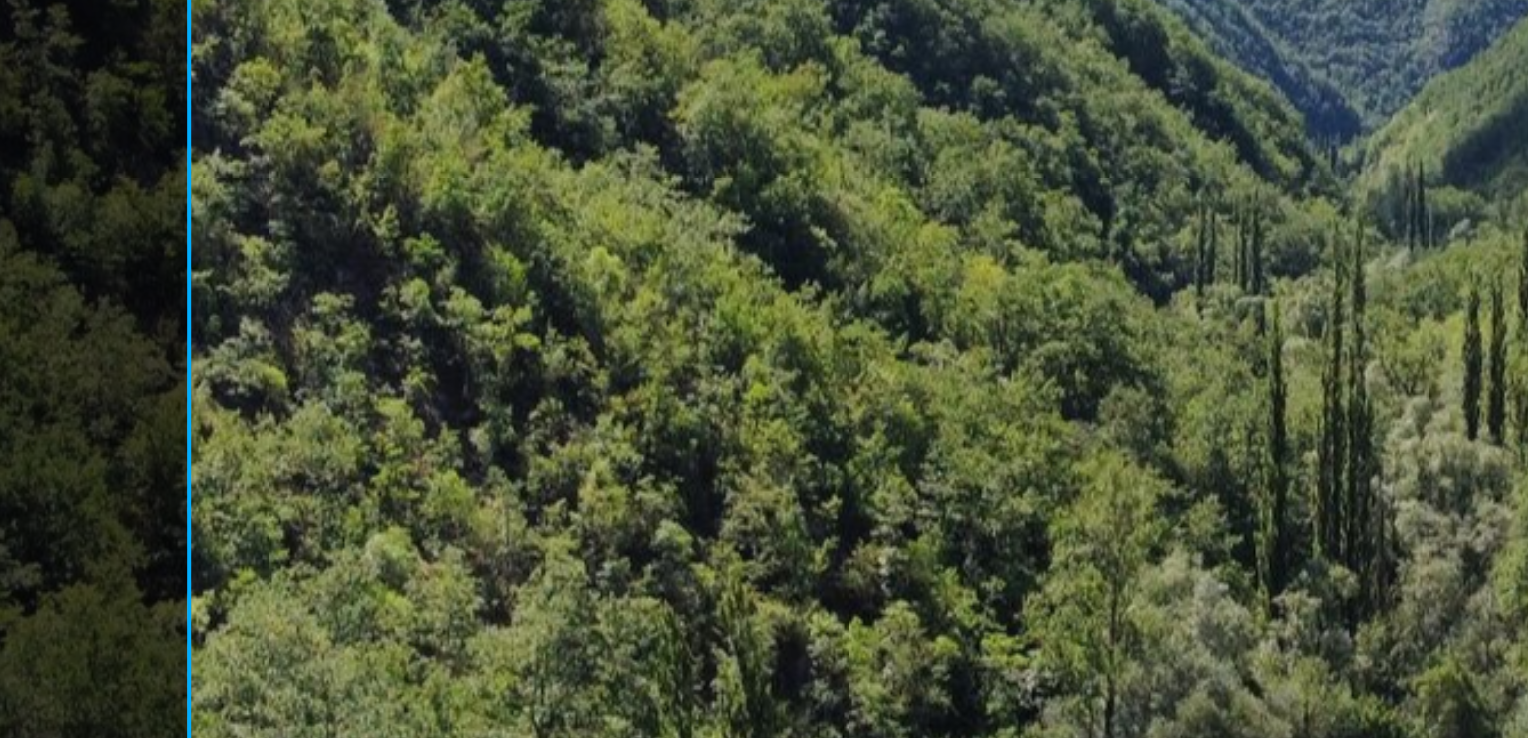 click on "Hier verbinden we Zui-Sumatraanse koffietraditie met Nederlandse koffieliefde." at bounding box center (-344, -51) 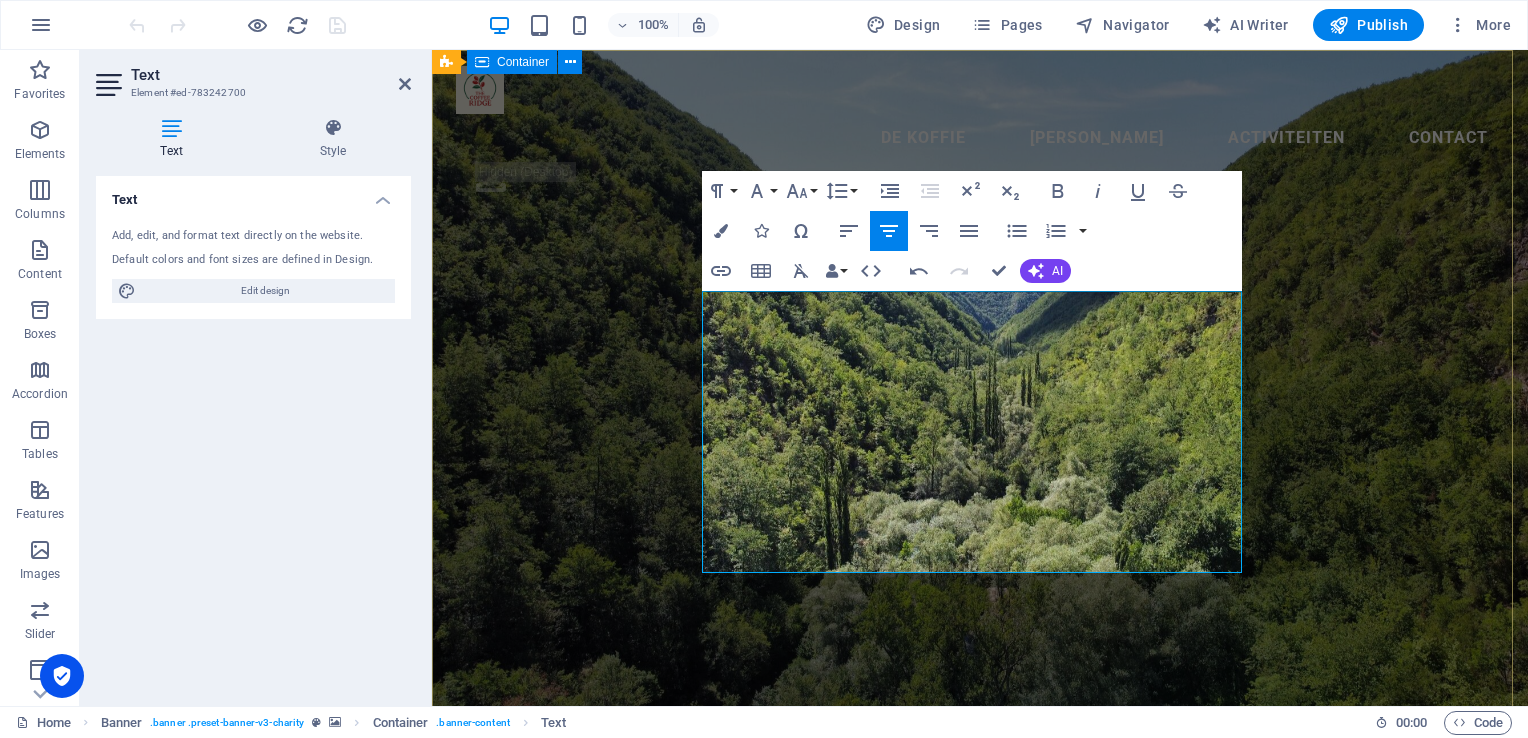 click on "The Coffee Ridge Waar koffie, gemeenschap en geschiedenis elkaar ontmoeten. Welkom bij The [GEOGRAPHIC_DATA]. Hier verbinden we Zuid-Sumatraanse koffietraditie met Nederlandse koffieliefde. Wij steunen de Petani. Kleinschalige kofieboeren uit vijf regio's in Sumsel - en vertellen hun verhaal in elke slok.  Ontdek pref en deel deze vergeten erfenis." at bounding box center (980, 956) 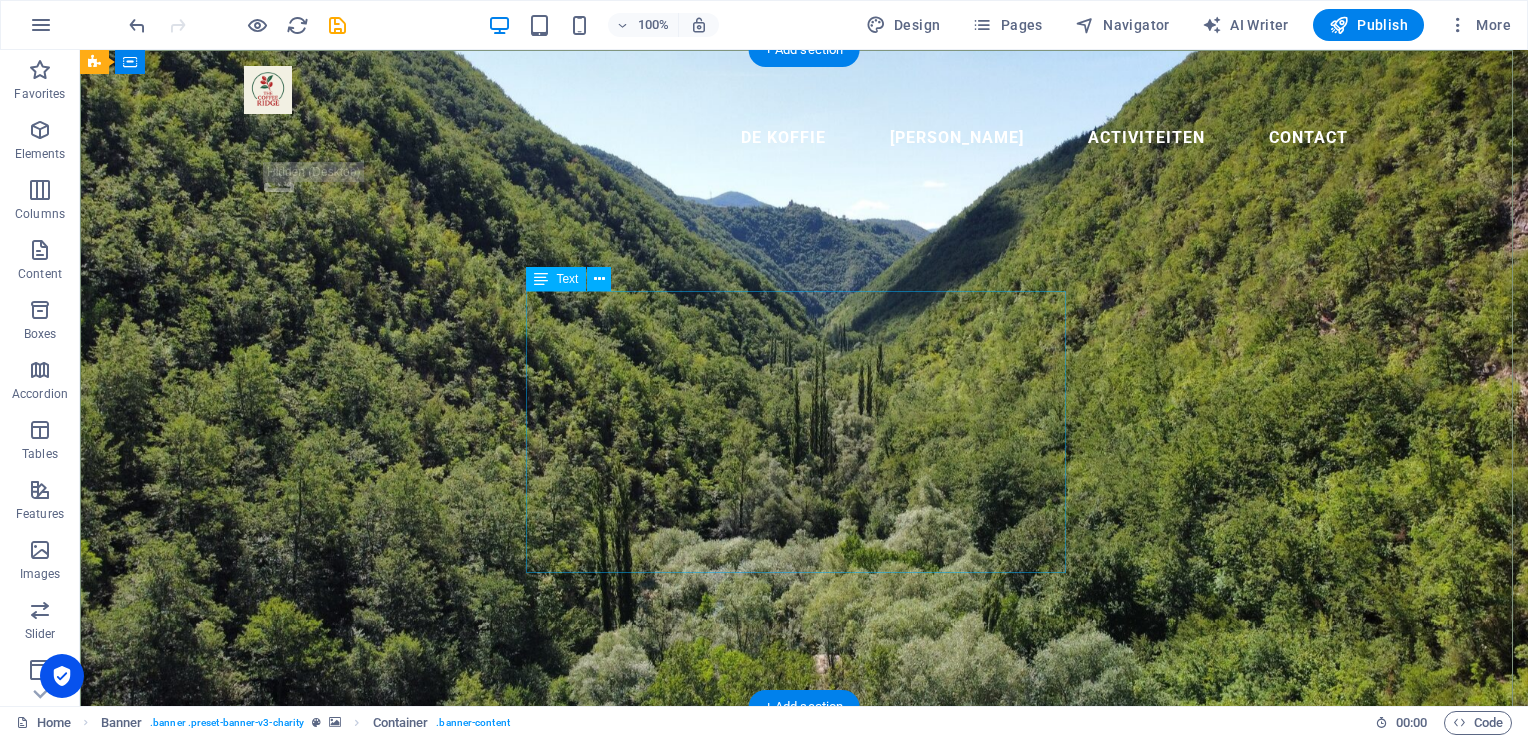 click on "[PERSON_NAME], gemeenschap en geschiedenis elkaar ontmoeten. Welkom bij The [GEOGRAPHIC_DATA]. Hier verbinden we Zuid-Sumatraanse koffietraditie met Nederlandse koffieliefde. Wij steunen de Petani. Kleinschalige kofieboeren uit vijf regio's in Sumsel - en vertellen hun verhaal in elke slok.  Ontdek pref en deel deze vergeten erfenis." at bounding box center (804, 1009) 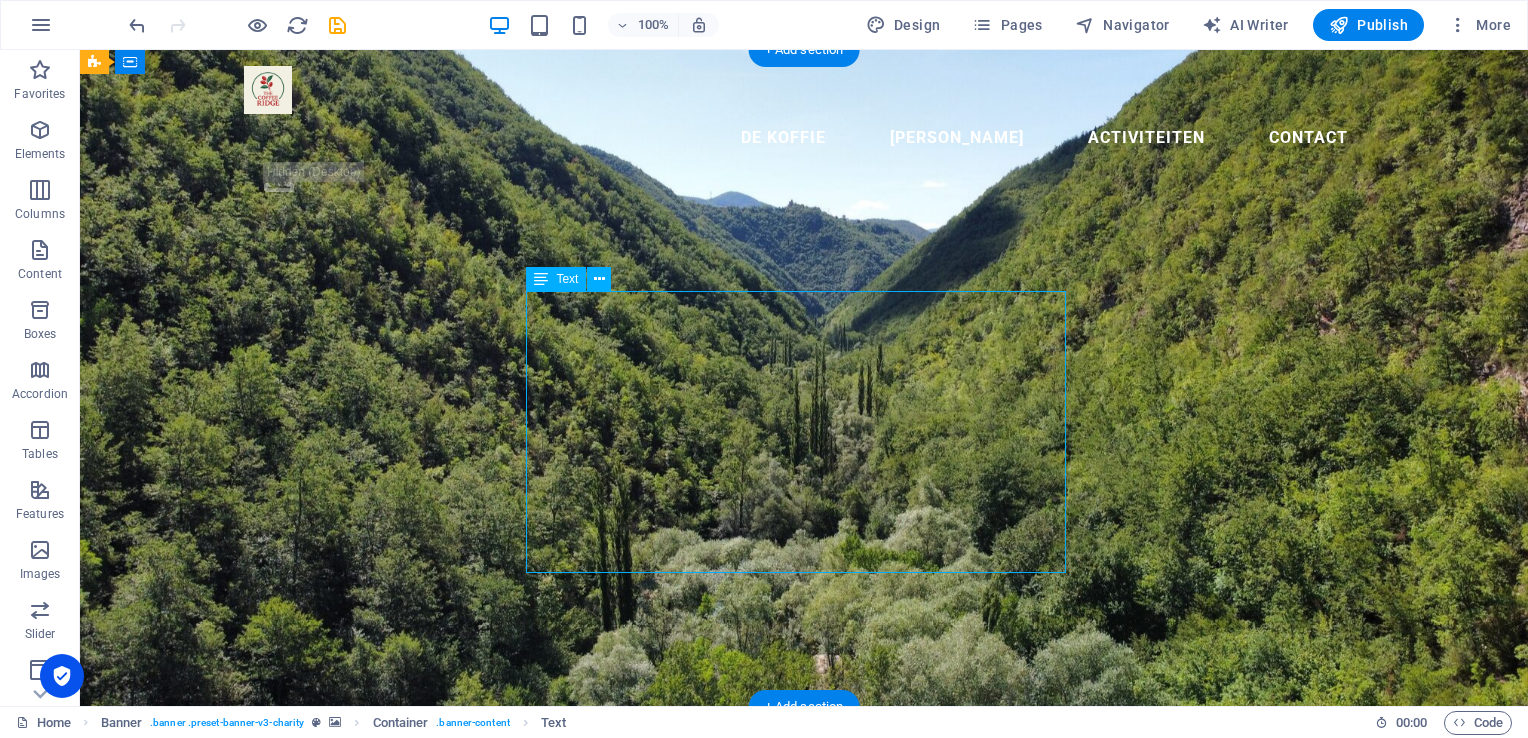click on "[PERSON_NAME], gemeenschap en geschiedenis elkaar ontmoeten. Welkom bij The [GEOGRAPHIC_DATA]. Hier verbinden we Zuid-Sumatraanse koffietraditie met Nederlandse koffieliefde. Wij steunen de Petani. Kleinschalige kofieboeren uit vijf regio's in Sumsel - en vertellen hun verhaal in elke slok.  Ontdek pref en deel deze vergeten erfenis." at bounding box center (804, 1009) 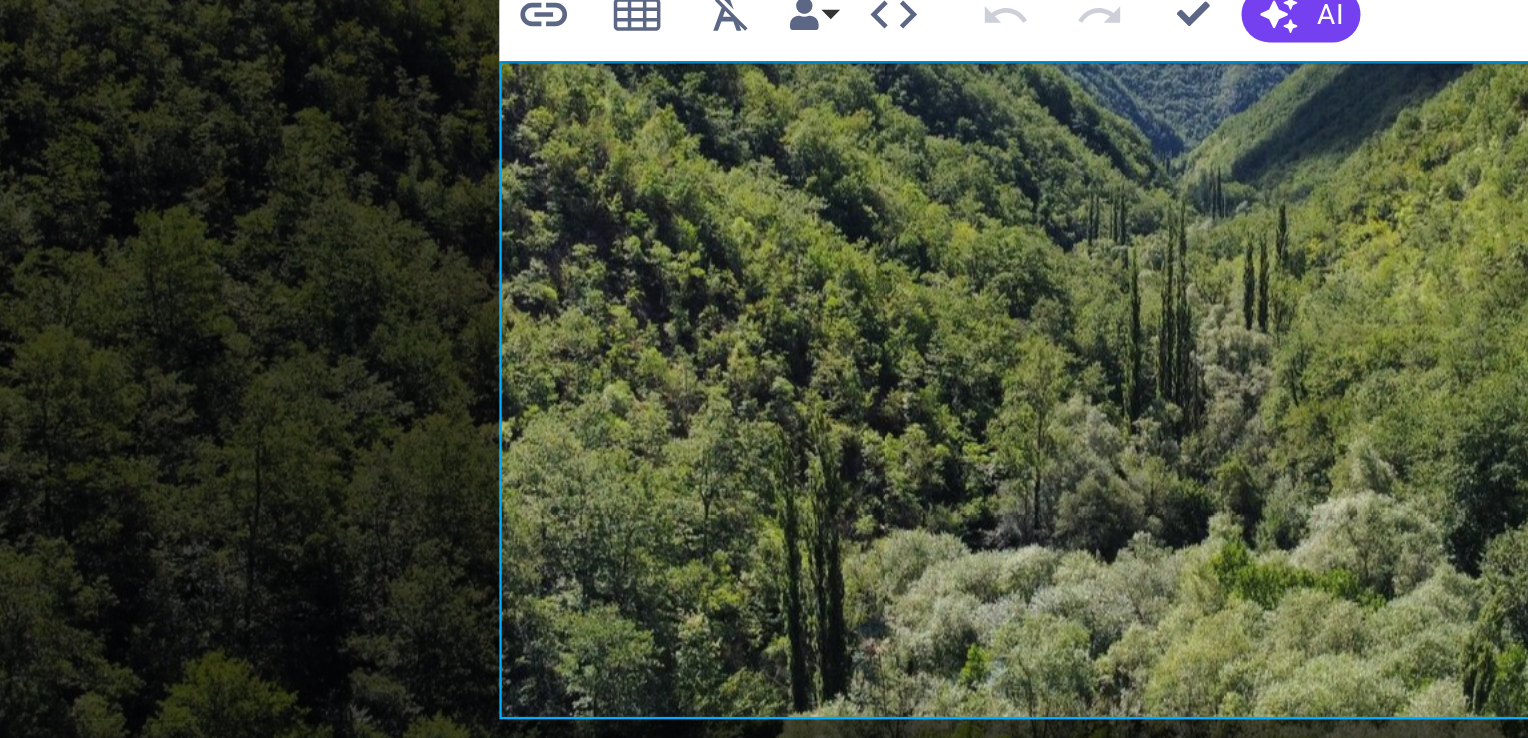 click on "Kleinschalige kofieboeren uit vijf regio's in [GEOGRAPHIC_DATA] - en vertellen hun verhaal in elke slok." at bounding box center [418, 509] 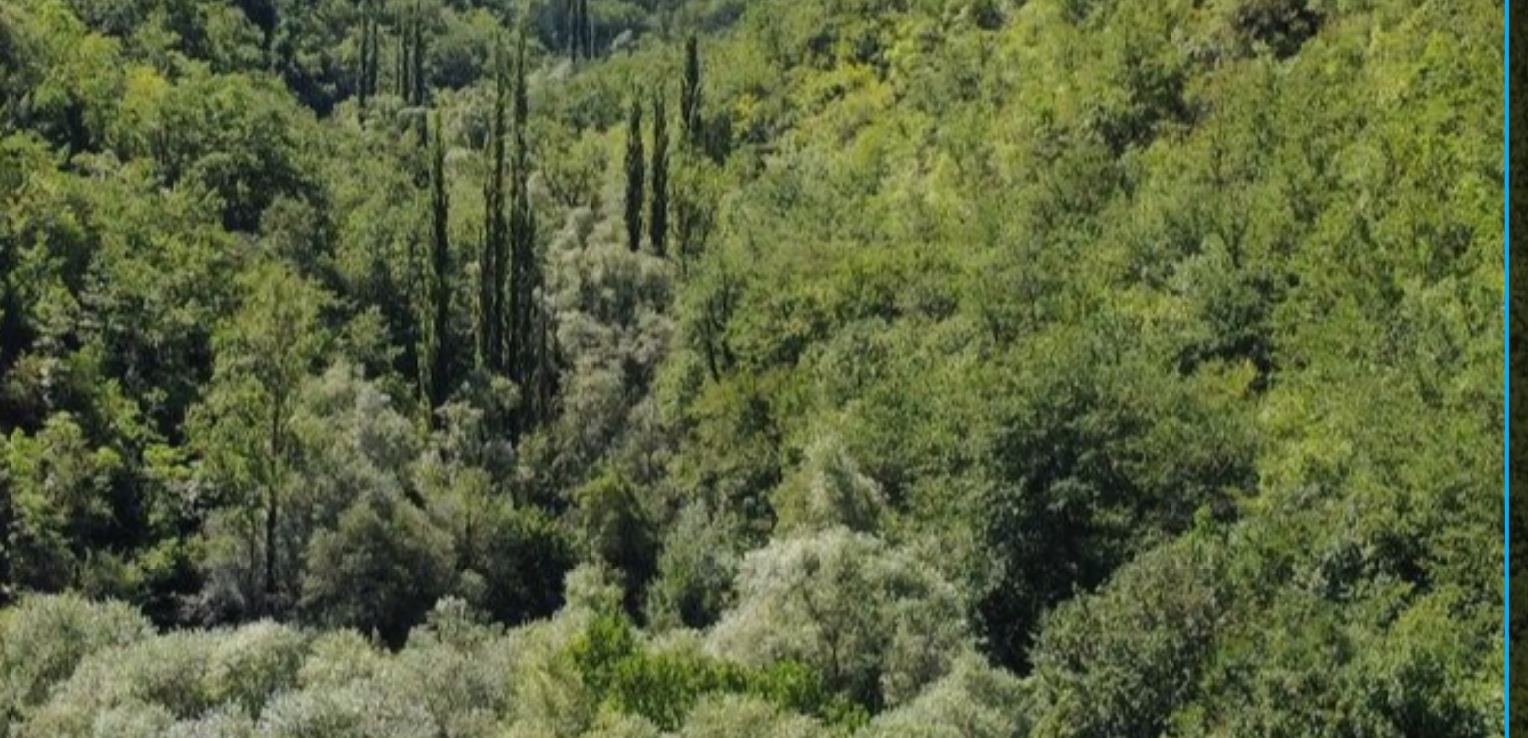 click on "Kleinschalige koffieboeren uit vijf regio's in [GEOGRAPHIC_DATA] - en vertellen hun verhaal in elke slok." at bounding box center [-1183, -162] 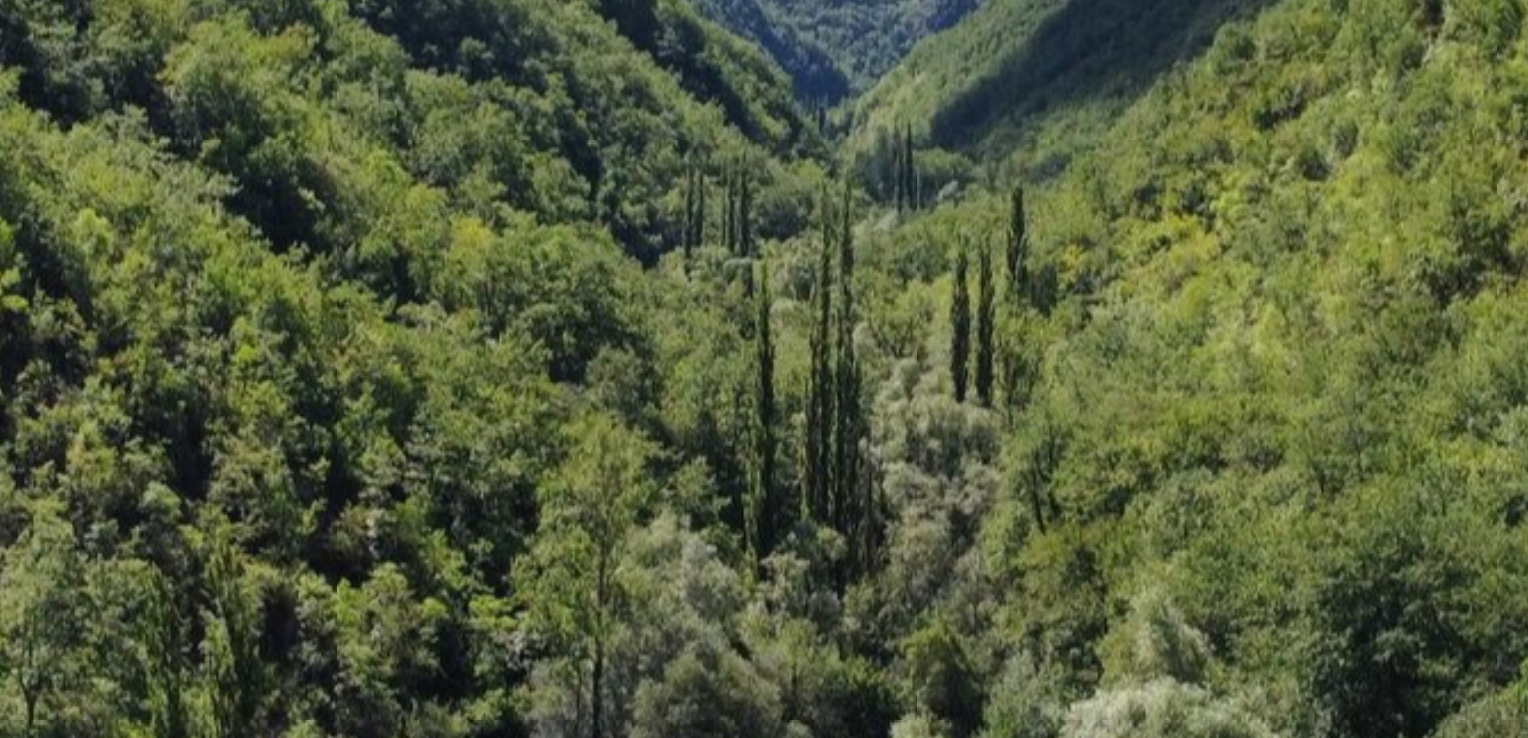 click on "Hier verbinden we Zuid-Sumatraanse koffietraditie met Nederlandse koffieliefde." at bounding box center (-856, -89) 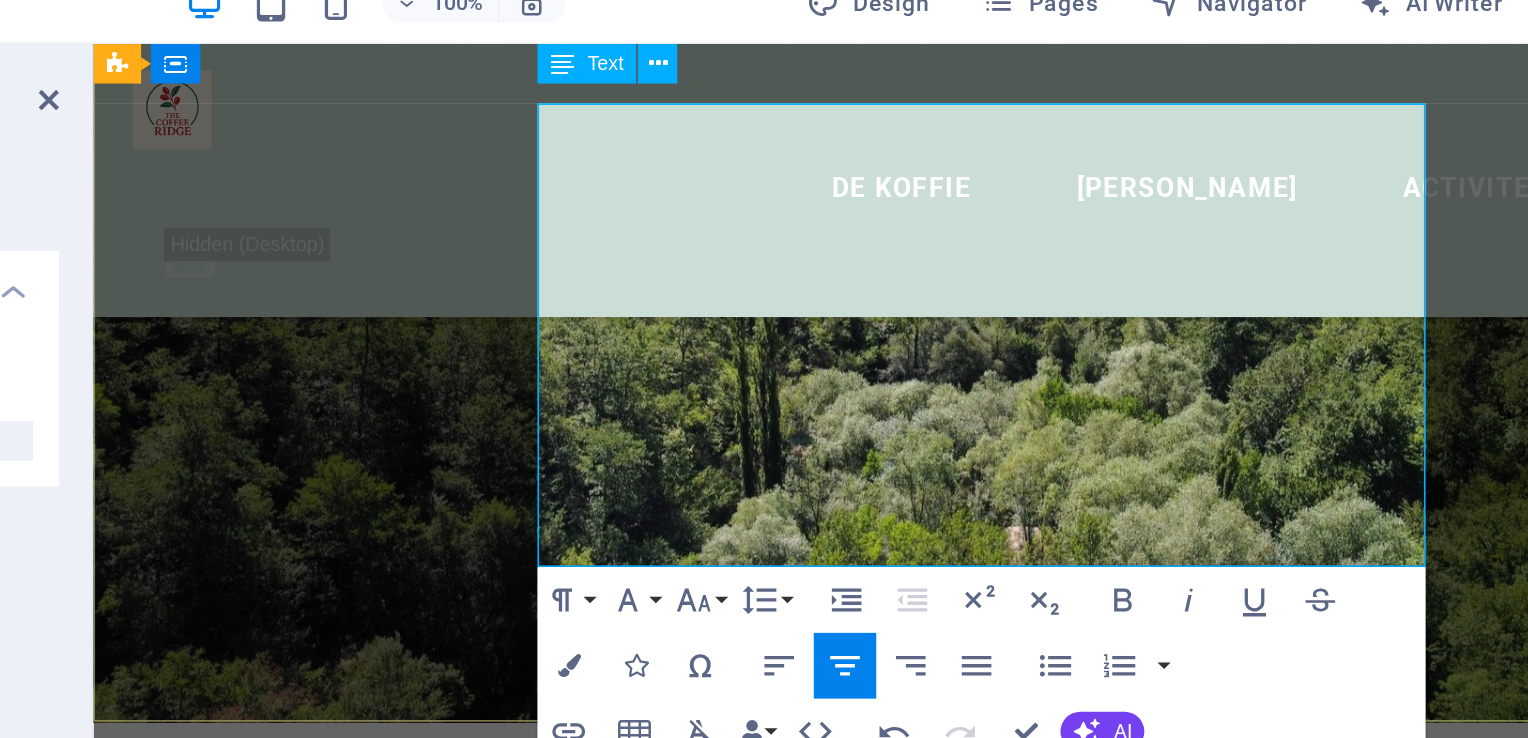 scroll, scrollTop: 186, scrollLeft: 0, axis: vertical 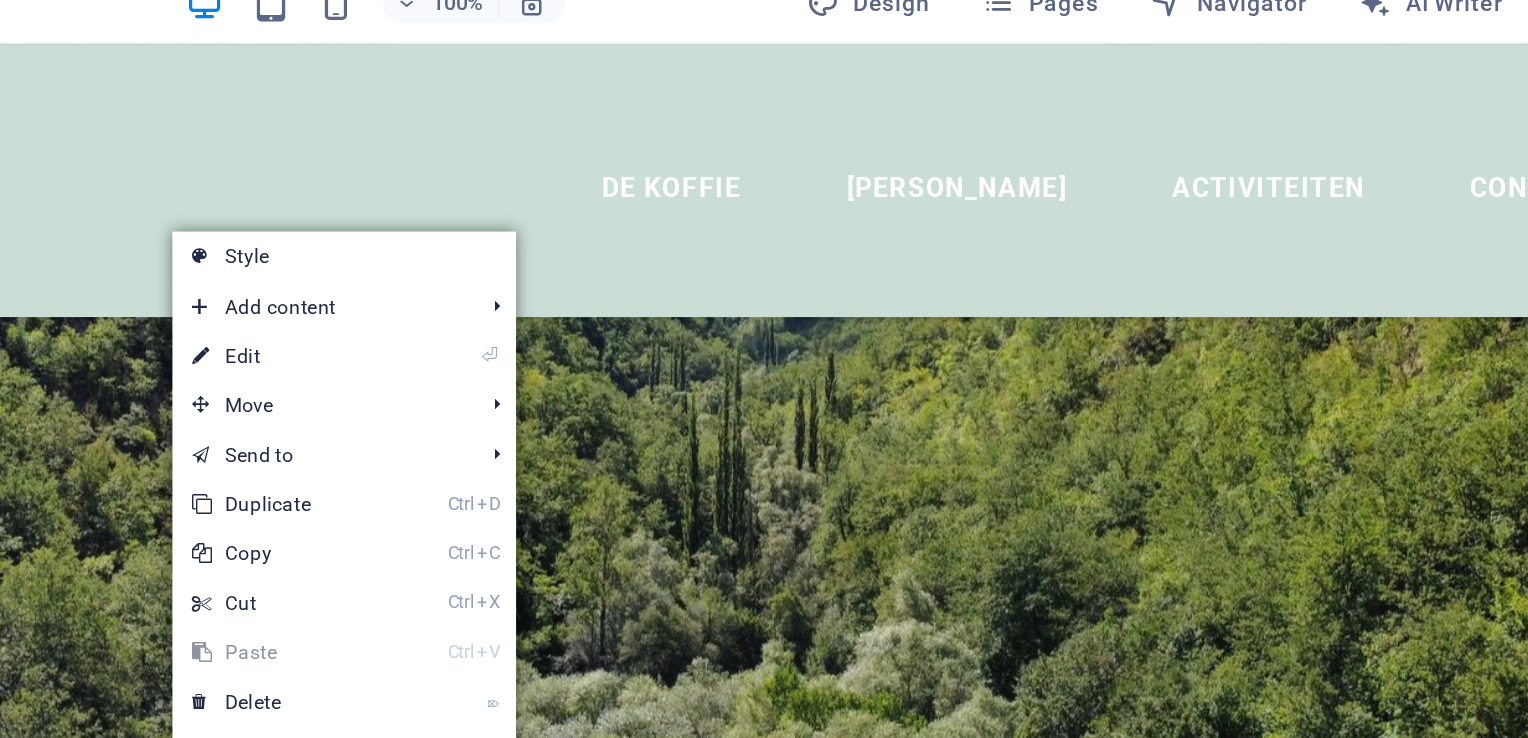 click on "The Coffee Ridge Waar koffie, gemeenschap en geschiedenis elkaar ontmoeten. Welkom bij The [GEOGRAPHIC_DATA]. Hier verbinden we Zuid-Sumatraanse koffietraditie  met Nederlandse koffieliefde. Wij steunen de Petani. Kleinschalige koffieboeren uit vijf regio's in Sumsel -  en vertellen hun verhaal in elke slok.  Ontdek pref en deel deze vergeten erfenis." at bounding box center [239, 869] 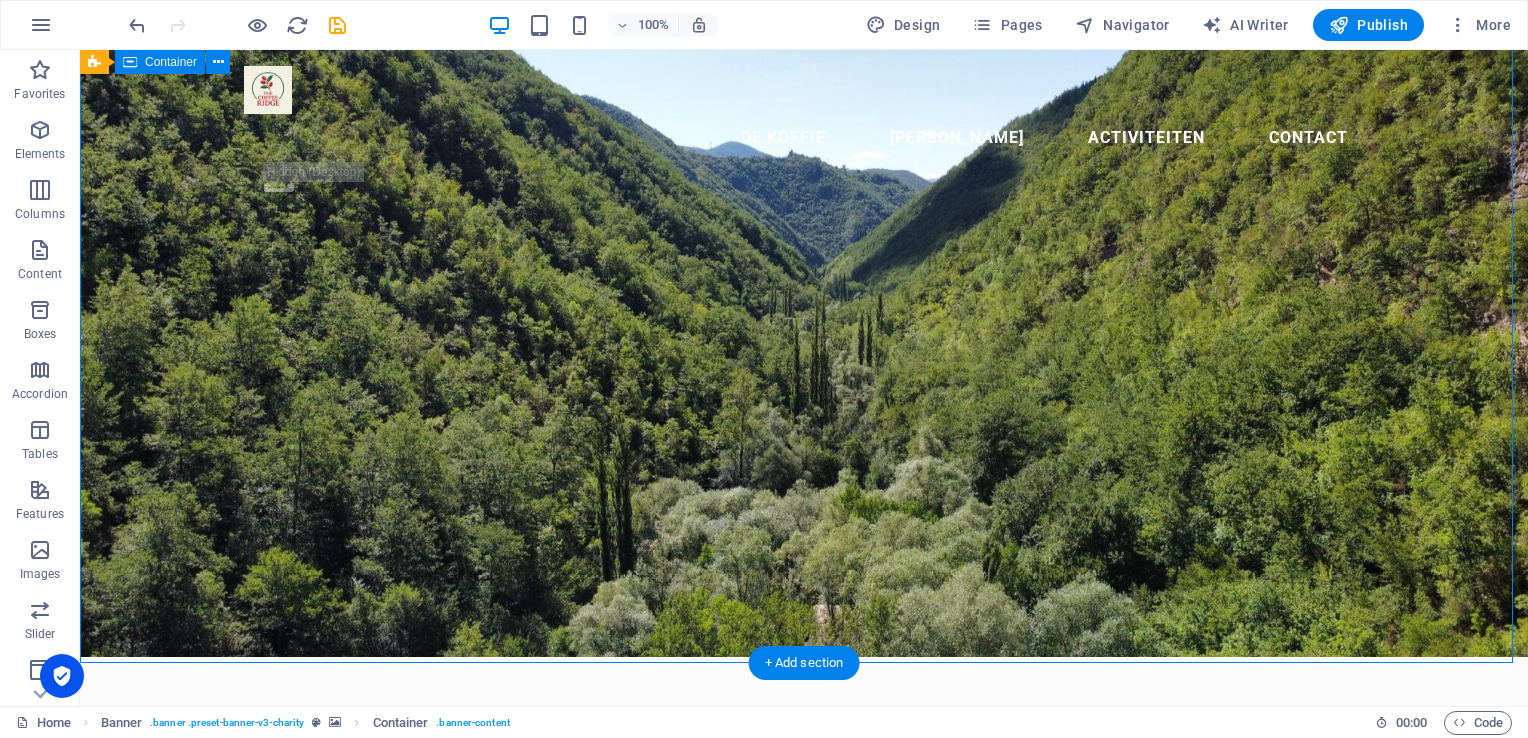 scroll, scrollTop: 0, scrollLeft: 0, axis: both 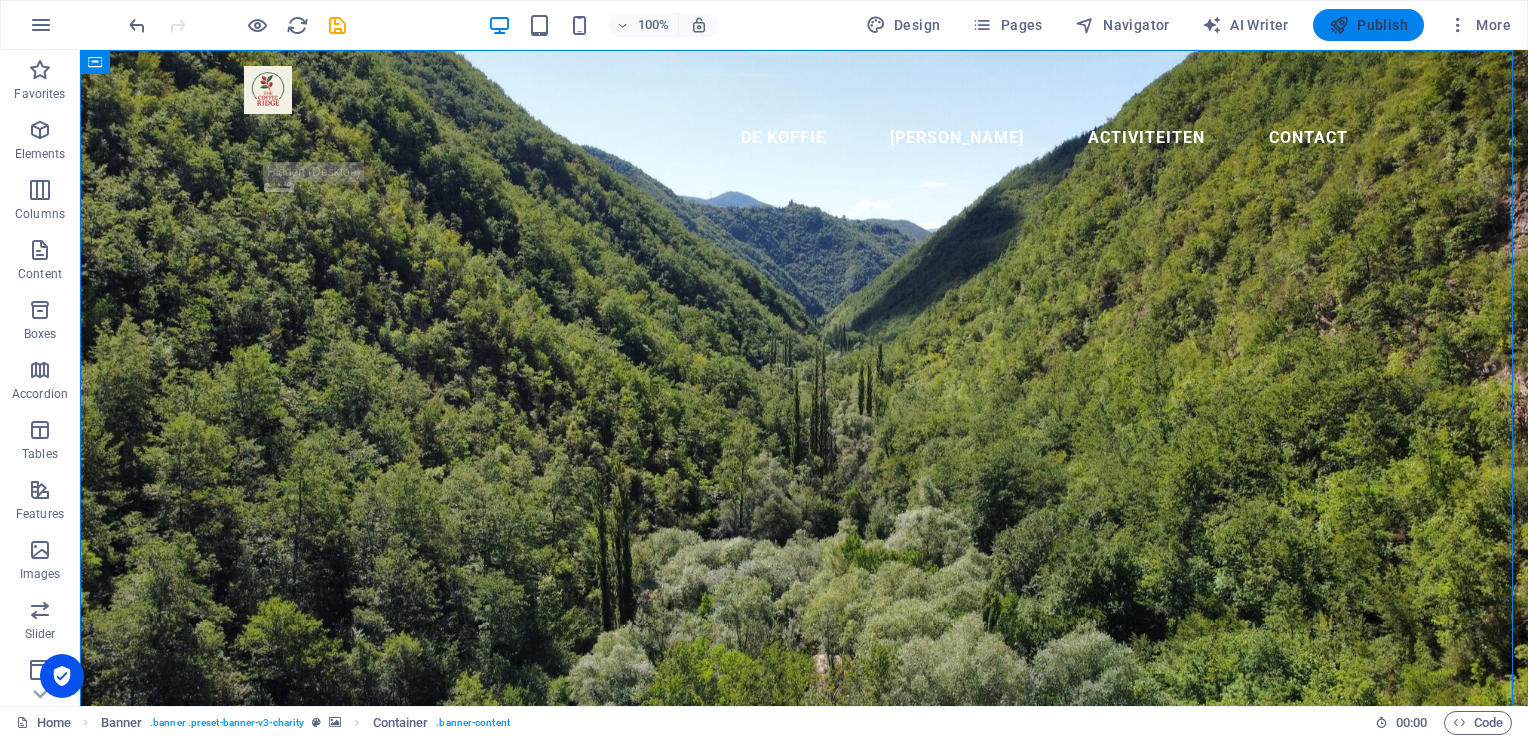 click on "Publish" at bounding box center (1368, 25) 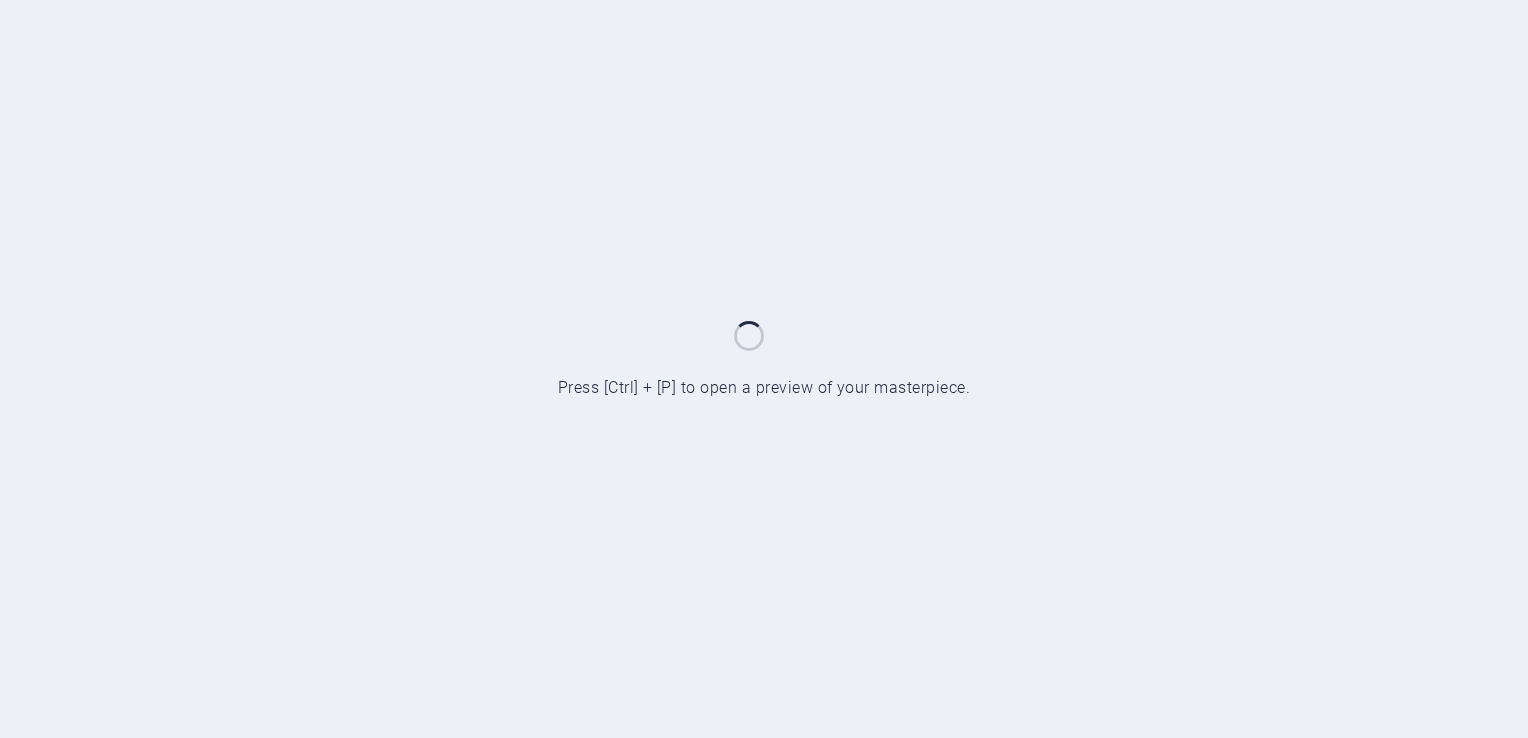 scroll, scrollTop: 0, scrollLeft: 0, axis: both 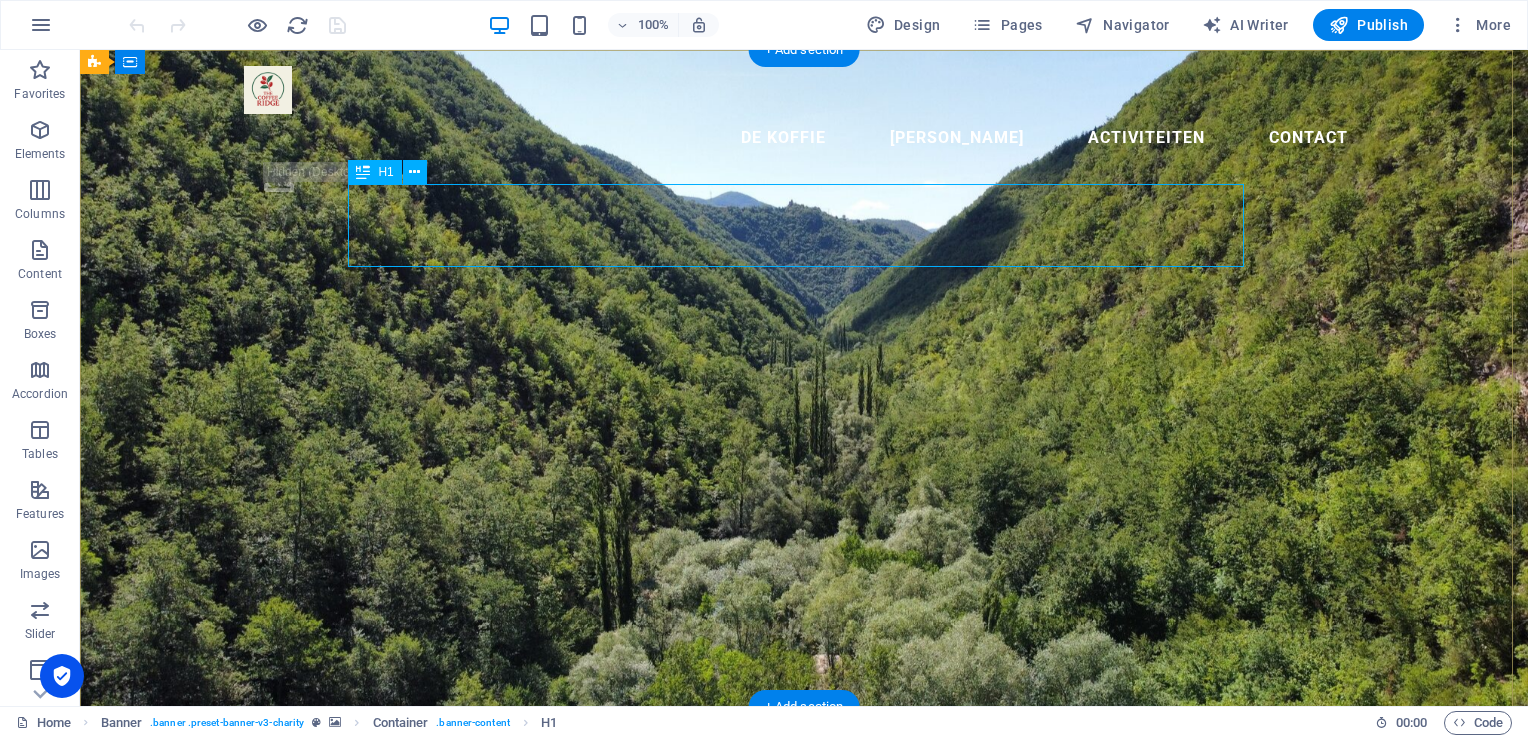 click on "The Coffee Ridge" at bounding box center [804, 828] 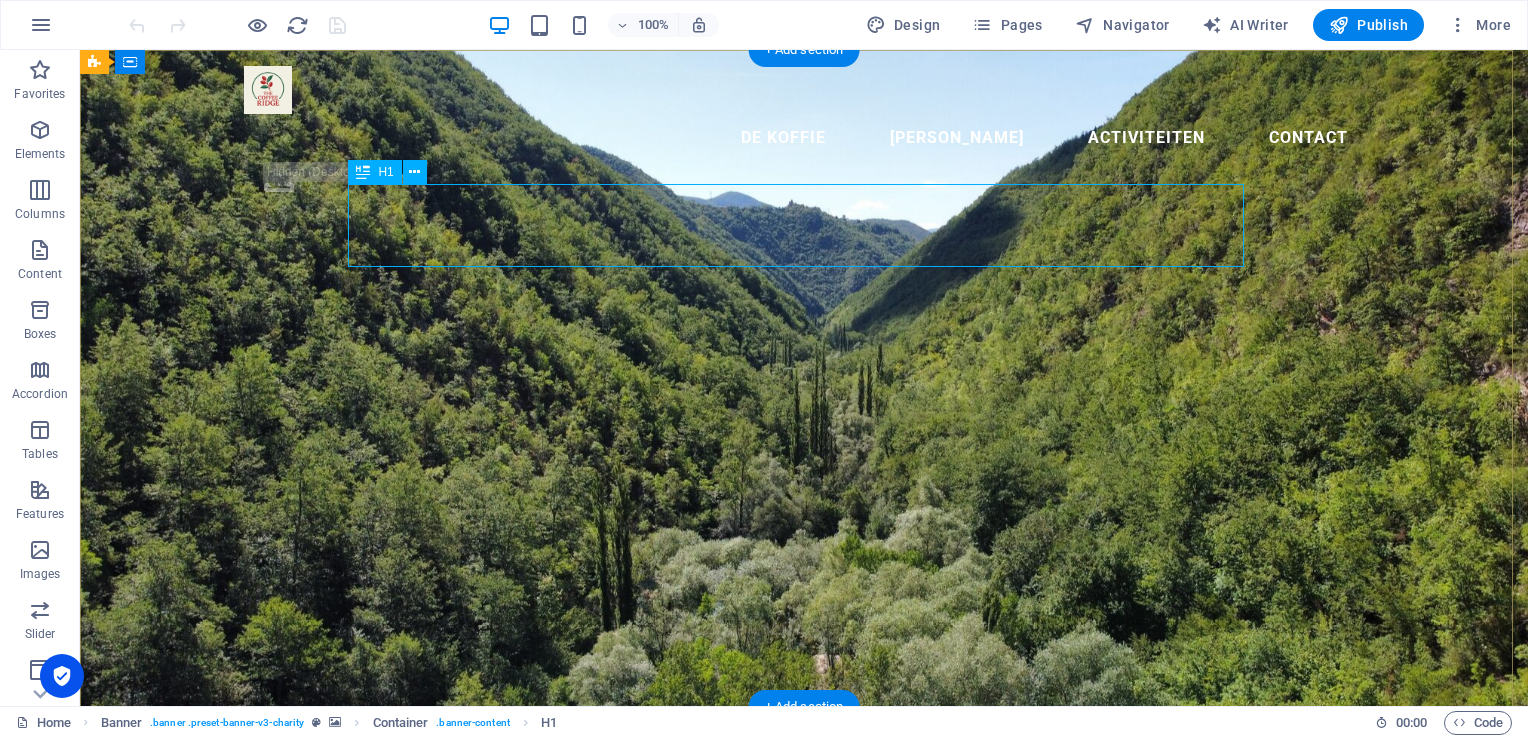 click on "The Coffee Ridge" at bounding box center [804, 828] 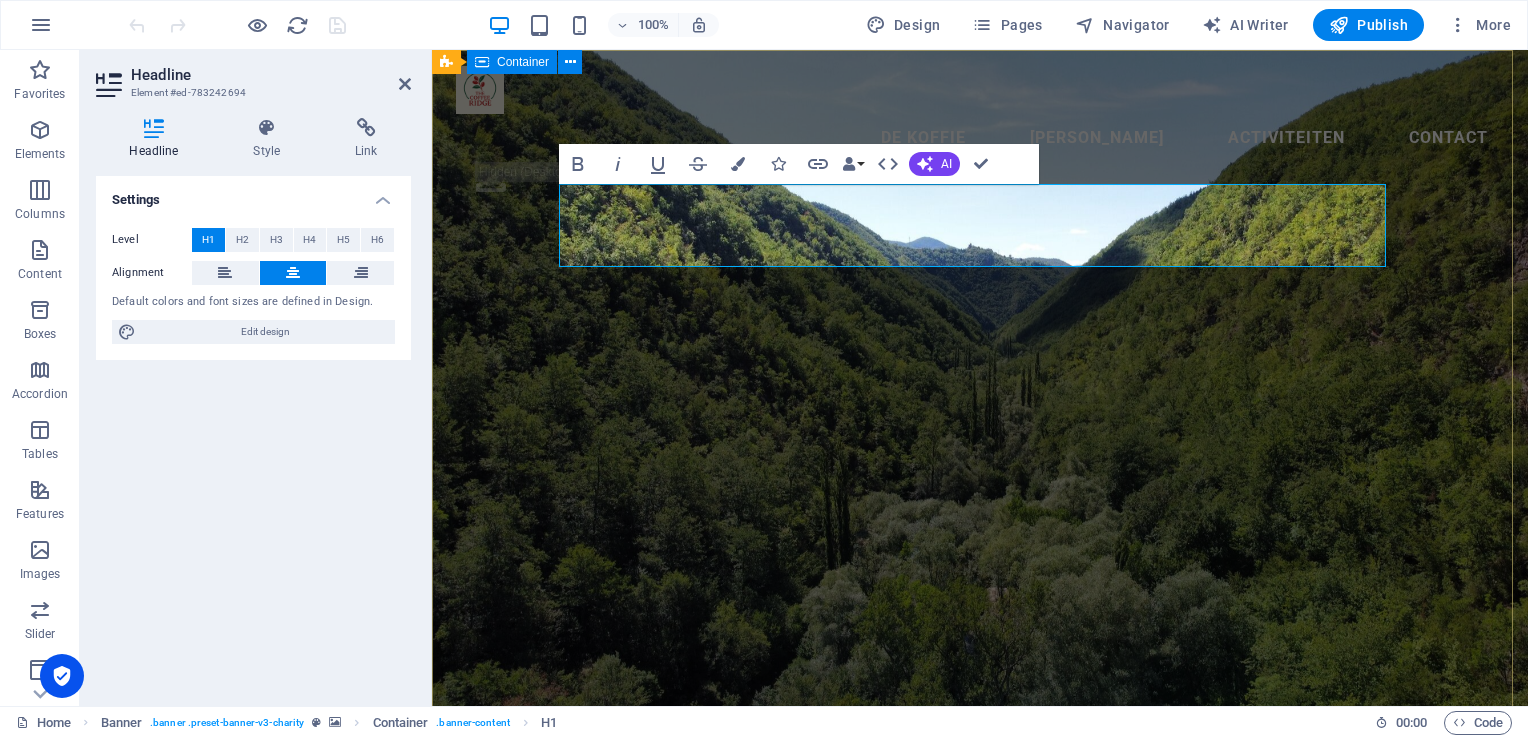 click on "The Coffee Ridge Waar koffie, gemeenschap en geschiedenis elkaar ontmoeten. Welkom bij The [GEOGRAPHIC_DATA]. Hier verbinden we Zuid-Sumatraanse koffietraditie  met Nederlandse koffieliefde. Wij steunen de Petani. Kleinschalige koffieboeren uit vijf regio's in Sumsel -  en vertellen hun verhaal in elke slok.  Ontdek pref en deel deze vergeten erfenis." at bounding box center (980, 981) 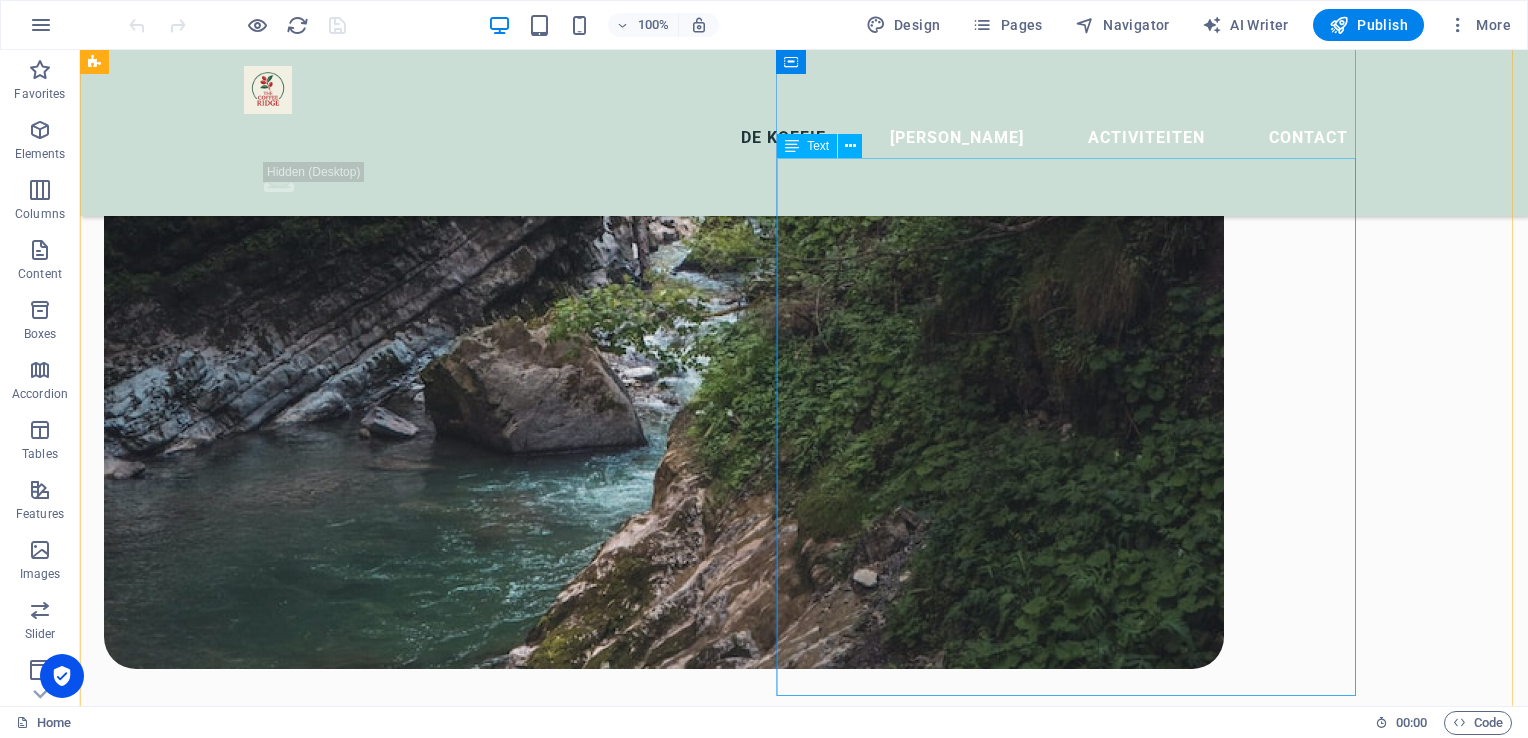 scroll, scrollTop: 1631, scrollLeft: 0, axis: vertical 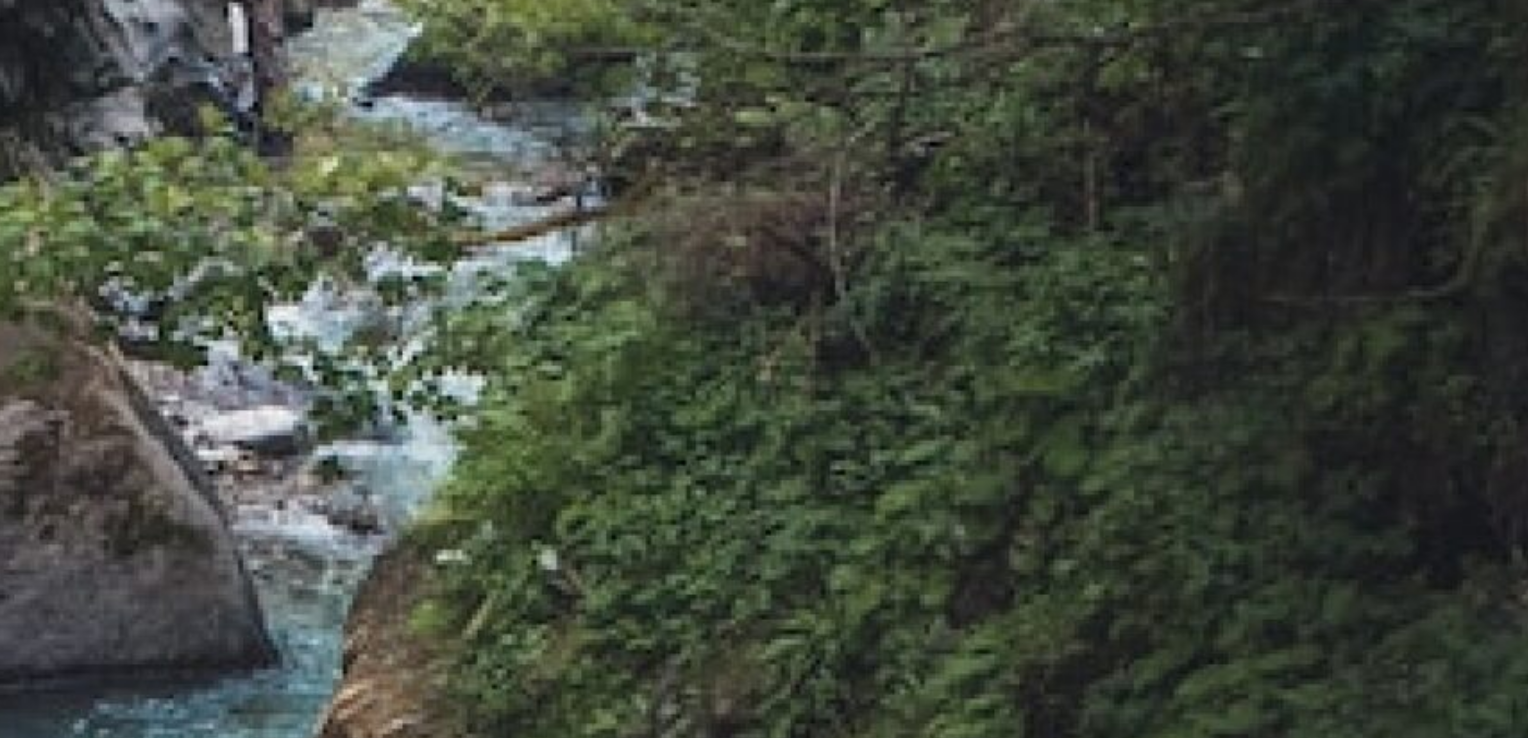 click on "OUR MISSION De Boeren • Semendo ([GEOGRAPHIC_DATA]) Hooggelegen velden, mistige ochtenden, sterke vrouwen en generaties werk. De boer (Petani hier werken vaak samen binnen hun dusun (dorpen) en hebben een sterke traditie in koffie fermentatie. • Pagar Alam – [PERSON_NAME] & Dempo Hier ademt de berg. Families combineren koffie met kruidentuin en thee. De koffie wordt met de hand geplukt en soms op bananenbladeren gedroogd. • Empat Lawang & OKU Hier wordt robuuste koffie met de hand geoogst op kleine percelen. Veel petani zijn lid van koperasi en delen machines en kennis in komunitasvorm. • Selangit (Musi Rawas) Een jonge koffie-regio met experimenterende petani-collectieven. Veel enthousiasme voor nieuwe processen en lokale branding. • [GEOGRAPHIC_DATA] ([GEOGRAPHIC_DATA]) Aan de rand van het meer leven families deels van visvangst, deels van koffie. Vrouwen zijn vaak de drijvende kracht in het verwerkingsproces (solar drying, sortering)." at bounding box center [-993, 655] 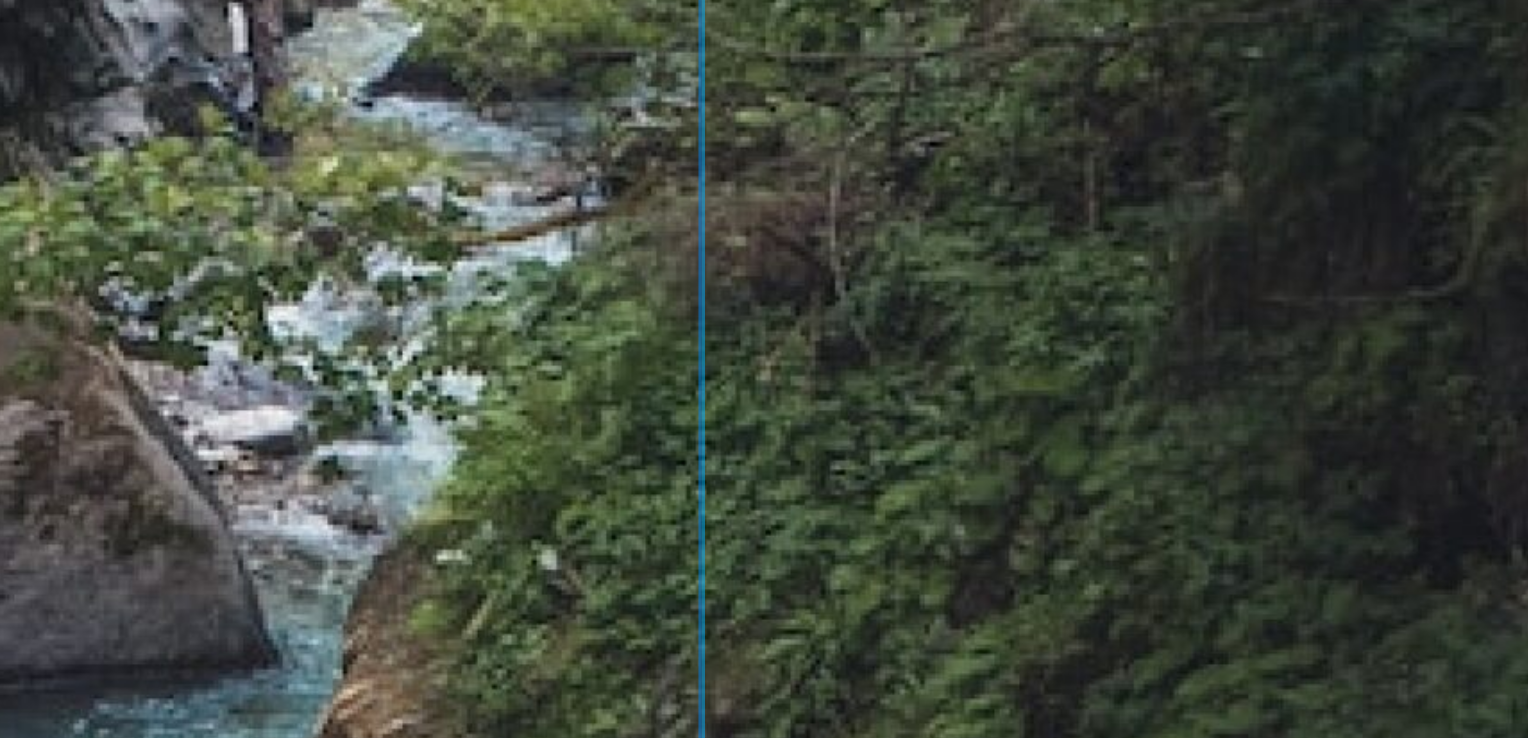 click on "• Semendo ([GEOGRAPHIC_DATA]) Hooggelegen velden, mistige ochtenden, sterke vrouwen en generaties werk. De boer (Petani hier werken vaak samen binnen hun dusun (dorpen) en hebben een sterke traditie in koffie fermentatie. • Pagar Alam – [PERSON_NAME] & Dempo Hier ademt de berg. Families combineren koffie met kruidentuin en thee. De koffie wordt met de hand geplukt en soms op bananenbladeren gedroogd. • Empat Lawang & OKU Hier wordt robuuste koffie met de hand geoogst op kleine percelen. Veel petani zijn lid van koperasi en delen machines en kennis in komunitasvorm. • Selangit (Musi Rawas) Een jonge koffie-regio met experimenterende petani-collectieven. Veel enthousiasme voor nieuwe processen en lokale branding. • [GEOGRAPHIC_DATA] ([GEOGRAPHIC_DATA]) Aan de rand van het meer leven families deels van visvangst, deels van koffie. Vrouwen zijn vaak de drijvende kracht in het verwerkingsproces (solar drying, sortering)." at bounding box center (-993, 718) 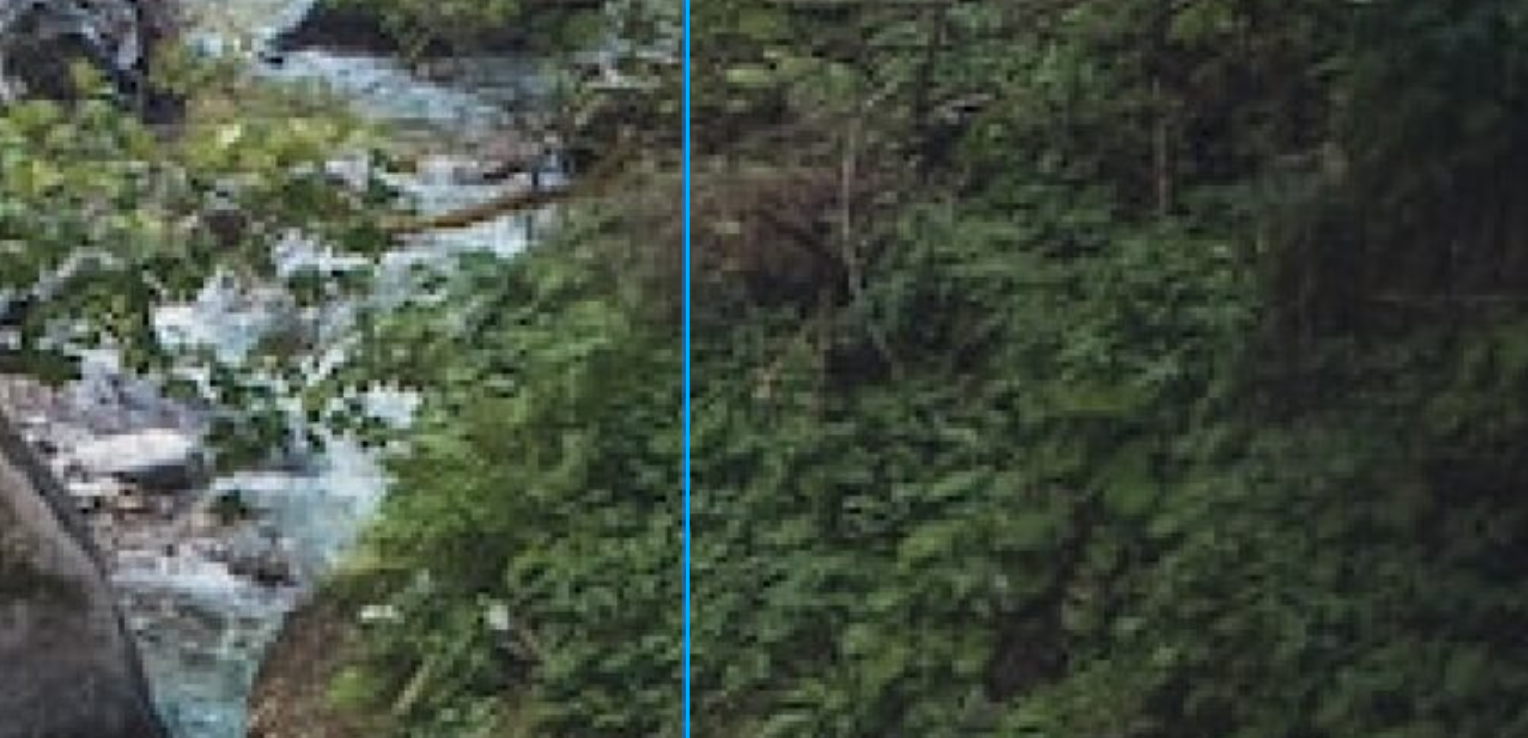click on "• Semendo ([GEOGRAPHIC_DATA]) Hooggelegen velden, mistige ochtenden, sterke vrouwen en generaties werk. De boer (Petani hier werken vaak samen binnen hun dusun (dorpen) en hebben een sterke traditie in koffie fermentatie. • Pagar Alam – [PERSON_NAME] & Dempo Hier ademt de berg. Families combineren koffie met kruidentuin en thee. De koffie wordt met de hand geplukt en soms op bananenbladeren gedroogd. • Empat Lawang & OKU Hier wordt robuuste koffie met de hand geoogst op kleine percelen. Veel petani zijn lid van koperasi en delen machines en kennis in komunitasvorm. • Selangit (Musi Rawas) Een jonge koffie-regio met experimenterende petani-collectieven. Veel enthousiasme voor nieuwe processen en lokale branding. • [GEOGRAPHIC_DATA] ([GEOGRAPHIC_DATA]) Aan de rand van het meer leven families deels van visvangst, deels van koffie. Vrouwen zijn vaak de drijvende kracht in het verwerkingsproces (solar drying, sortering)." at bounding box center [-1518, 509] 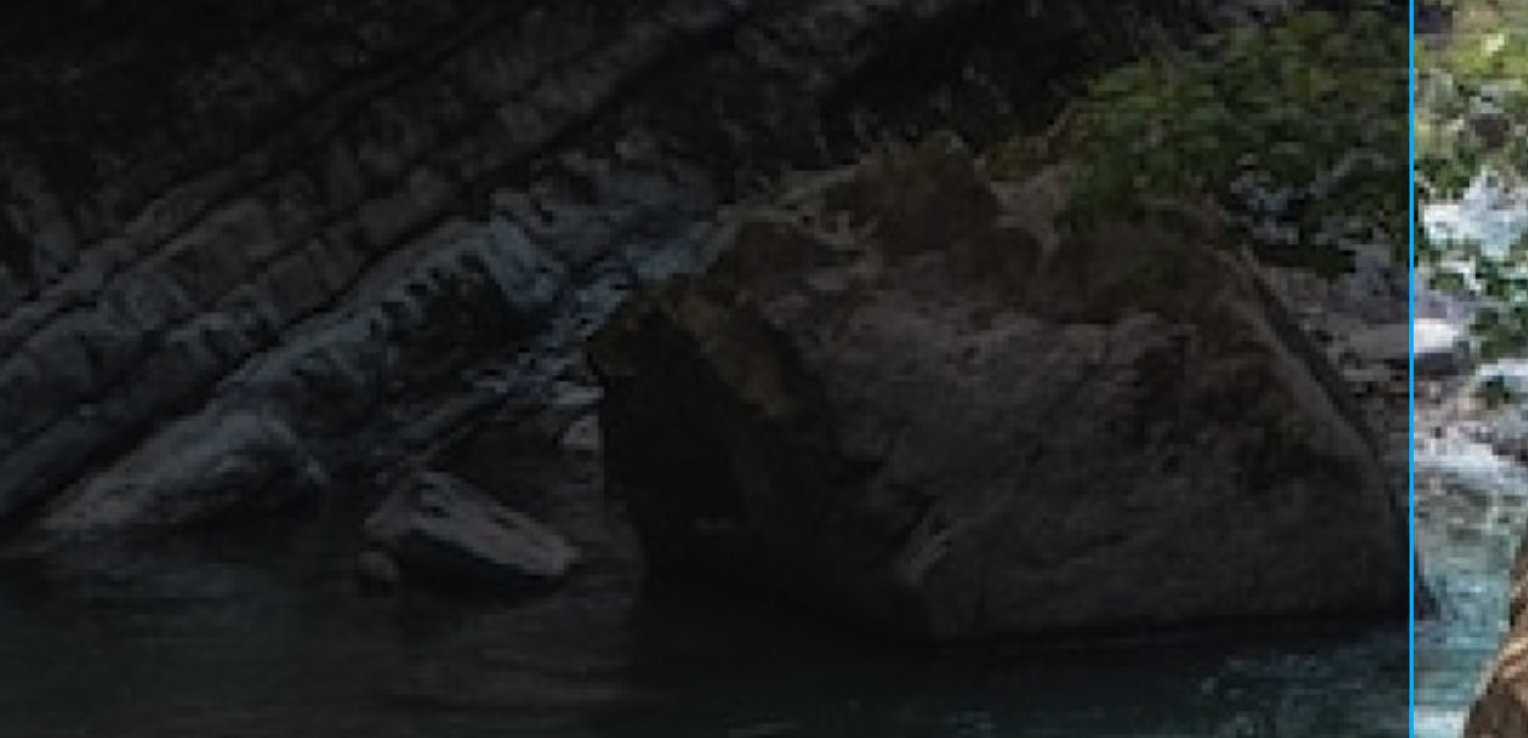 scroll, scrollTop: 1592, scrollLeft: 0, axis: vertical 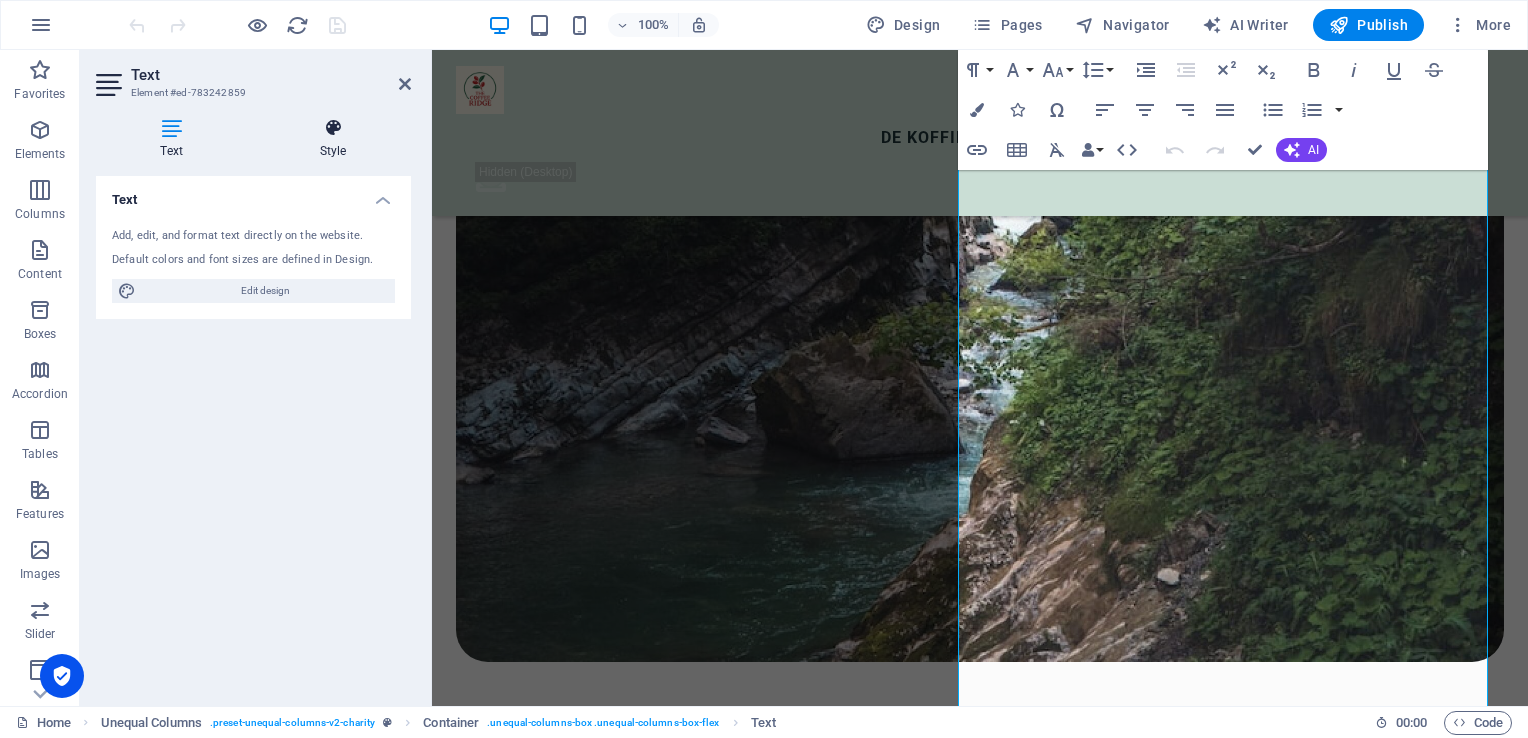 drag, startPoint x: 336, startPoint y: 138, endPoint x: 315, endPoint y: 135, distance: 21.213203 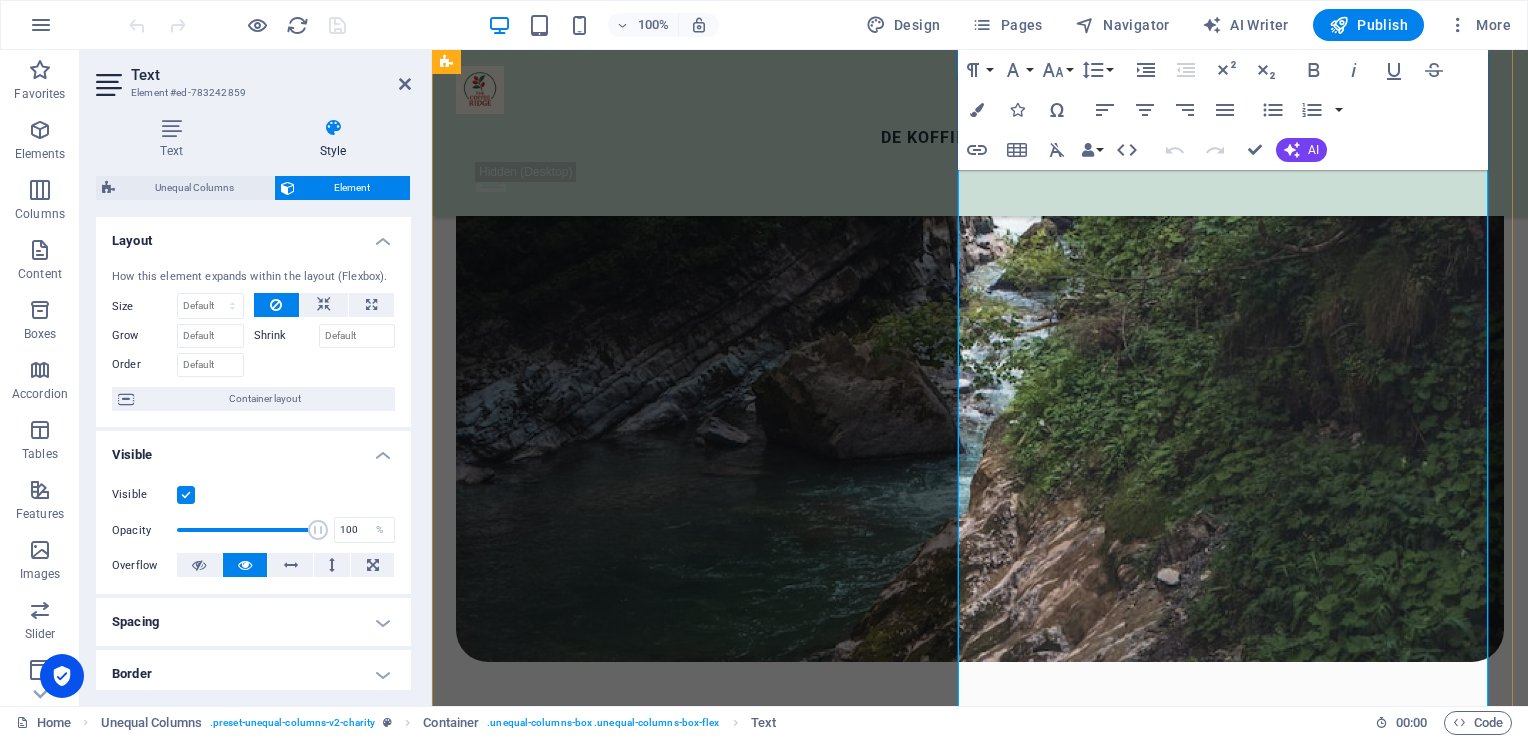 click on "De koffie wordt met de hand geplukt en soms op bananenbladeren gedroogd." at bounding box center (980, 1340) 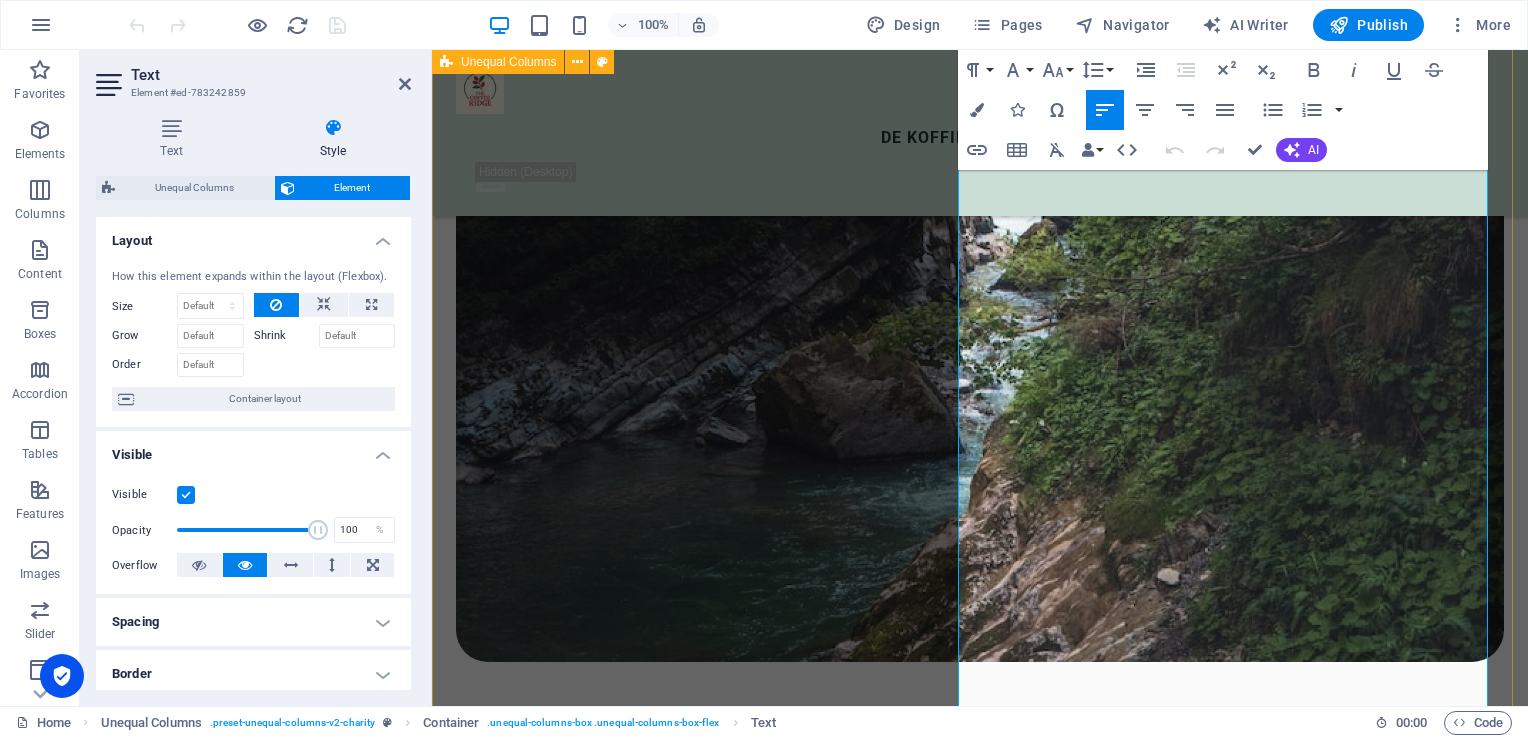 drag, startPoint x: 1208, startPoint y: 354, endPoint x: 950, endPoint y: 353, distance: 258.00195 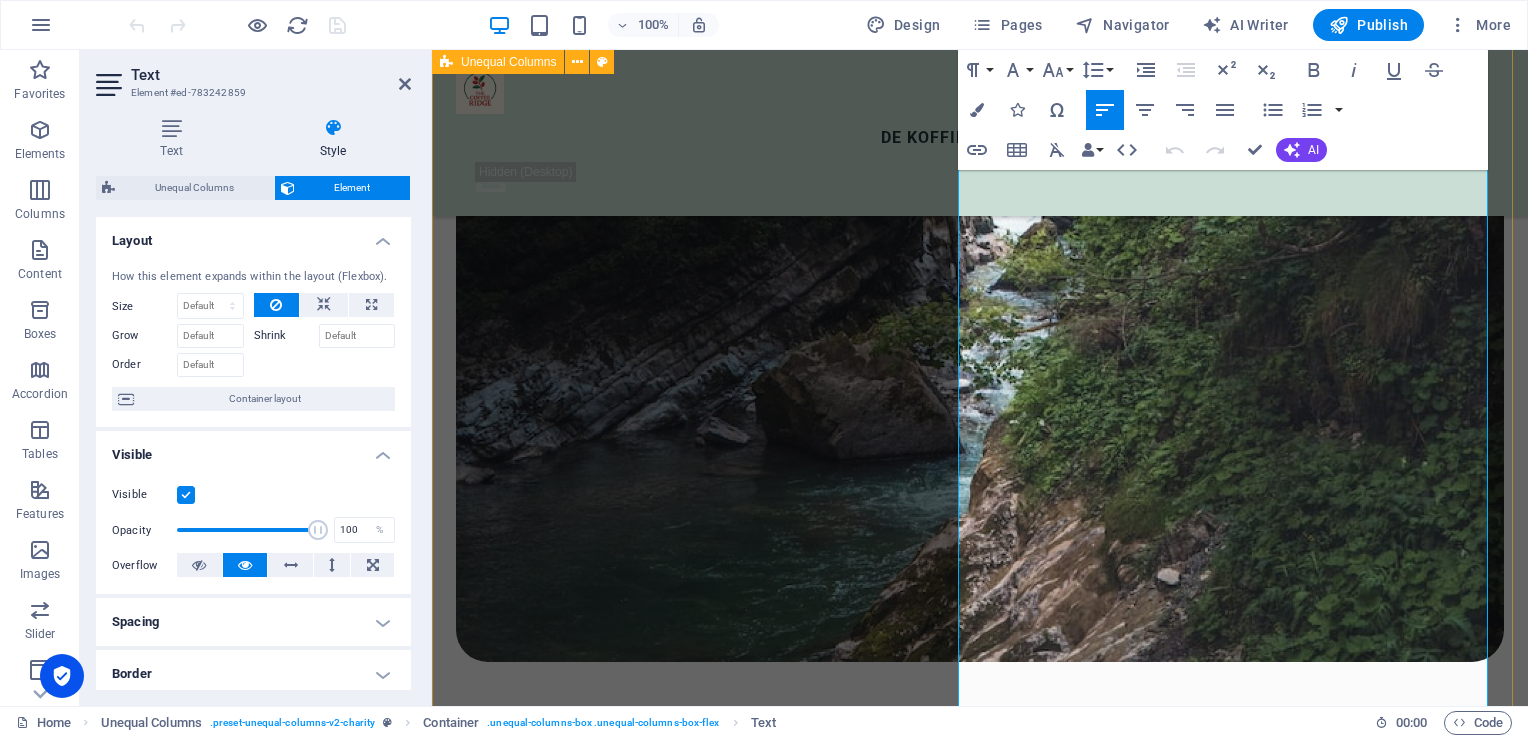 click on "OUR MISSION De Boeren • Semendo ([GEOGRAPHIC_DATA]) Hooggelegen velden, mistige ochtenden, sterke vrouwen en generaties werk. De boer (Petani hier werken vaak samen binnen hun dusun (dorpen) en hebben een sterke traditie in koffie fermentatie. • Pagar Alam – [PERSON_NAME] & Dempo Hier ademt de berg. Families combineren koffie met kruidentuin en thee. De koffie wordt met de hand geplukt en soms op bananenbladeren gedroogd. • Empat Lawang & OKU Hier wordt robuuste koffie met de hand geoogst op kleine percelen. Veel petani zijn lid van koperasi en delen machines en kennis in komunitasvorm. • Selangit (Musi Rawas) Een jonge koffie-regio met experimenterende petani-collectieven. Veel enthousiasme voor nieuwe processen en lokale branding. • [GEOGRAPHIC_DATA] ([GEOGRAPHIC_DATA]) Aan de rand van het meer leven families deels van visvangst, deels van koffie. Vrouwen zijn vaak de drijvende kracht in het verwerkingsproces (solar drying, sortering)." at bounding box center [980, 1827] 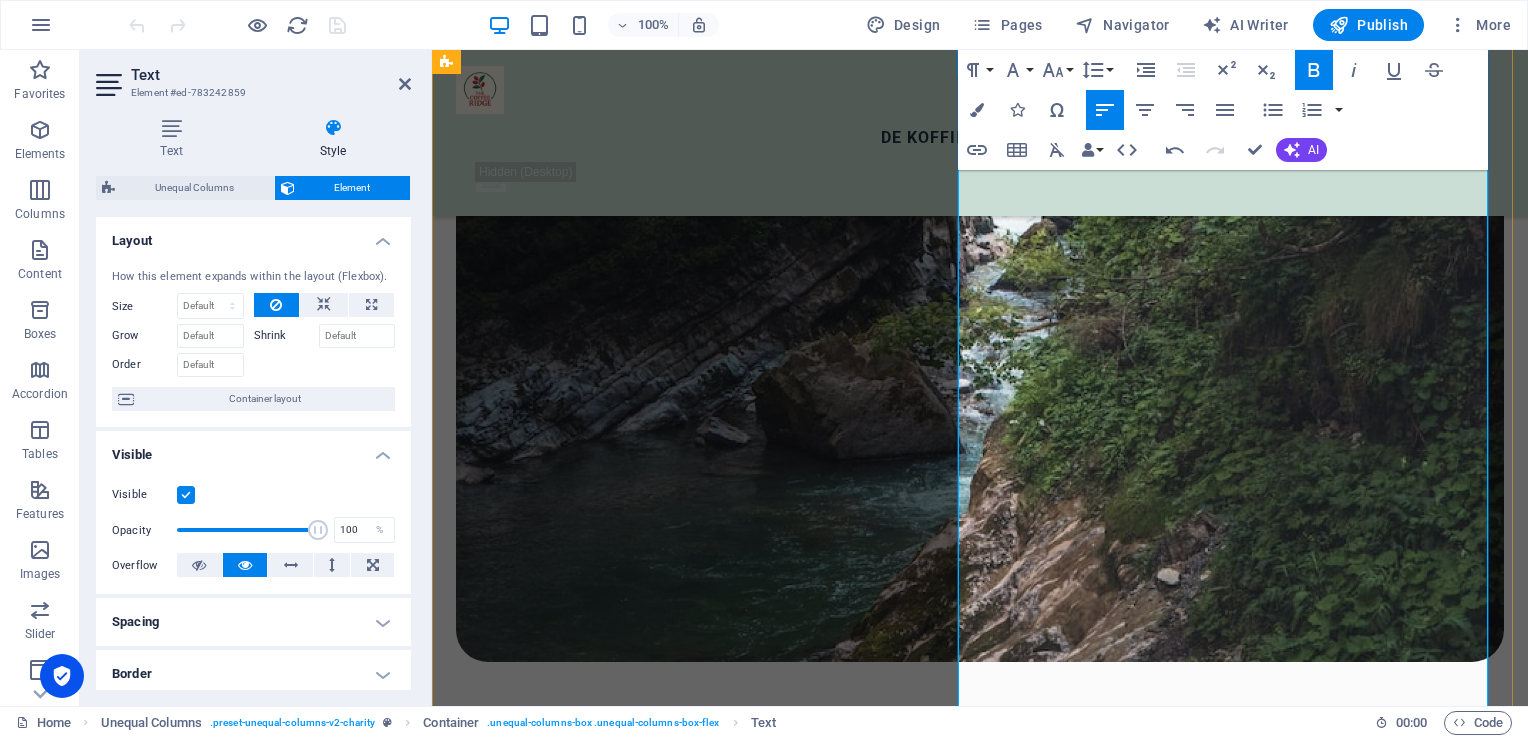 drag, startPoint x: 1000, startPoint y: 356, endPoint x: 1153, endPoint y: 448, distance: 178.5301 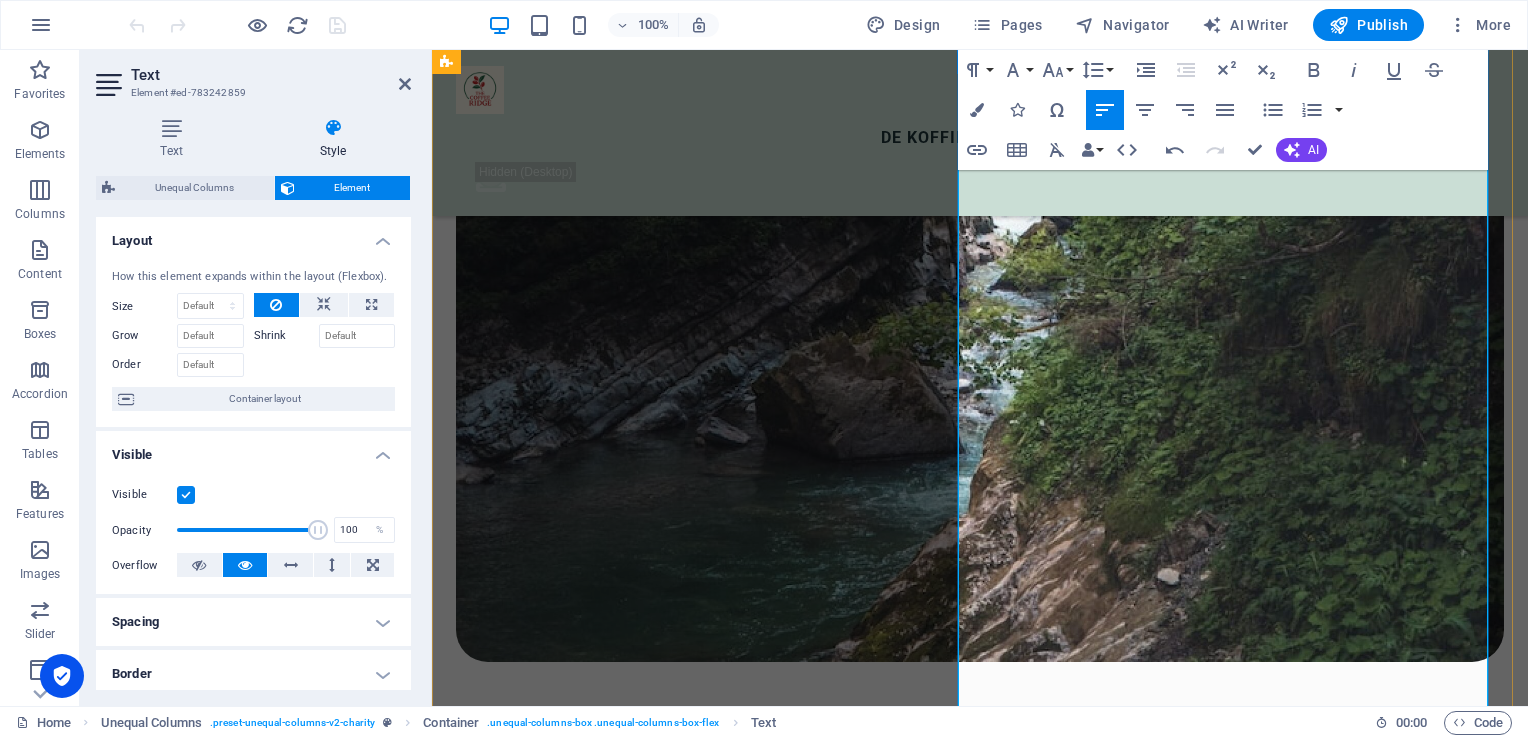 drag, startPoint x: 1153, startPoint y: 448, endPoint x: 1107, endPoint y: 480, distance: 56.0357 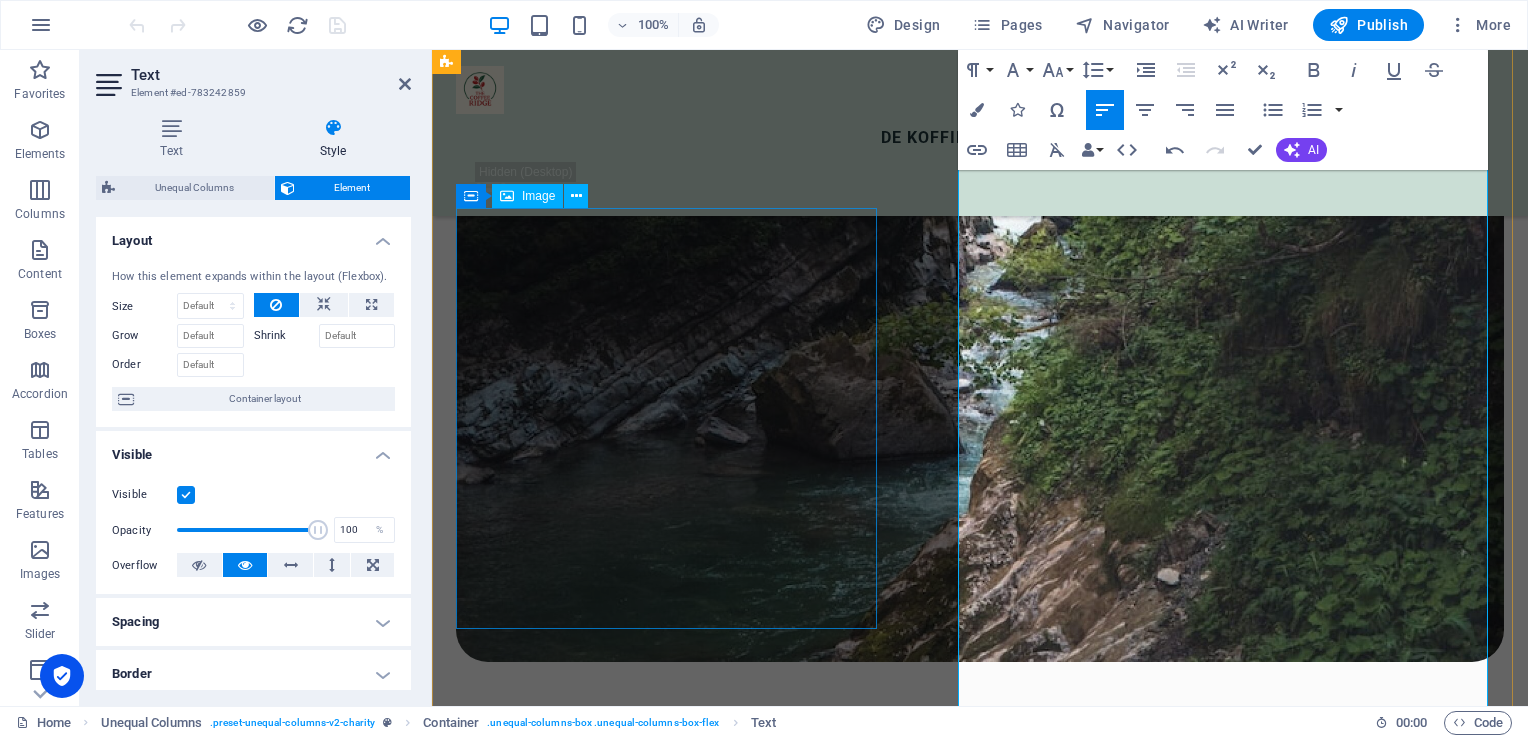 drag, startPoint x: 1122, startPoint y: 479, endPoint x: 818, endPoint y: 484, distance: 304.0411 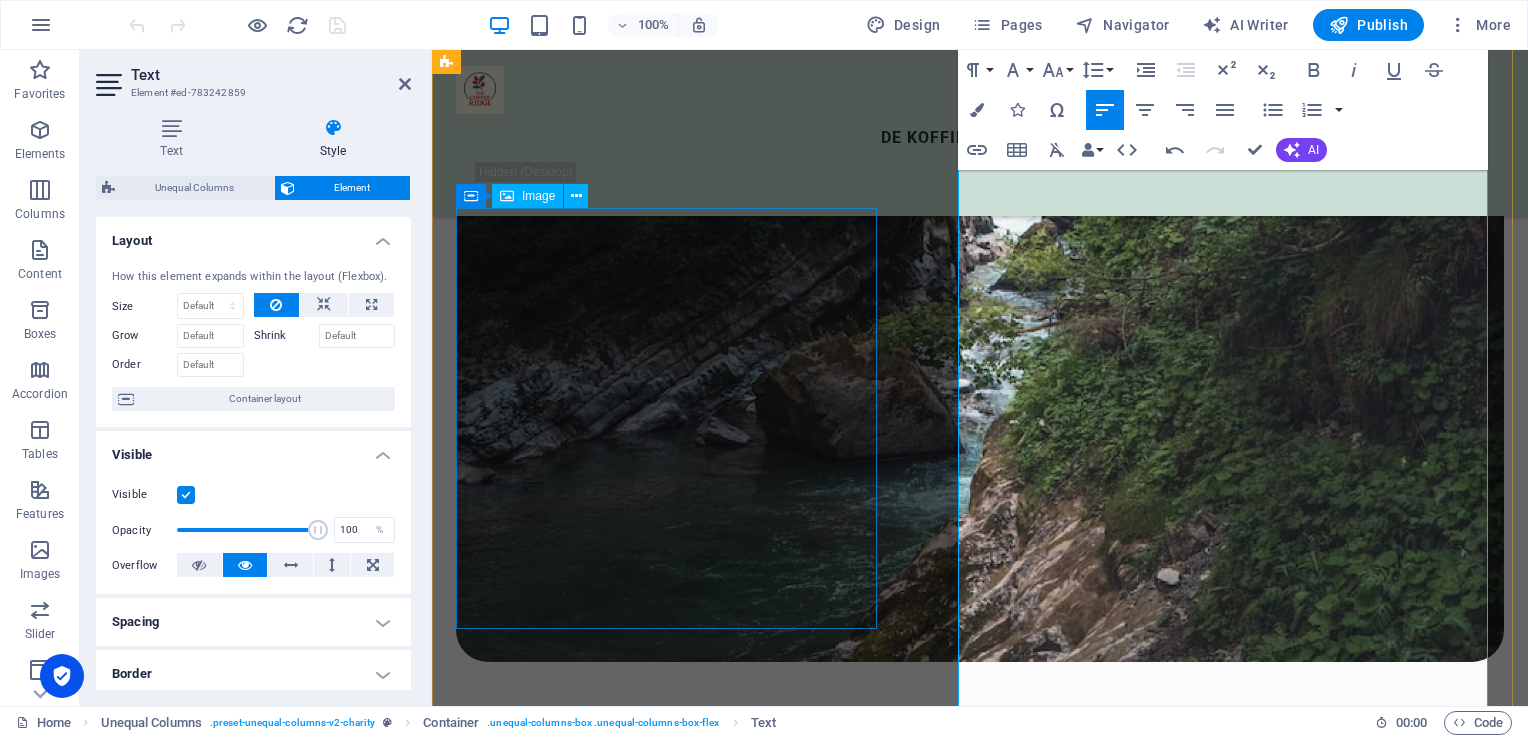 click on "OUR MISSION De Boeren • Semendo ([GEOGRAPHIC_DATA]) Hooggelegen velden, mistige ochtenden, sterke vrouwen en generaties werk. De boer (Petani hier werken vaak samen binnen hun dusun (dorpen) en hebben een sterke traditie in koffie fermentatie. • Pagar Alam – [PERSON_NAME] & Dempo Hier ademt de berg. Families combineren koffie met kruidentuin en thee. De koffie wordt met de hand geplukt en soms op bananenbladeren gedroogd. • Empat Lawang & OKU Hier wordt robuuste koffie met de hand geoogst op kleine percelen. Veel petani zijn lid van koperasi en delen machines en kennis in komunitasvorm. • Selangit (Musi Rawas) Een jonge koffie-regio met experimenterende petani-collectieven. Veel enthousiasme voor nieuwe processen en lokale branding. • [GEOGRAPHIC_DATA] ([GEOGRAPHIC_DATA]) Aan de rand van het meer leven families deels van visvangst, deels van koffie. Vrouwen zijn vaak de drijvende kracht in het verwerkingsproces (solar drying, sortering)." at bounding box center [980, 1840] 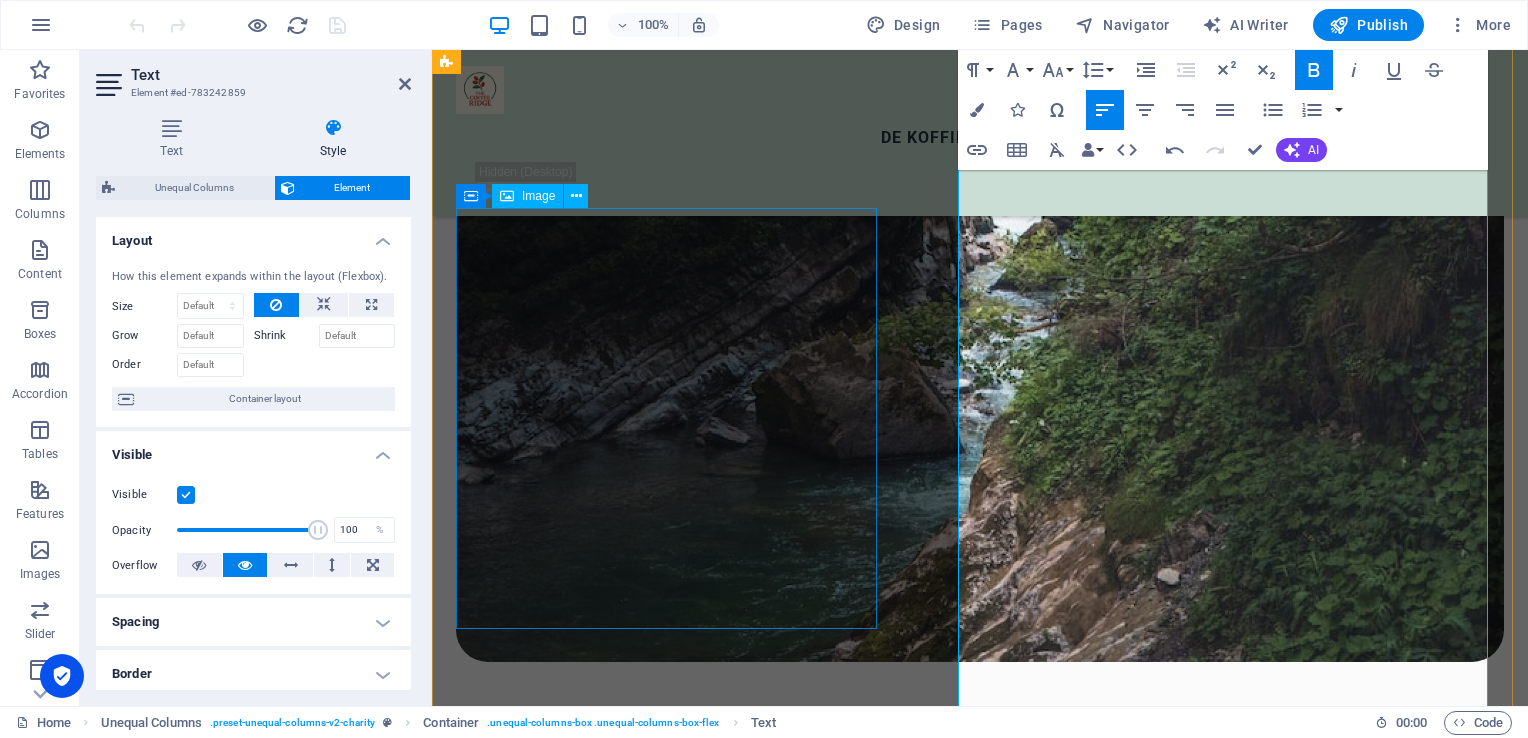 drag, startPoint x: 1146, startPoint y: 612, endPoint x: 836, endPoint y: 610, distance: 310.00644 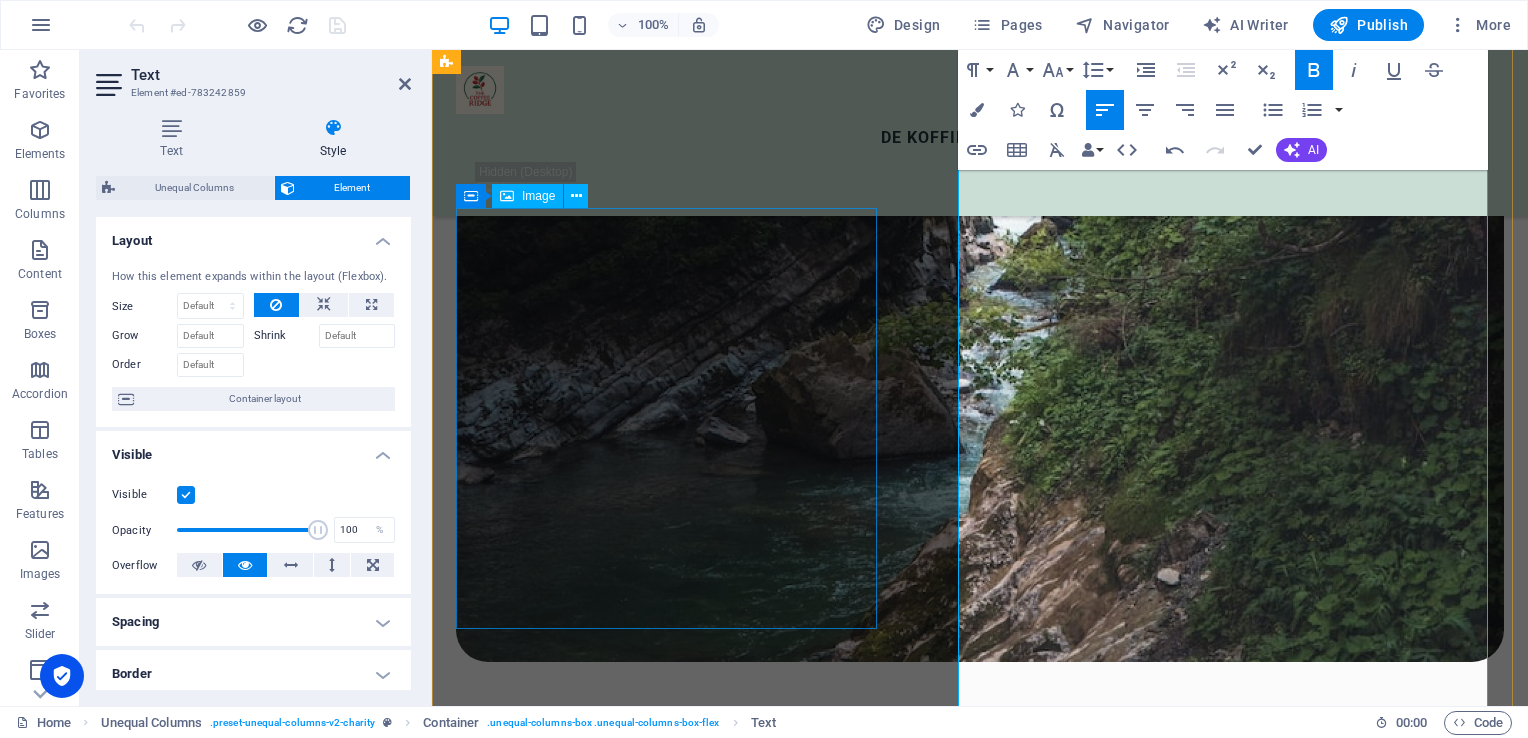 click on "OUR MISSION De Boeren • Semendo ([GEOGRAPHIC_DATA]) Hooggelegen velden, mistige ochtenden, sterke vrouwen en generaties werk. De boer (Petani hier werken vaak samen binnen hun dusun (dorpen) en hebben een sterke traditie in koffie fermentatie. • Pagar Alam – [PERSON_NAME] & Dempo Hier ademt de berg. Families combineren koffie met kruidentuin en thee. De koffie wordt met de hand geplukt en soms op bananenbladeren gedroogd. • Empat Lawang & OKU Hier wordt robuuste koffie met de hand geoogst op kleine percelen. Veel petani zijn lid van koperasi en delen machines en kennis in komunitasvorm. • Selangit (Musi Rawas) Een jonge koffie-regio met experimenterende petani-collectieven. Veel enthousiasme voor nieuwe processen en lokale branding. • [GEOGRAPHIC_DATA] ([GEOGRAPHIC_DATA]) Aan de rand van het meer leven families deels van visvangst, deels van koffie. Vrouwen zijn vaak de drijvende kracht in het verwerkingsproces (solar drying, sortering)." at bounding box center [980, 1840] 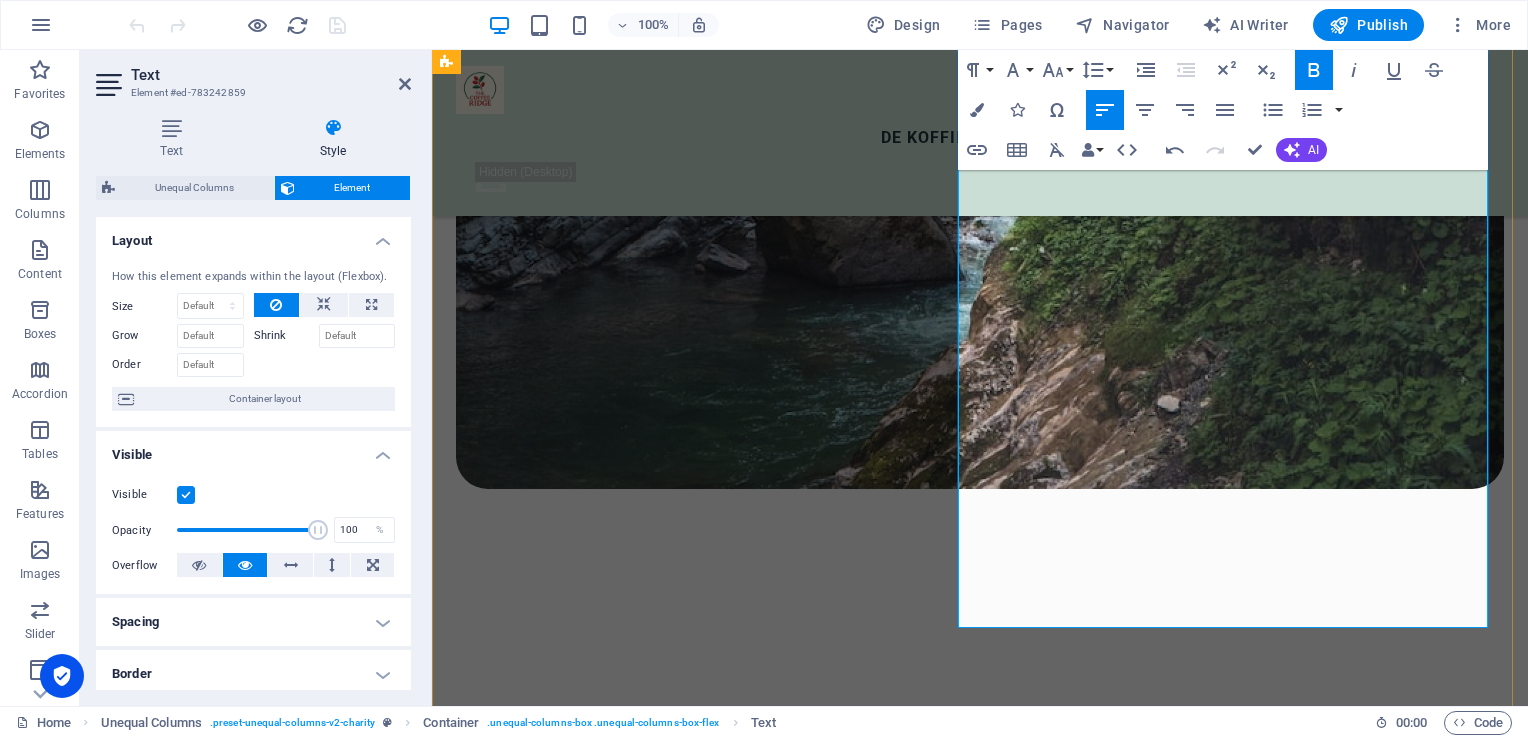 scroll, scrollTop: 1776, scrollLeft: 0, axis: vertical 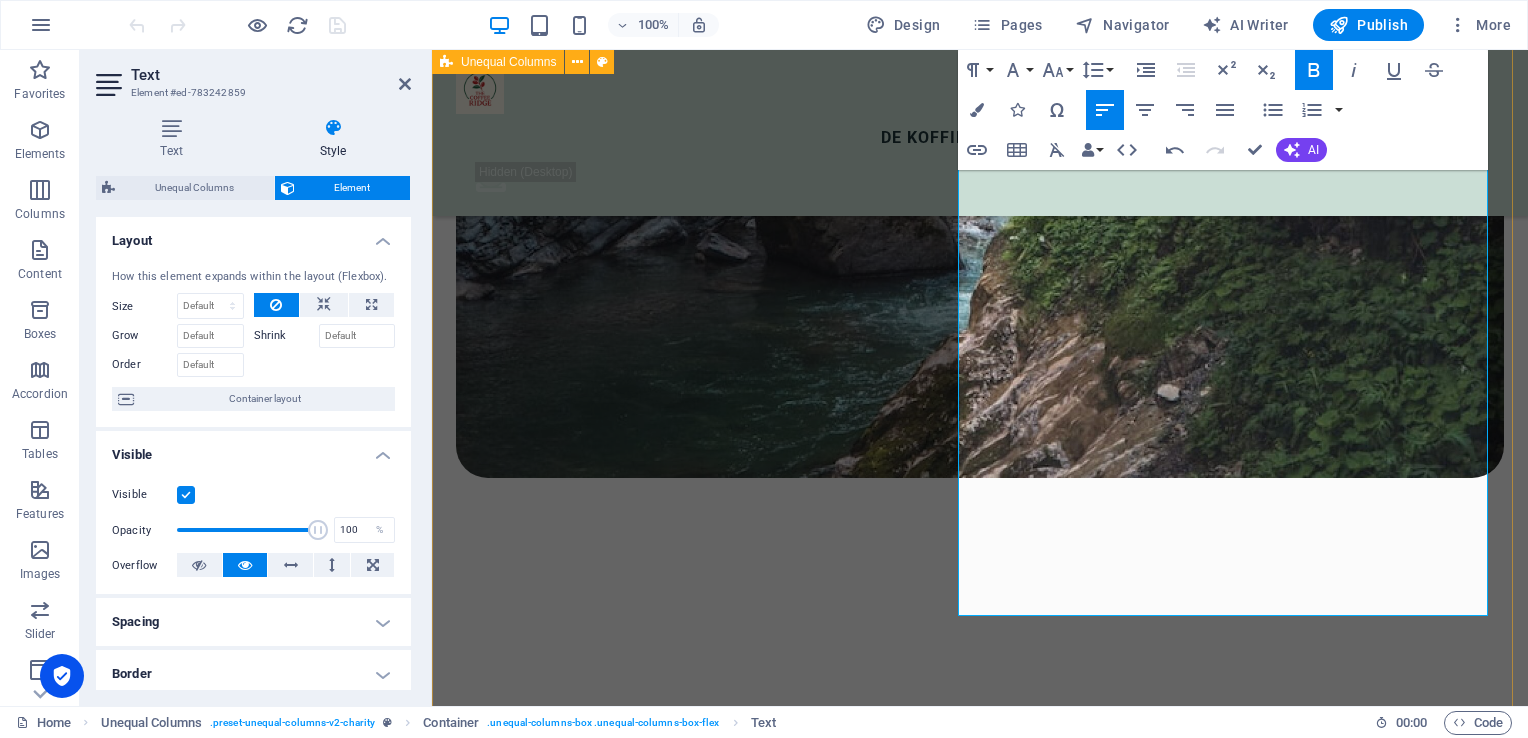 drag, startPoint x: 1116, startPoint y: 521, endPoint x: 865, endPoint y: 530, distance: 251.1613 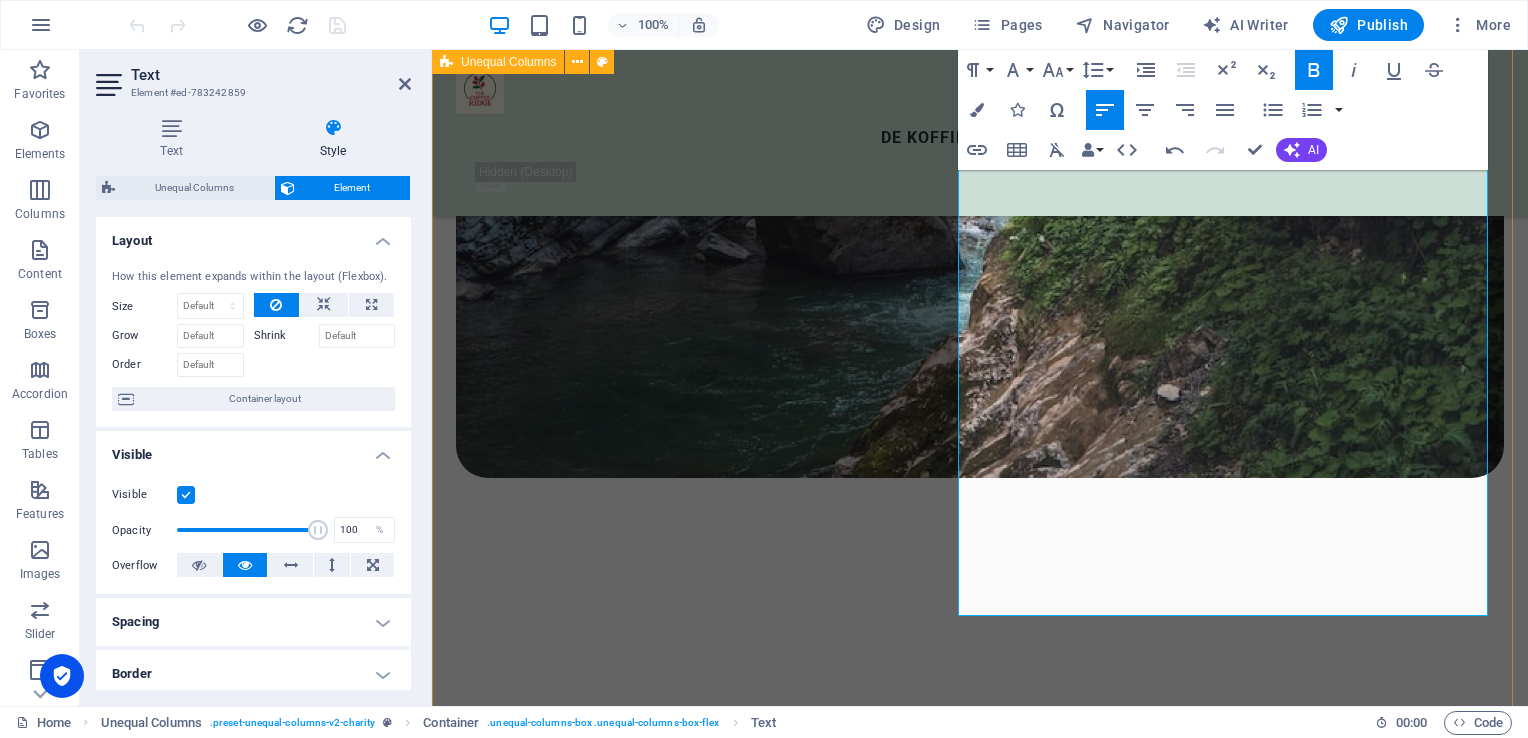 click on "OUR MISSION De Boeren • Semendo ([GEOGRAPHIC_DATA]) Hooggelegen velden, mistige ochtenden, sterke vrouwen en generaties werk. De boer (Petani hier werken vaak samen binnen hun dusun (dorpen) en hebben een sterke traditie in koffie fermentatie. • Pagar Alam – [PERSON_NAME] & Dempo Hier ademt de berg. Families combineren koffie met kruidentuin en thee. De koffie wordt met de hand geplukt en soms op bananenbladeren gedroogd. • Empat Lawang & OKU Hier wordt robuuste koffie met de hand geoogst op kleine percelen. Veel petani zijn lid van koperasi en delen machines en kennis in komunitasvorm. • Selangit (Musi Rawas) Een jonge koffie-regio met experimenterende petani-collectieven. Veel enthousiasme voor nieuwe processen en lokale branding. • [GEOGRAPHIC_DATA] ([GEOGRAPHIC_DATA]) Aan de rand van het meer leven families deels van visvangst, deels van koffie. Vrouwen zijn vaak de drijvende kracht in het verwerkingsproces (solar drying, sortering)." at bounding box center [980, 1656] 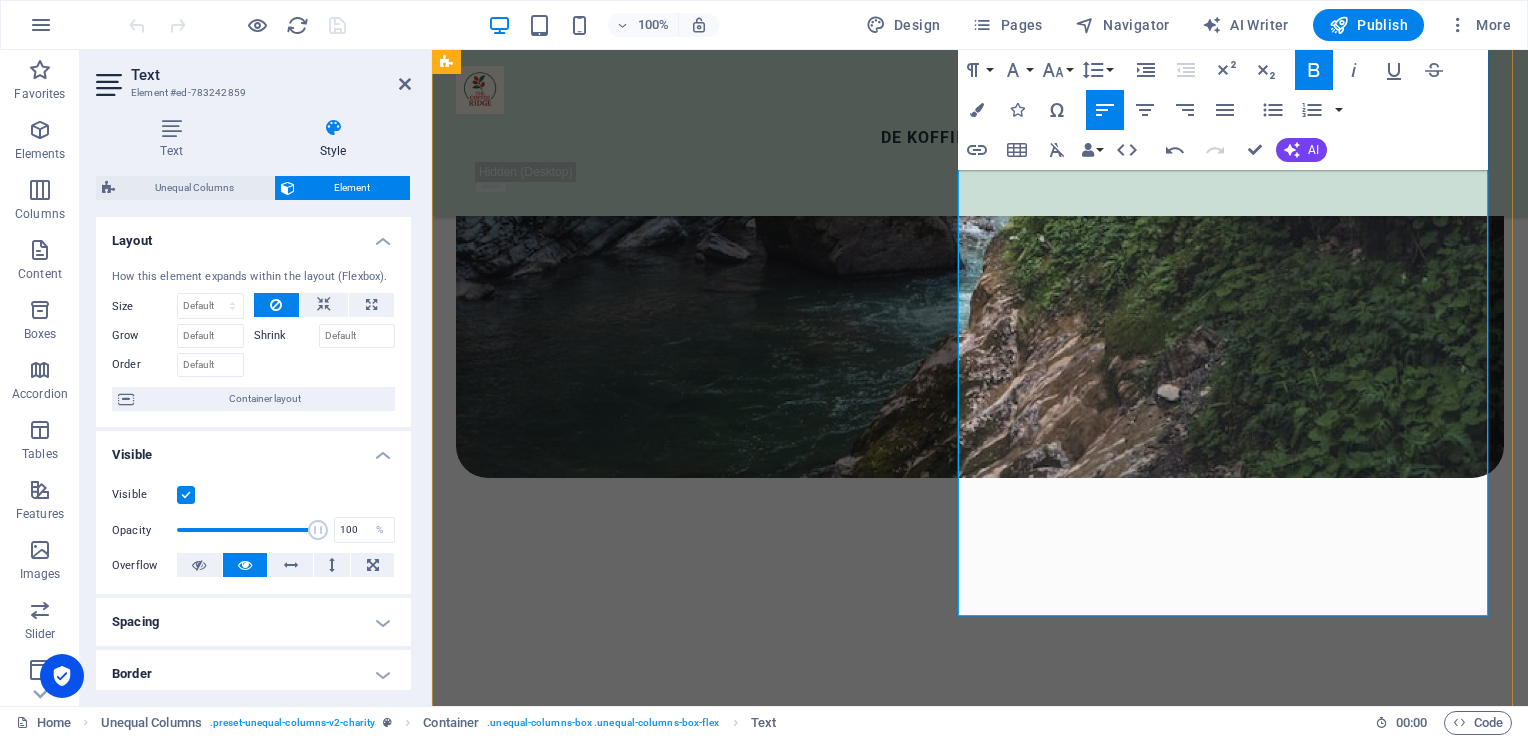 click at bounding box center (980, 1284) 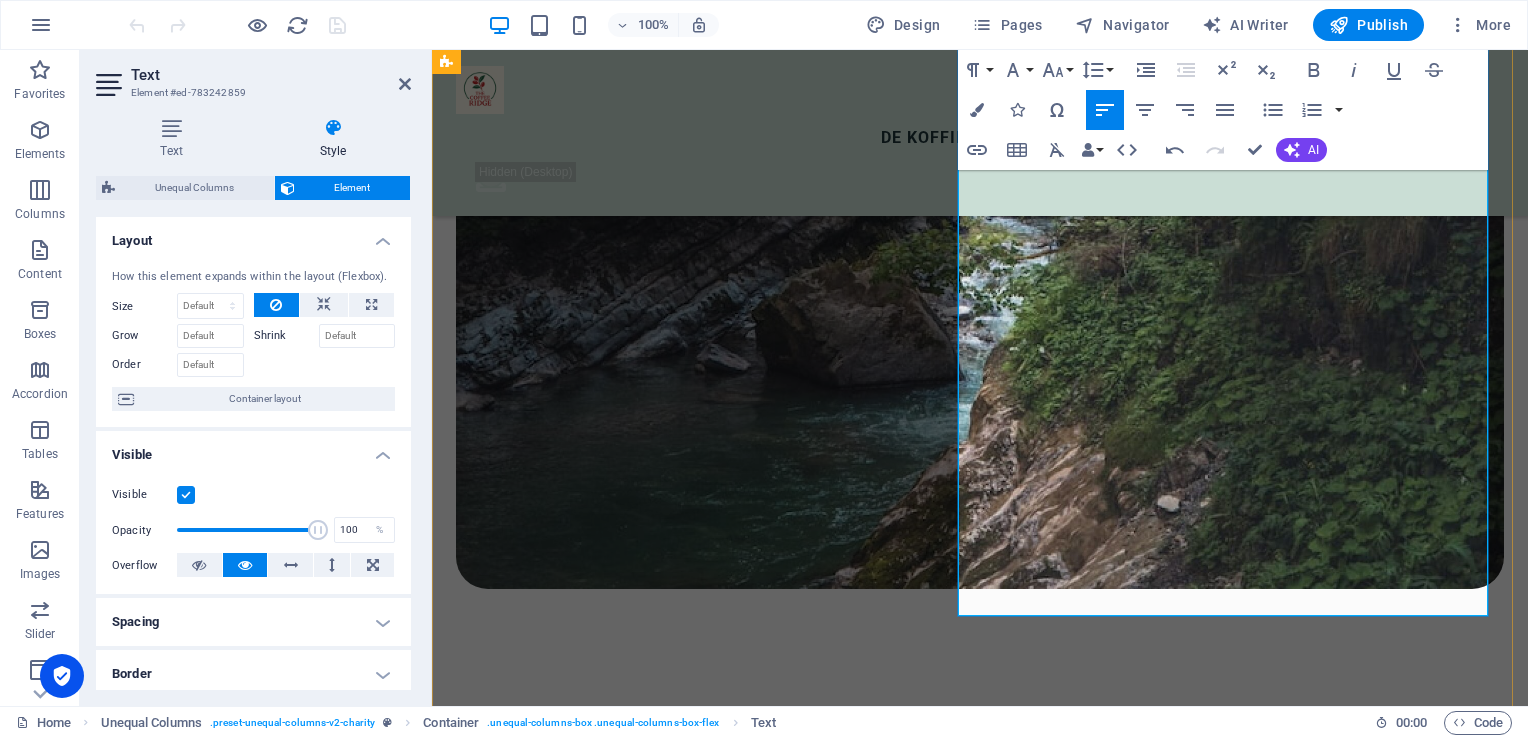scroll, scrollTop: 1660, scrollLeft: 0, axis: vertical 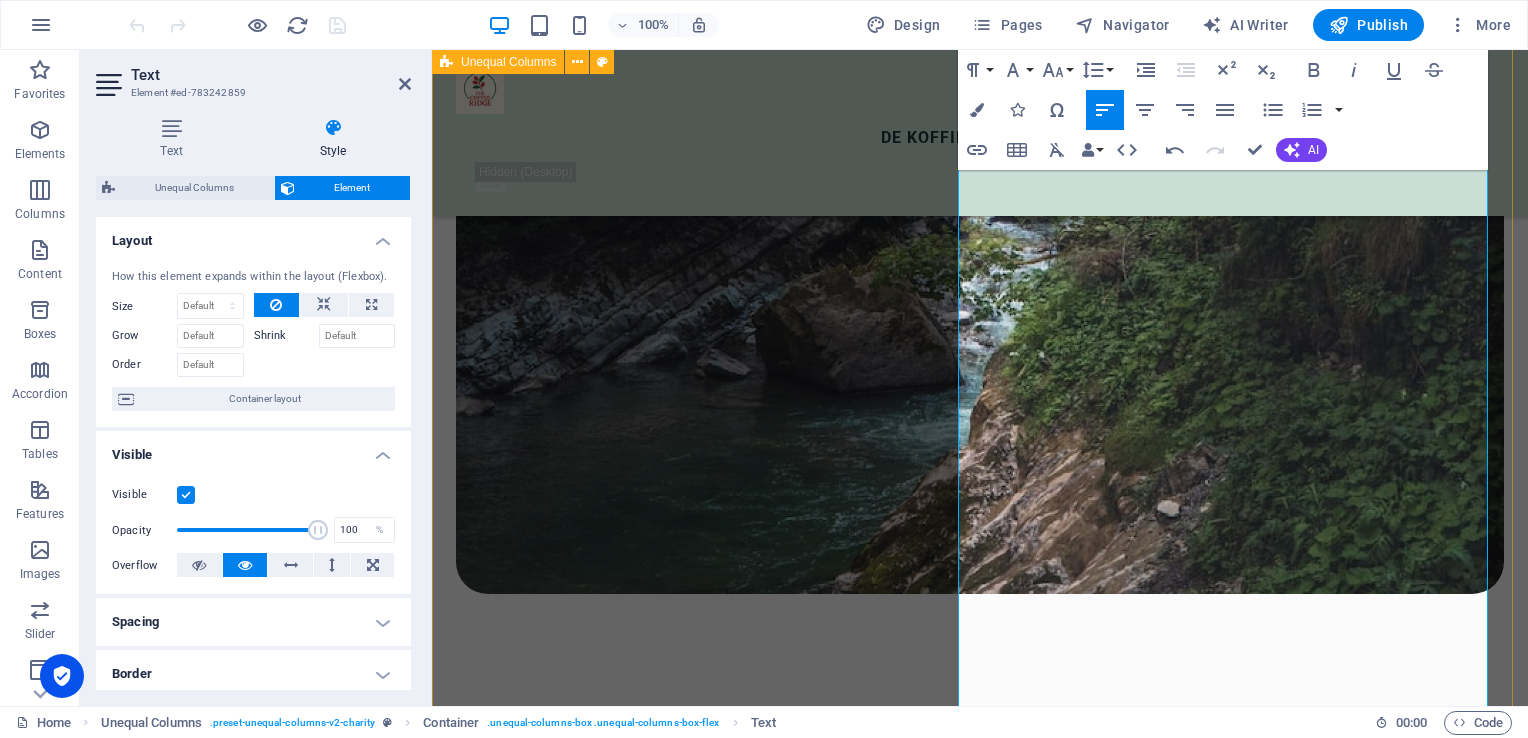 click on "OUR MISSION De Boeren • Semendo ([GEOGRAPHIC_DATA]) Hooggelegen velden, mistige ochtenden, sterke vrouwen en generaties werk. De boer (Petani hier werken vaak samen binnen hun dusun (dorpen) en hebben een sterke traditie in koffie fermentatie. • Pagar Alam – [PERSON_NAME] & Dempo Hier ademt de berg. Families combineren koffie met kruidentuin en thee. De koffie wordt met de hand geplukt en soms op bananenbladeren gedroogd. • Empat Lawang & OKU Hier wordt robuuste koffie met de hand geoogst op kleine percelen. Veel petani zijn lid van koperasi en delen machines en kennis in komunitasvorm. • Selangit (Musi Rawas) Een jonge koffie-regio met experimenterende petani-collectieven. Veel enthousiasme voor nieuwe processen en lokale branding. • [GEOGRAPHIC_DATA] ([GEOGRAPHIC_DATA]) Aan de rand van het meer leven families deels van visvangst, deels van koffie. Vrouwen zijn vaak de drijvende kracht in het verwerkingsproces (solar drying, sortering)." at bounding box center (980, 1772) 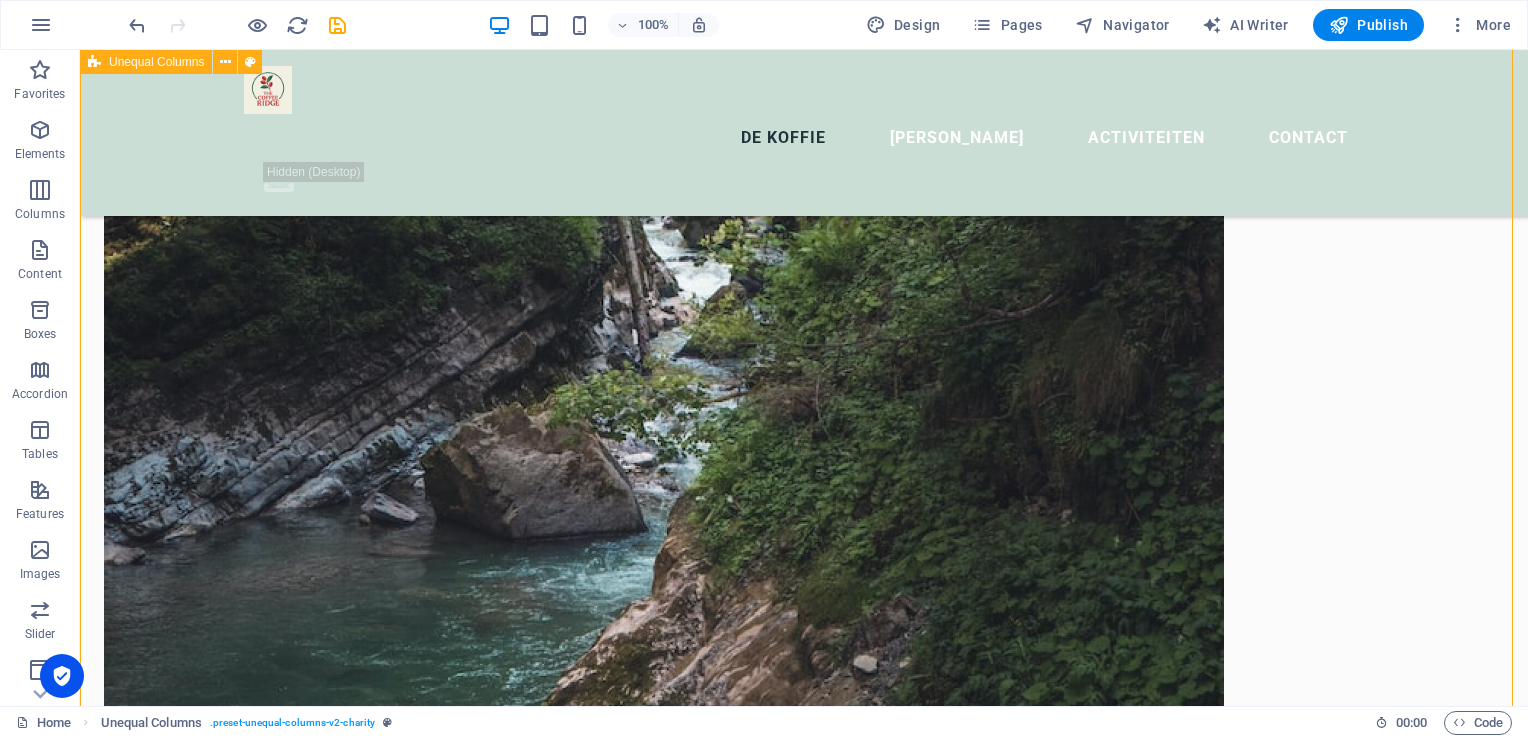 scroll, scrollTop: 1540, scrollLeft: 0, axis: vertical 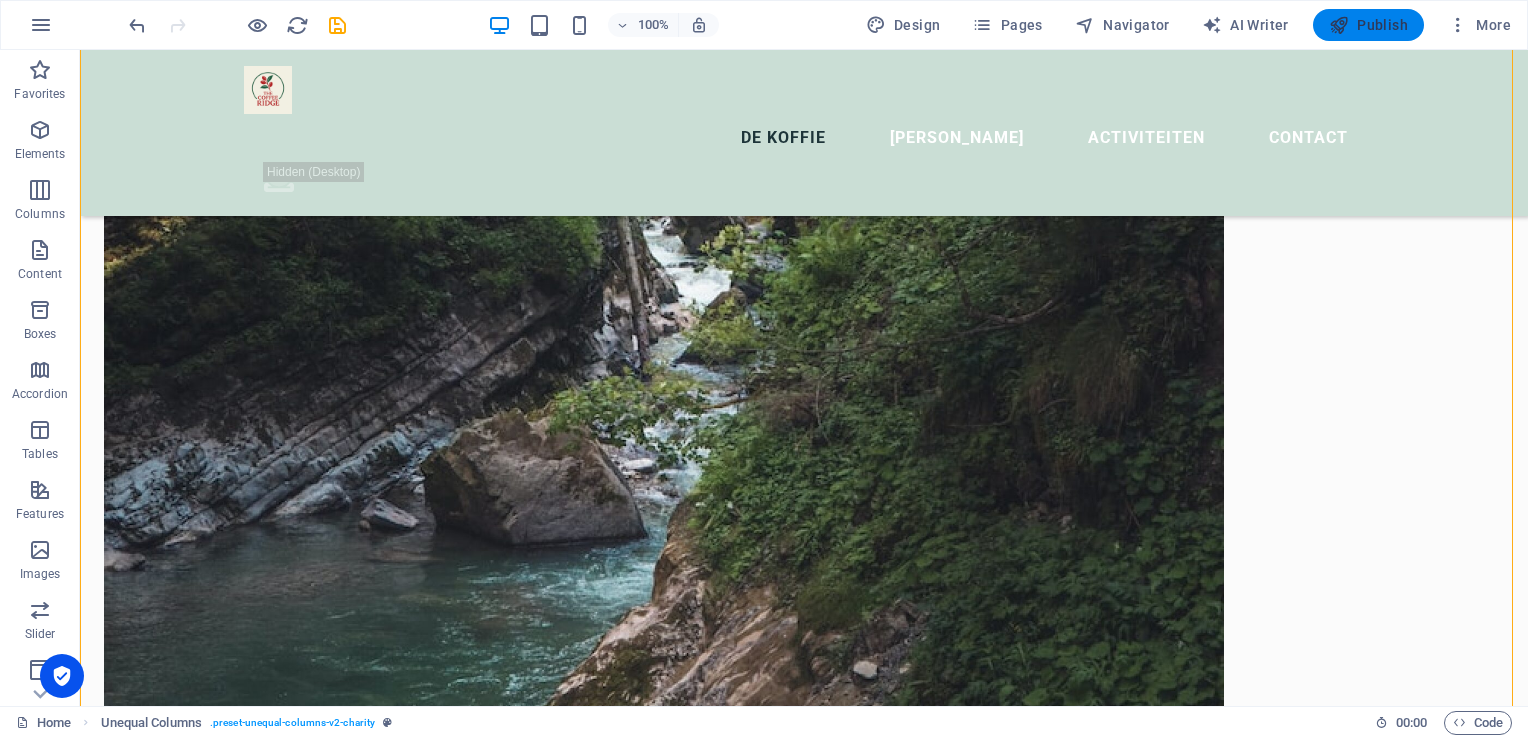 click on "Publish" at bounding box center [1368, 25] 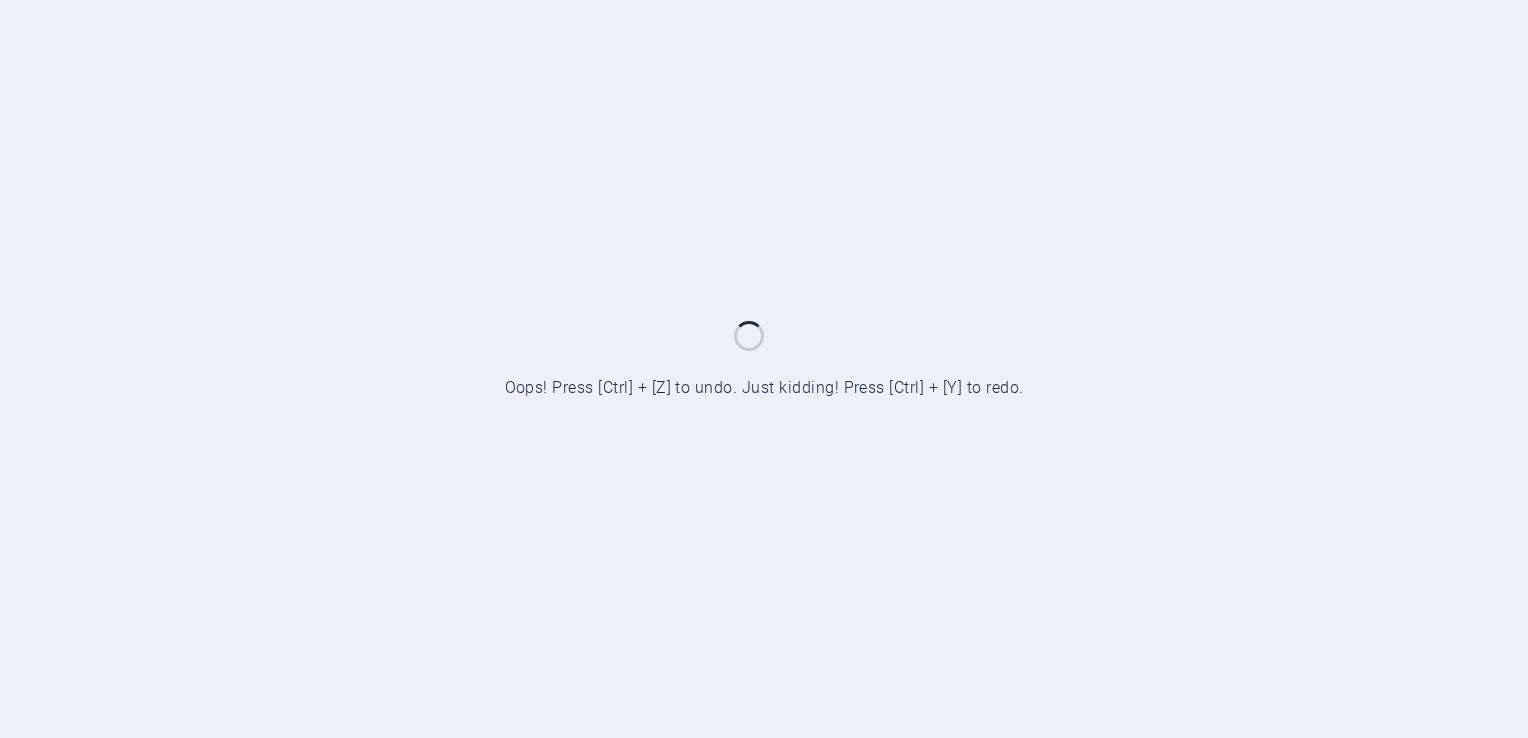 scroll, scrollTop: 0, scrollLeft: 0, axis: both 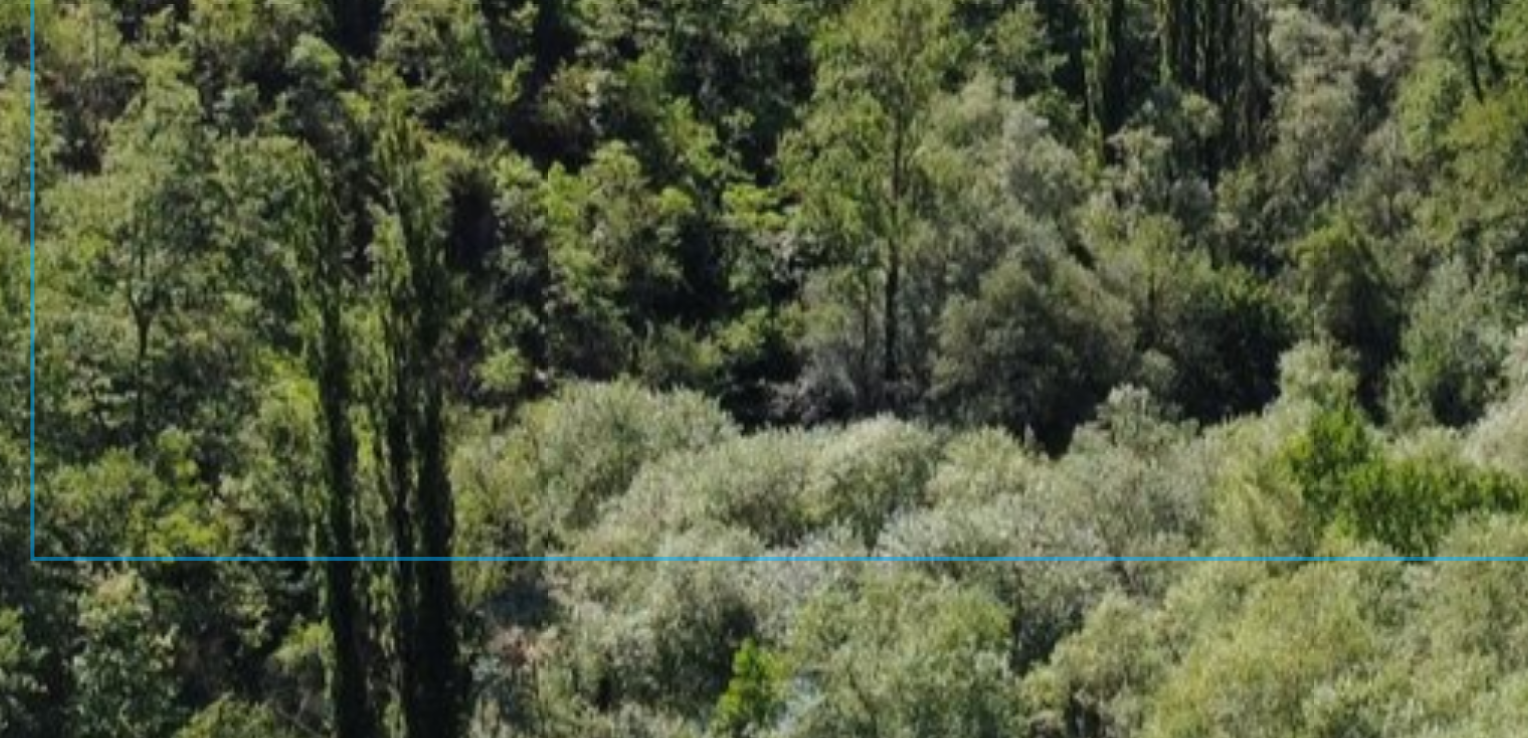 click on "Waar koffie, gemeenschap en geschiedenis elkaar ontmoeten. Welkom bij The Coffee Ridge. Hier verbinden we Zuid-Sumatraanse koffietraditie  met Nederlandse koffieliefde. Wij steunen de Petani. Kleinschalige koffieboeren uit vijf regio's in Sumsel -  en vertellen hun verhaal in elke slok.  Ontdek pref en deel deze vergeten erfenis." at bounding box center (-1029, -546) 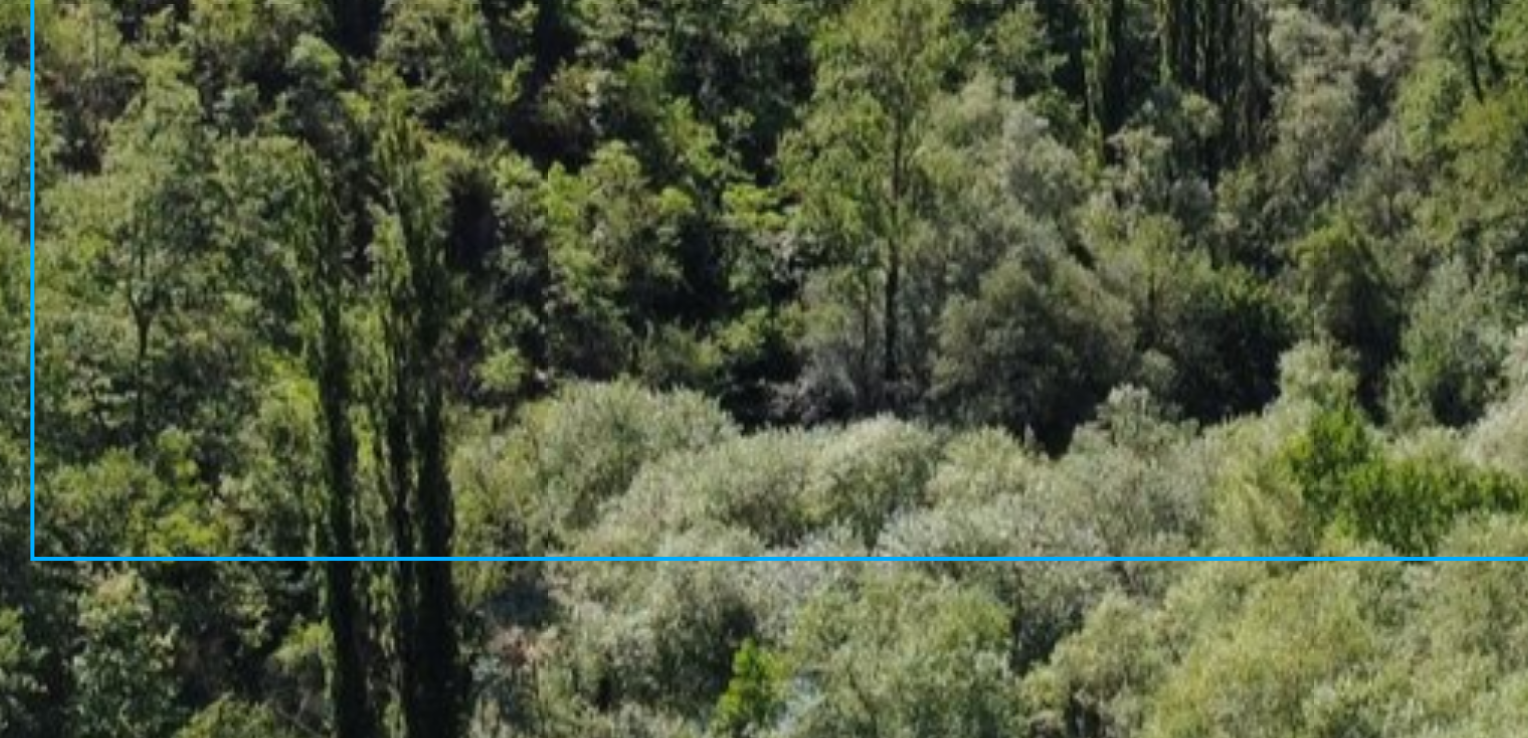 click on "Waar koffie, gemeenschap en geschiedenis elkaar ontmoeten. Welkom bij The Coffee Ridge. Hier verbinden we Zuid-Sumatraanse koffietraditie  met Nederlandse koffieliefde. Wij steunen de Petani. Kleinschalige koffieboeren uit vijf regio's in Sumsel -  en vertellen hun verhaal in elke slok.  Ontdek pref en deel deze vergeten erfenis." at bounding box center (-1029, -546) 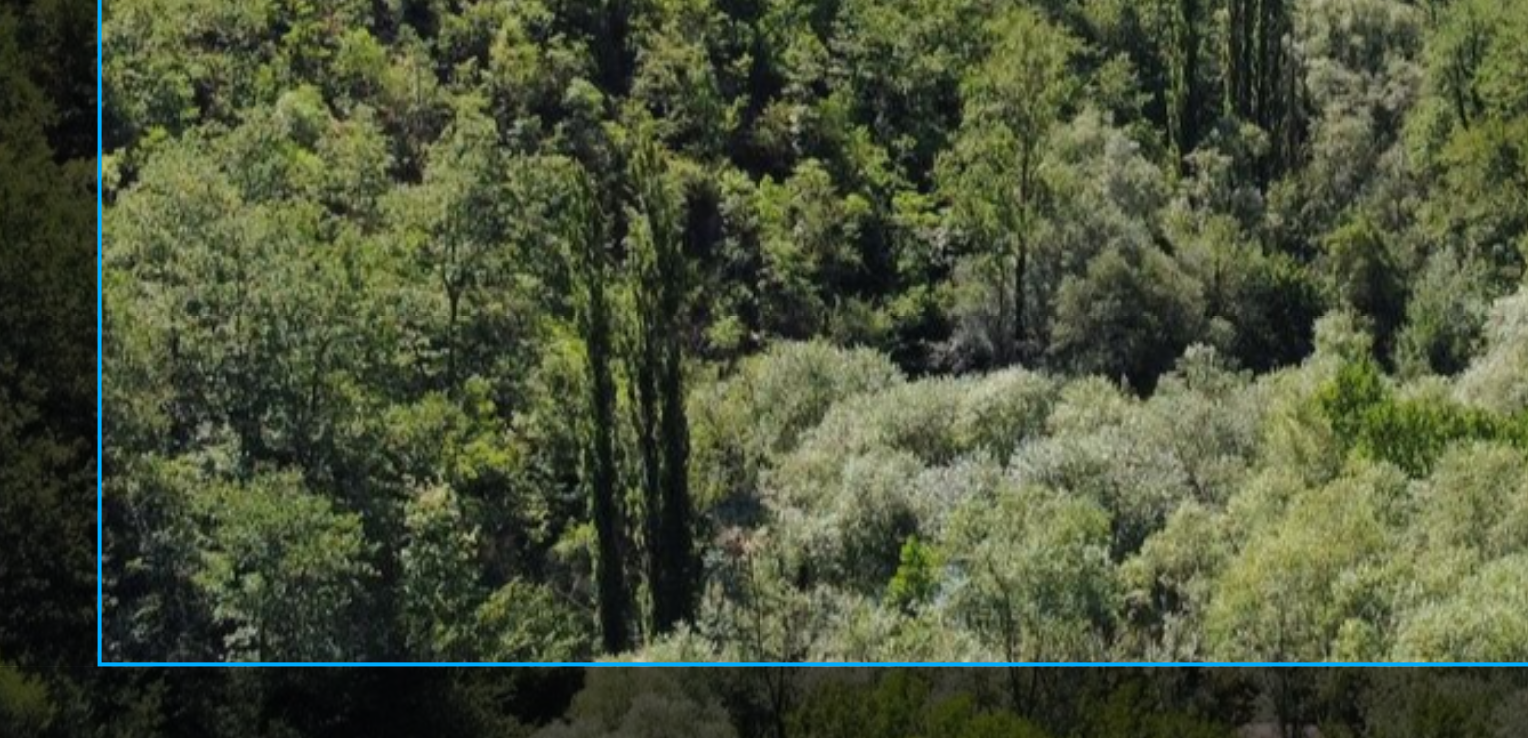 click on "Ontdek pref en deel deze vergeten erfenis." at bounding box center (-434, -313) 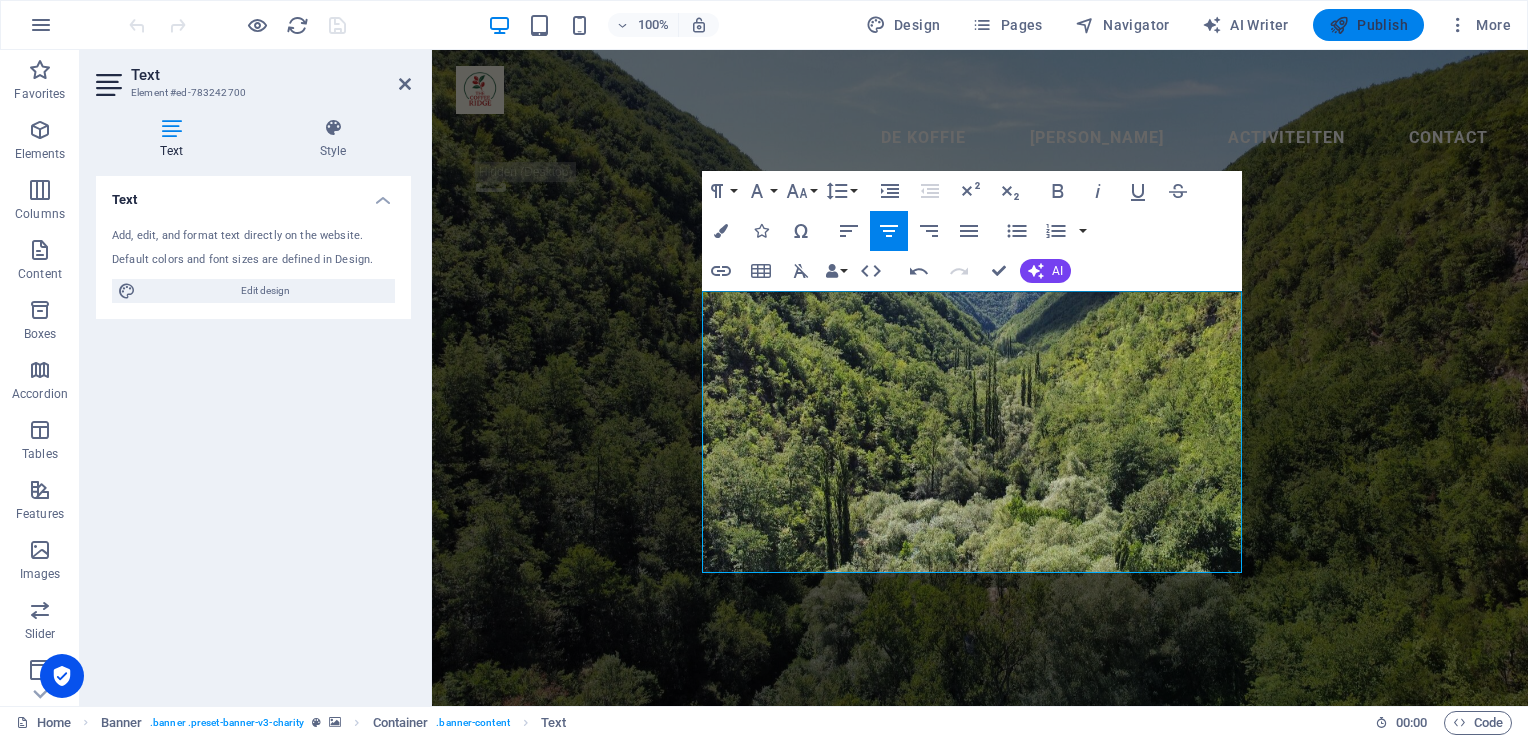 click at bounding box center [1339, 25] 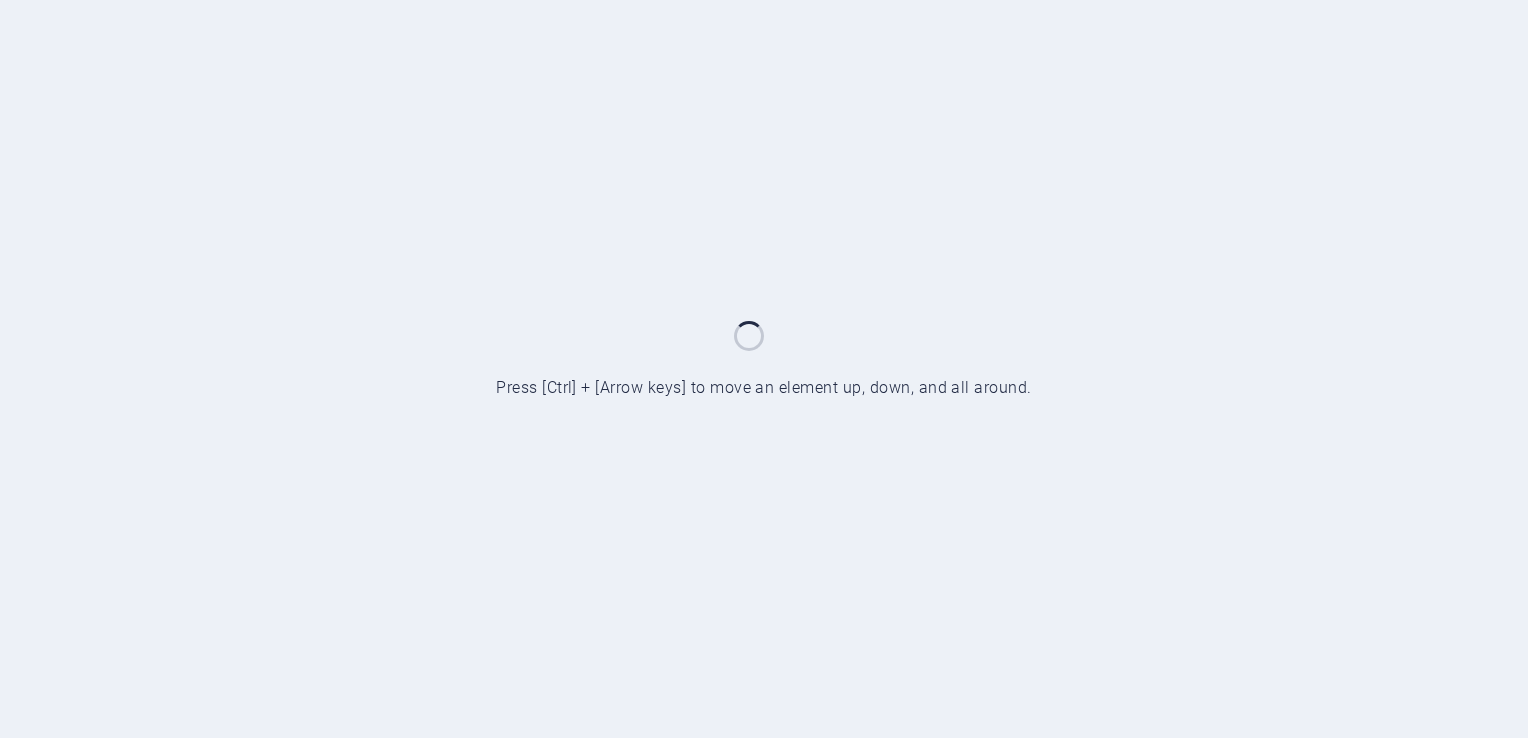 scroll, scrollTop: 0, scrollLeft: 0, axis: both 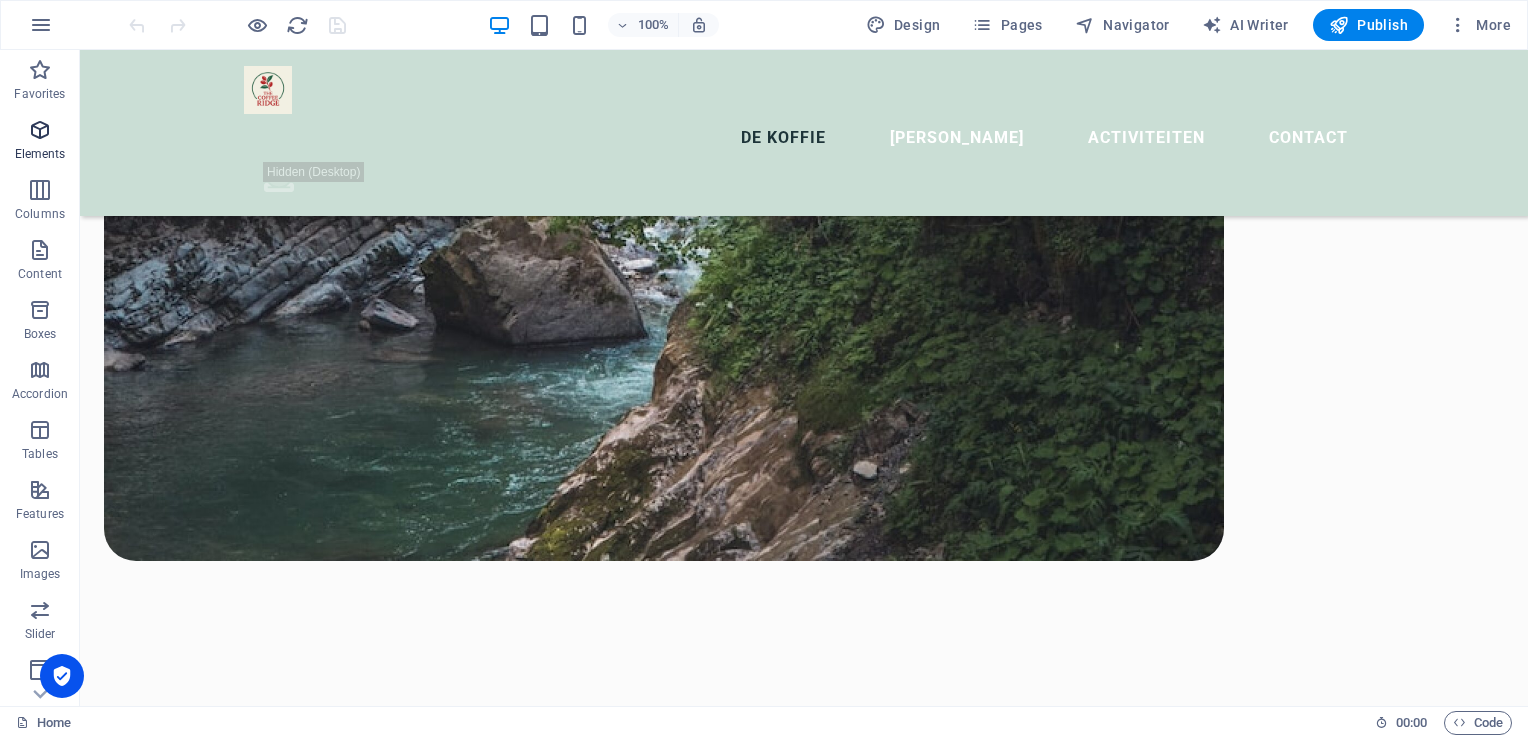 click at bounding box center (40, 130) 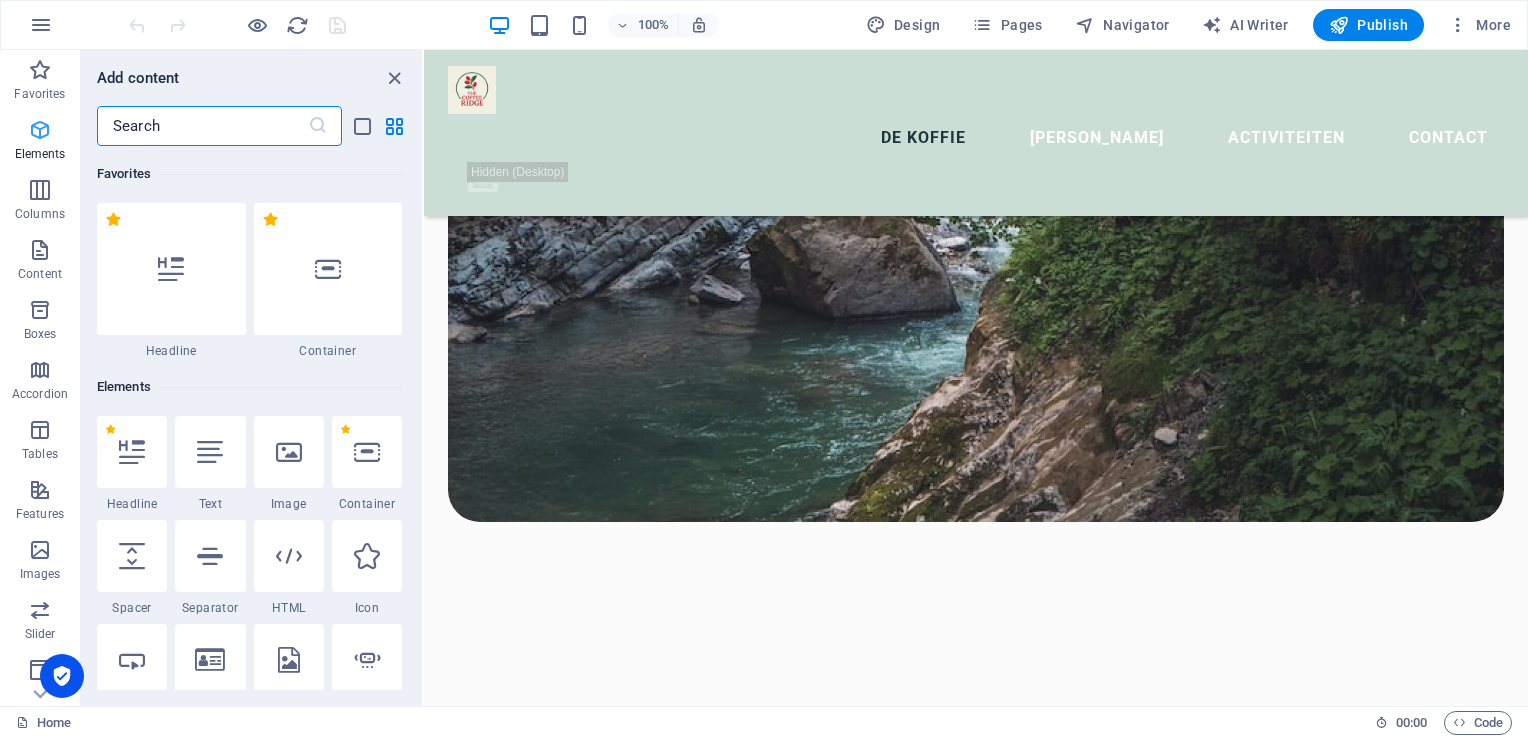 scroll, scrollTop: 1704, scrollLeft: 0, axis: vertical 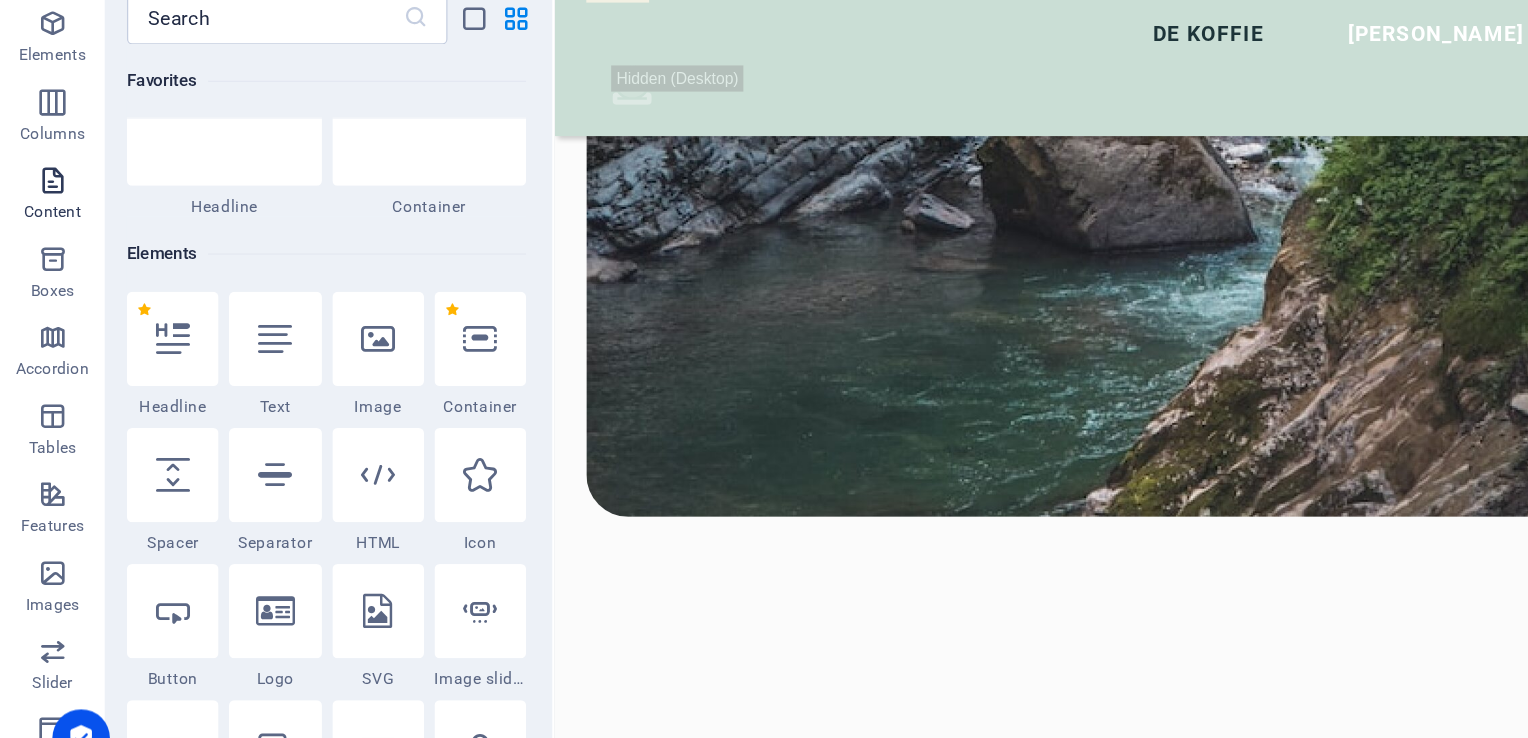 click at bounding box center [40, 250] 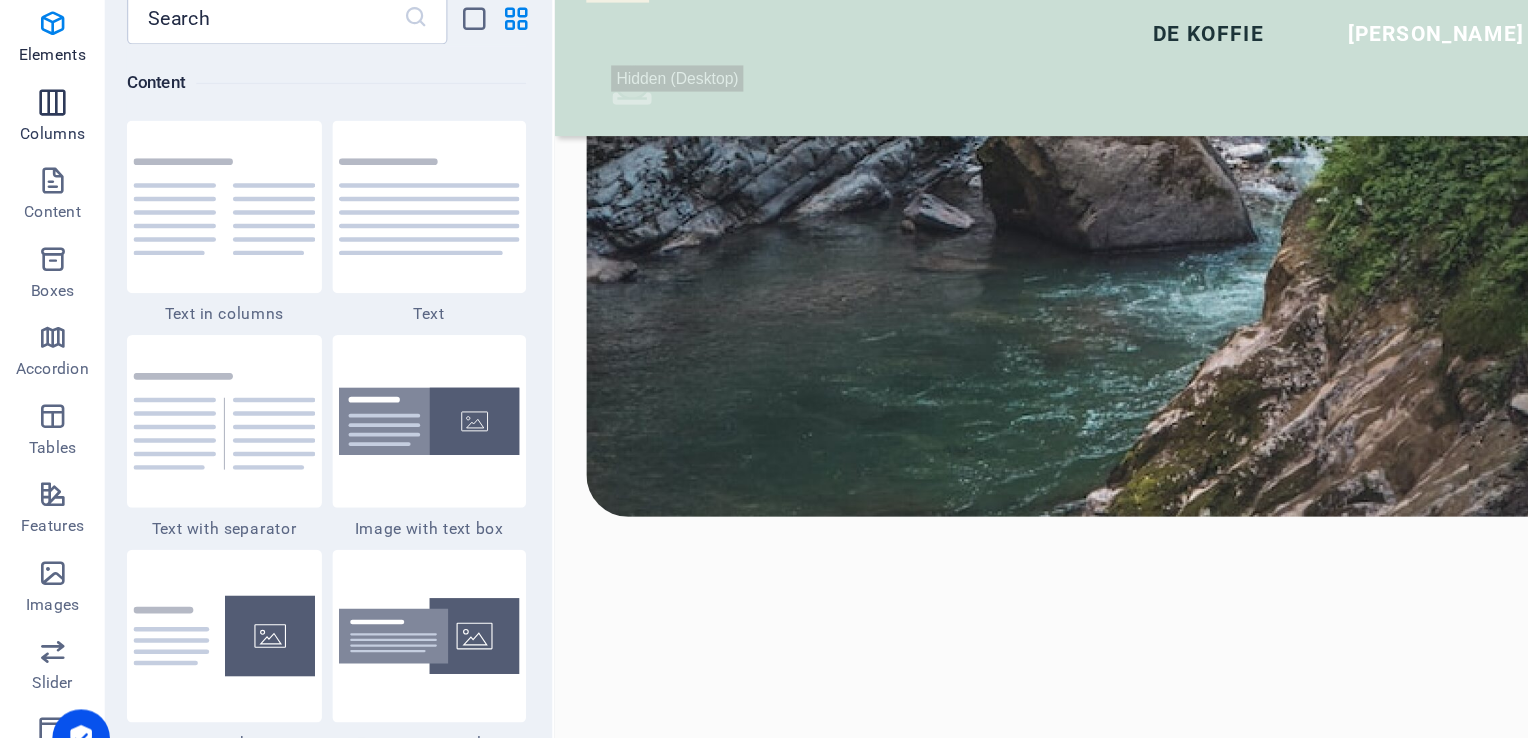 click on "Columns" at bounding box center (40, 214) 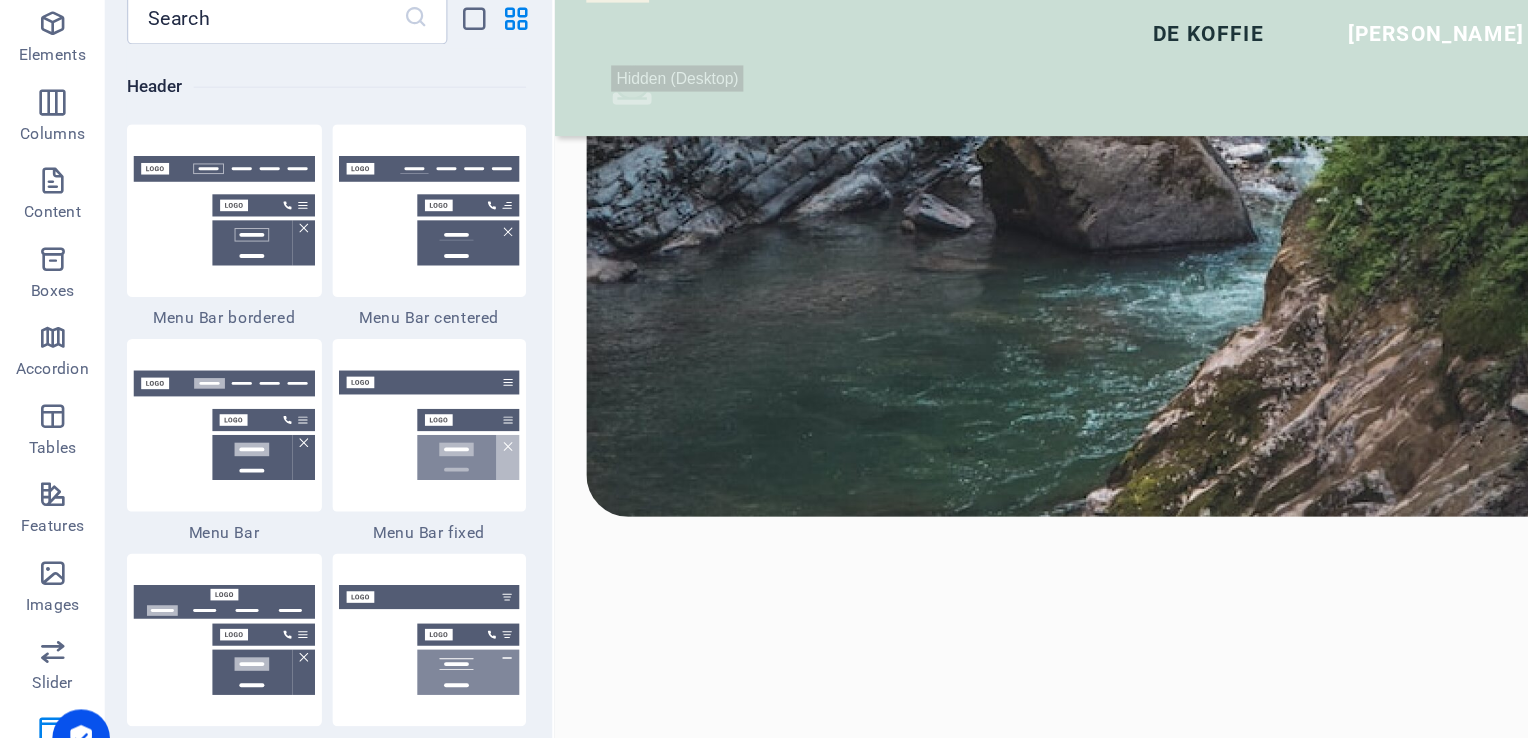 scroll, scrollTop: 11877, scrollLeft: 0, axis: vertical 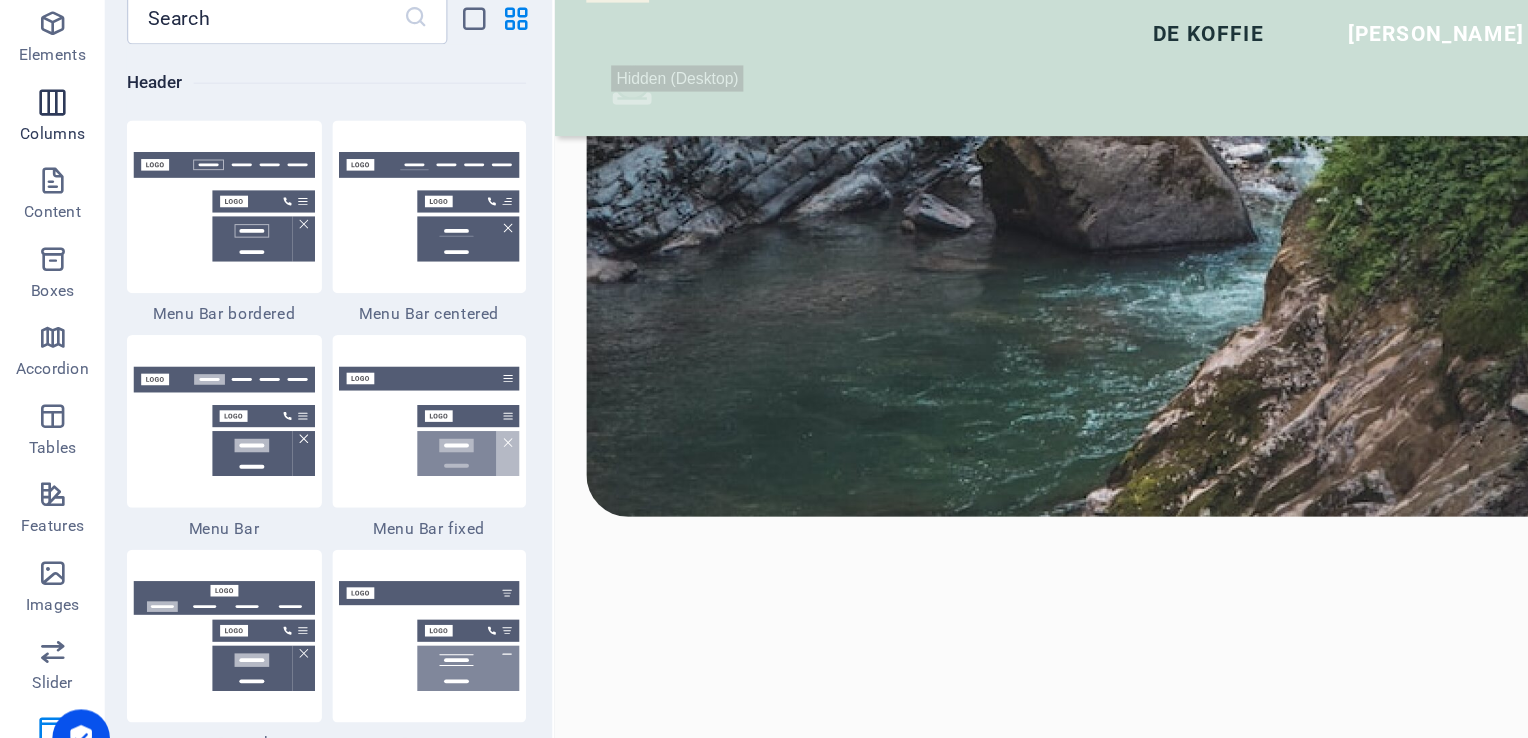 click at bounding box center [40, 190] 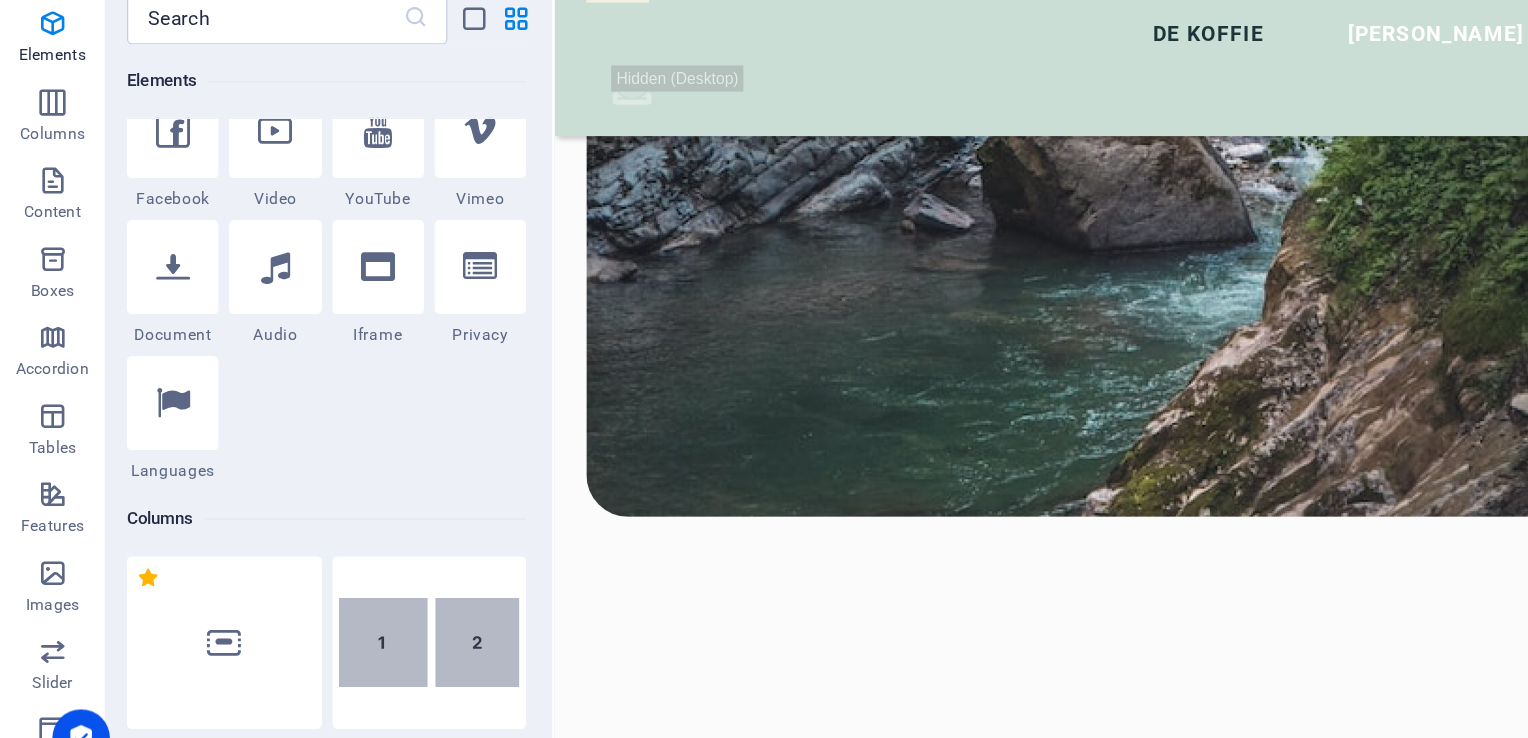 scroll, scrollTop: 660, scrollLeft: 0, axis: vertical 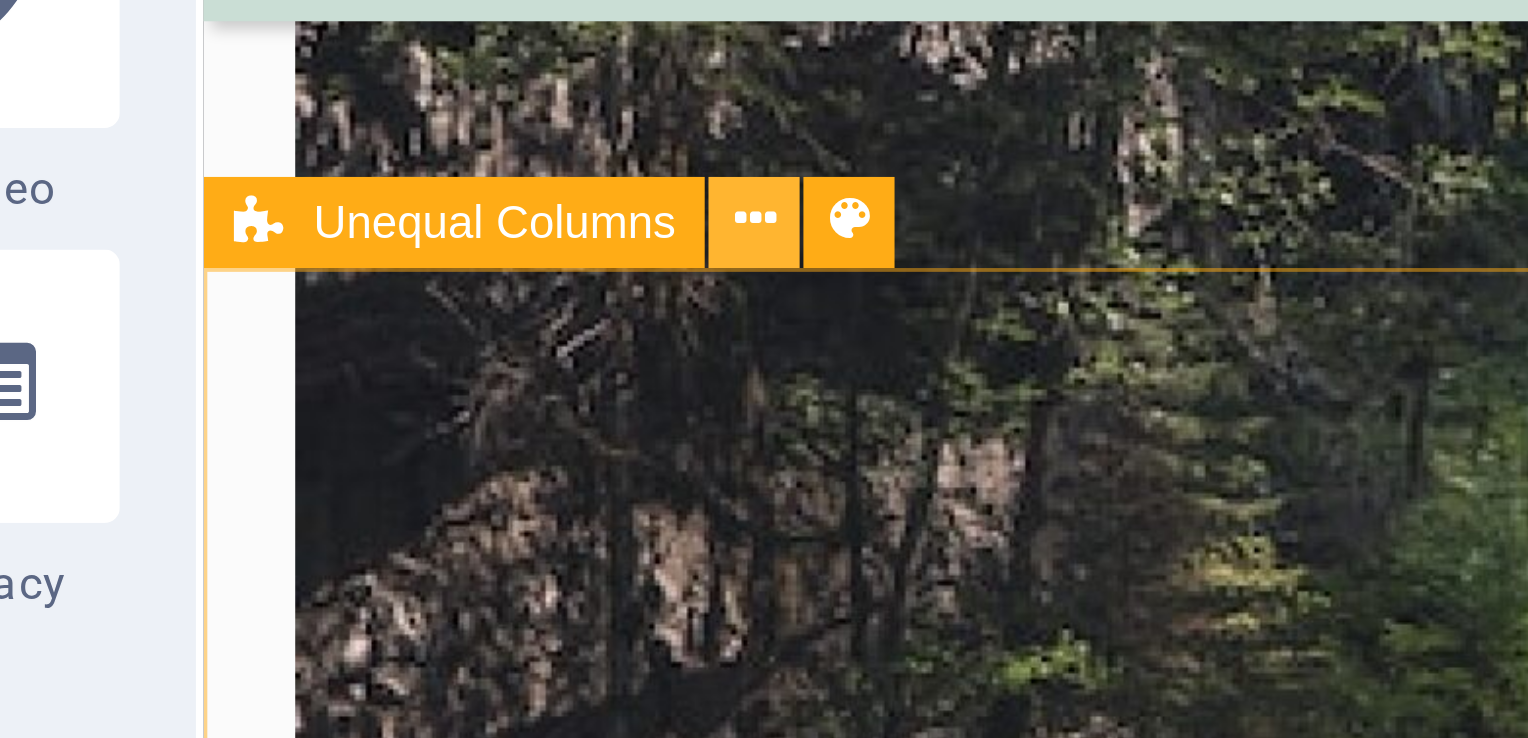 click at bounding box center (569, 268) 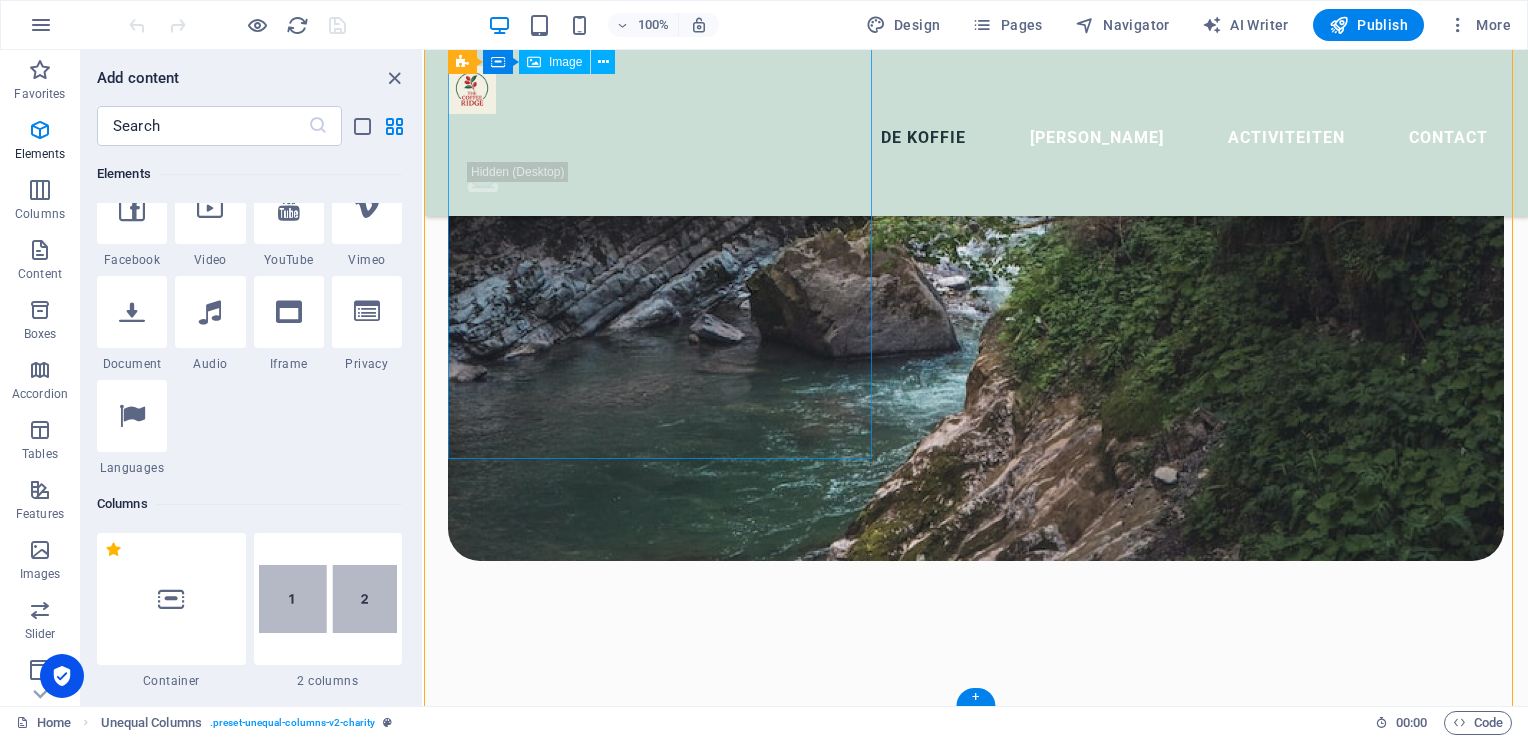 scroll, scrollTop: 1755, scrollLeft: 0, axis: vertical 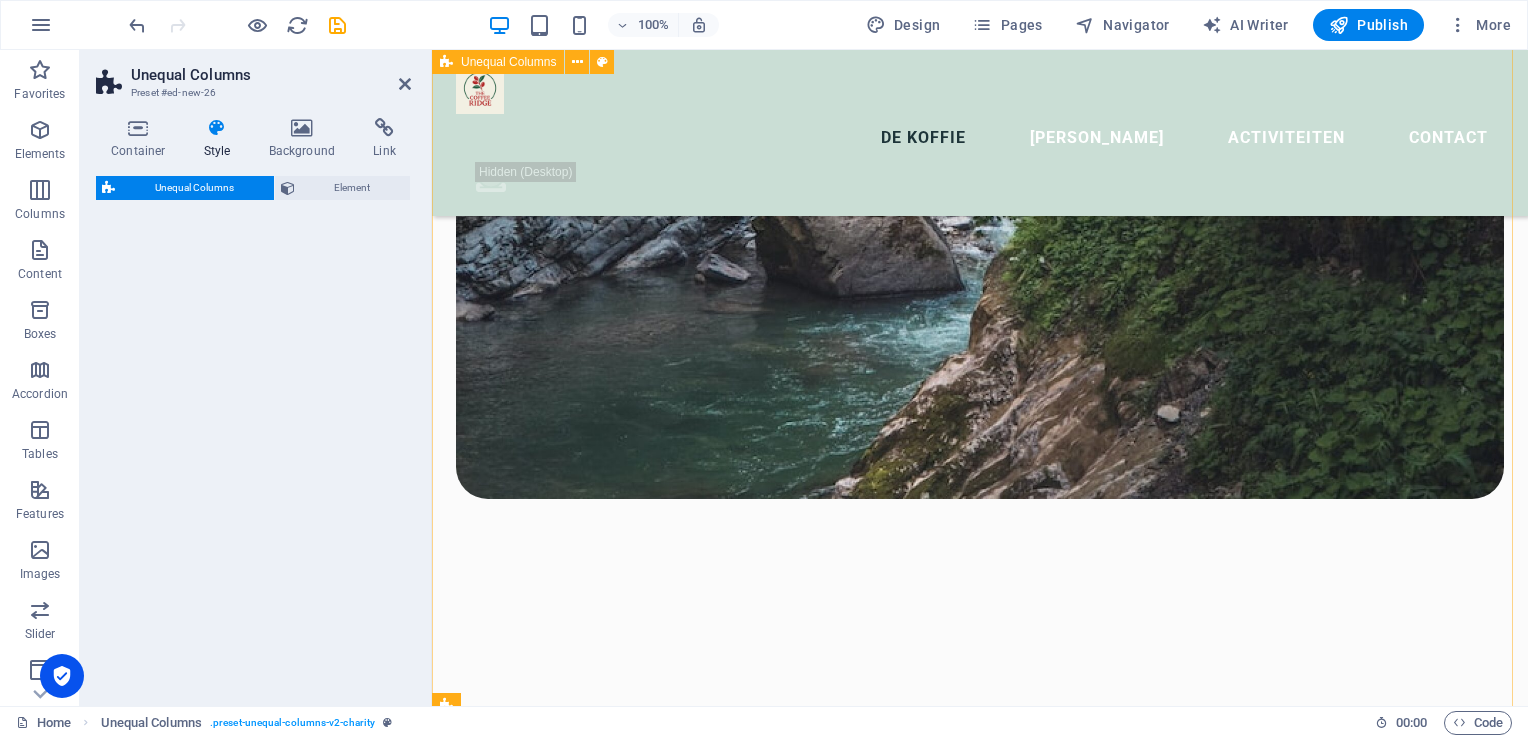 select on "%" 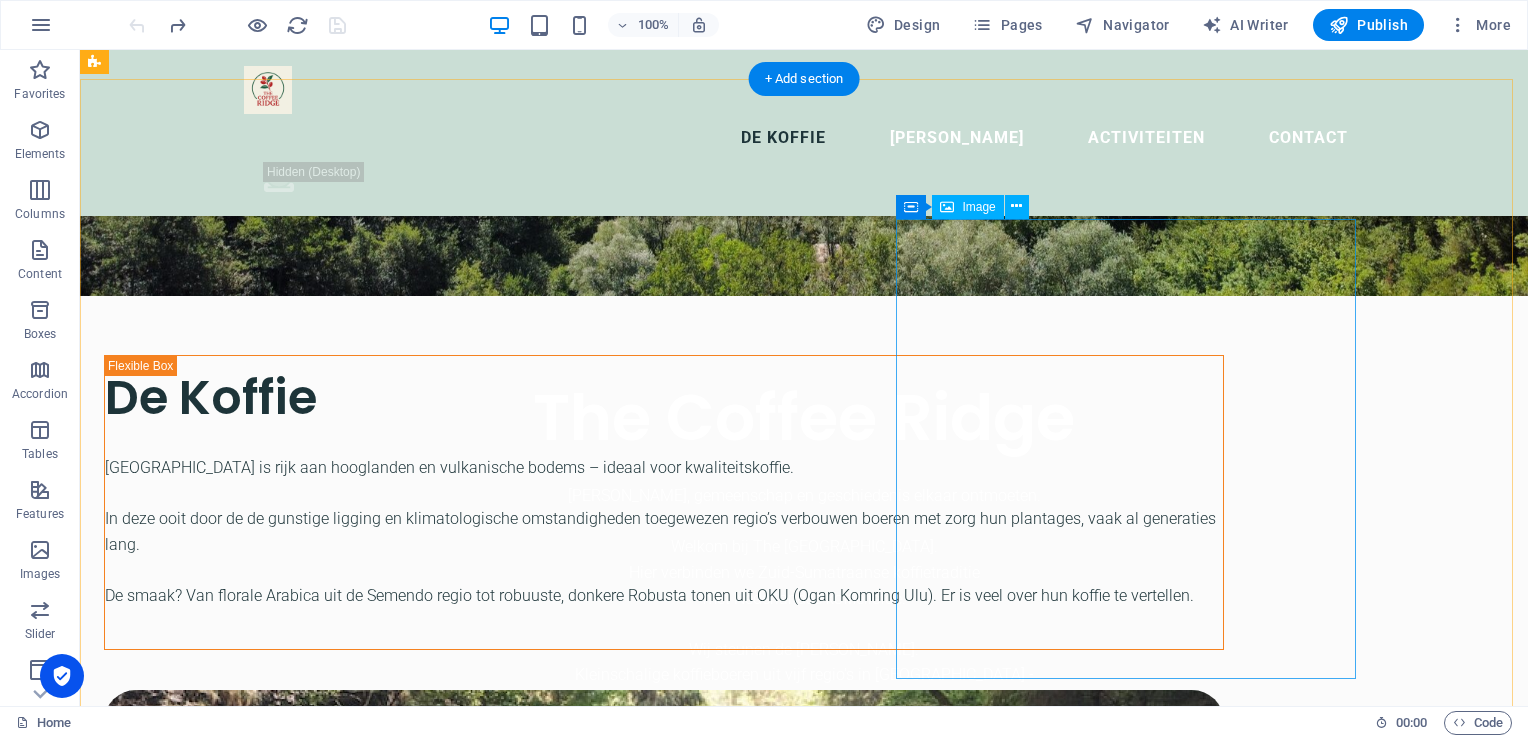 scroll, scrollTop: 490, scrollLeft: 0, axis: vertical 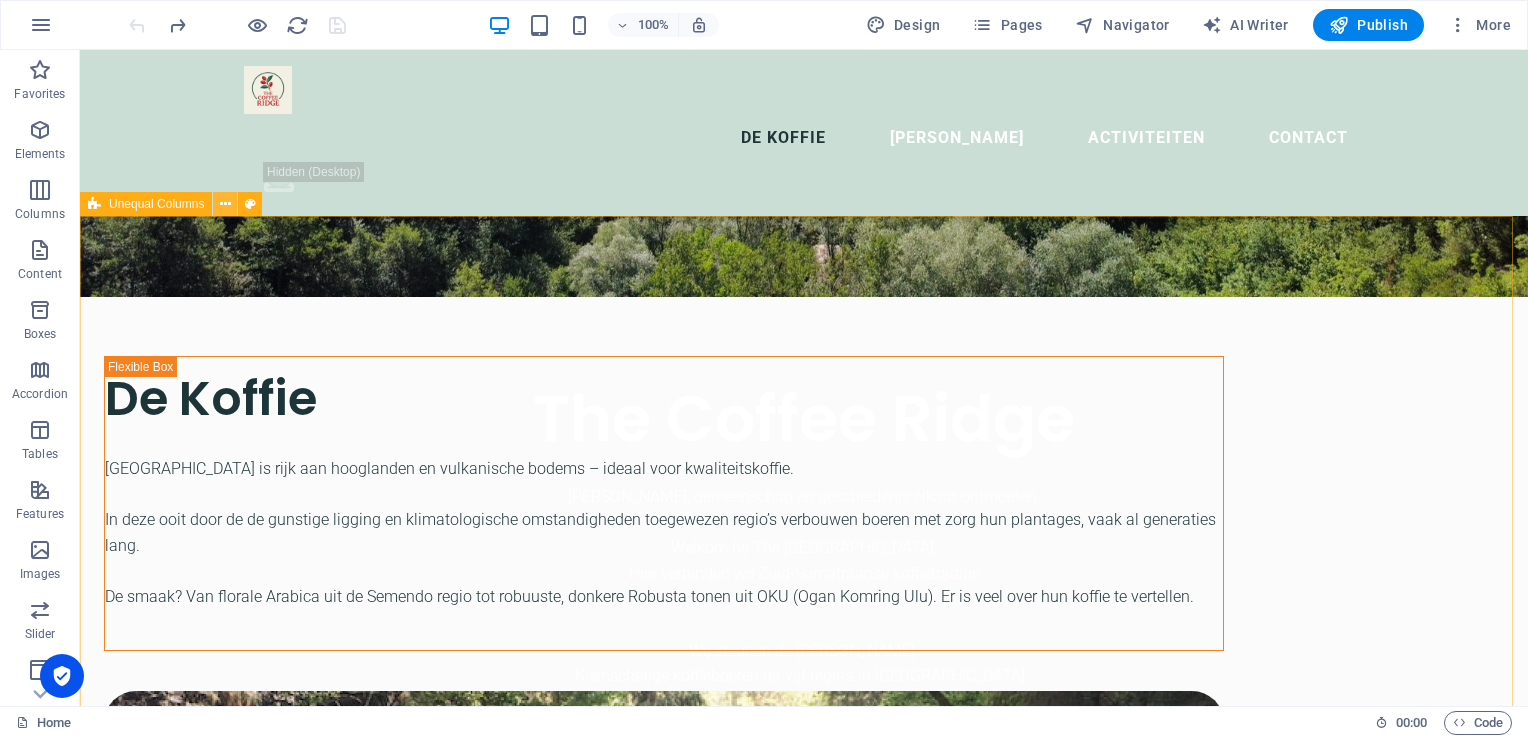 click at bounding box center (225, 204) 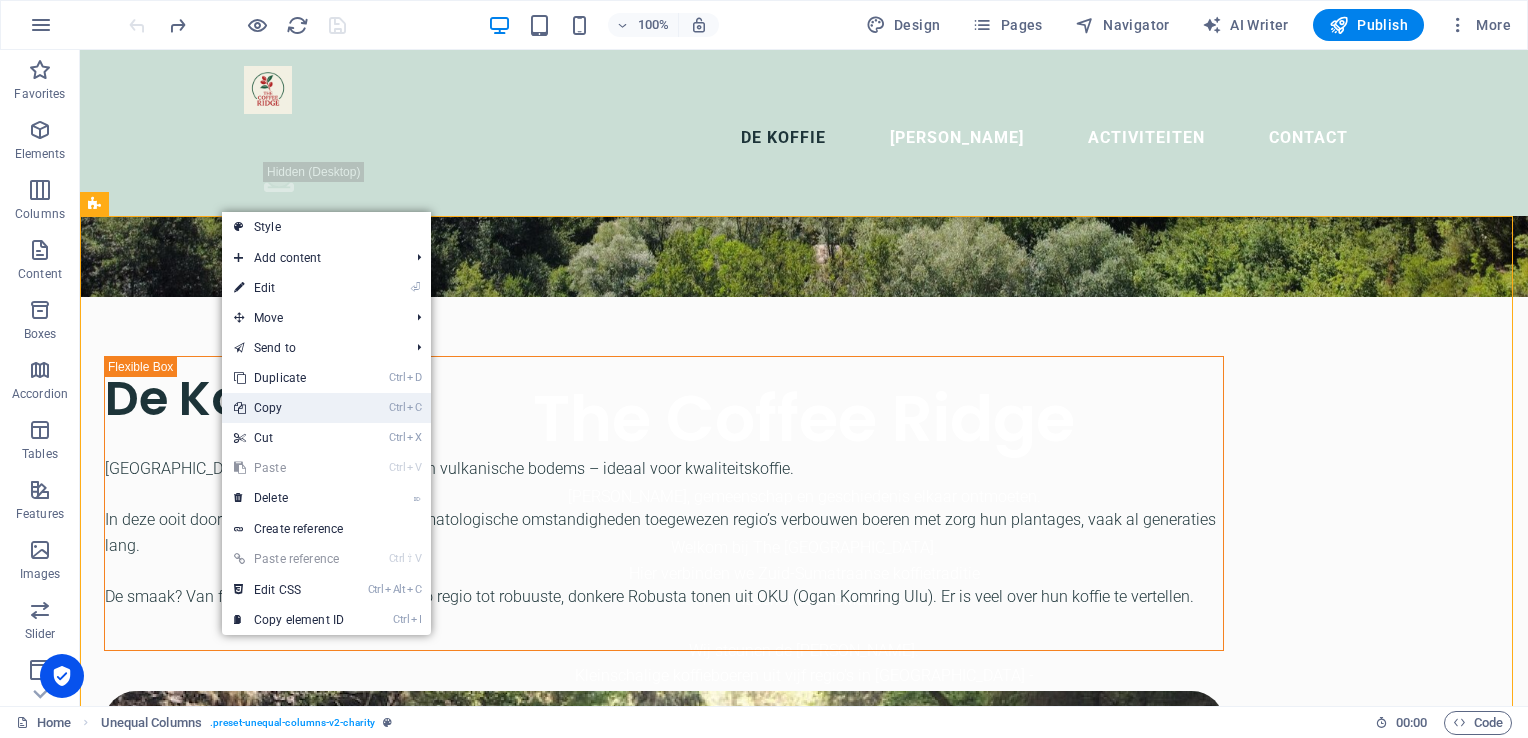 click on "Ctrl C  Copy" at bounding box center (289, 408) 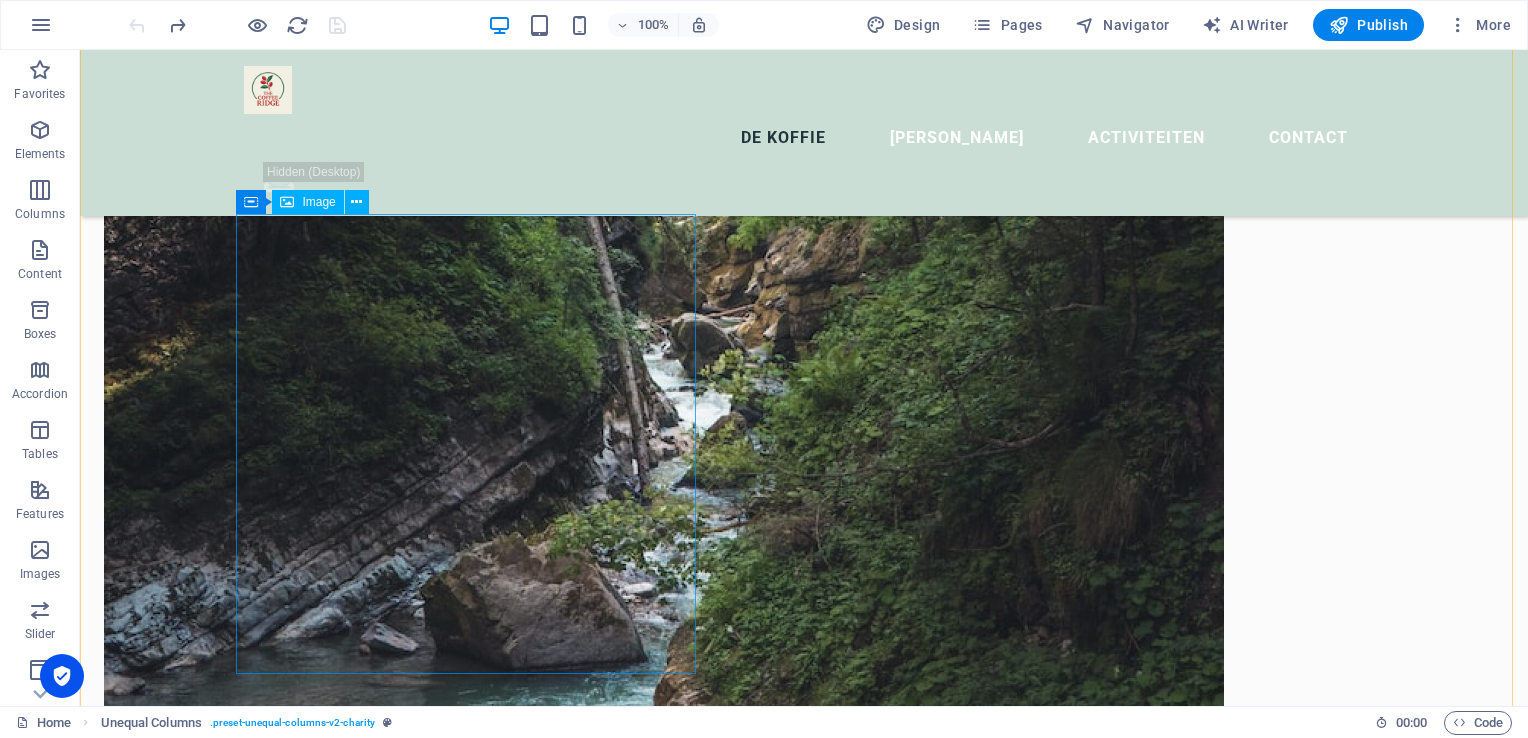 scroll, scrollTop: 1740, scrollLeft: 0, axis: vertical 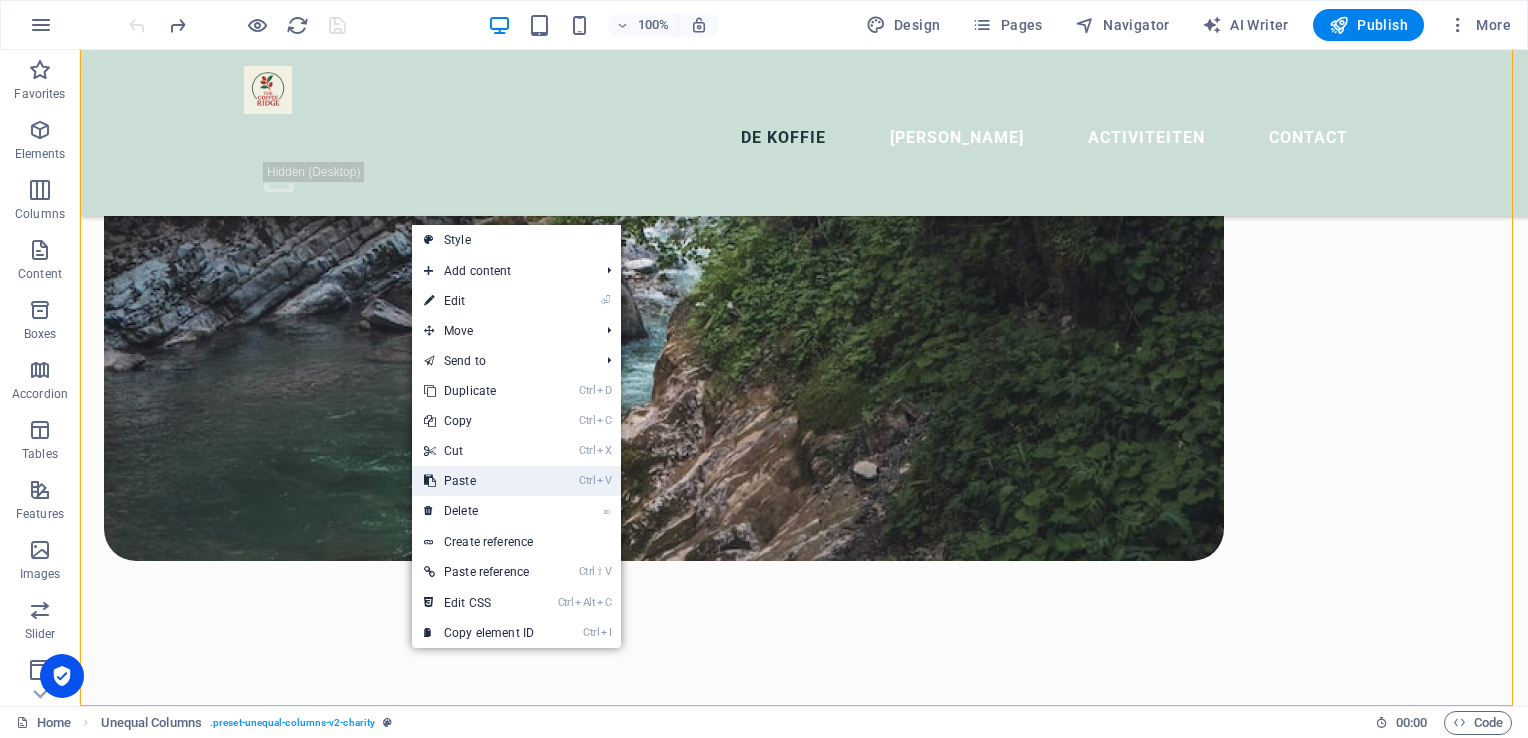 click on "Ctrl V  Paste" at bounding box center [479, 481] 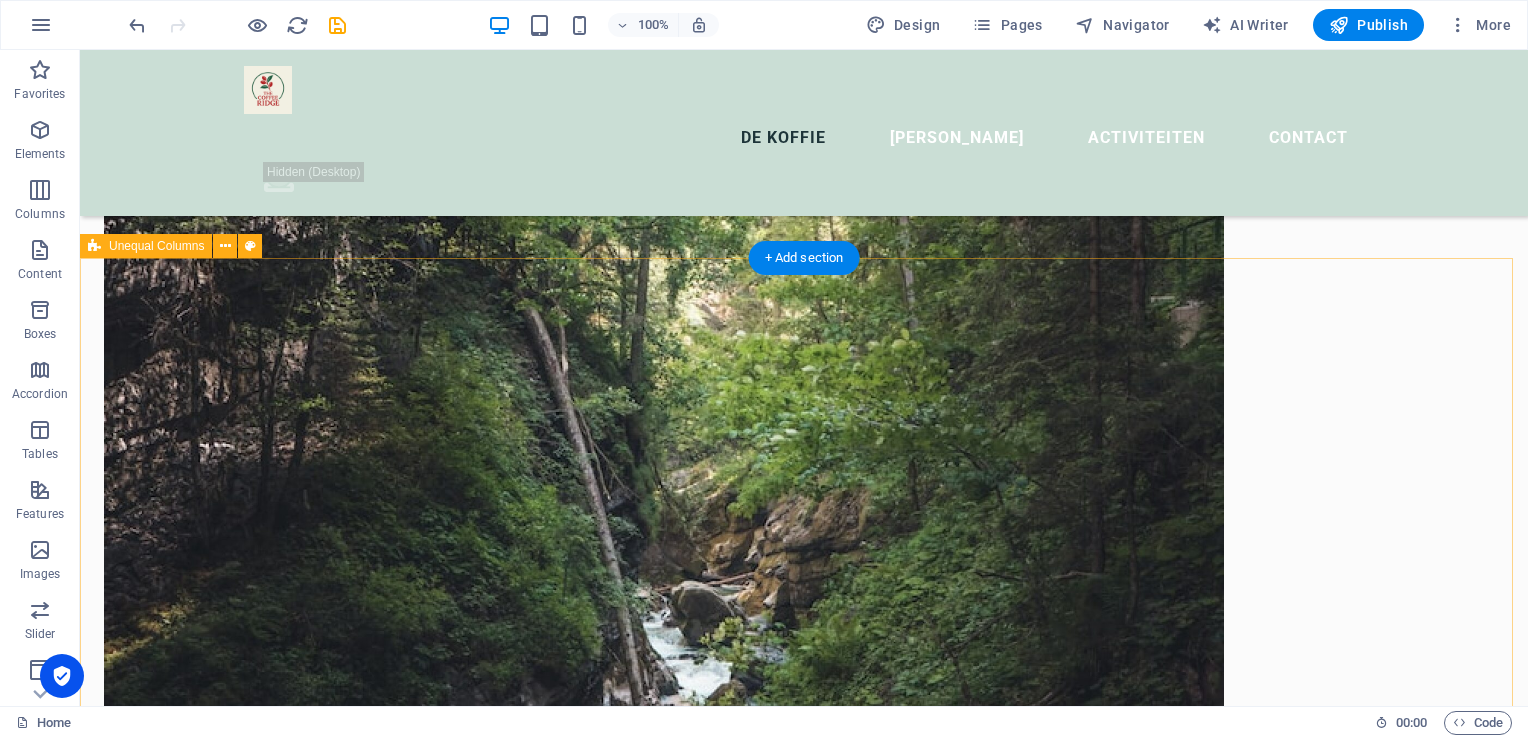 scroll, scrollTop: 1144, scrollLeft: 0, axis: vertical 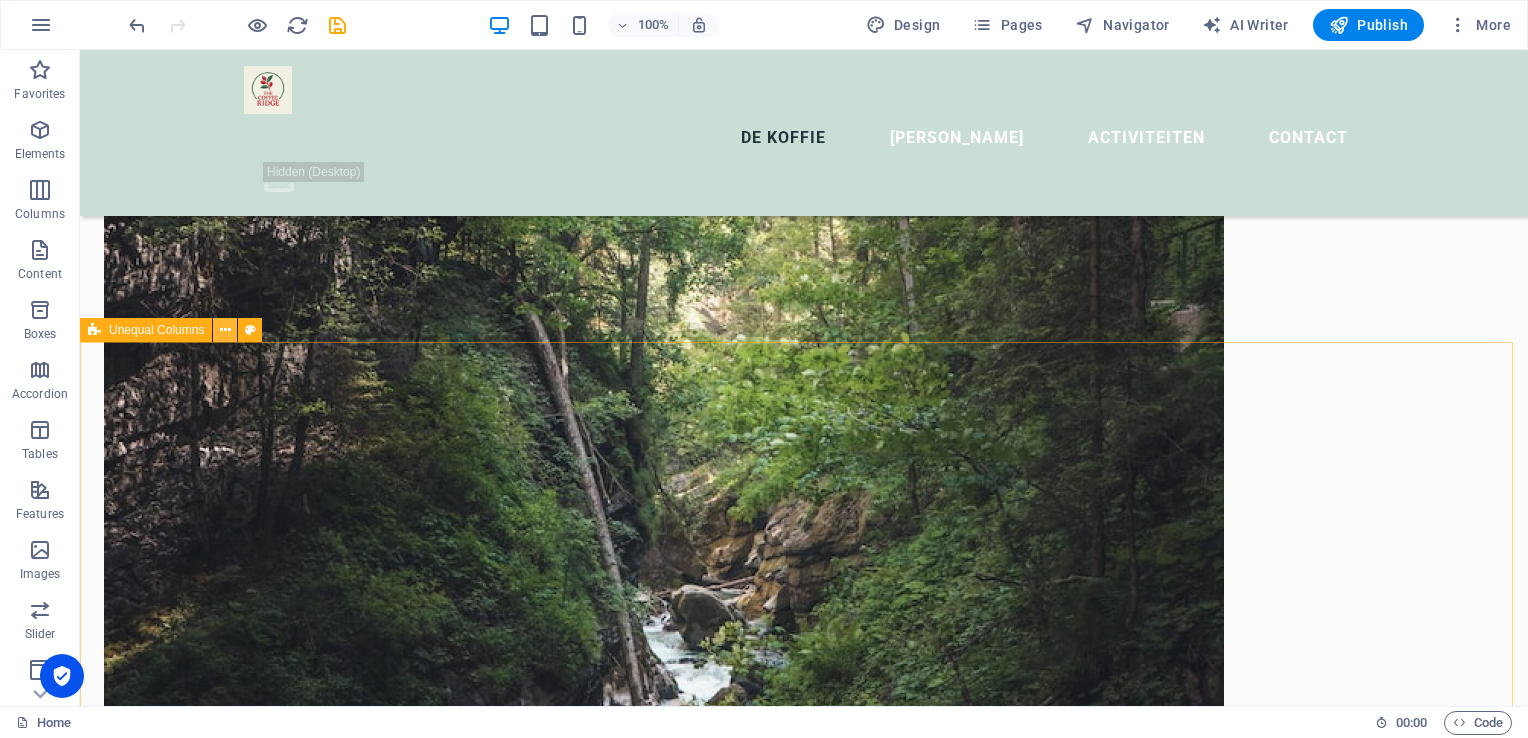 click at bounding box center (225, 330) 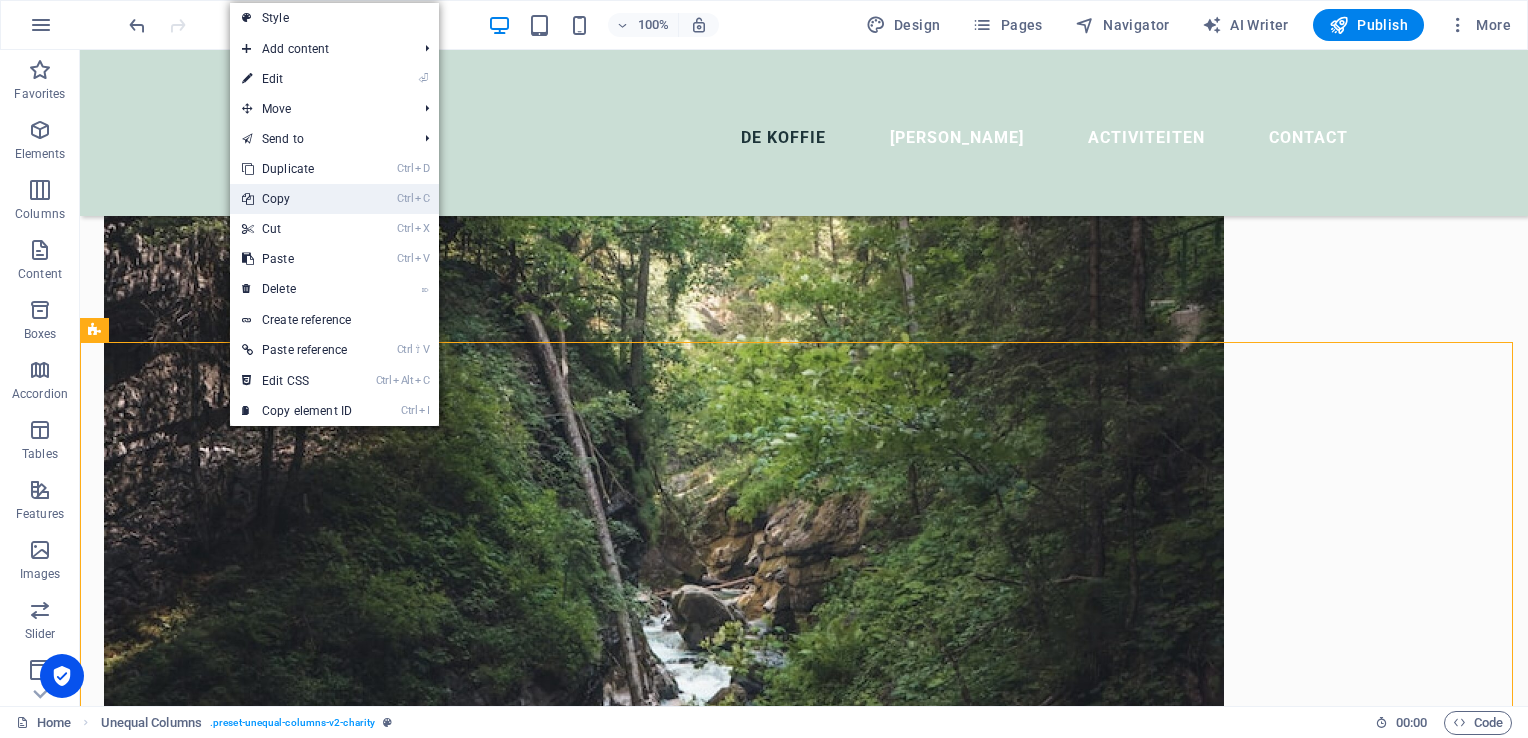 click on "Ctrl C  Copy" at bounding box center (297, 199) 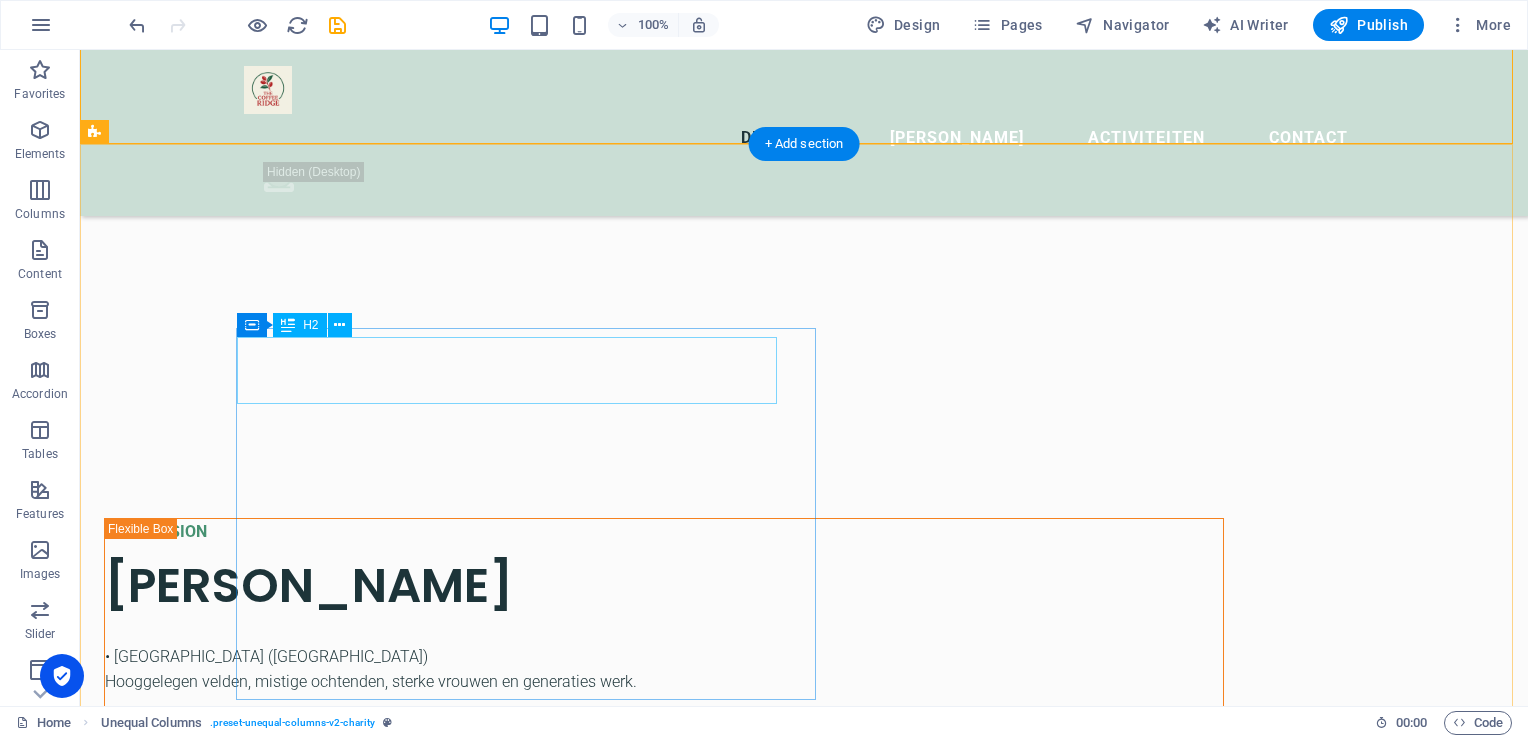 scroll, scrollTop: 2520, scrollLeft: 0, axis: vertical 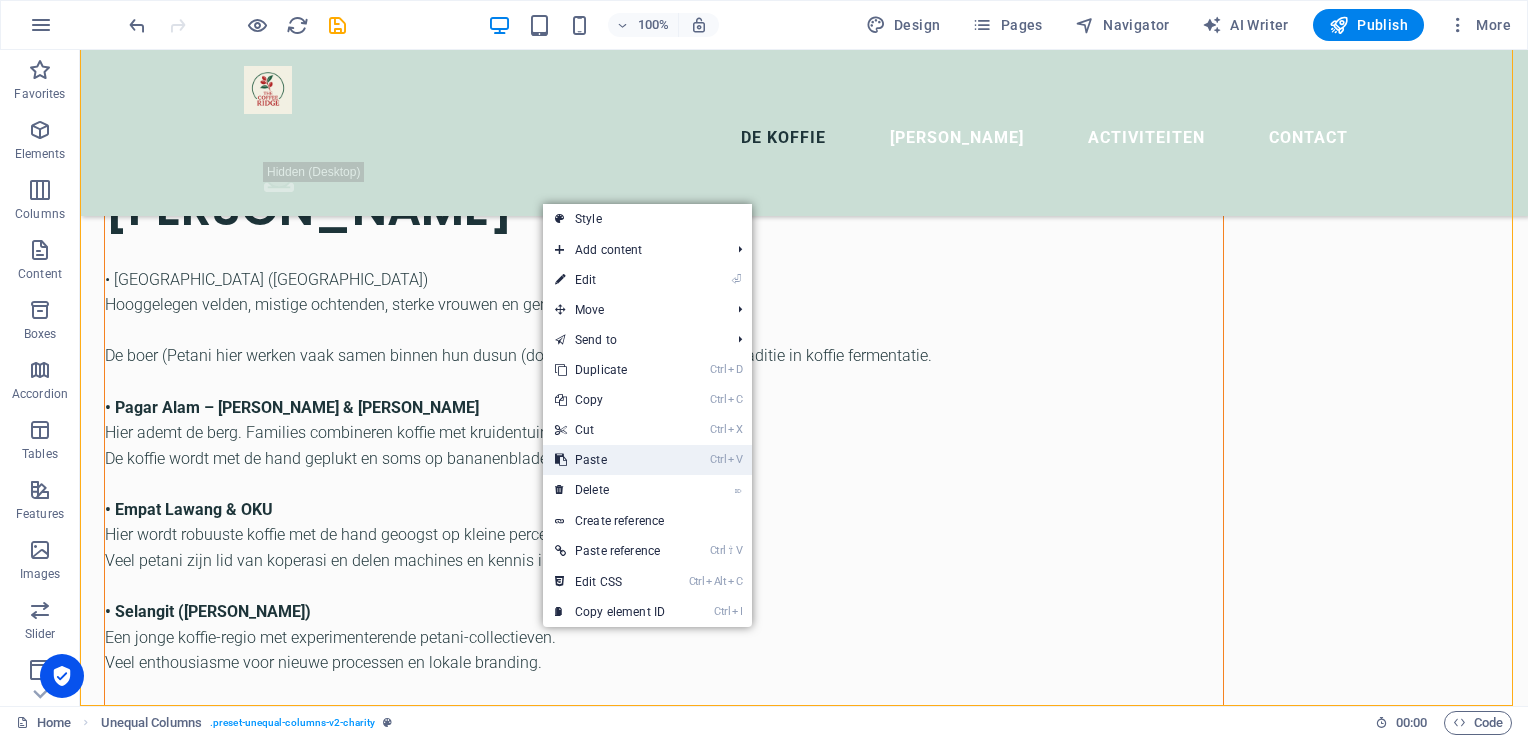 click on "Ctrl V  Paste" at bounding box center (610, 460) 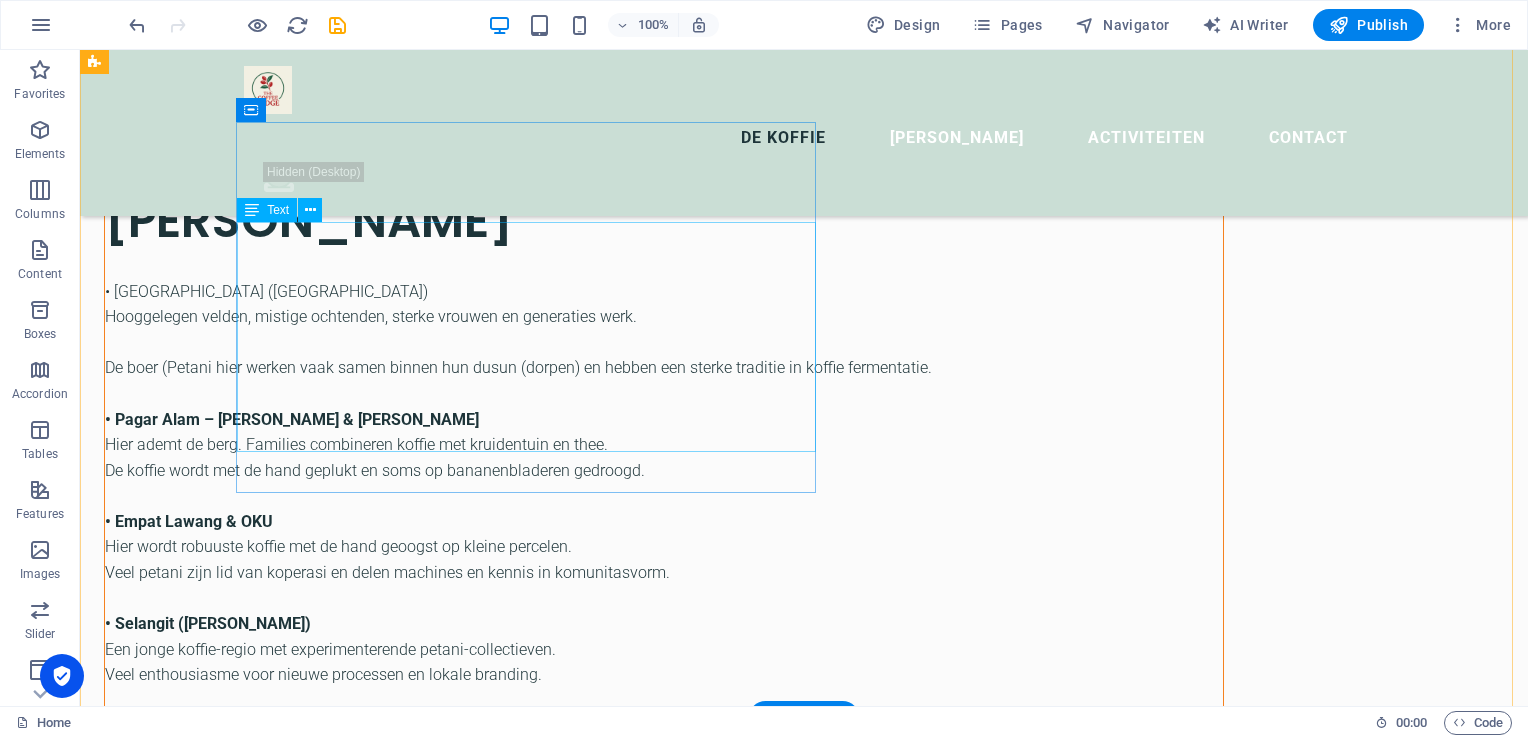 scroll, scrollTop: 2510, scrollLeft: 0, axis: vertical 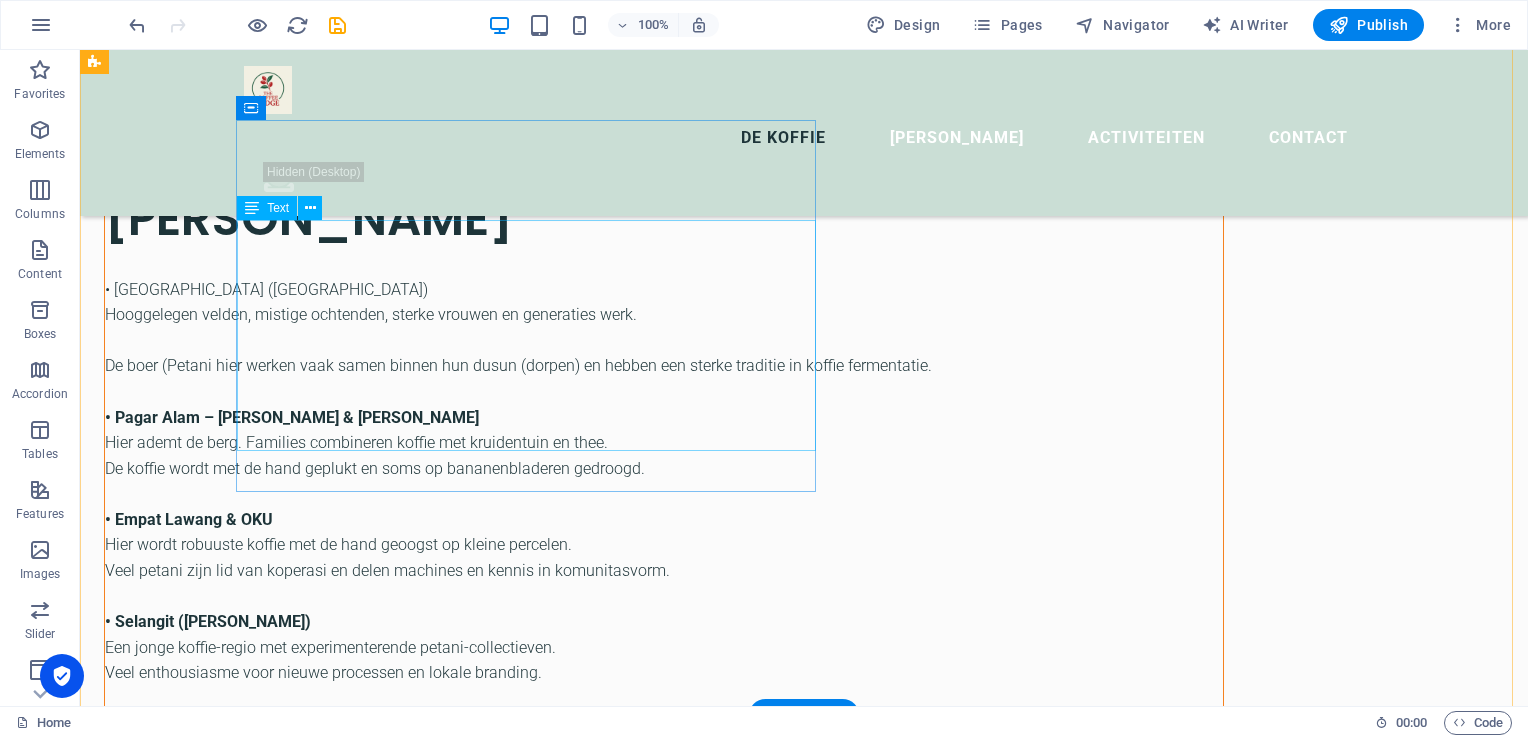 click on "Sumatera Selatan is rijk aan hooglanden en vulkanische bodems – ideaal voor kwaliteitskoffie. In deze ooit door de de gunstige ligging en klimatologische omstandigheden toegewezen regio’s verbouwen boeren met zorg hun plantages, vaak al generaties lang. De smaak? Van florale Arabica uit de Semendo regio tot robuuste, donkere Robusta tonen uit OKU (Ogan Komring Ulu). Er is veel over hun koffie te vertellen." at bounding box center [664, 2357] 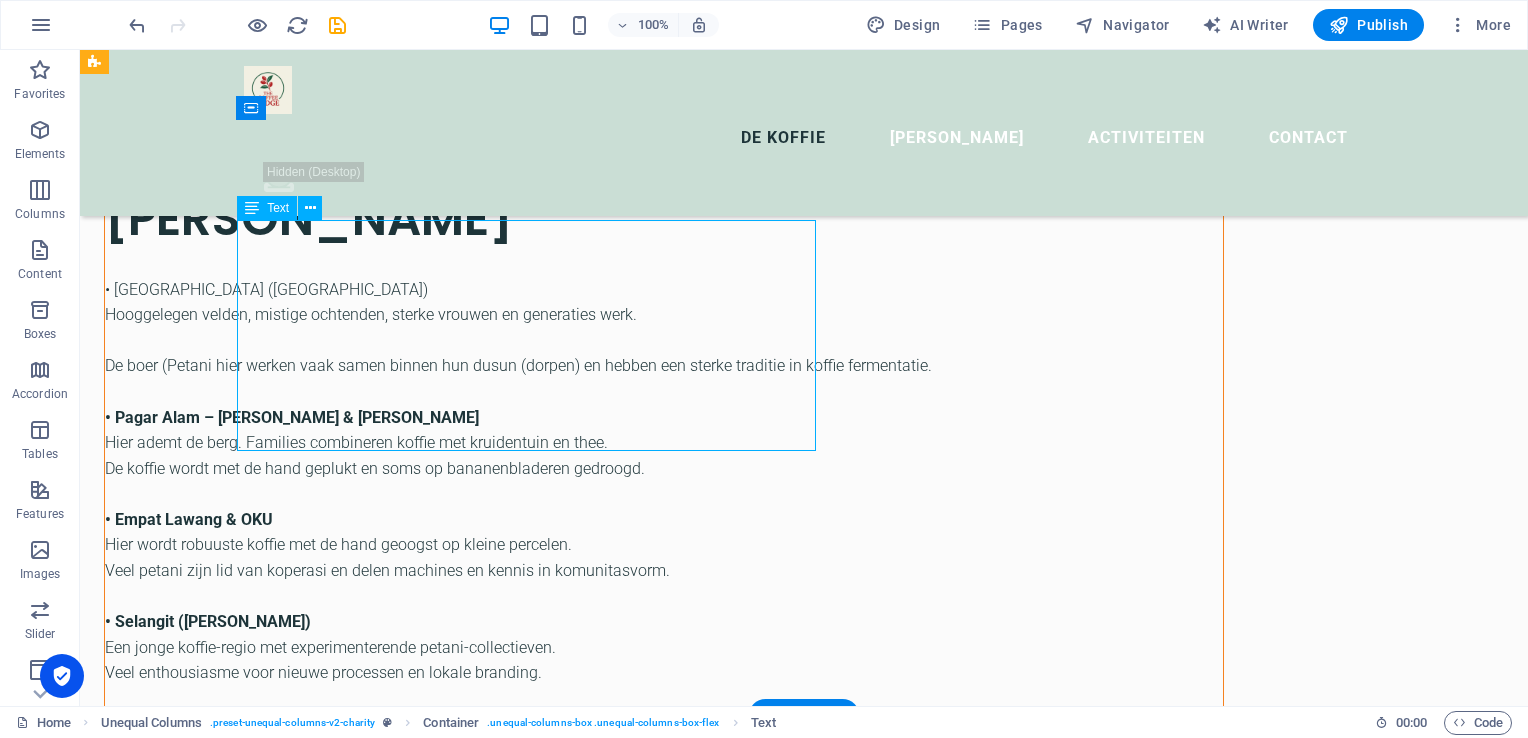 click on "Sumatera Selatan is rijk aan hooglanden en vulkanische bodems – ideaal voor kwaliteitskoffie. In deze ooit door de de gunstige ligging en klimatologische omstandigheden toegewezen regio’s verbouwen boeren met zorg hun plantages, vaak al generaties lang. De smaak? Van florale Arabica uit de Semendo regio tot robuuste, donkere Robusta tonen uit OKU (Ogan Komring Ulu). Er is veel over hun koffie te vertellen." at bounding box center [664, 2357] 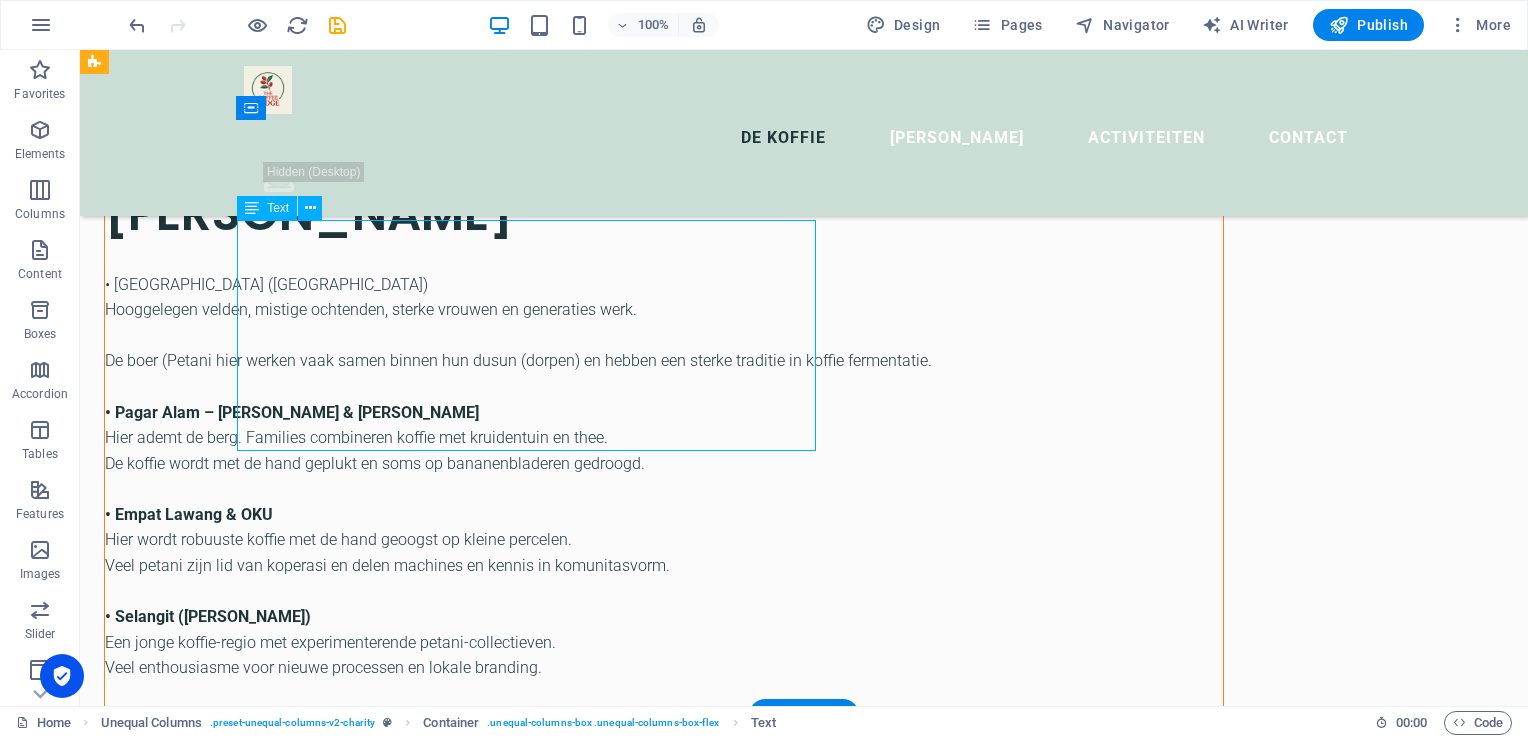 click on "Drag here to replace the existing content. Press “Ctrl” if you want to create a new element.
H1   Banner   Banner   Container   Text   Unequal Columns   Spacer   Container   Text   Spacer   Unequal Columns   Container   Image   Container   Menu Bar   Menu   Container   H2   Container   Spacer   Unequal Columns   Container   Placeholder   Placeholder   Unequal Columns   Container   Text   Container   Container   Image   Container   Unequal Columns   Spacer   Container   Text   Spacer   Container   H2   Container   Spacer   Unequal Columns   Container   Image   Container   Container   Image   Container + Add section + Add section" at bounding box center [804, 378] 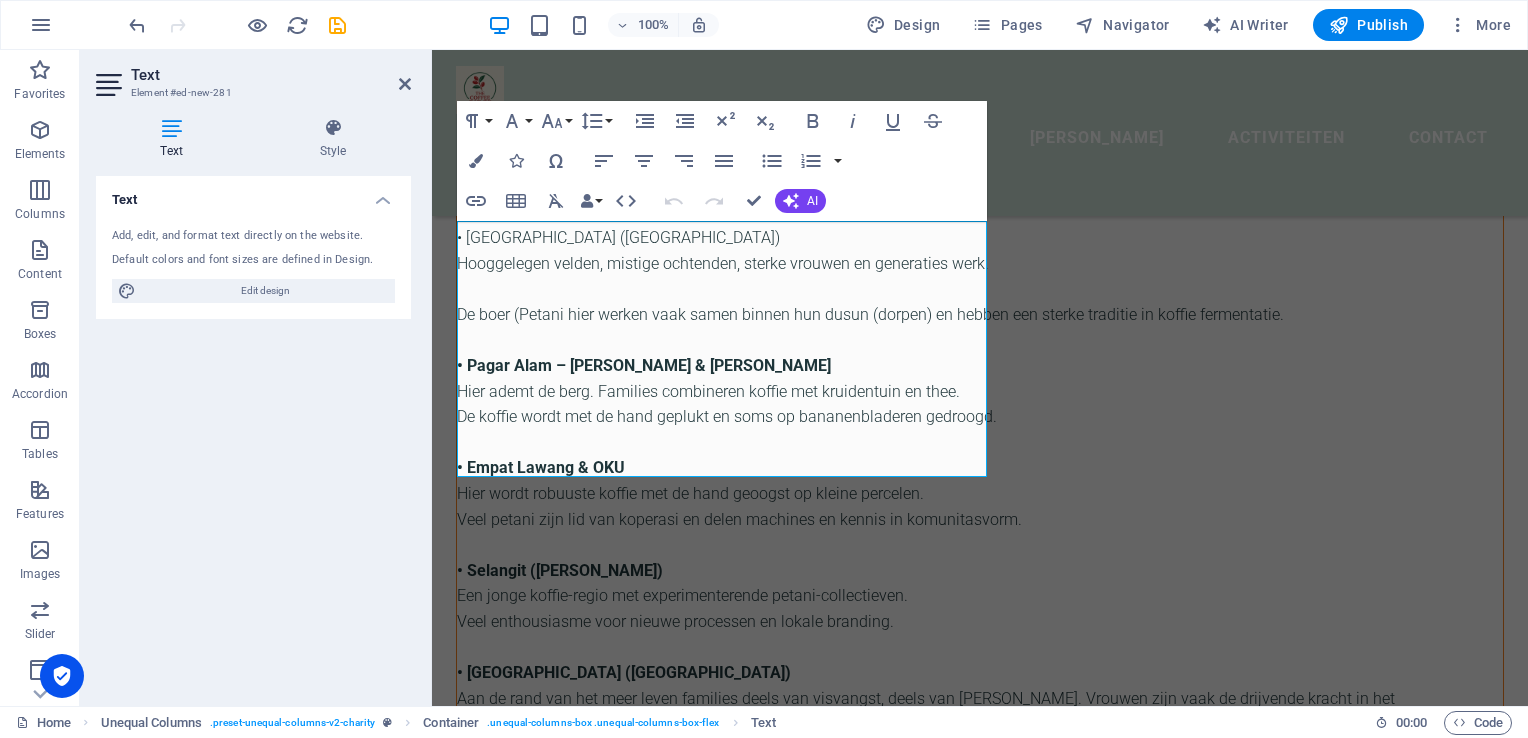 drag, startPoint x: 716, startPoint y: 326, endPoint x: 644, endPoint y: 361, distance: 80.05623 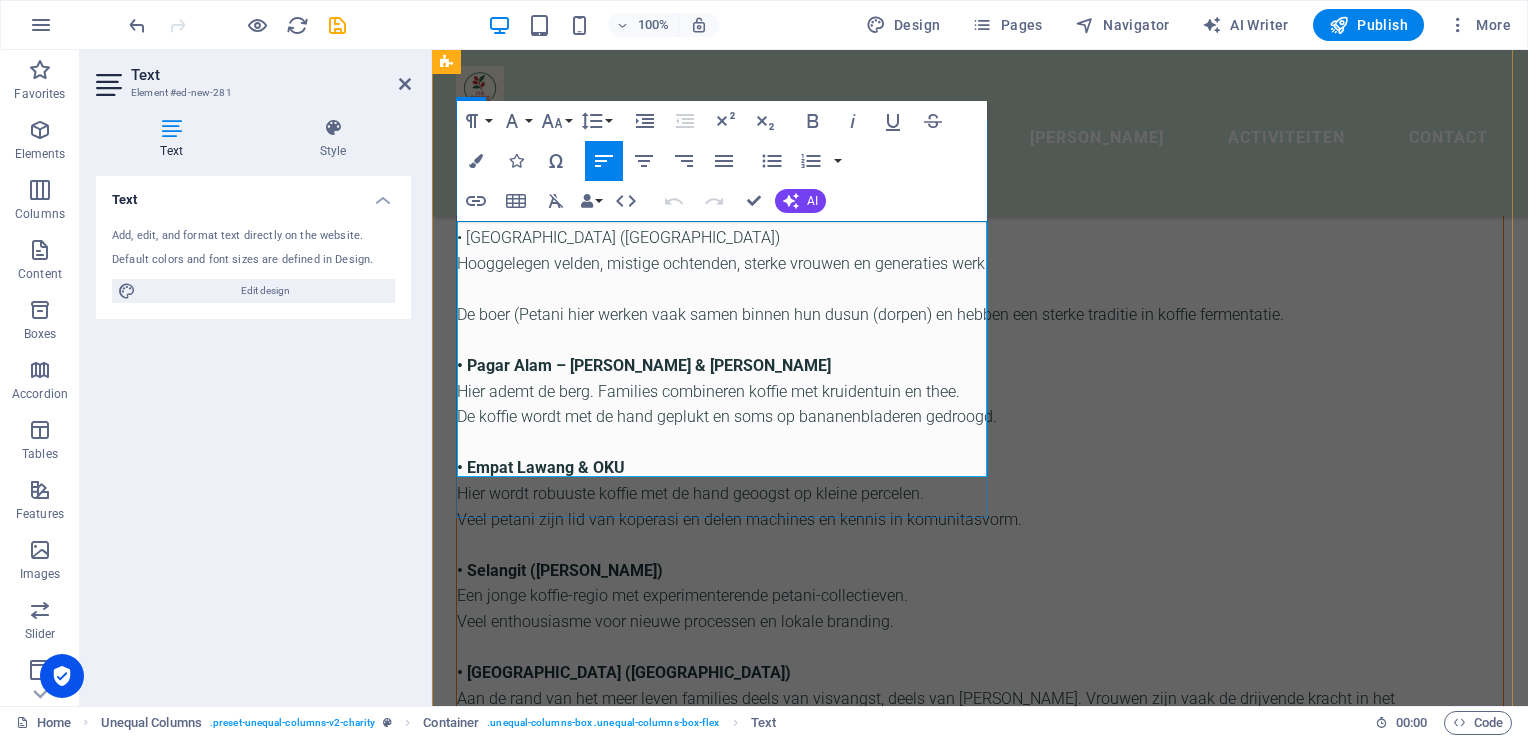 click on "In deze ooit door de de gunstige ligging en klimatologische omstandigheden toegewezen regio’s verbouwen boeren met zorg hun plantages, vaak al generaties lang." at bounding box center (980, 2232) 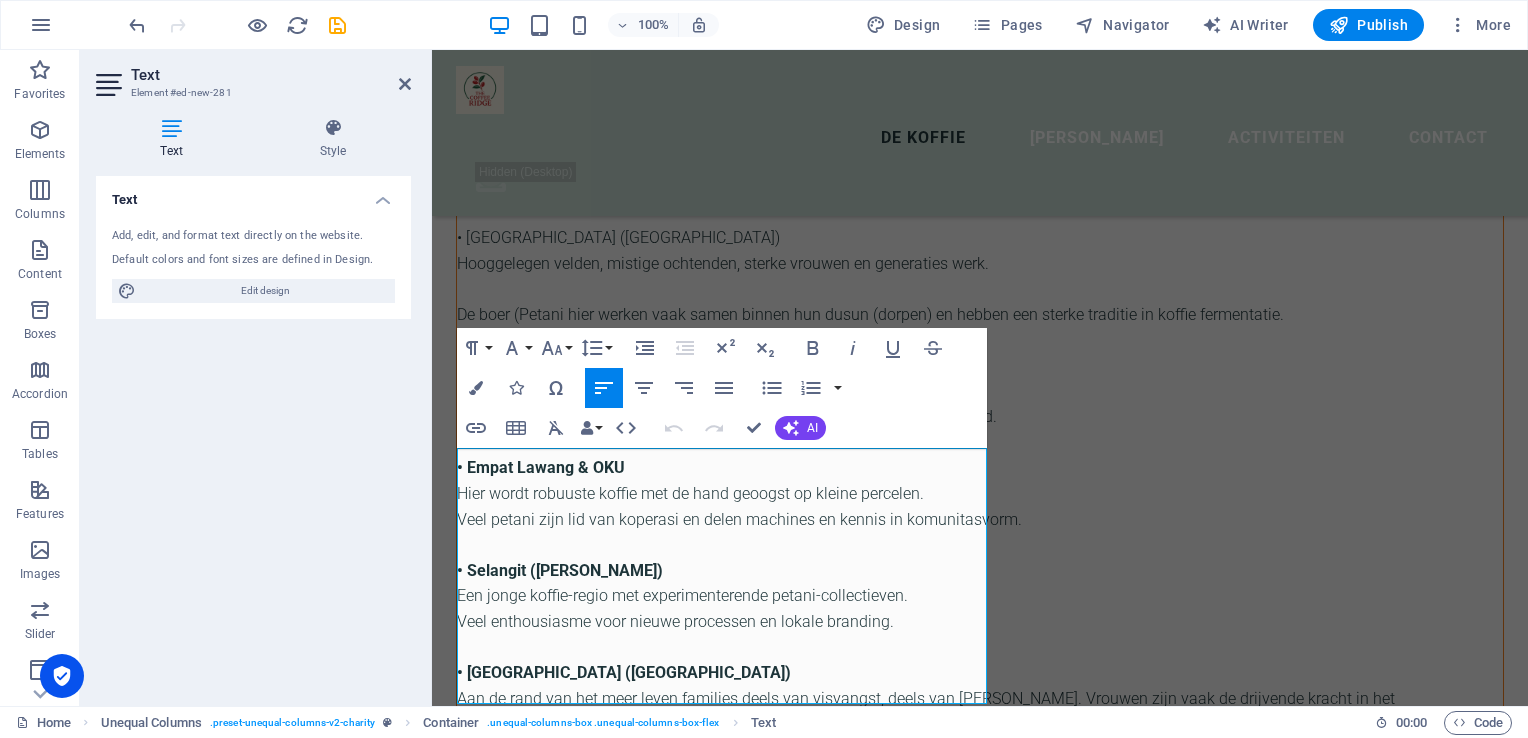 drag, startPoint x: 531, startPoint y: 460, endPoint x: 296, endPoint y: 34, distance: 486.51926 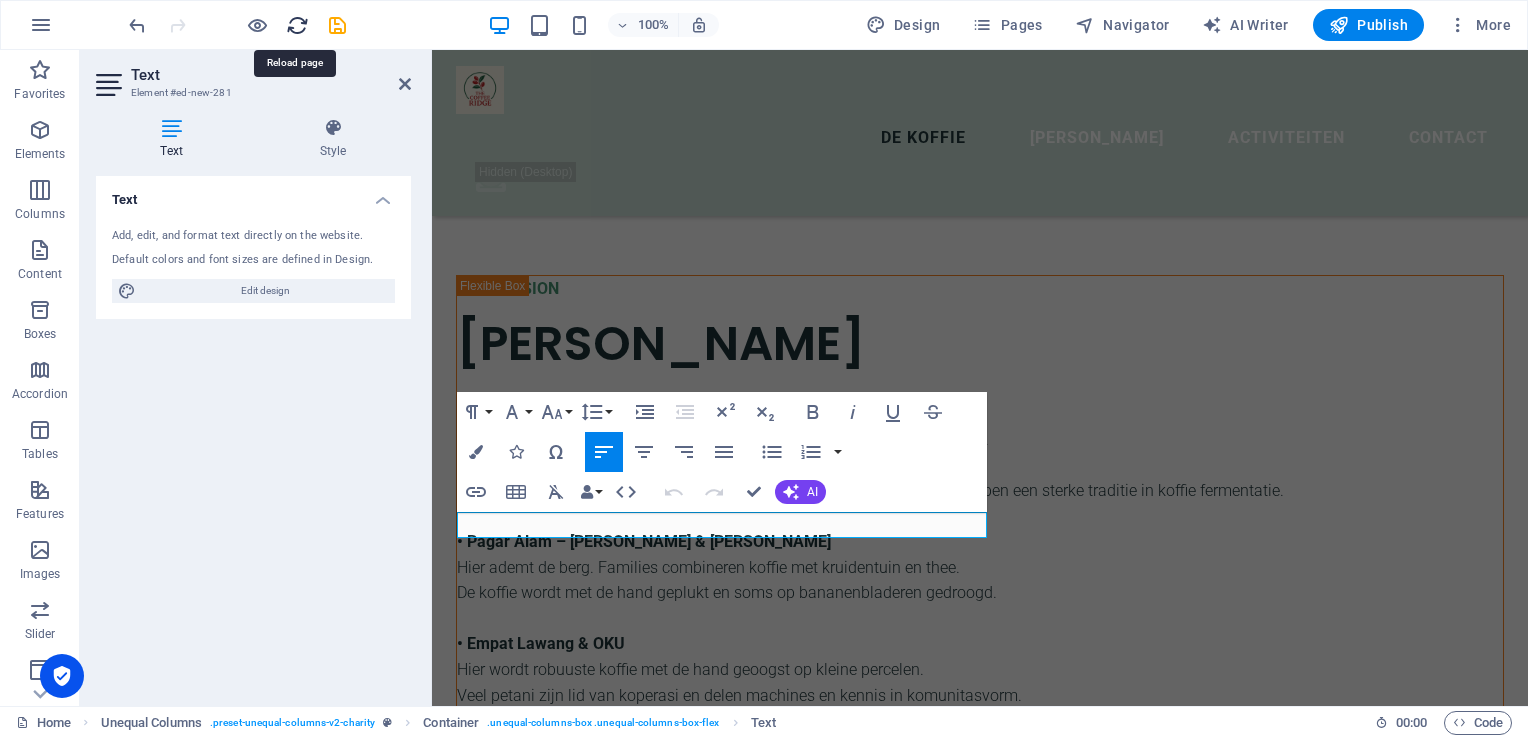 scroll, scrollTop: 2212, scrollLeft: 0, axis: vertical 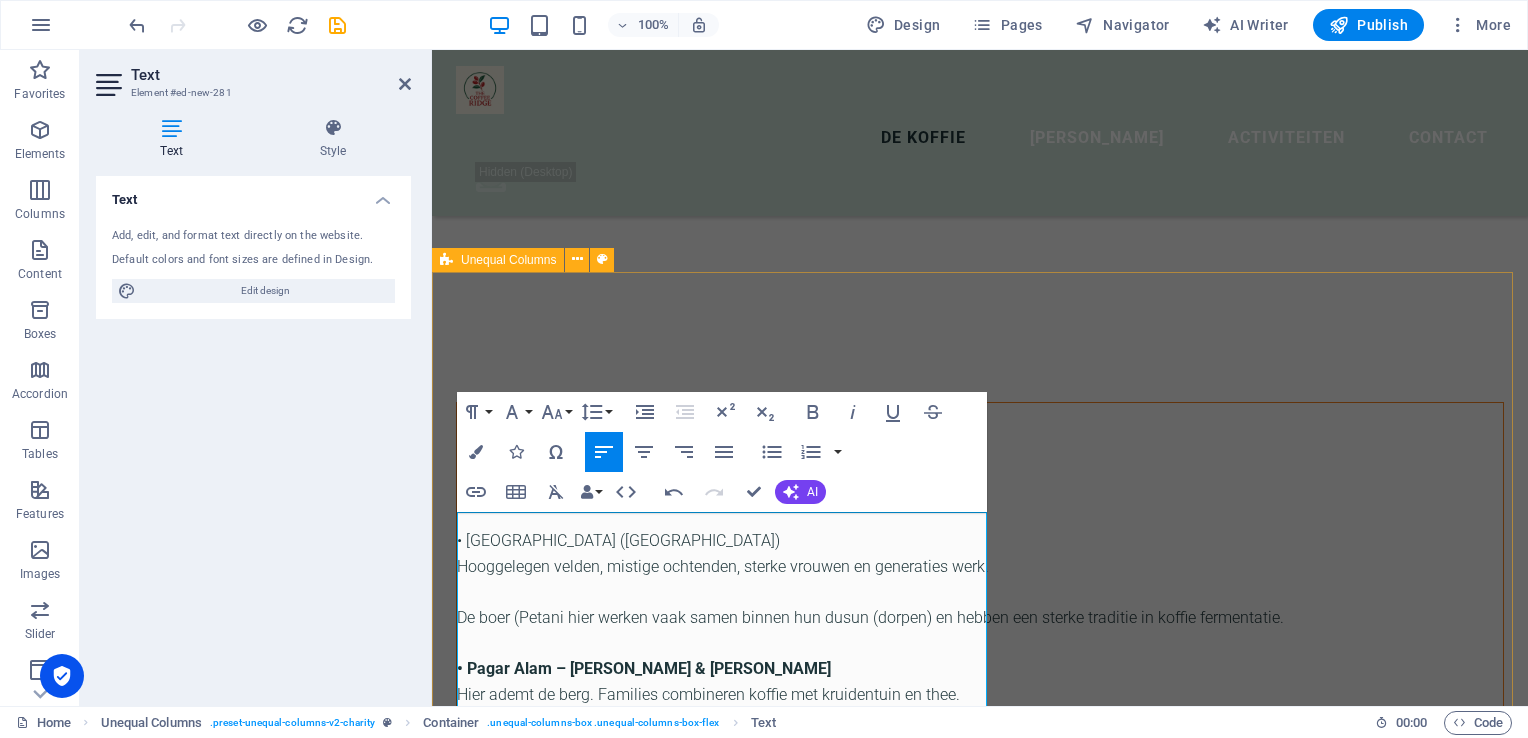 click on "De Koffie 4.  Activiteiten Titel: Waar kun je ons ontmoeten?   Tekst:   Wil je de koffie van Zuid-Sumatra eens proeven?  Bezoek onze stand op evenementen zoals Pasar Botanica, Delft. Hier zetten we LIVE deze verse specialty koffie (V60 & Tubruk), delen we verhalen, én kun je informatie over de koffies van Kopi Sriwijaya meenemen.    Kalender met volgende events  Adresgegevens, route, contact 4.  Activiteiten Titel: Waar kun je ons ontmoeten?   Tekst:   Wil je de koffie van Zuid-Sumatra eens proeven?  Bezoek onze stand op evenementen zoals Pasar Botanica, Delft. Hier zetten we LIVE deze verse specialty koffie (V60 & Tubruk), delen we verhalen, én kun je informatie over de koffies van Kopi Sriwijaya meenemen.    Kalender met volgende events  Adresgegevens, route, contact" at bounding box center [980, 3211] 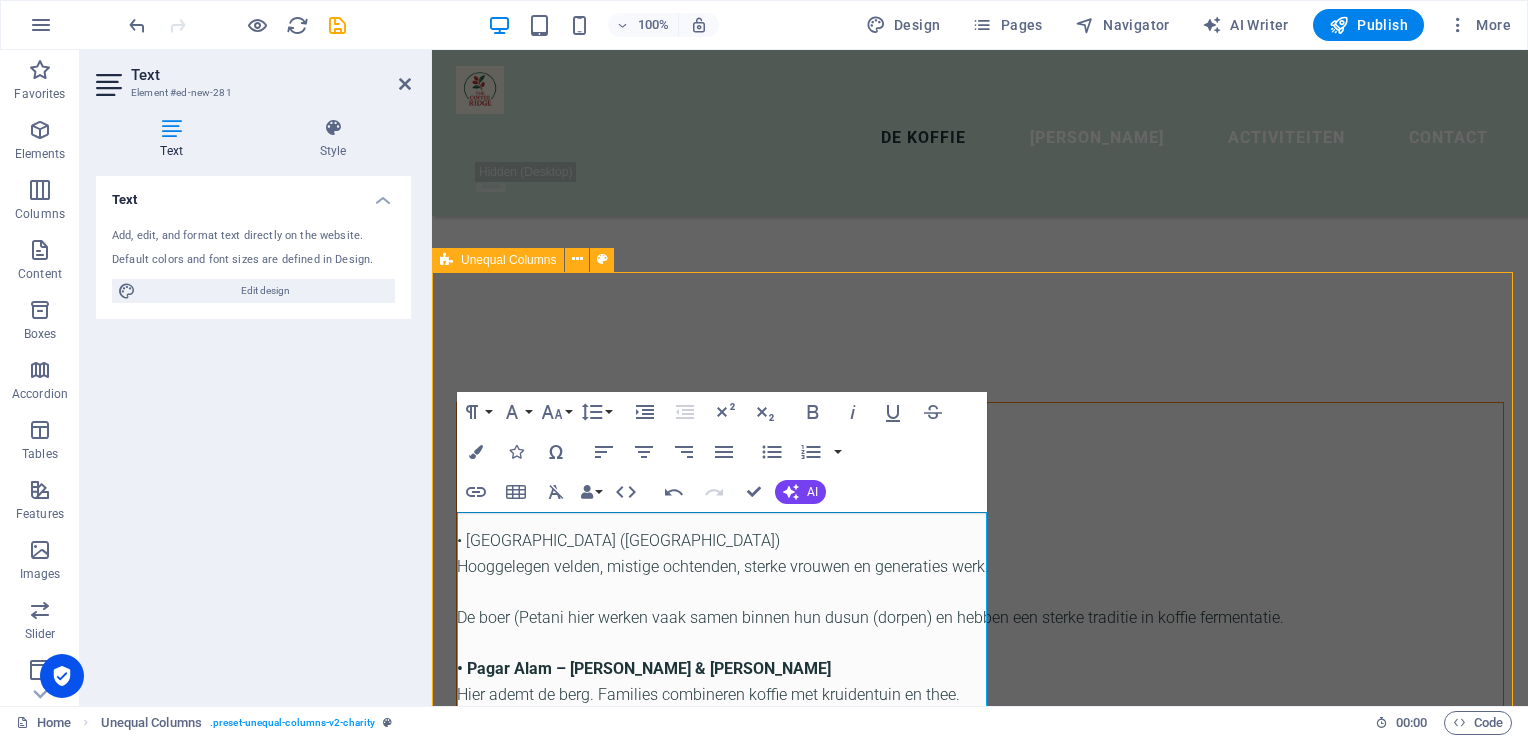 scroll, scrollTop: 2174, scrollLeft: 0, axis: vertical 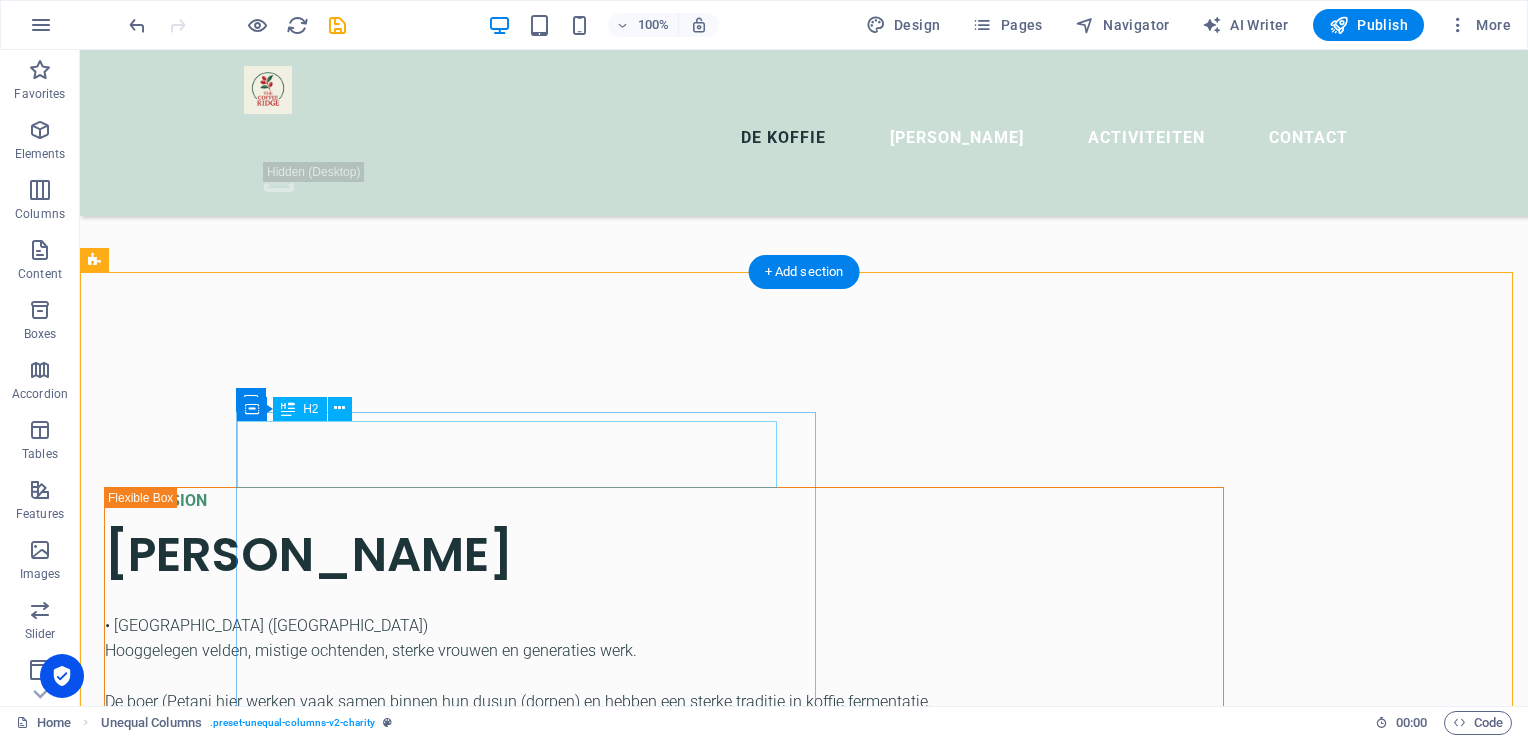 click on "De Koffie" at bounding box center [664, 2557] 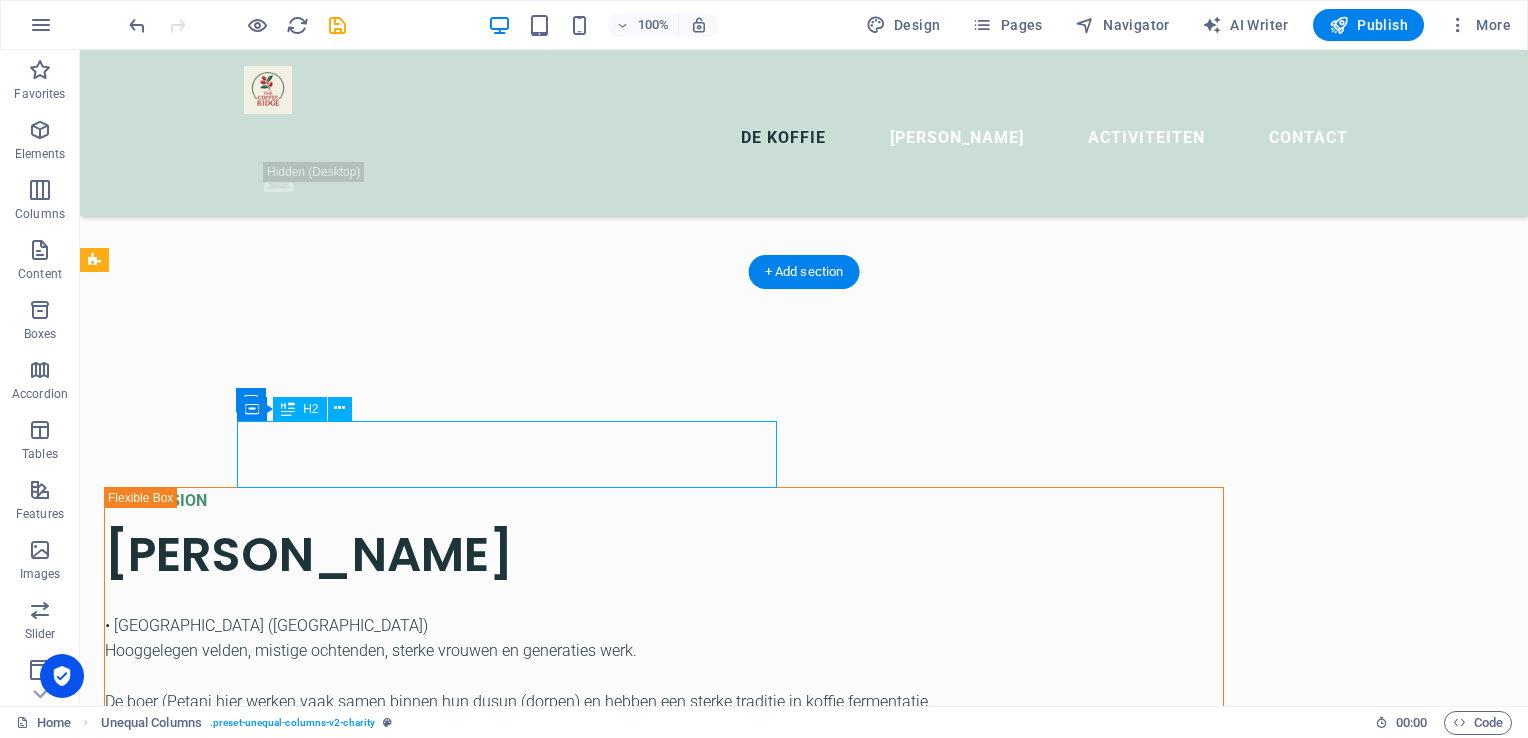 click on "De Koffie" at bounding box center [664, 2557] 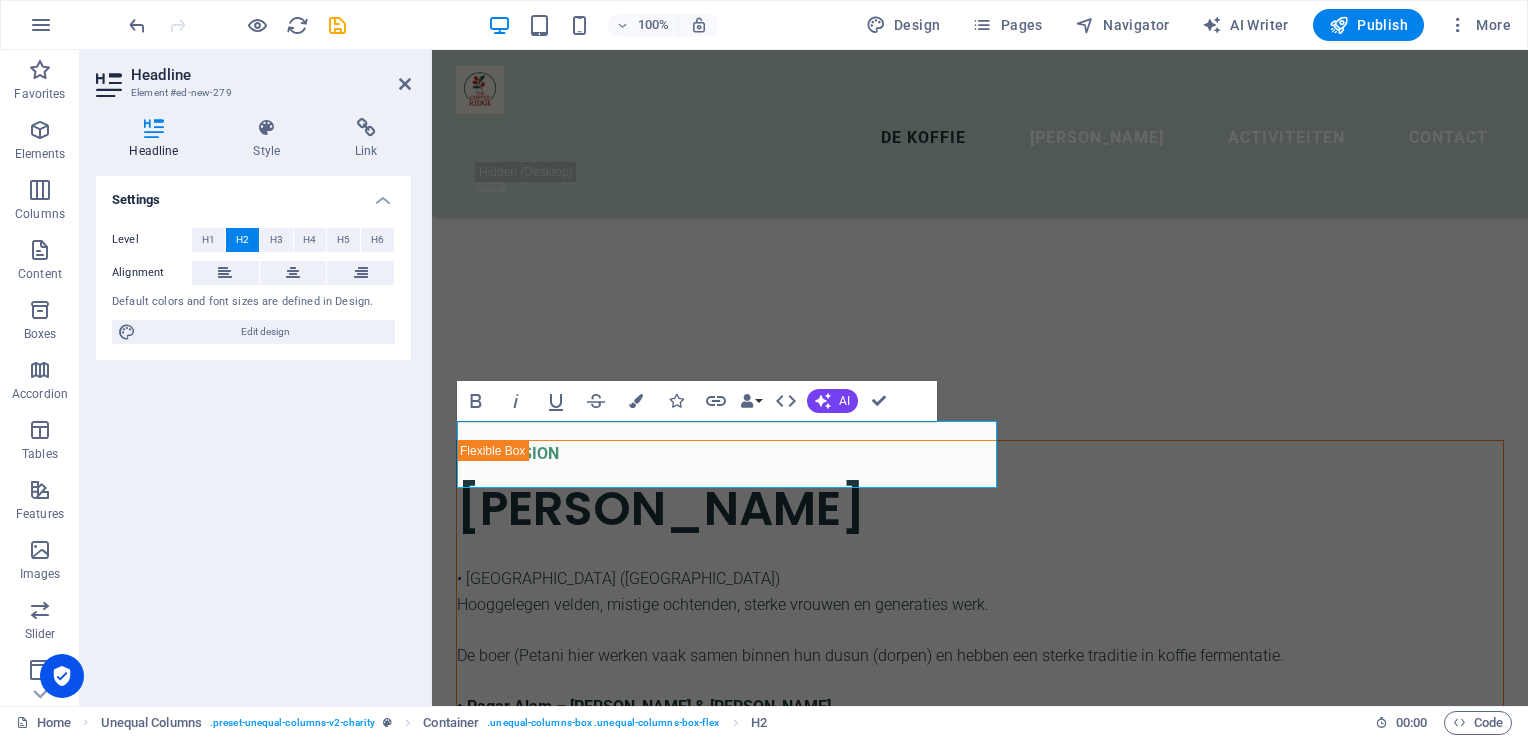 scroll, scrollTop: 2212, scrollLeft: 0, axis: vertical 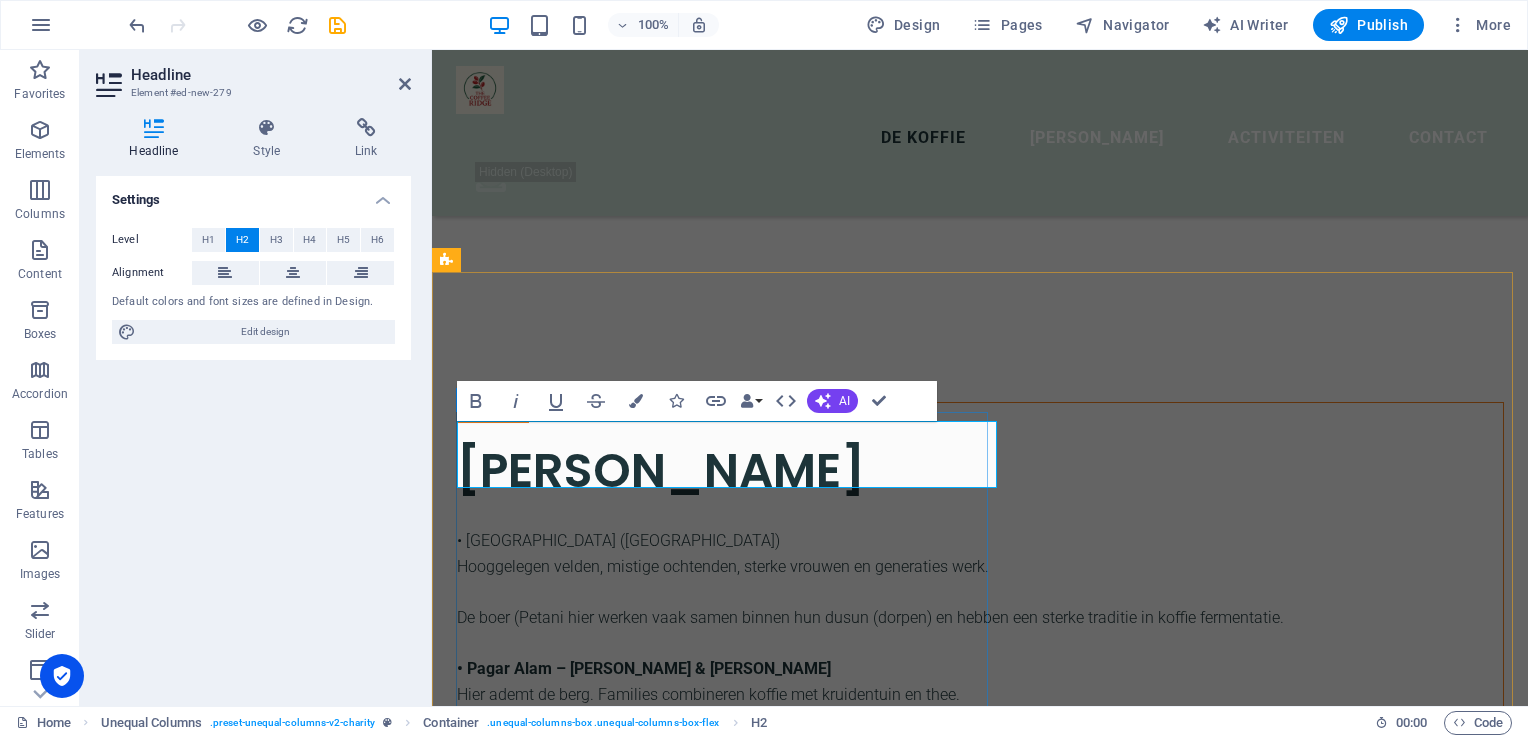 click on "De Koffie" at bounding box center (980, 2401) 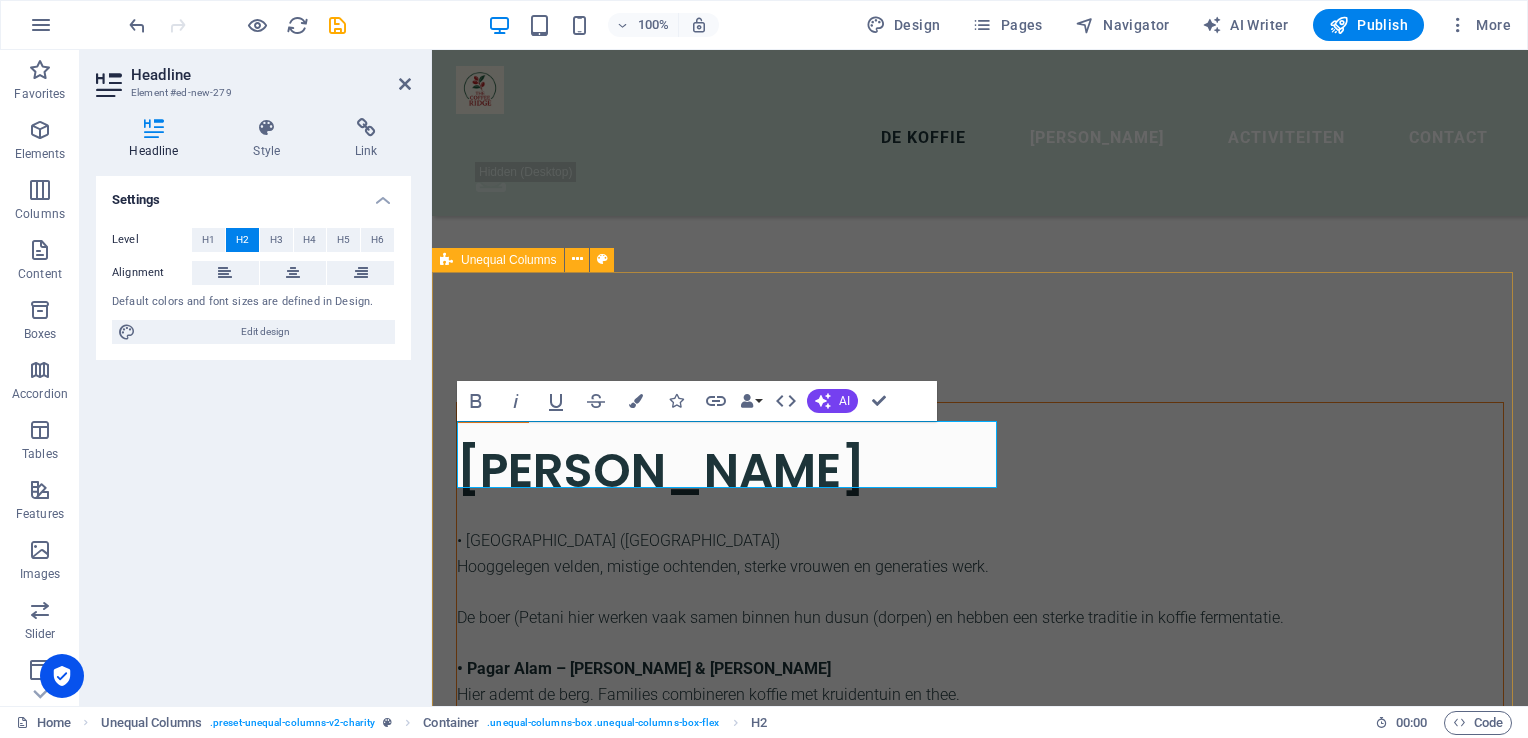 click on "Activiteiten 4.  Activiteiten Titel: Waar kun je ons ontmoeten?   Tekst:   Wil je de koffie van Zuid-Sumatra eens proeven?  Bezoek onze stand op evenementen zoals Pasar Botanica, Delft. Hier zetten we LIVE deze verse specialty koffie (V60 & Tubruk), delen we verhalen, én kun je informatie over de koffies van Kopi Sriwijaya meenemen.    Kalender met volgende events  Adresgegevens, route, contact" at bounding box center (980, 3211) 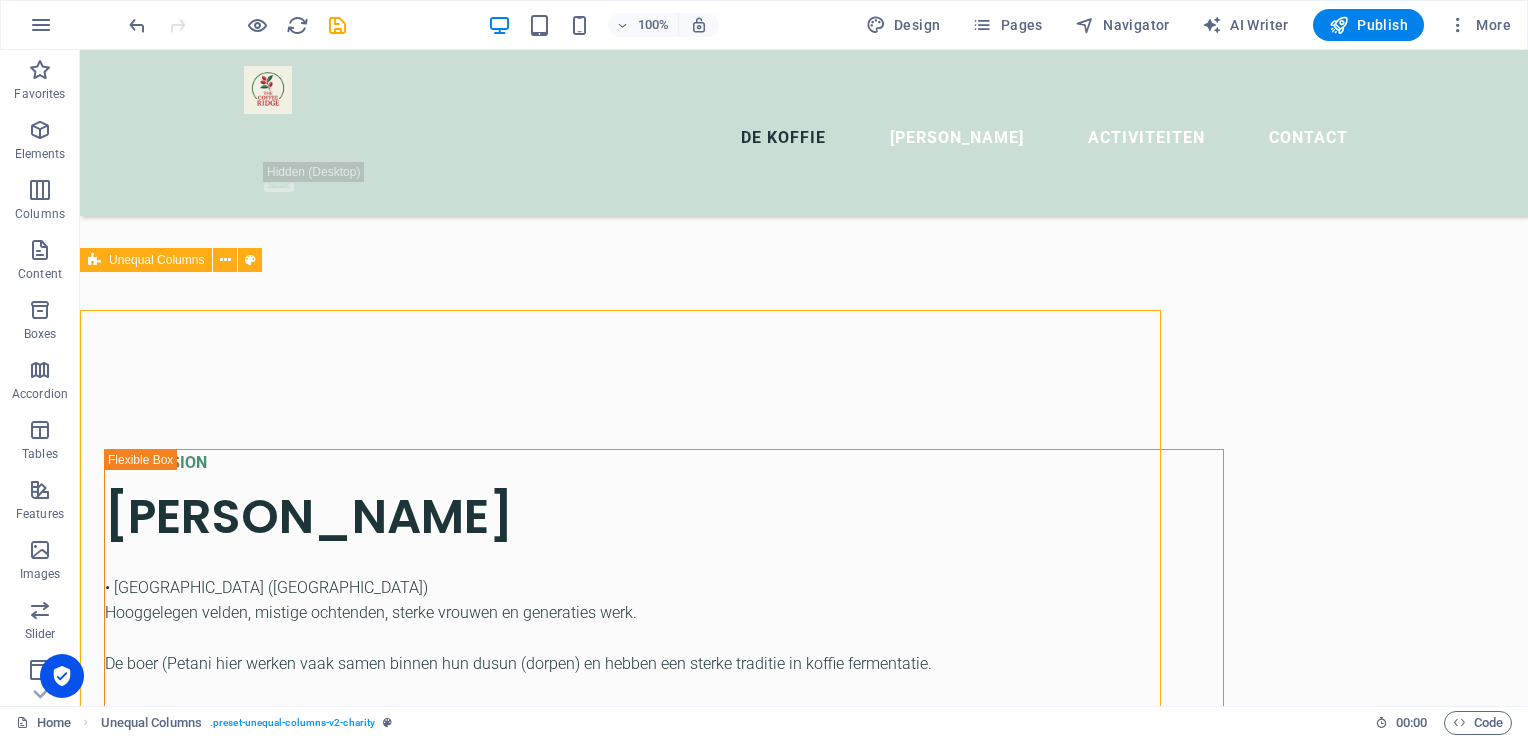 scroll, scrollTop: 2174, scrollLeft: 0, axis: vertical 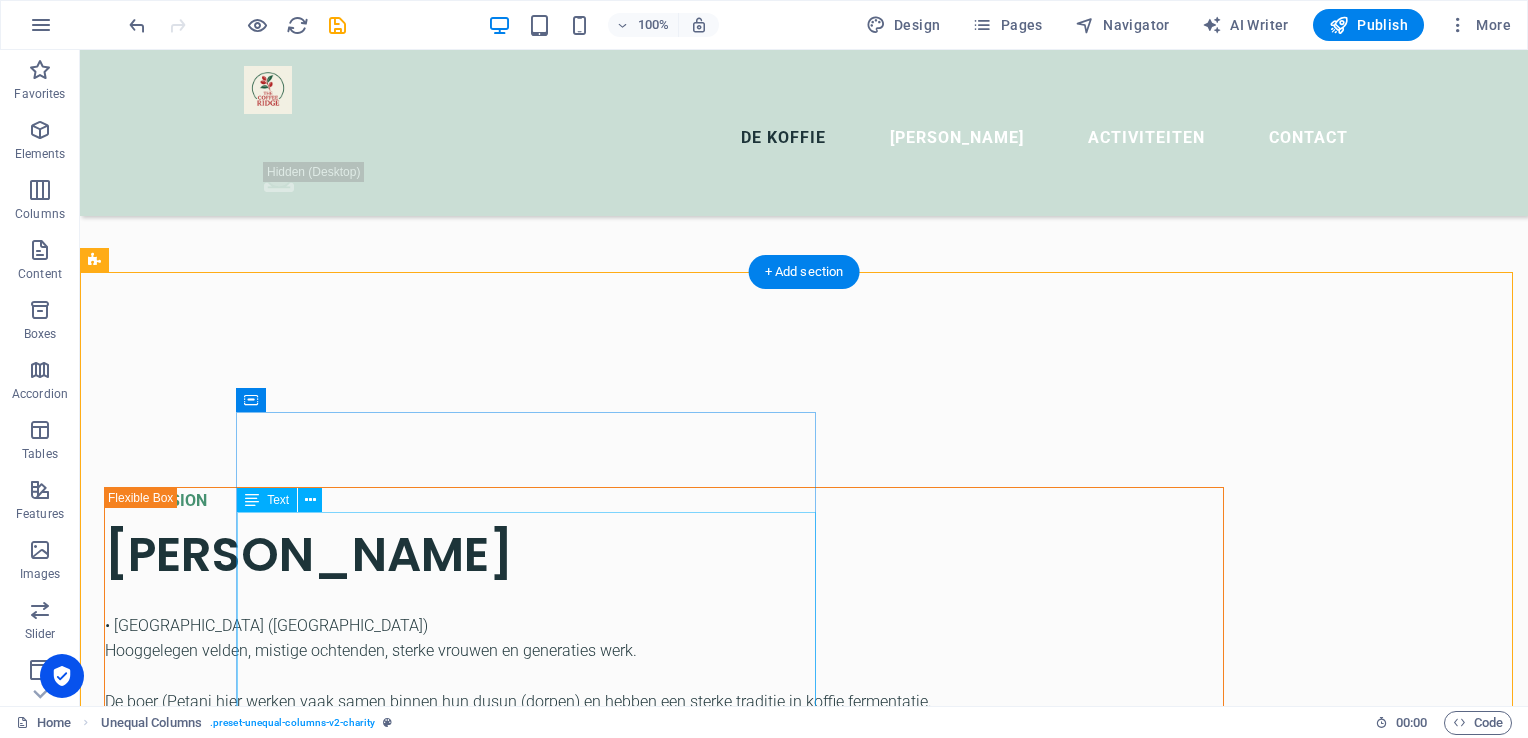 click on "4.  Activiteiten Titel: Waar kun je ons ontmoeten?   Tekst:   Wil je de koffie van Zuid-Sumatra eens proeven?  Bezoek onze stand op evenementen zoals Pasar Botanica, Delft. Hier zetten we LIVE deze verse specialty koffie (V60 & Tubruk), delen we verhalen, én kun je informatie over de koffies van Kopi Sriwijaya meenemen.    Kalender met volgende events  Adresgegevens, route, contact" at bounding box center (664, 2821) 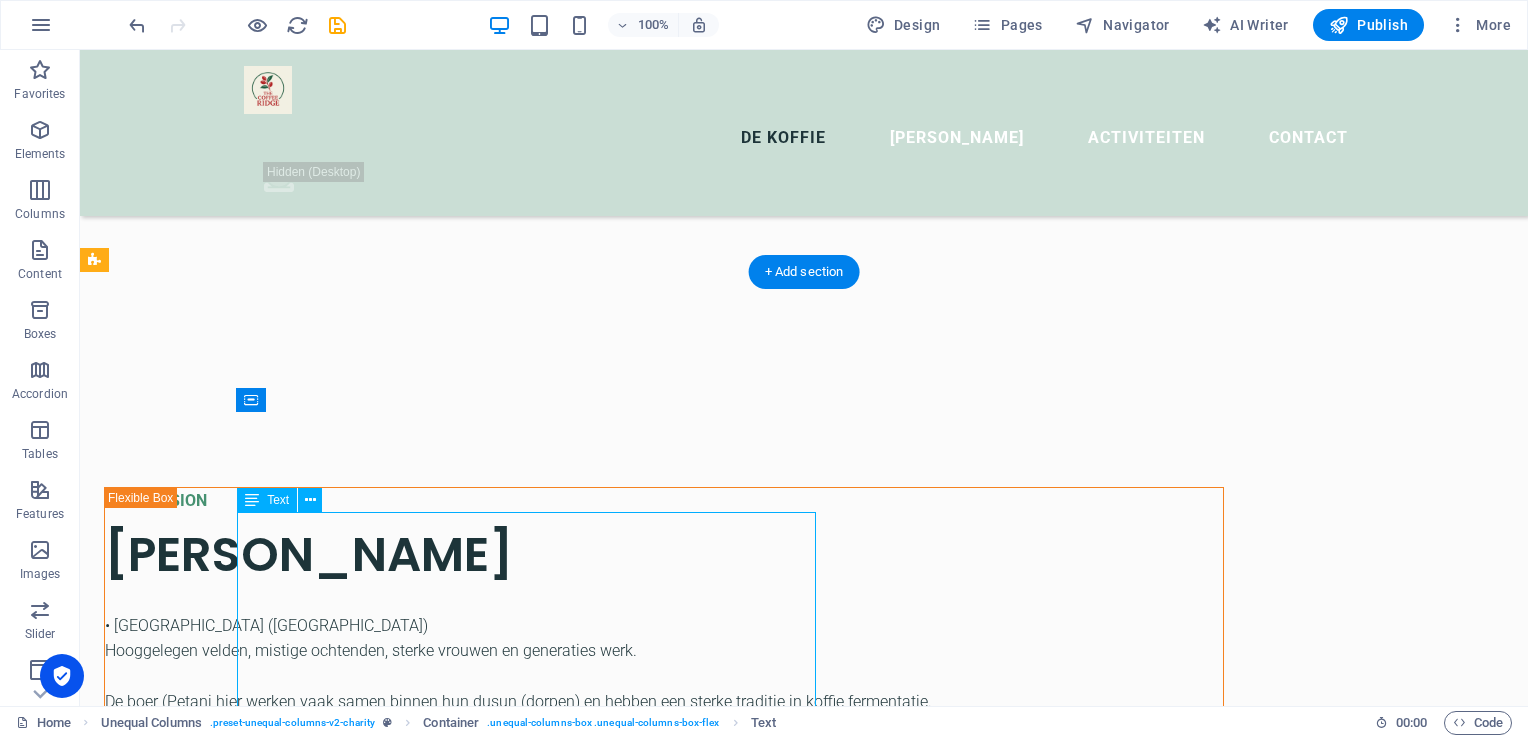 click on "4.  Activiteiten Titel: Waar kun je ons ontmoeten?   Tekst:   Wil je de koffie van Zuid-Sumatra eens proeven?  Bezoek onze stand op evenementen zoals Pasar Botanica, Delft. Hier zetten we LIVE deze verse specialty koffie (V60 & Tubruk), delen we verhalen, én kun je informatie over de koffies van Kopi Sriwijaya meenemen.    Kalender met volgende events  Adresgegevens, route, contact" at bounding box center (664, 2821) 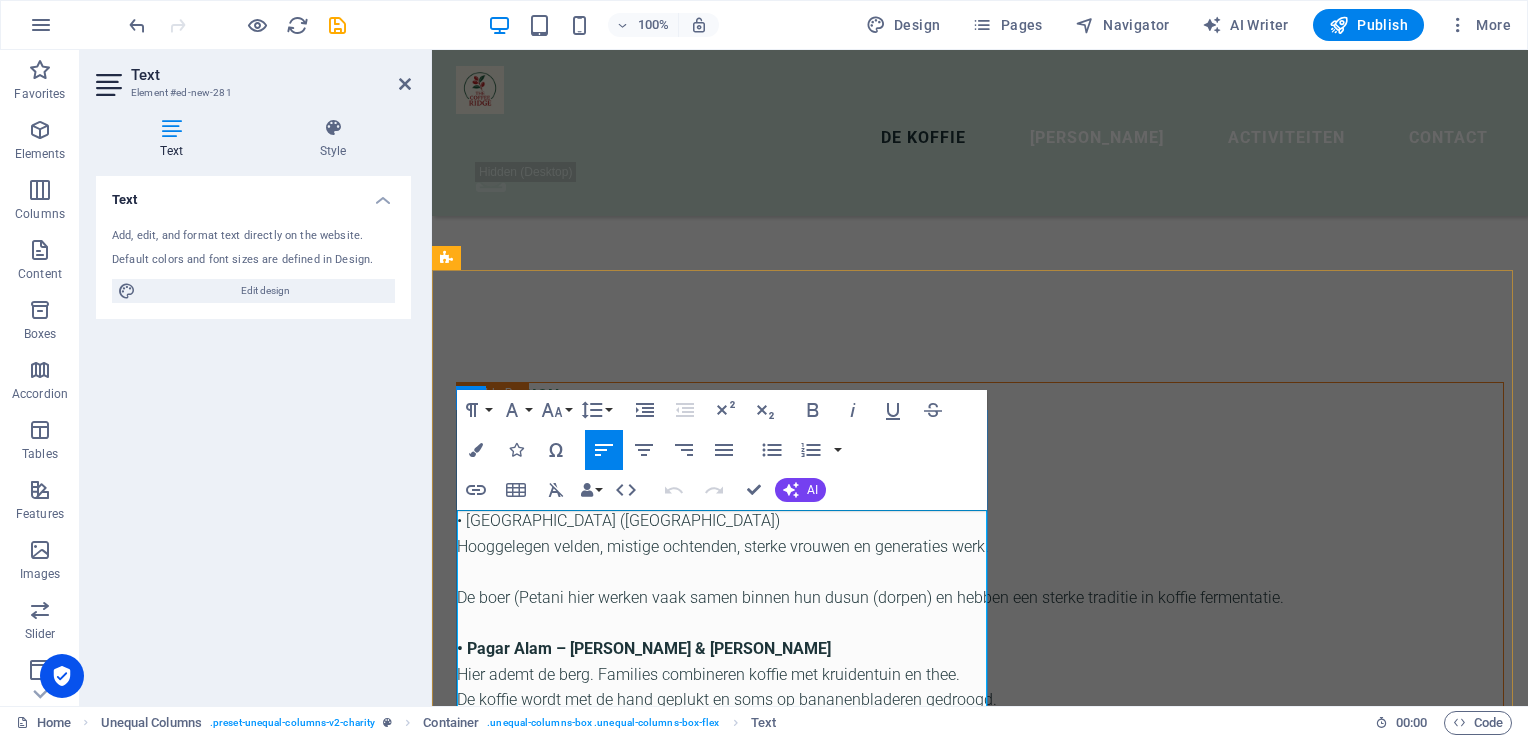 scroll, scrollTop: 2212, scrollLeft: 0, axis: vertical 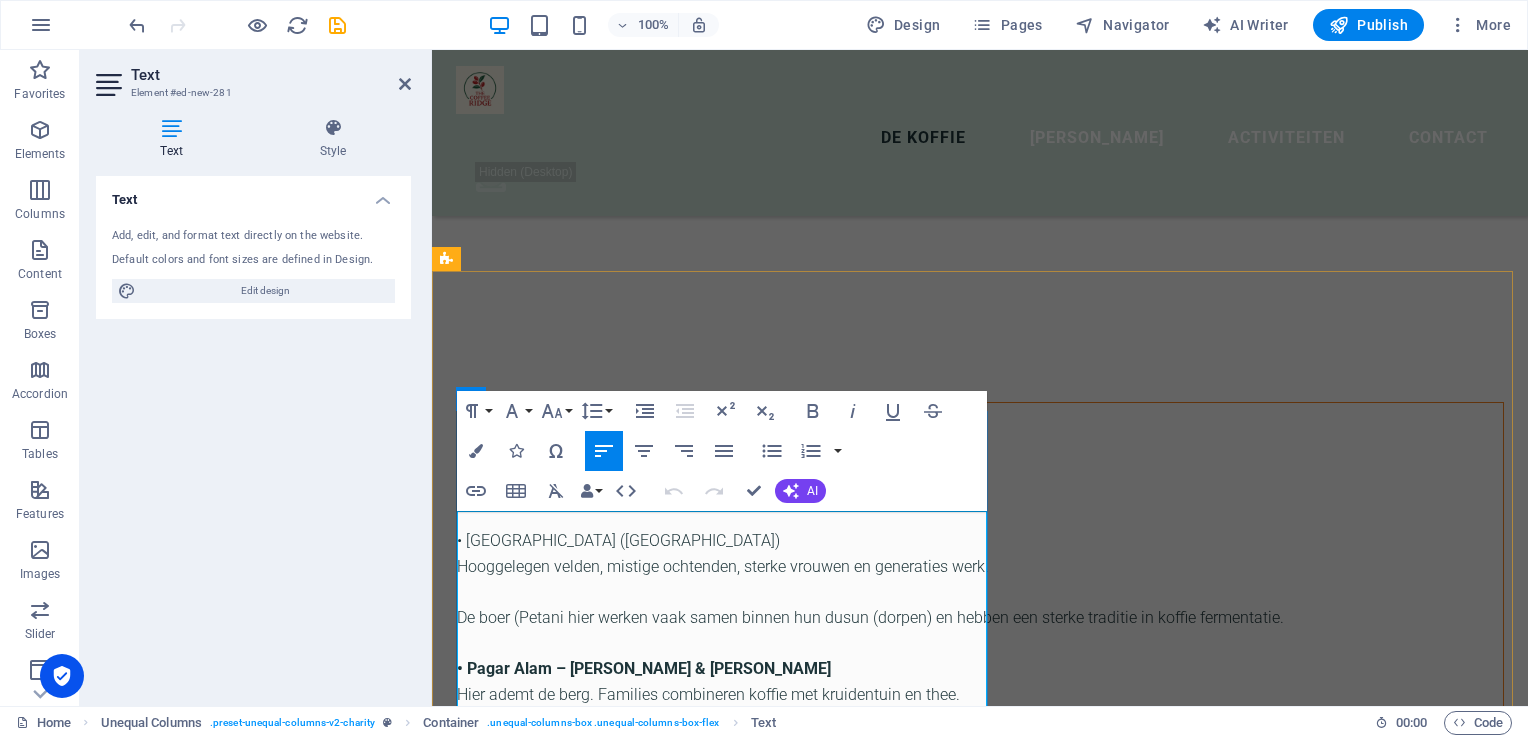 drag, startPoint x: 596, startPoint y: 628, endPoint x: 500, endPoint y: 651, distance: 98.71677 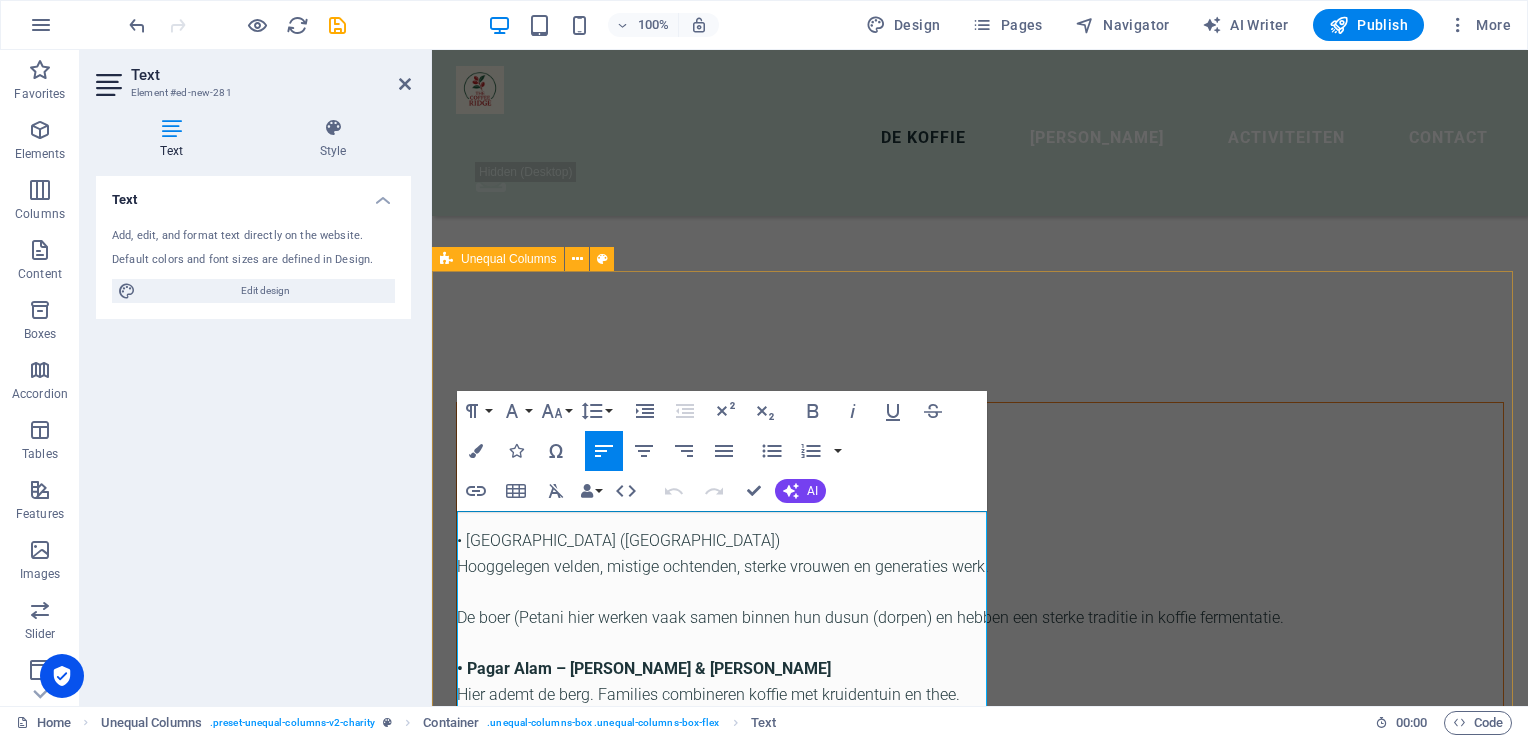 drag, startPoint x: 584, startPoint y: 536, endPoint x: 443, endPoint y: 519, distance: 142.02112 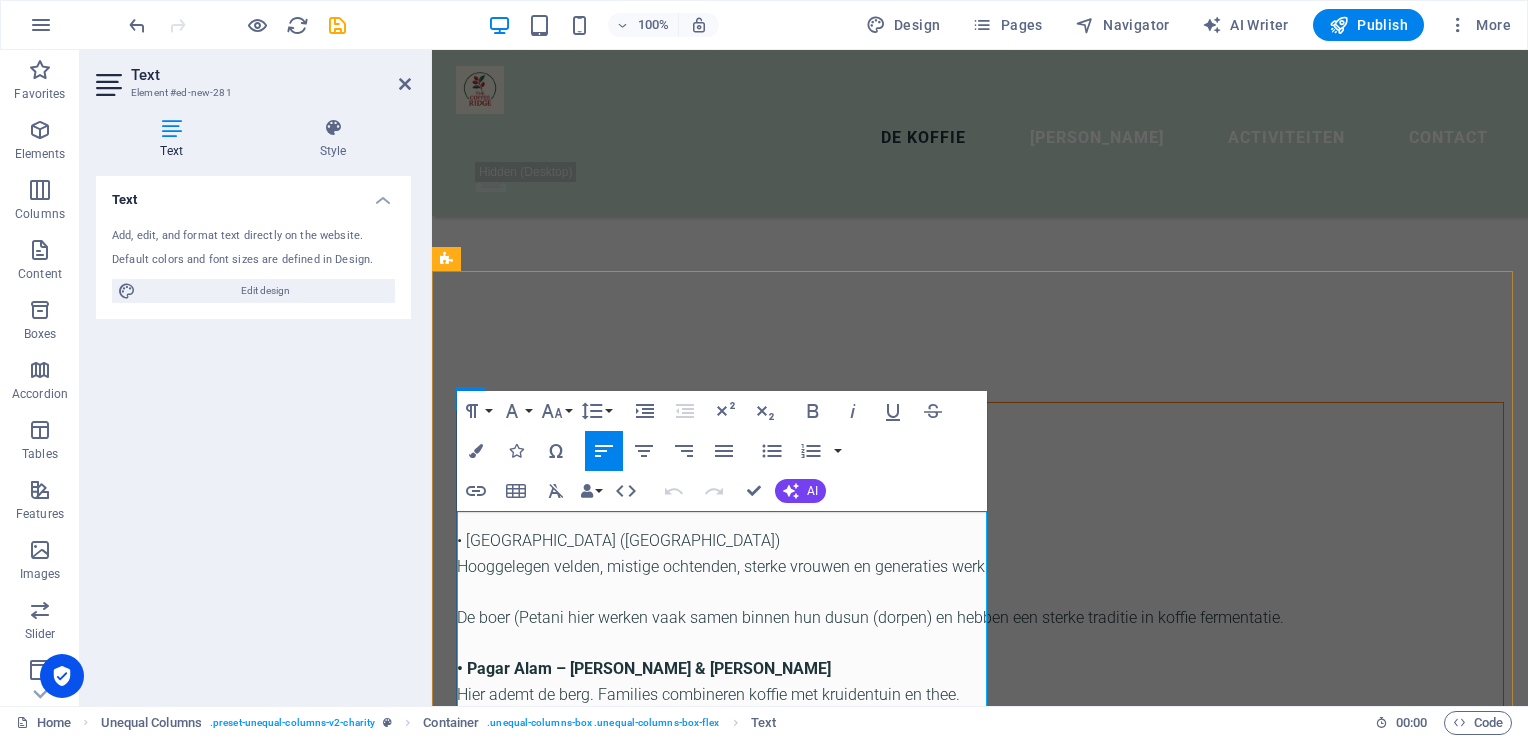 click on "Titel: Waar kun je ons ontmoeten?" at bounding box center (980, 2523) 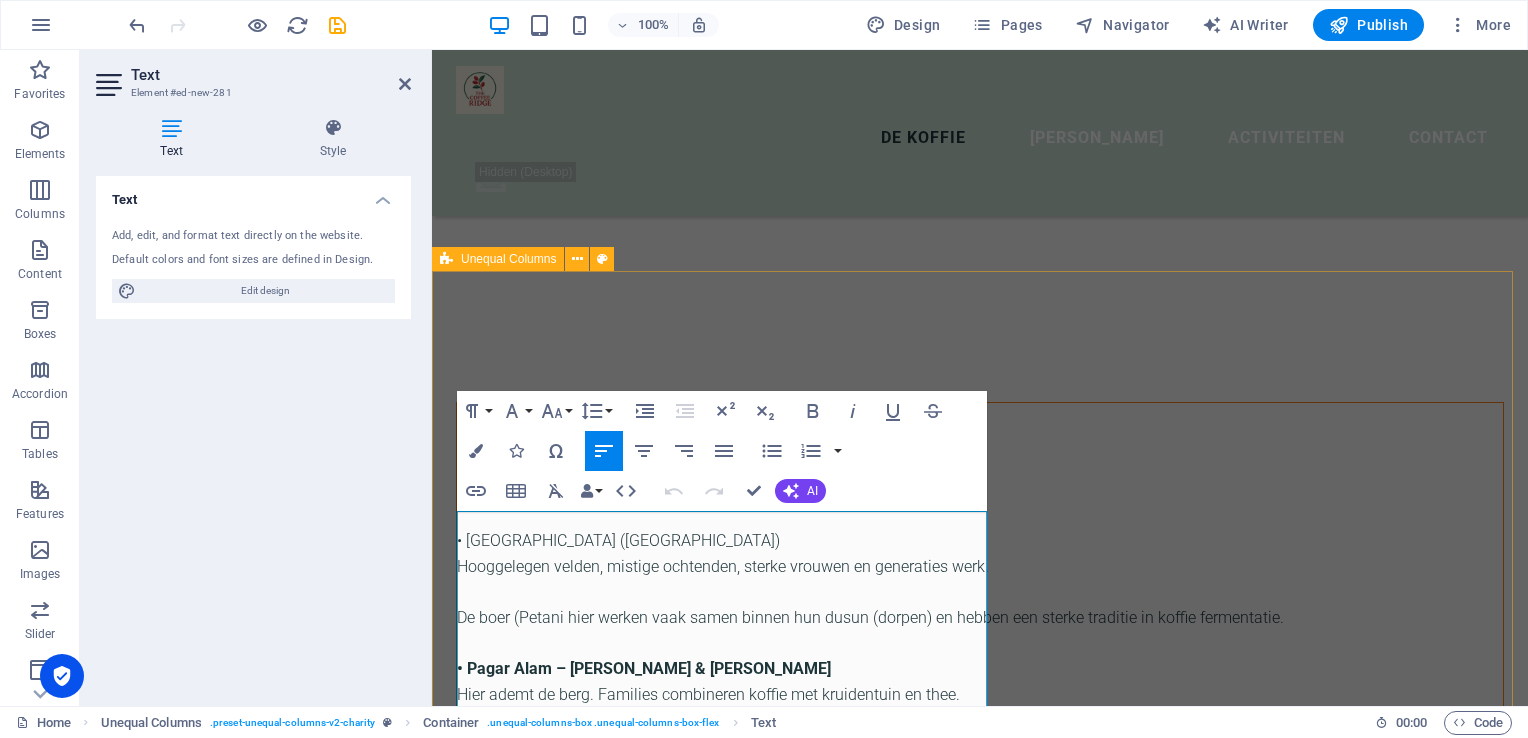drag, startPoint x: 572, startPoint y: 528, endPoint x: 448, endPoint y: 522, distance: 124.14507 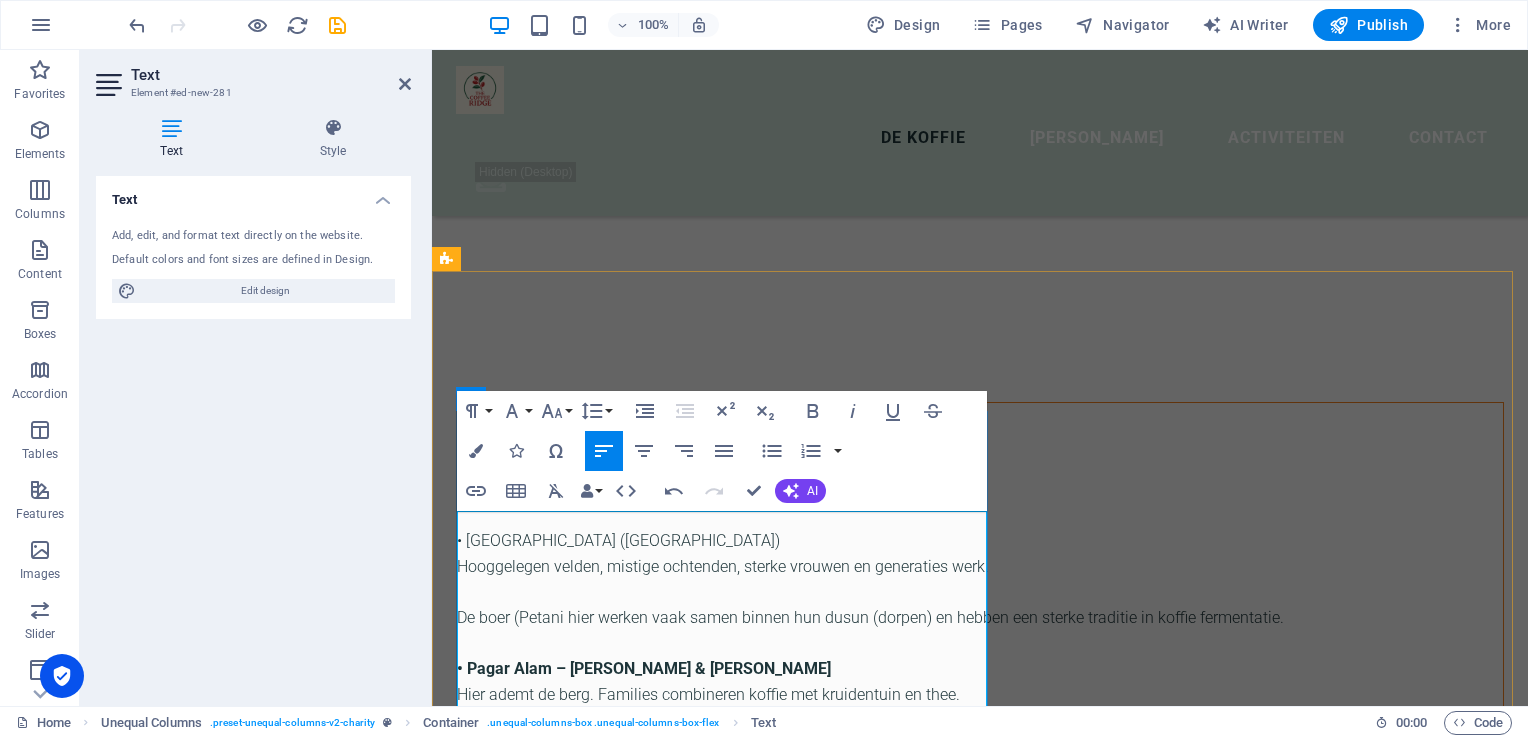 click at bounding box center [980, 2498] 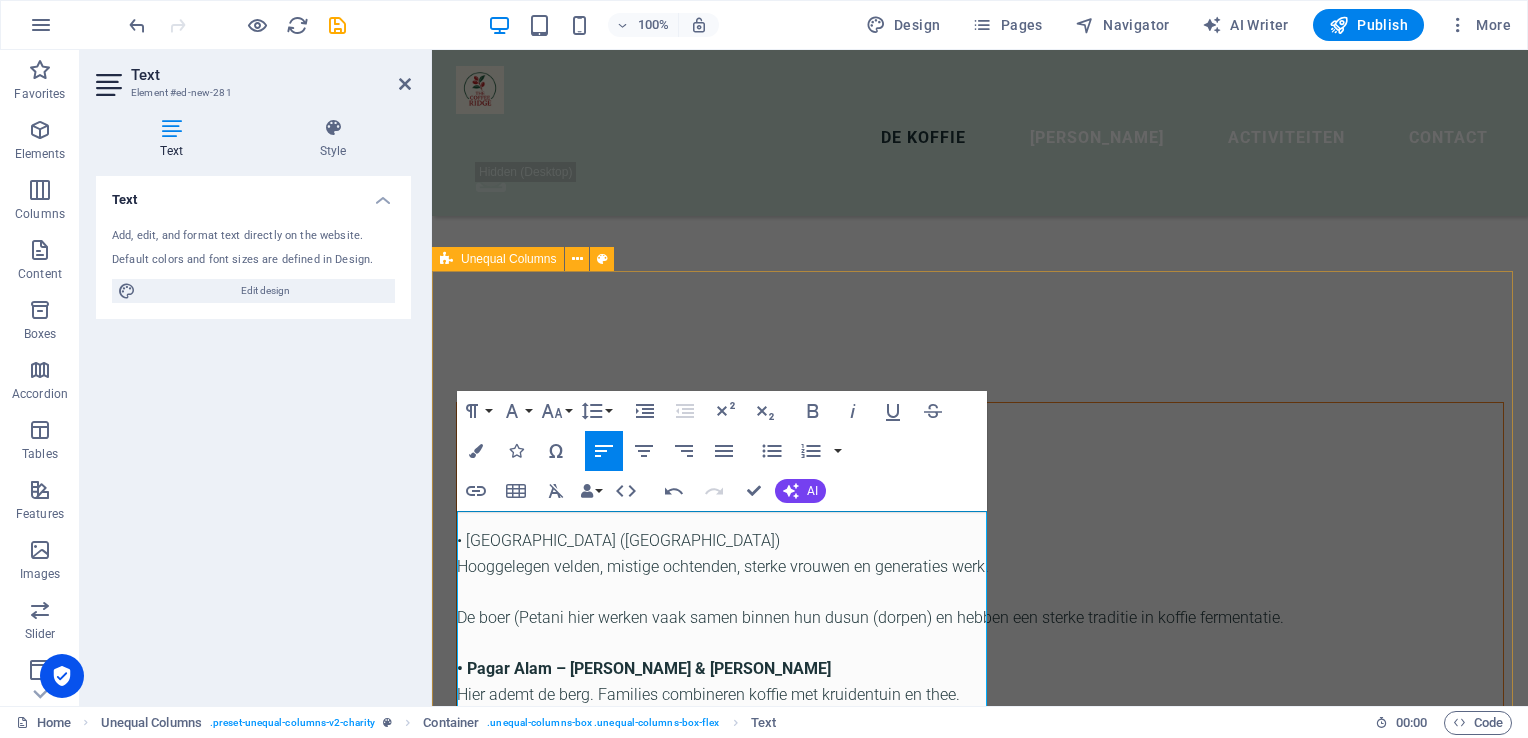 click on "Activiteiten il je de koffie van Zuid-Sumatra eens proeven?  Bezoek onze stand op evenementen zoals Pasar Botanica, Delft. Hier zetten we LIVE deze verse specialty koffie (V60 & Tubruk), delen we verhalen, én kun je informatie over de koffies van Kopi Sriwijaya meenemen.    Kalender met volgende events  Adresgegevens, route, contact" at bounding box center [980, 3134] 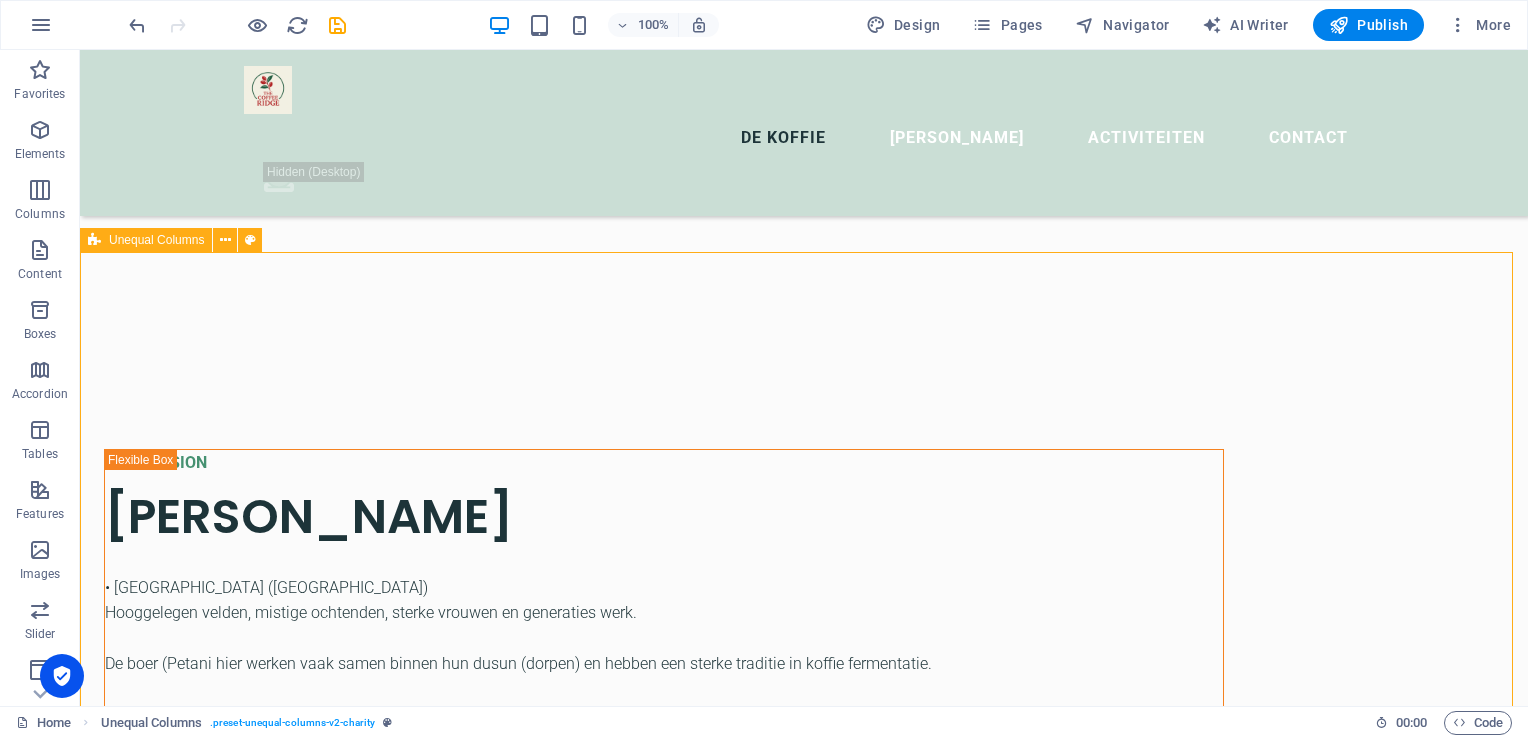 scroll, scrollTop: 2194, scrollLeft: 0, axis: vertical 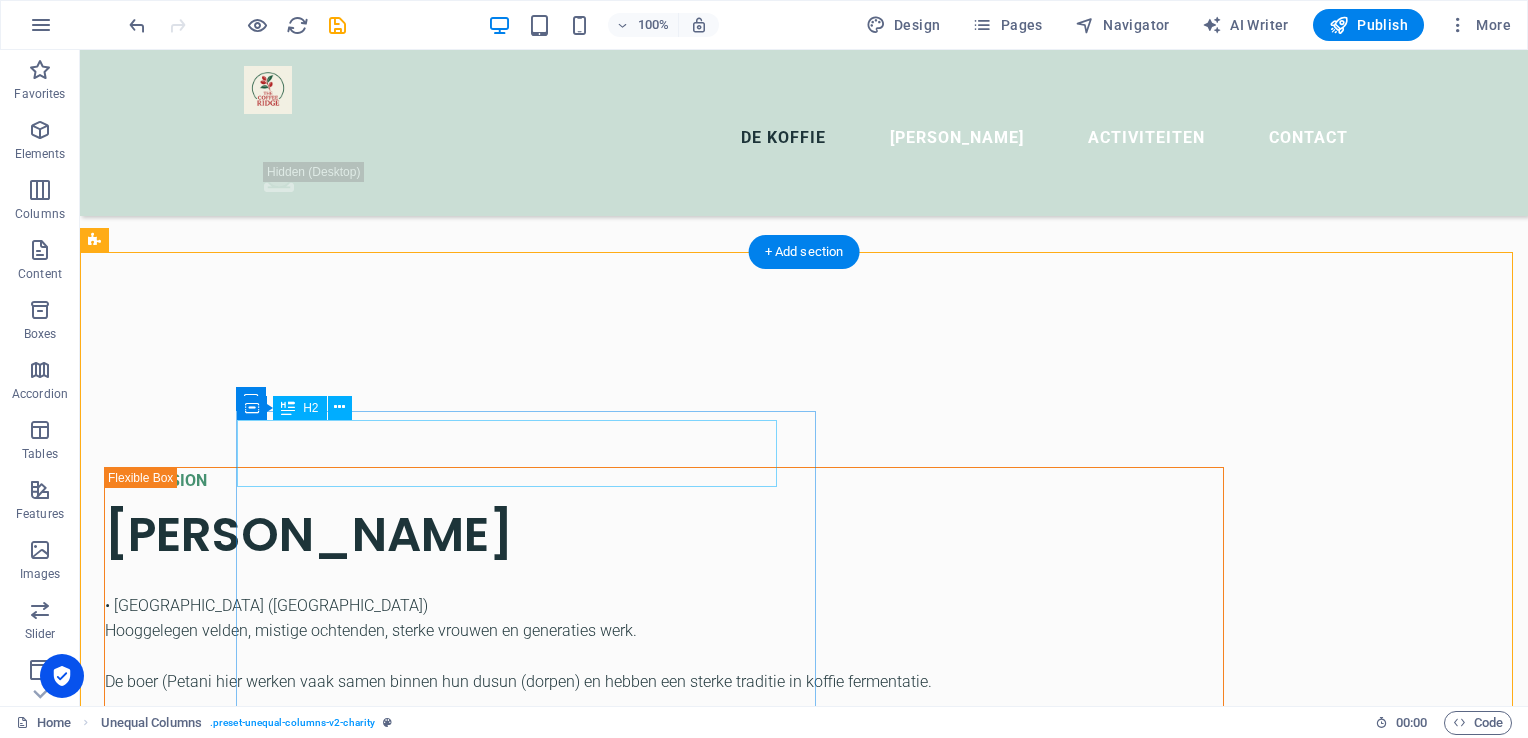 click on "Activiteiten" at bounding box center [664, 2537] 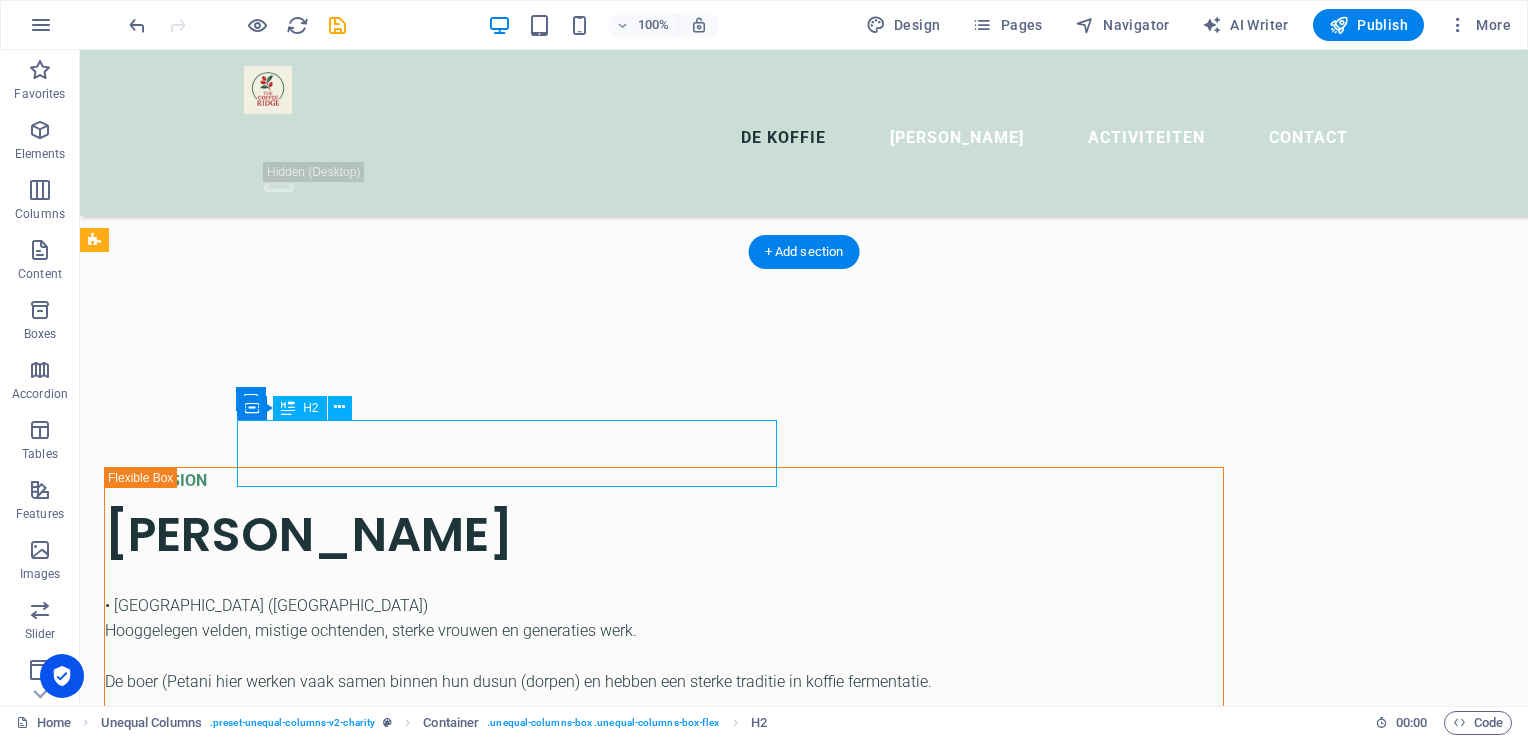 click on "Activiteiten" at bounding box center (664, 2537) 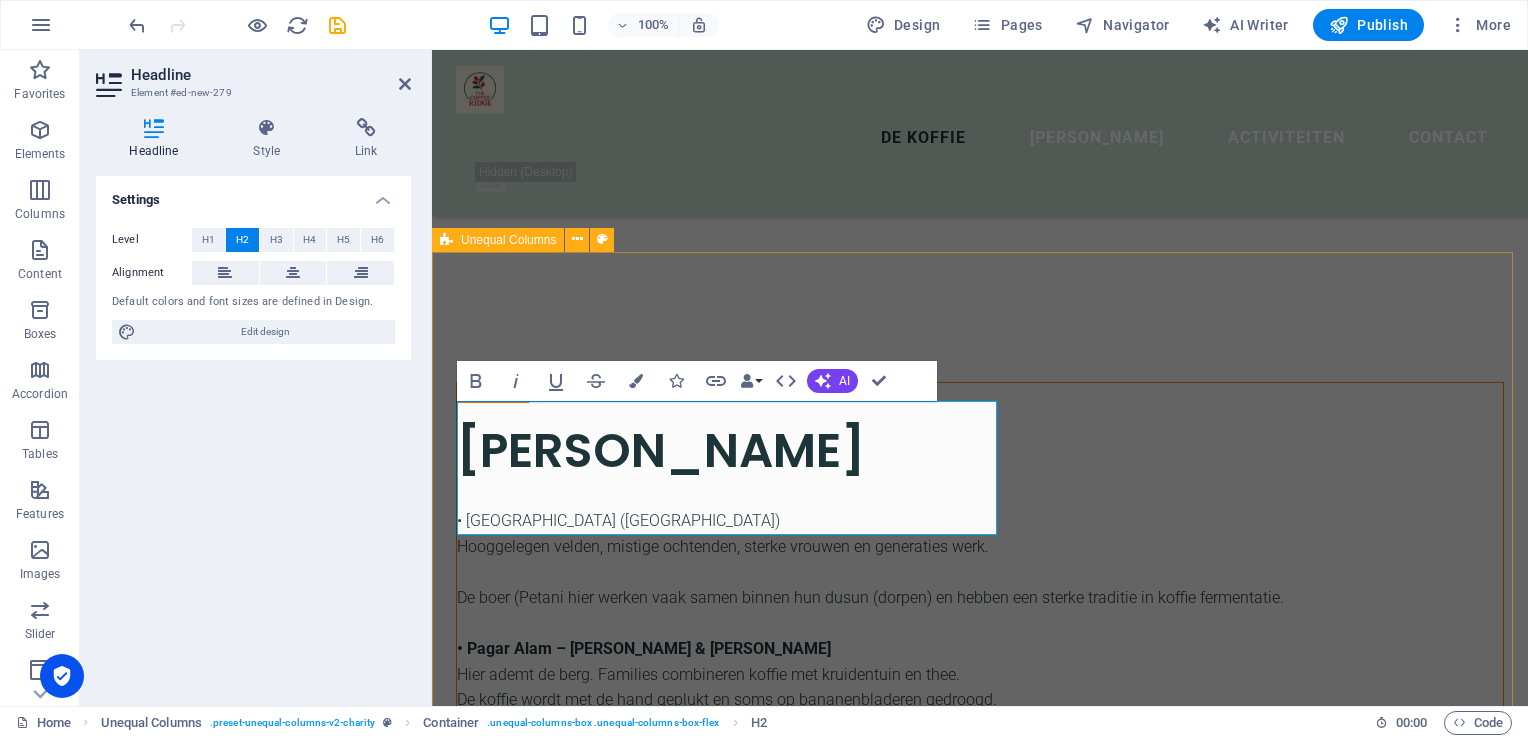click on "Waar kun je ons ontmoeten? il je de koffie van Zuid-Sumatra eens proeven?  Bezoek onze stand op evenementen zoals Pasar Botanica, Delft. Hier zetten we LIVE deze verse specialty koffie (V60 & Tubruk), delen we verhalen, én kun je informatie over de koffies van Kopi Sriwijaya meenemen.    Kalender met volgende events  Adresgegevens, route, contact" at bounding box center [980, 3114] 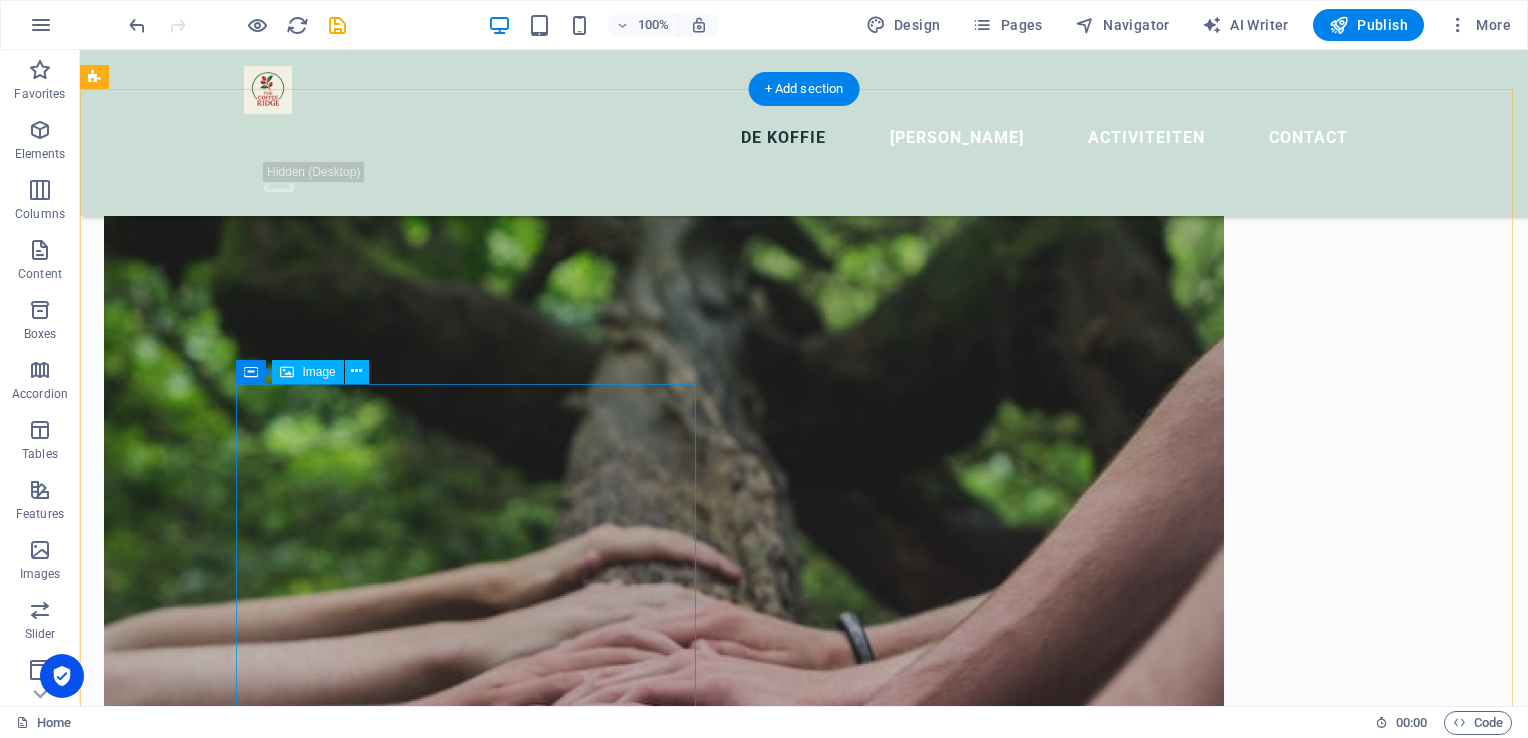 scroll, scrollTop: 3182, scrollLeft: 0, axis: vertical 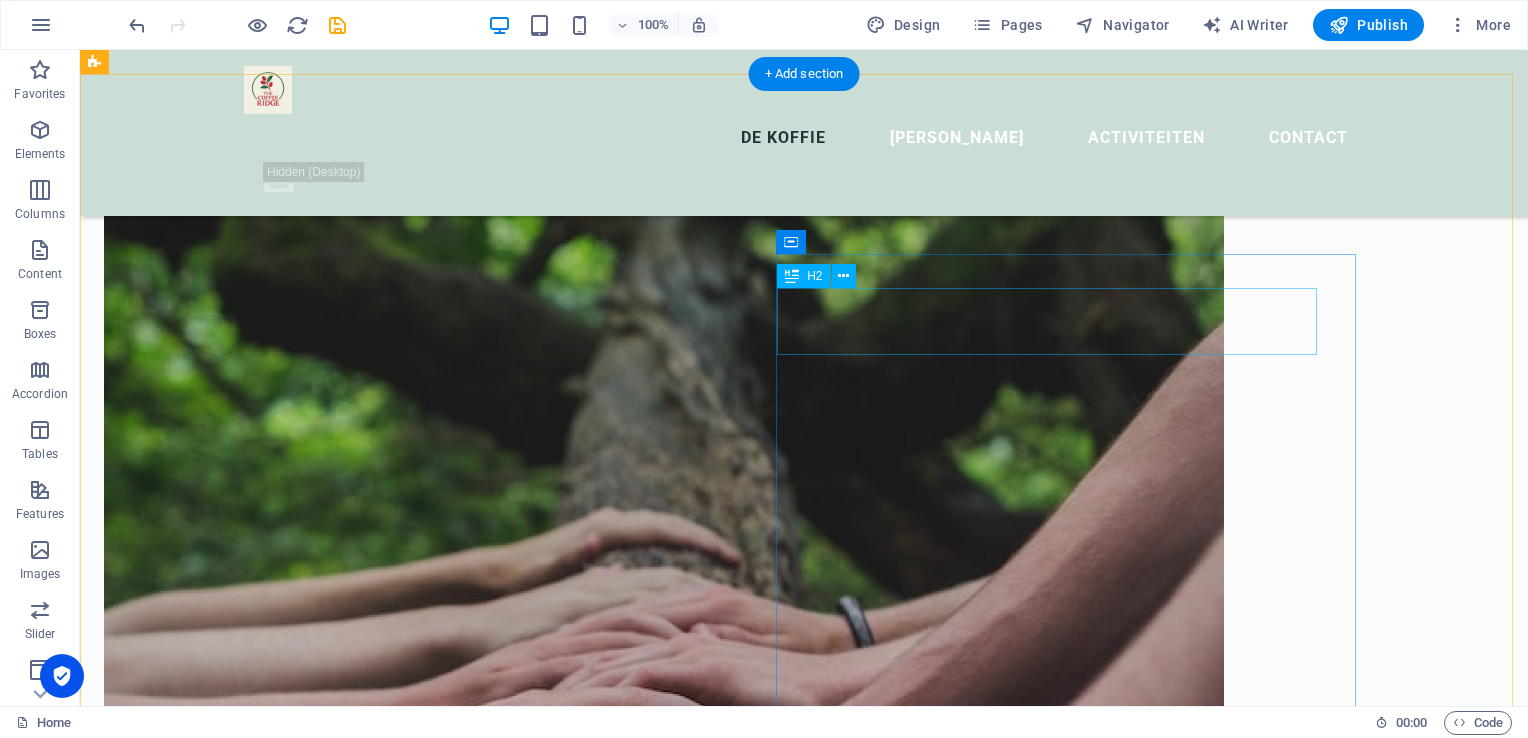 click on "[PERSON_NAME]" at bounding box center [664, 3492] 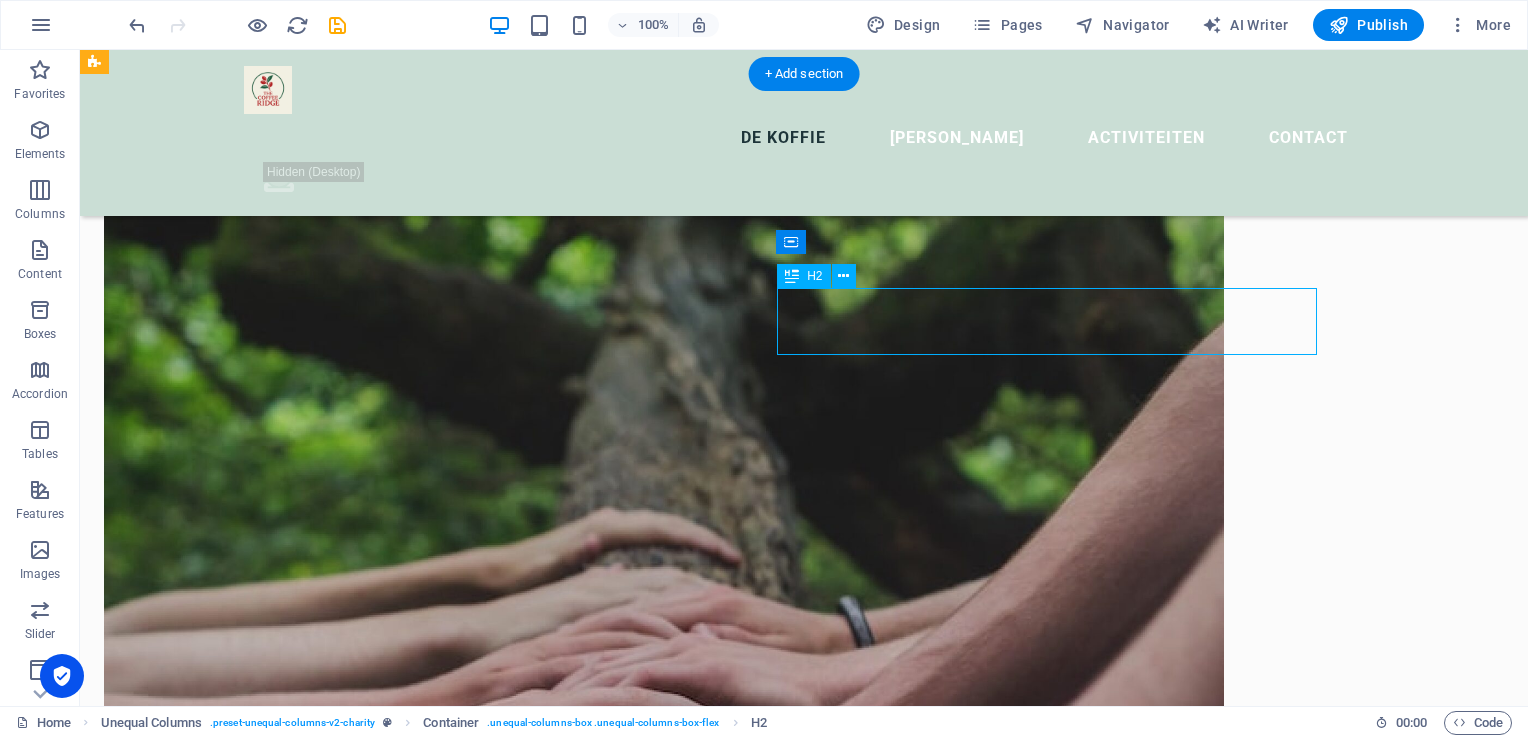 click on "[PERSON_NAME]" at bounding box center [664, 3492] 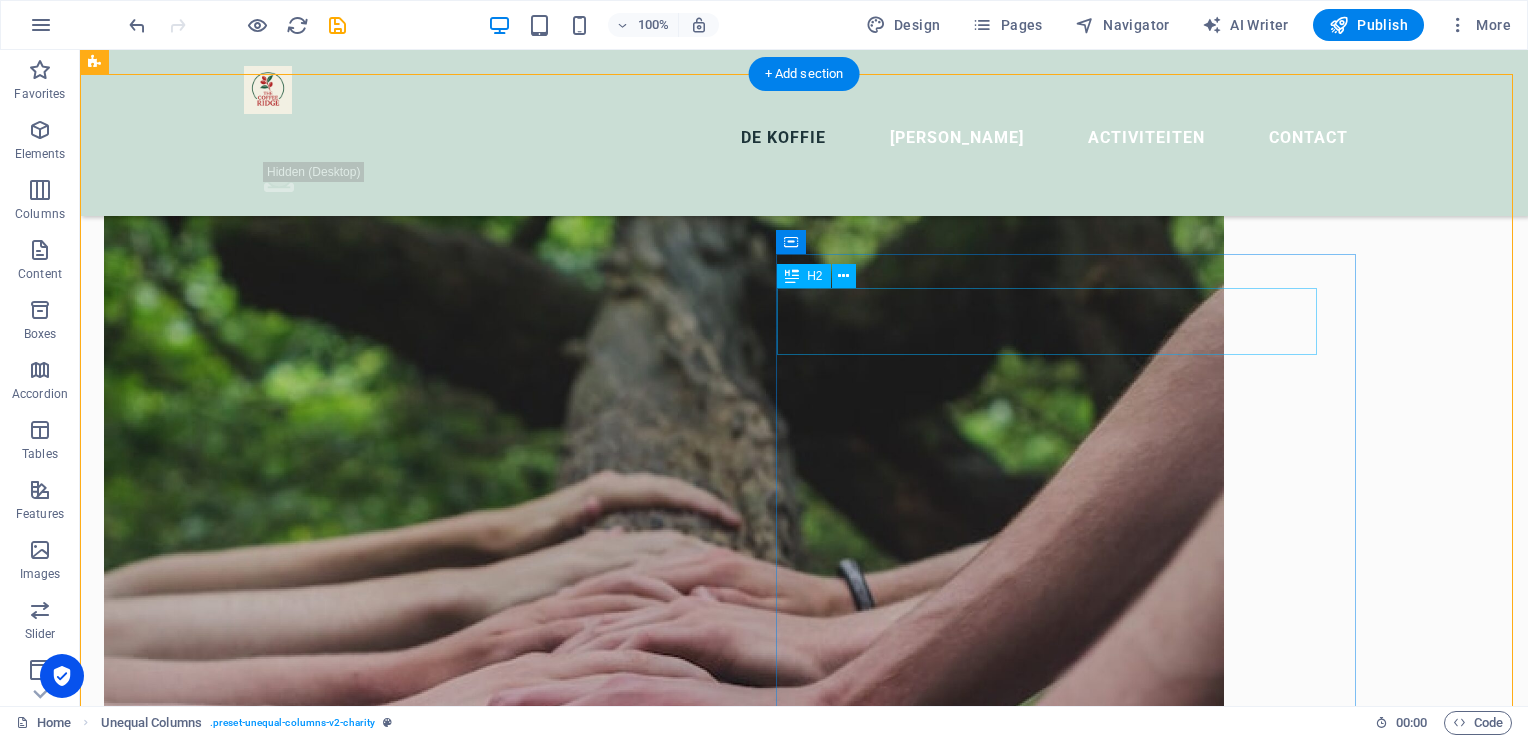 scroll, scrollTop: 3182, scrollLeft: 0, axis: vertical 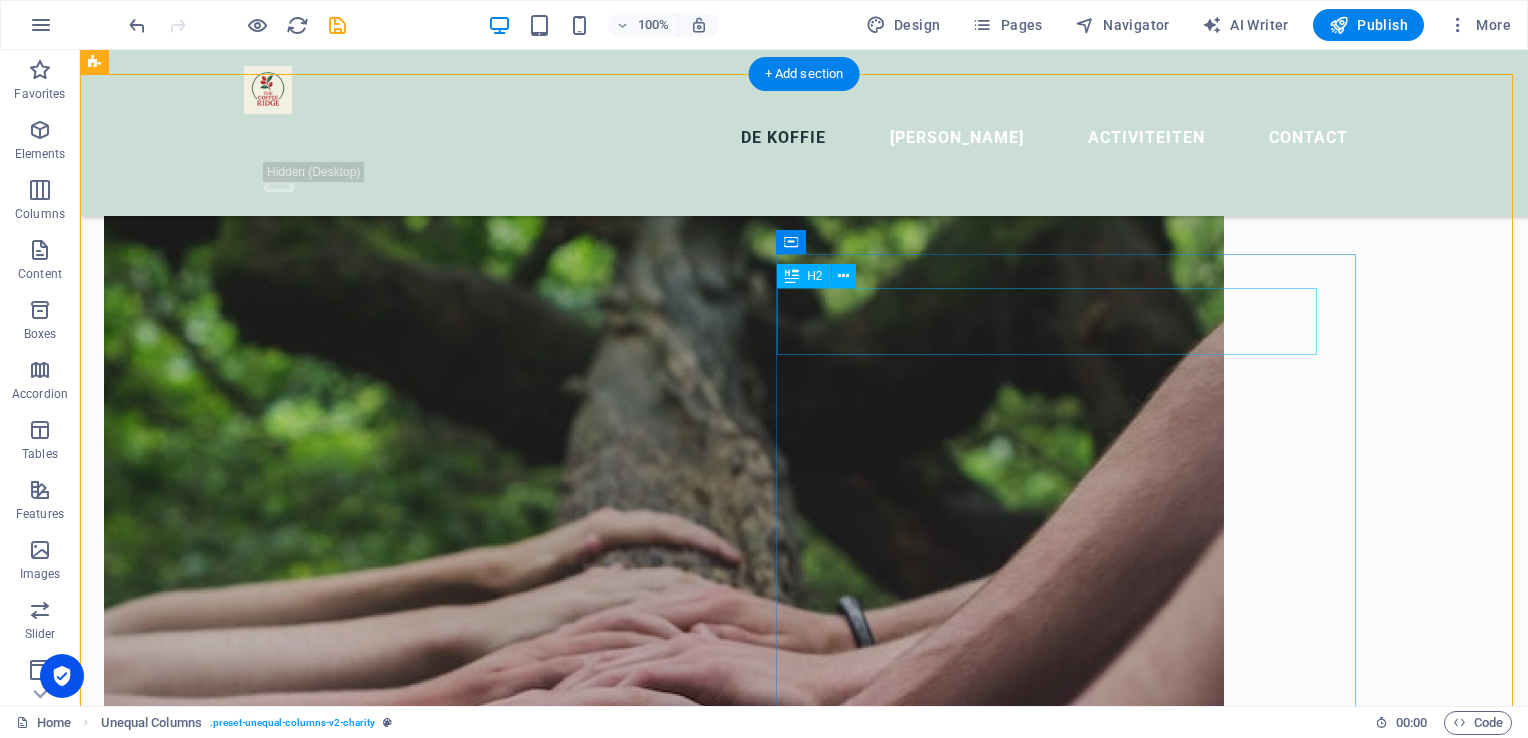 click on "[PERSON_NAME]" at bounding box center [664, 3492] 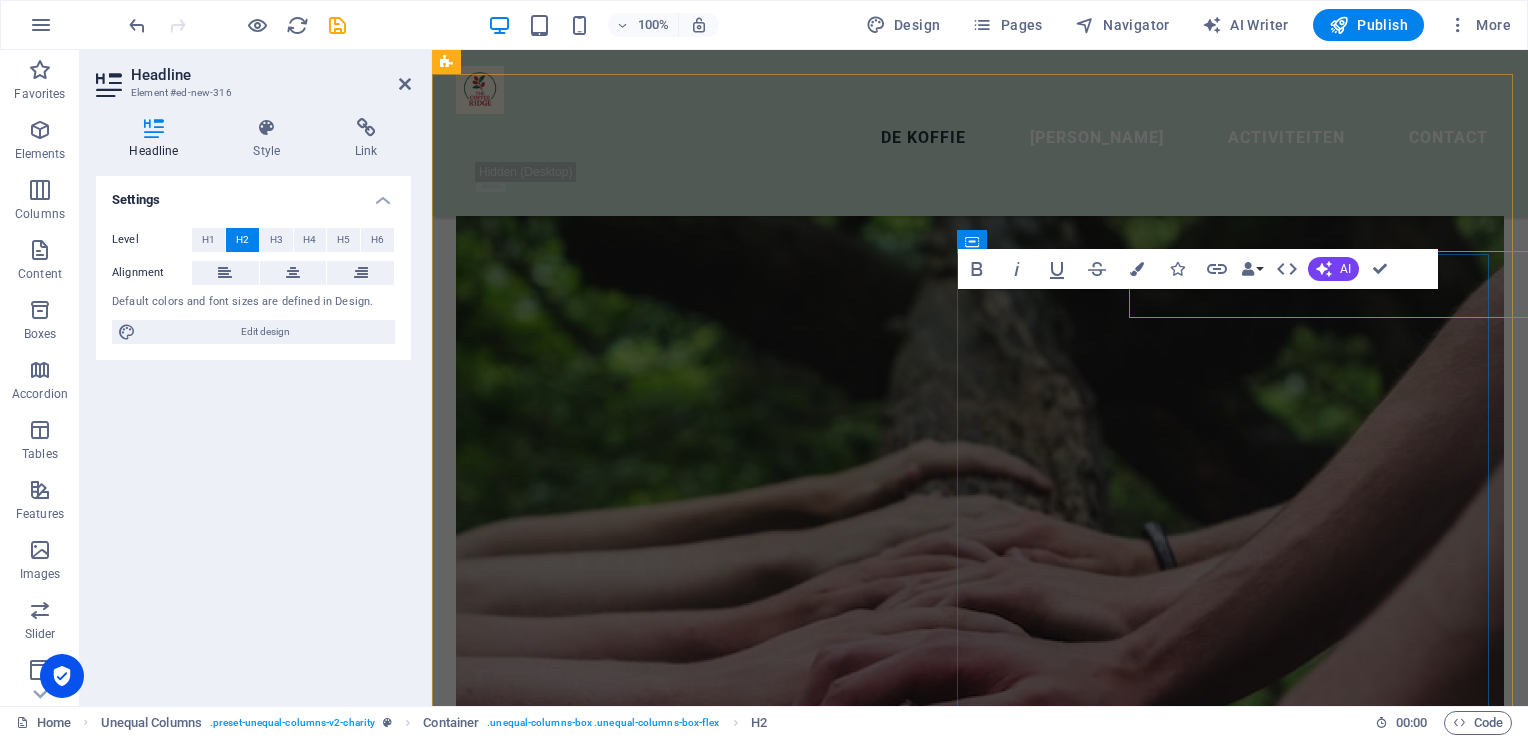 scroll, scrollTop: 3219, scrollLeft: 0, axis: vertical 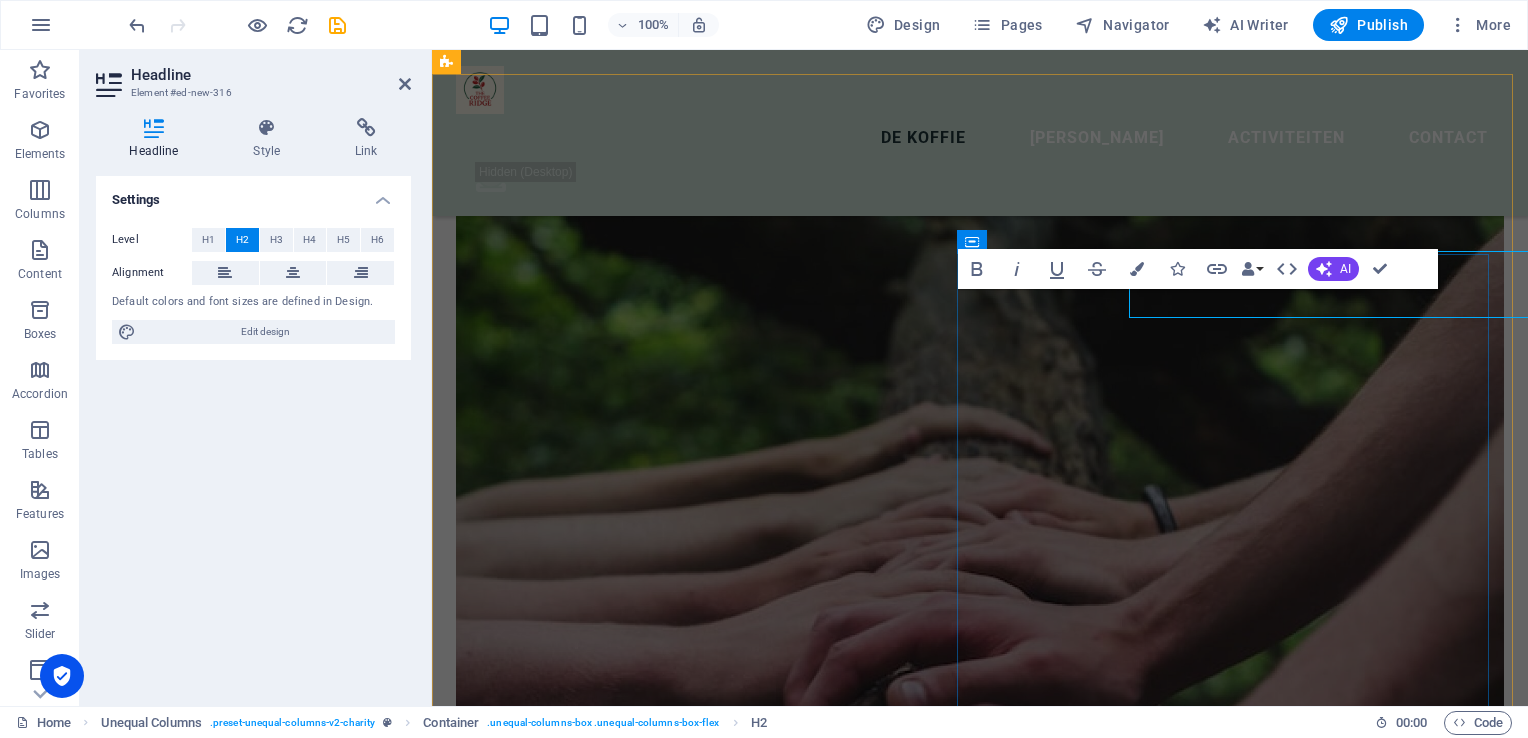 click on "[PERSON_NAME]" at bounding box center (980, 3290) 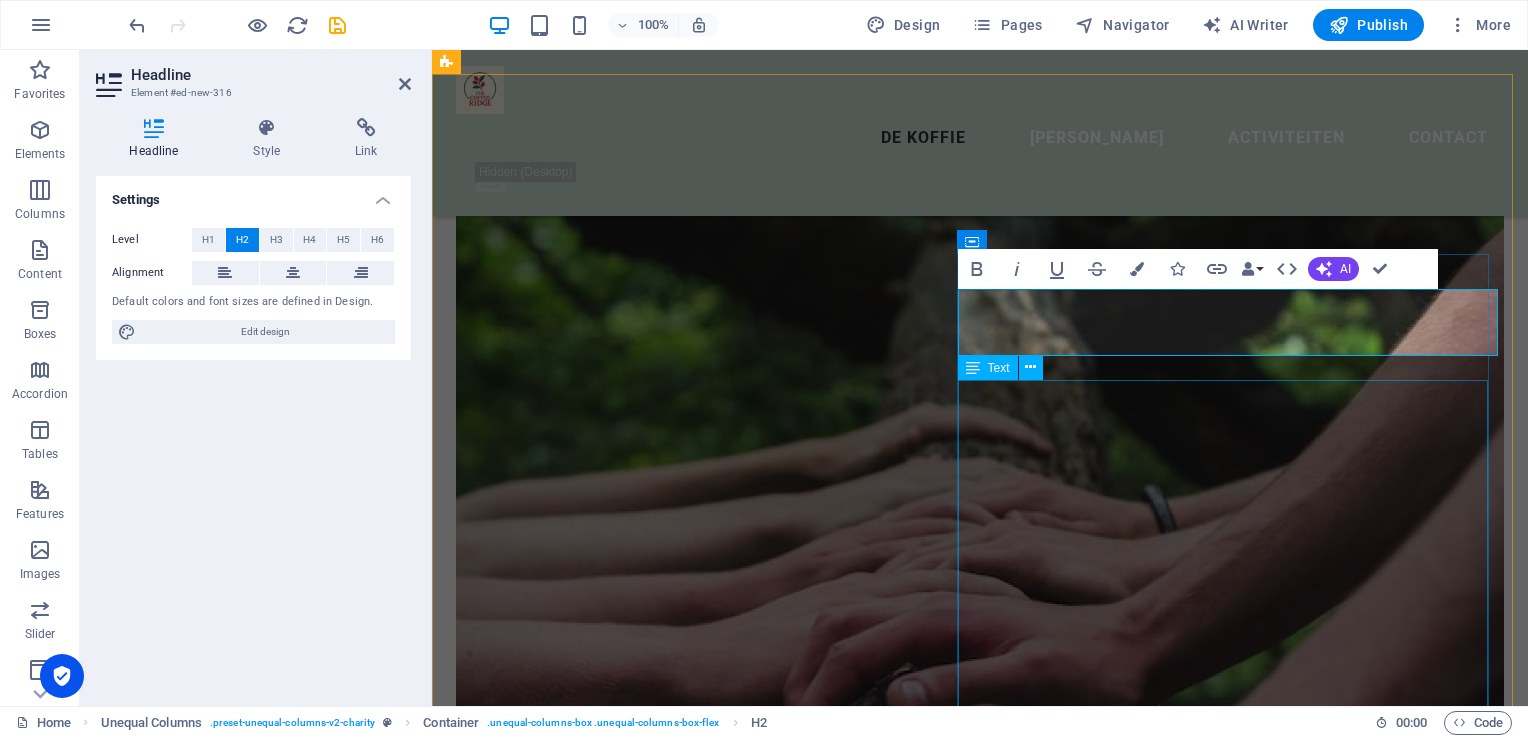 type 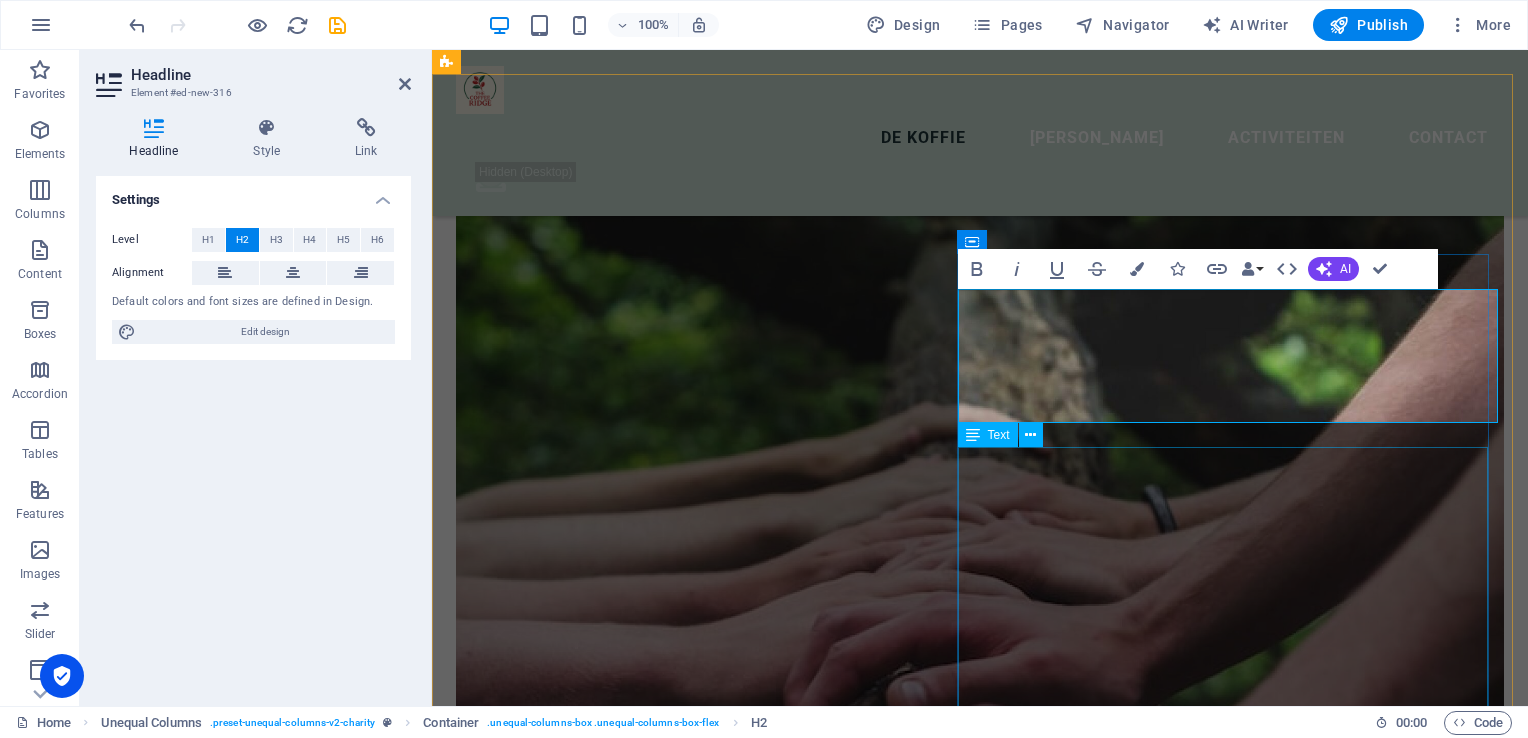 click on "• Semendo (Muara Enim) Hooggelegen velden, mistige ochtenden, sterke vrouwen en generaties werk. De boer (Petani hier werken vaak samen binnen hun dusun (dorpen) en hebben een sterke traditie in koffie fermentatie. • Pagar Alam – Besemah & Dempo Hier ademt de berg. Families combineren koffie met kruidentuin en thee. De koffie wordt met de hand geplukt en soms op bananenbladeren gedroogd. • Empat Lawang & OKU Hier wordt robuuste koffie met de hand geoogst op kleine percelen. Veel petani zijn lid van koperasi en delen machines en kennis in komunitasvorm. • Selangit (Musi Rawas) Een jonge koffie-regio met experimenterende petani-collectieven. Veel enthousiasme voor nieuwe processen en lokale branding. • Ranau (OKU Selatan) Aan de rand van het meer leven families deels van visvangst, deels van koffie. Vrouwen zijn vaak de drijvende kracht in het verwerkingsproces (solar drying, sortering)." at bounding box center (980, 3605) 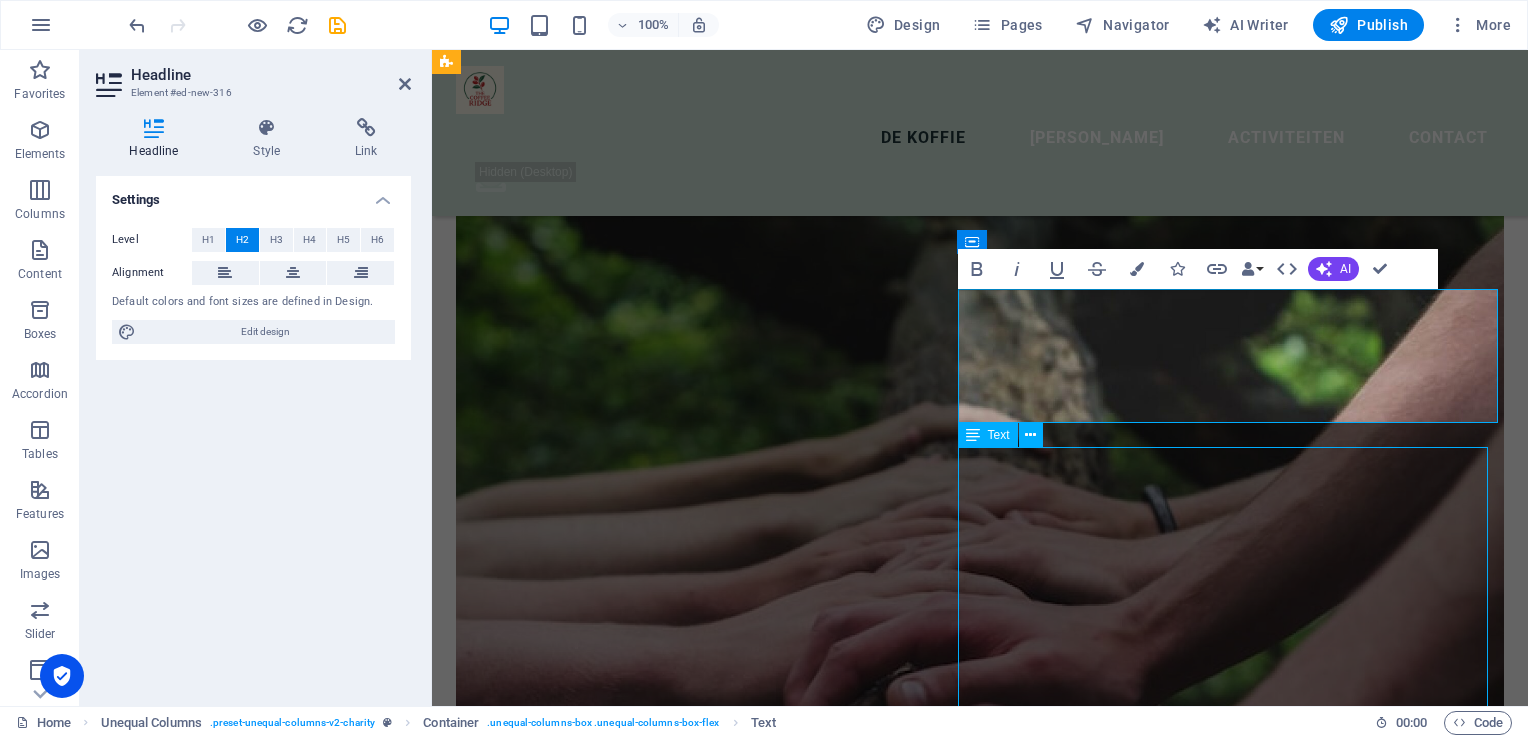scroll, scrollTop: 3182, scrollLeft: 0, axis: vertical 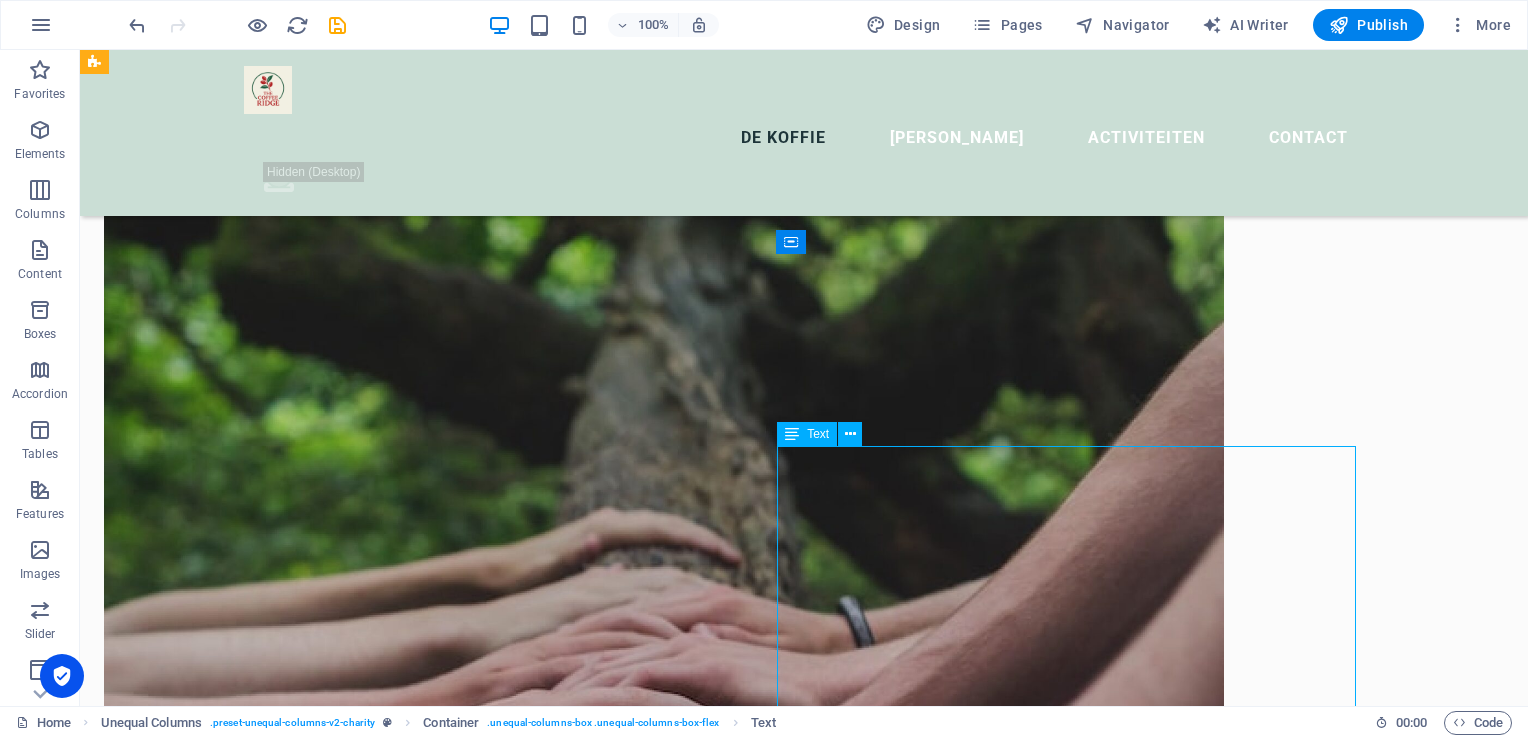 click on "• Semendo (Muara Enim) Hooggelegen velden, mistige ochtenden, sterke vrouwen en generaties werk. De boer (Petani hier werken vaak samen binnen hun dusun (dorpen) en hebben een sterke traditie in koffie fermentatie. • Pagar Alam – Besemah & Dempo Hier ademt de berg. Families combineren koffie met kruidentuin en thee. De koffie wordt met de hand geplukt en soms op bananenbladeren gedroogd. • Empat Lawang & OKU Hier wordt robuuste koffie met de hand geoogst op kleine percelen. Veel petani zijn lid van koperasi en delen machines en kennis in komunitasvorm. • Selangit (Musi Rawas) Een jonge koffie-regio met experimenterende petani-collectieven. Veel enthousiasme voor nieuwe processen en lokale branding. • Ranau (OKU Selatan) Aan de rand van het meer leven families deels van visvangst, deels van koffie. Vrouwen zijn vaak de drijvende kracht in het verwerkingsproces (solar drying, sortering)." at bounding box center [664, 3806] 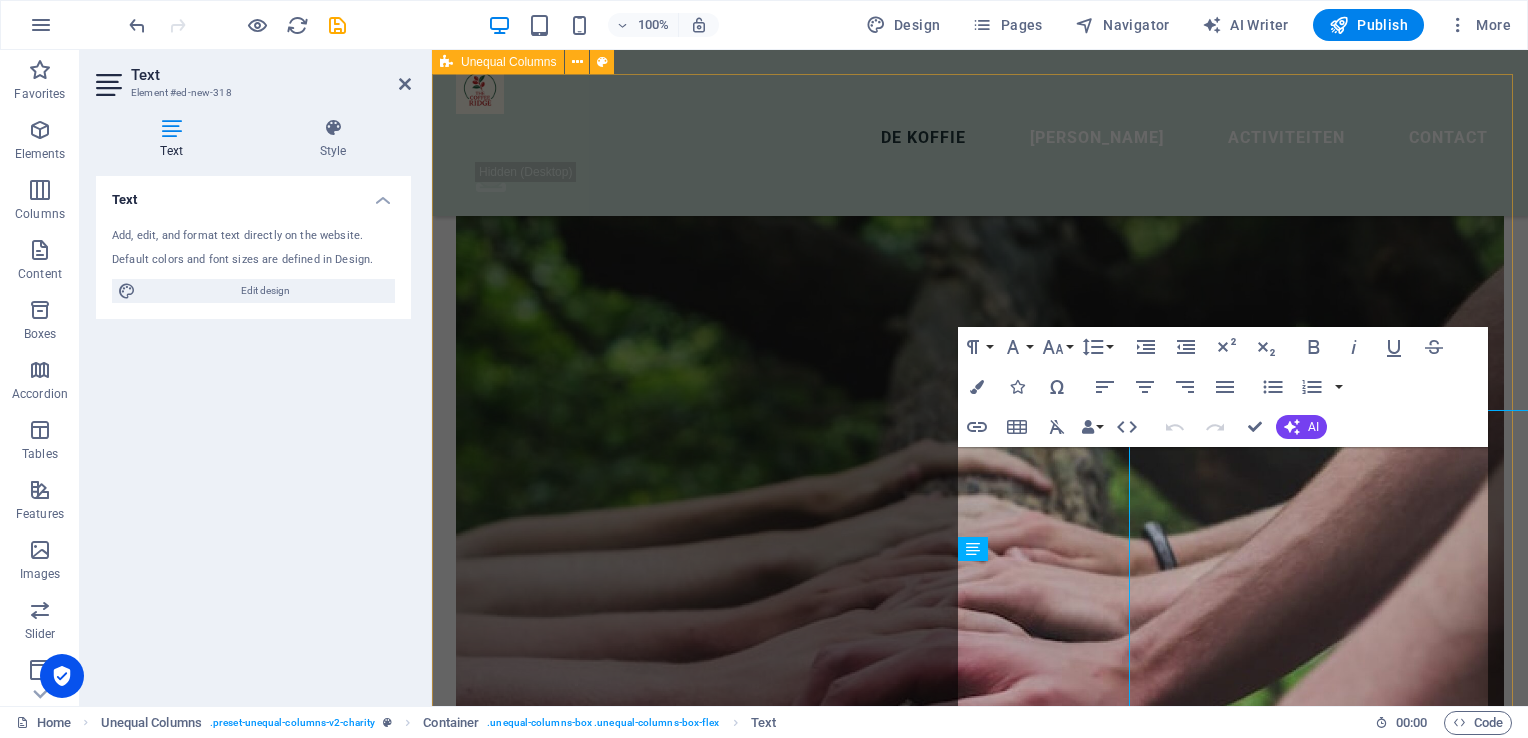 click on "OUR MISSION Contact en samenwerken • Semendo (Muara Enim) Hooggelegen velden, mistige ochtenden, sterke vrouwen en generaties werk. De boer (Petani hier werken vaak samen binnen hun dusun (dorpen) en hebben een sterke traditie in koffie fermentatie. • Pagar Alam – Besemah & Dempo Hier ademt de berg. Families combineren koffie met kruidentuin en thee. De koffie wordt met de hand geplukt en soms op bananenbladeren gedroogd. • Empat Lawang & OKU Hier wordt robuuste koffie met de hand geoogst op kleine percelen. Veel petani zijn lid van koperasi en delen machines en kennis in komunitasvorm. • Selangit (Musi Rawas) Een jonge koffie-regio met experimenterende petani-collectieven. Veel enthousiasme voor nieuwe processen en lokale branding. • Ranau (OKU Selatan) Aan de rand van het meer leven families deels van visvangst, deels van koffie. Vrouwen zijn vaak de drijvende kracht in het verwerkingsproces (solar drying, sortering)." at bounding box center [980, 4078] 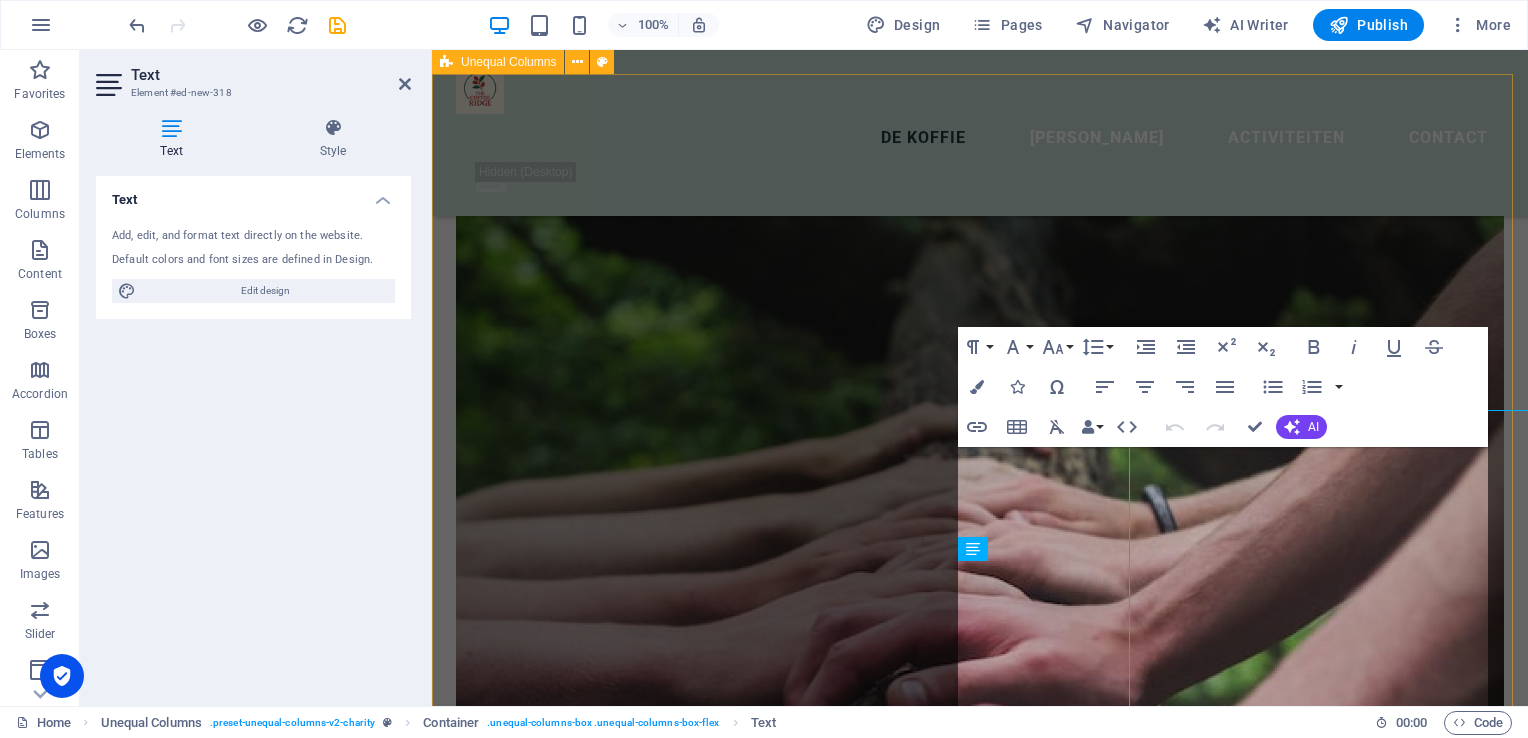 click on "OUR MISSION Contact en samenwerken • Semendo (Muara Enim) Hooggelegen velden, mistige ochtenden, sterke vrouwen en generaties werk. De boer (Petani hier werken vaak samen binnen hun dusun (dorpen) en hebben een sterke traditie in koffie fermentatie. • Pagar Alam – Besemah & Dempo Hier ademt de berg. Families combineren koffie met kruidentuin en thee. De koffie wordt met de hand geplukt en soms op bananenbladeren gedroogd. • Empat Lawang & OKU Hier wordt robuuste koffie met de hand geoogst op kleine percelen. Veel petani zijn lid van koperasi en delen machines en kennis in komunitasvorm. • Selangit (Musi Rawas) Een jonge koffie-regio met experimenterende petani-collectieven. Veel enthousiasme voor nieuwe processen en lokale branding. • Ranau (OKU Selatan) Aan de rand van het meer leven families deels van visvangst, deels van koffie. Vrouwen zijn vaak de drijvende kracht in het verwerkingsproces (solar drying, sortering)." at bounding box center [980, 4041] 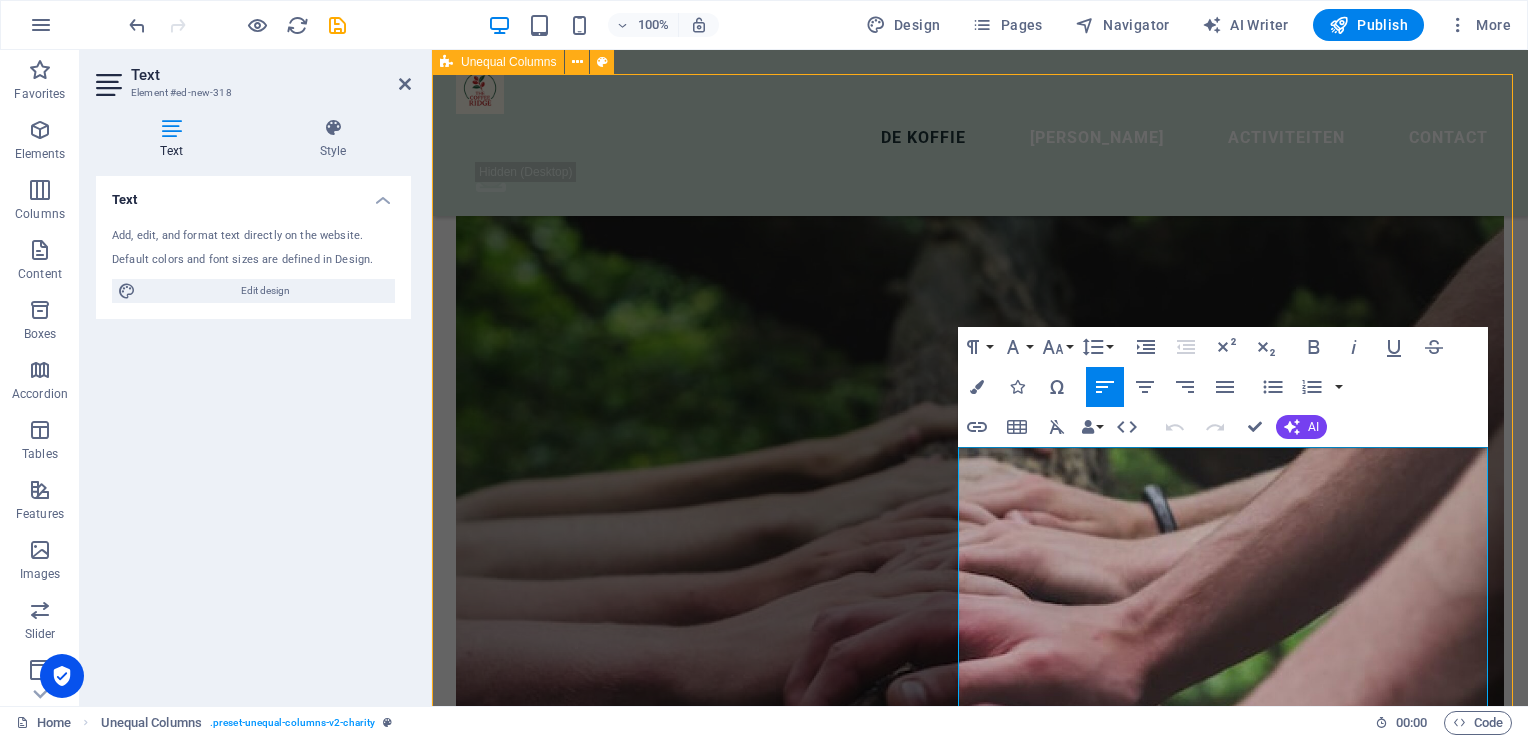 scroll, scrollTop: 3182, scrollLeft: 0, axis: vertical 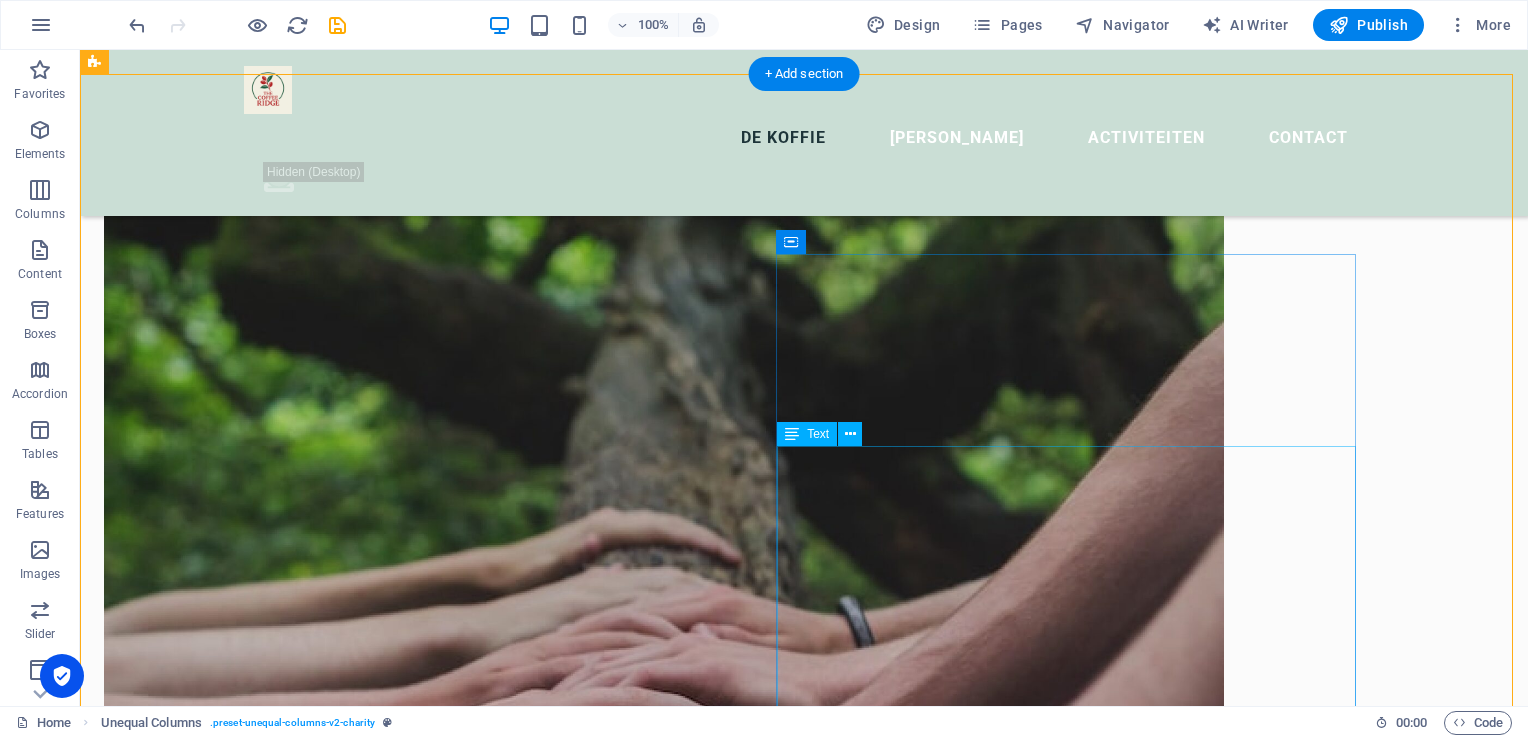 click on "• Semendo (Muara Enim) Hooggelegen velden, mistige ochtenden, sterke vrouwen en generaties werk. De boer (Petani hier werken vaak samen binnen hun dusun (dorpen) en hebben een sterke traditie in koffie fermentatie. • Pagar Alam – Besemah & Dempo Hier ademt de berg. Families combineren koffie met kruidentuin en thee. De koffie wordt met de hand geplukt en soms op bananenbladeren gedroogd. • Empat Lawang & OKU Hier wordt robuuste koffie met de hand geoogst op kleine percelen. Veel petani zijn lid van koperasi en delen machines en kennis in komunitasvorm. • Selangit (Musi Rawas) Een jonge koffie-regio met experimenterende petani-collectieven. Veel enthousiasme voor nieuwe processen en lokale branding. • Ranau (OKU Selatan) Aan de rand van het meer leven families deels van visvangst, deels van koffie. Vrouwen zijn vaak de drijvende kracht in het verwerkingsproces (solar drying, sortering)." at bounding box center (664, 3806) 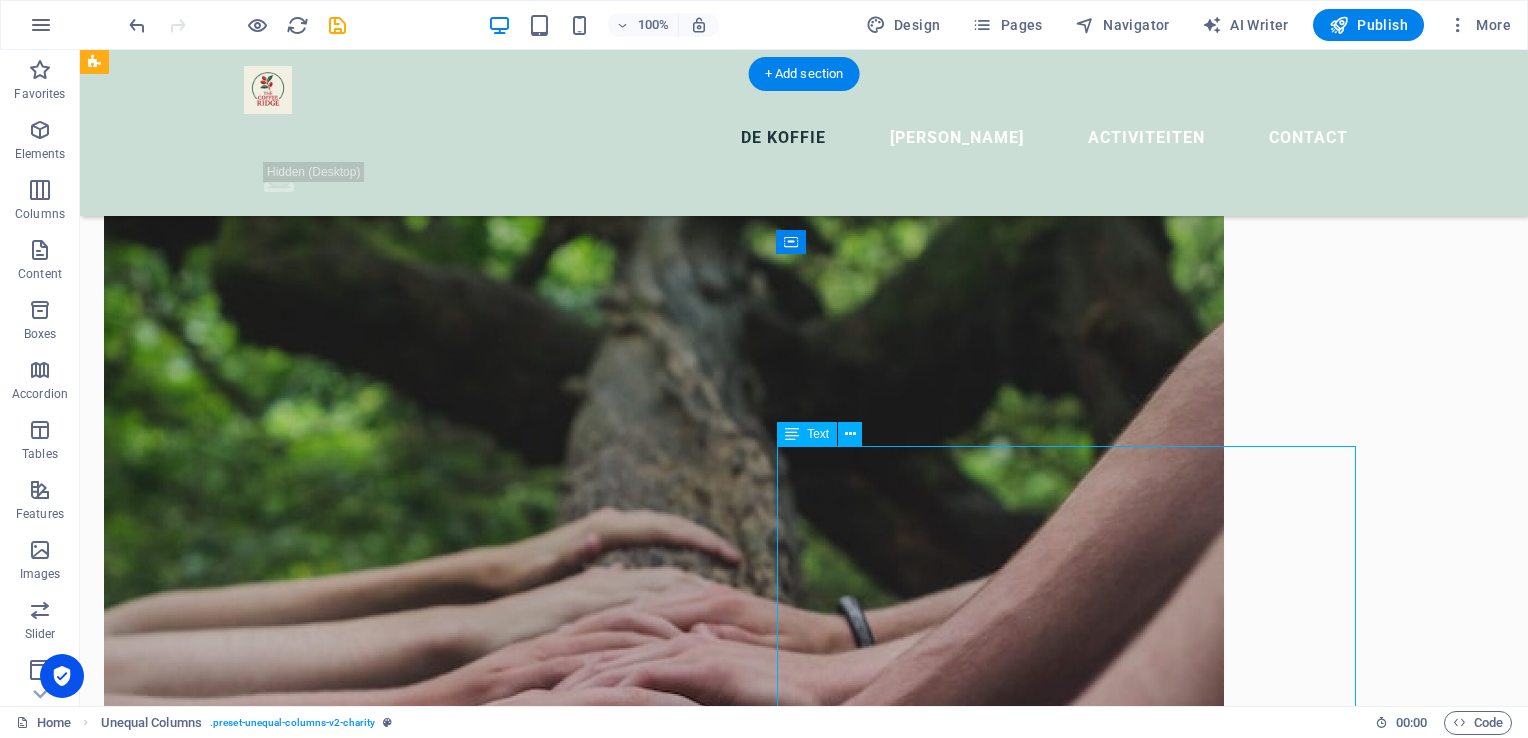 click on "• Semendo (Muara Enim) Hooggelegen velden, mistige ochtenden, sterke vrouwen en generaties werk. De boer (Petani hier werken vaak samen binnen hun dusun (dorpen) en hebben een sterke traditie in koffie fermentatie. • Pagar Alam – Besemah & Dempo Hier ademt de berg. Families combineren koffie met kruidentuin en thee. De koffie wordt met de hand geplukt en soms op bananenbladeren gedroogd. • Empat Lawang & OKU Hier wordt robuuste koffie met de hand geoogst op kleine percelen. Veel petani zijn lid van koperasi en delen machines en kennis in komunitasvorm. • Selangit (Musi Rawas) Een jonge koffie-regio met experimenterende petani-collectieven. Veel enthousiasme voor nieuwe processen en lokale branding. • Ranau (OKU Selatan) Aan de rand van het meer leven families deels van visvangst, deels van koffie. Vrouwen zijn vaak de drijvende kracht in het verwerkingsproces (solar drying, sortering)." at bounding box center (664, 3806) 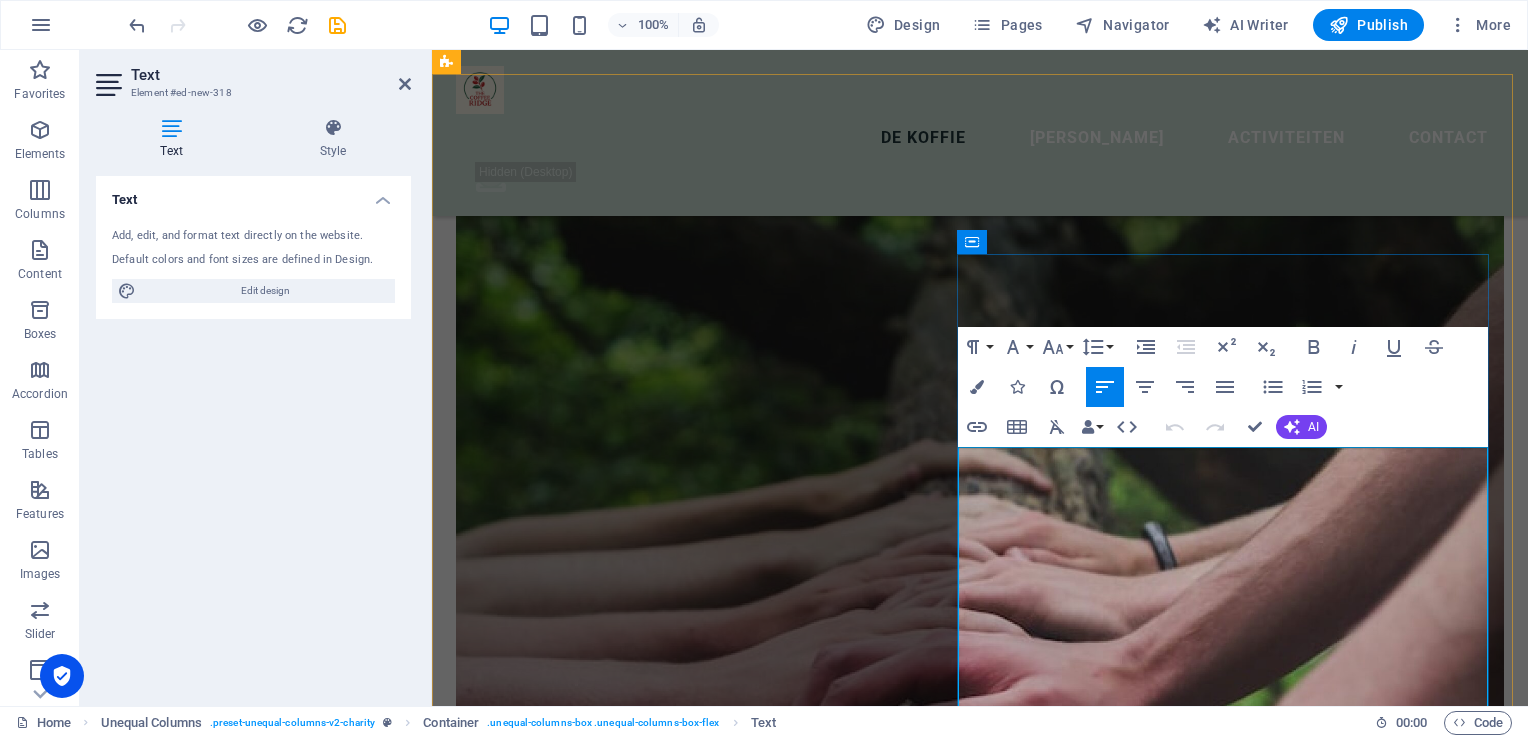 scroll, scrollTop: 3219, scrollLeft: 0, axis: vertical 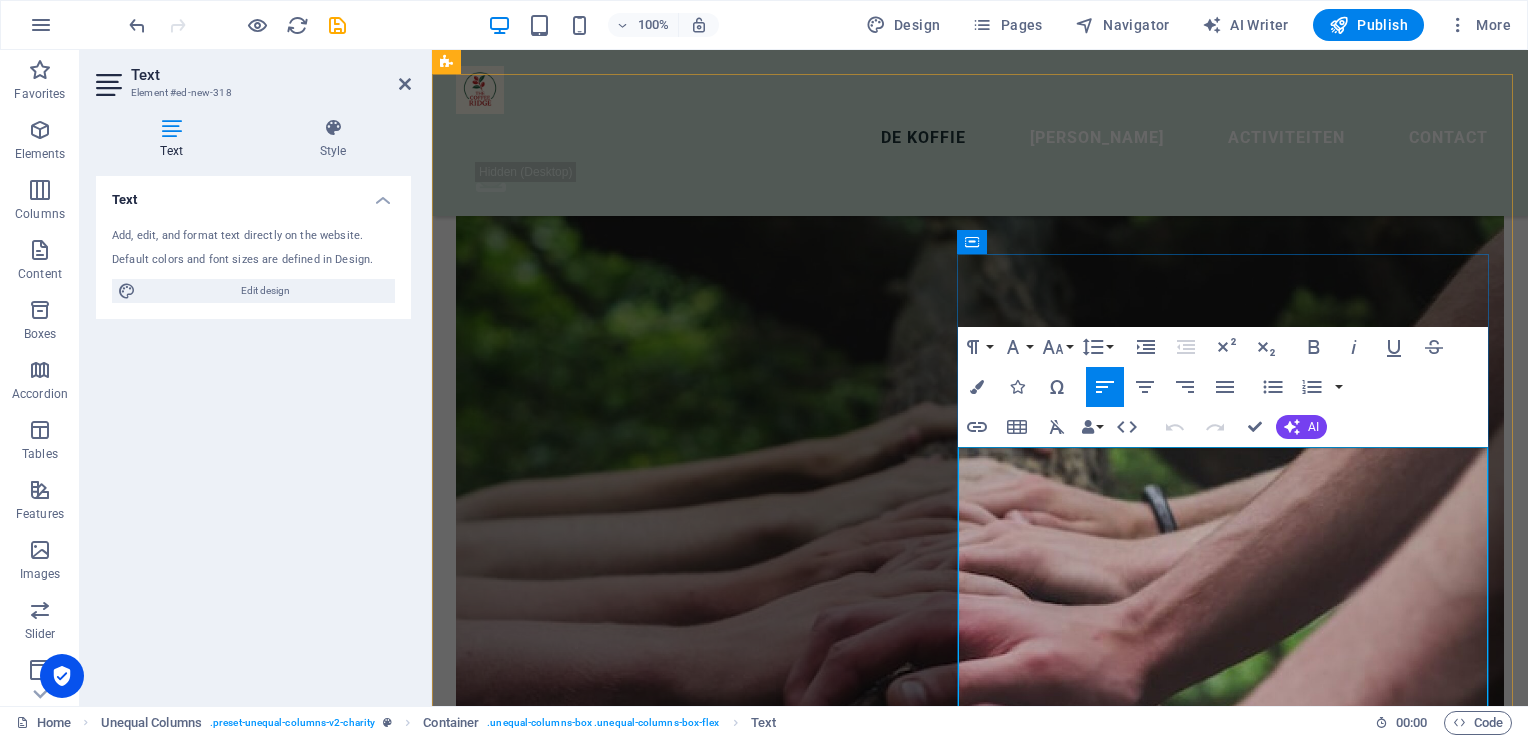 click at bounding box center (980, 3464) 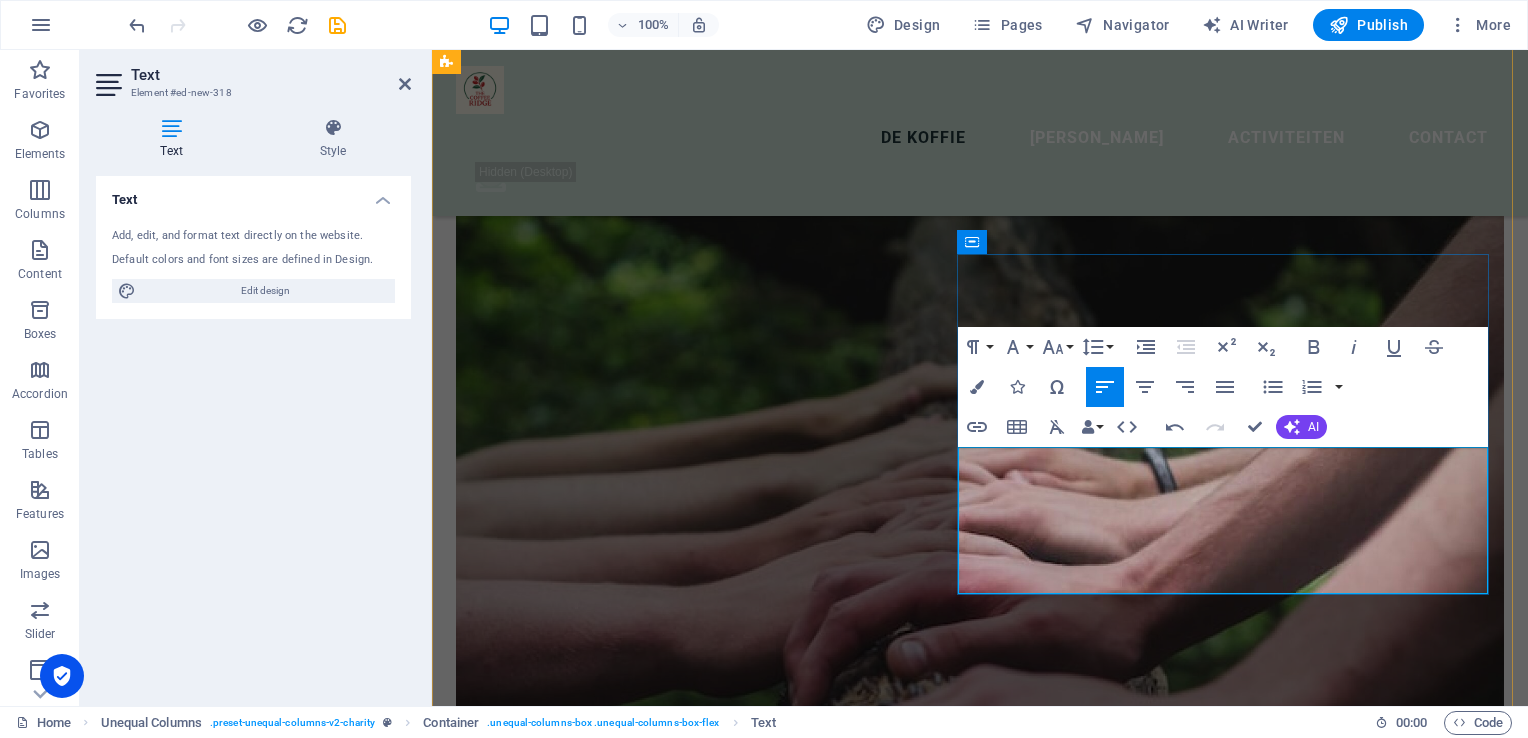 scroll, scrollTop: 3277, scrollLeft: 0, axis: vertical 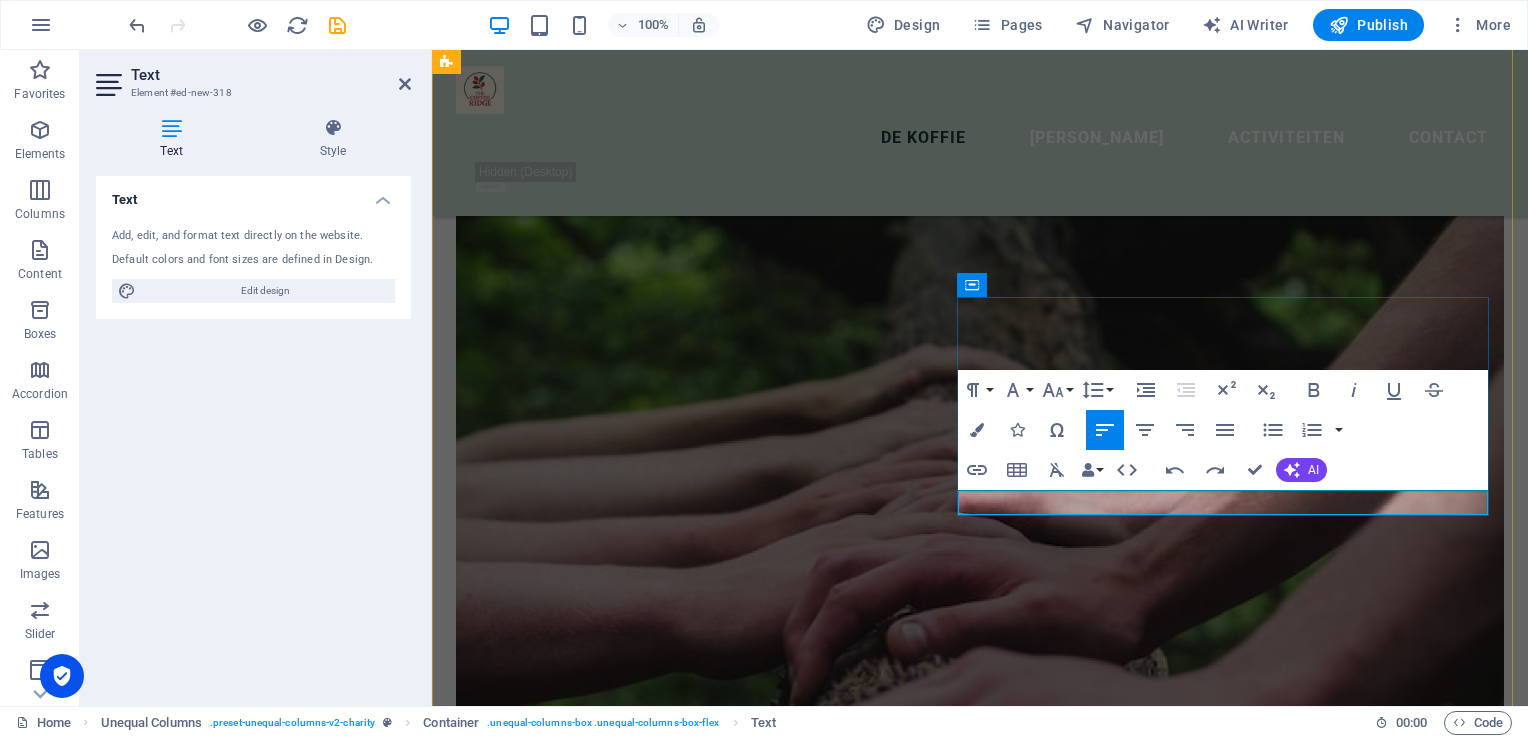 click at bounding box center (980, 3304) 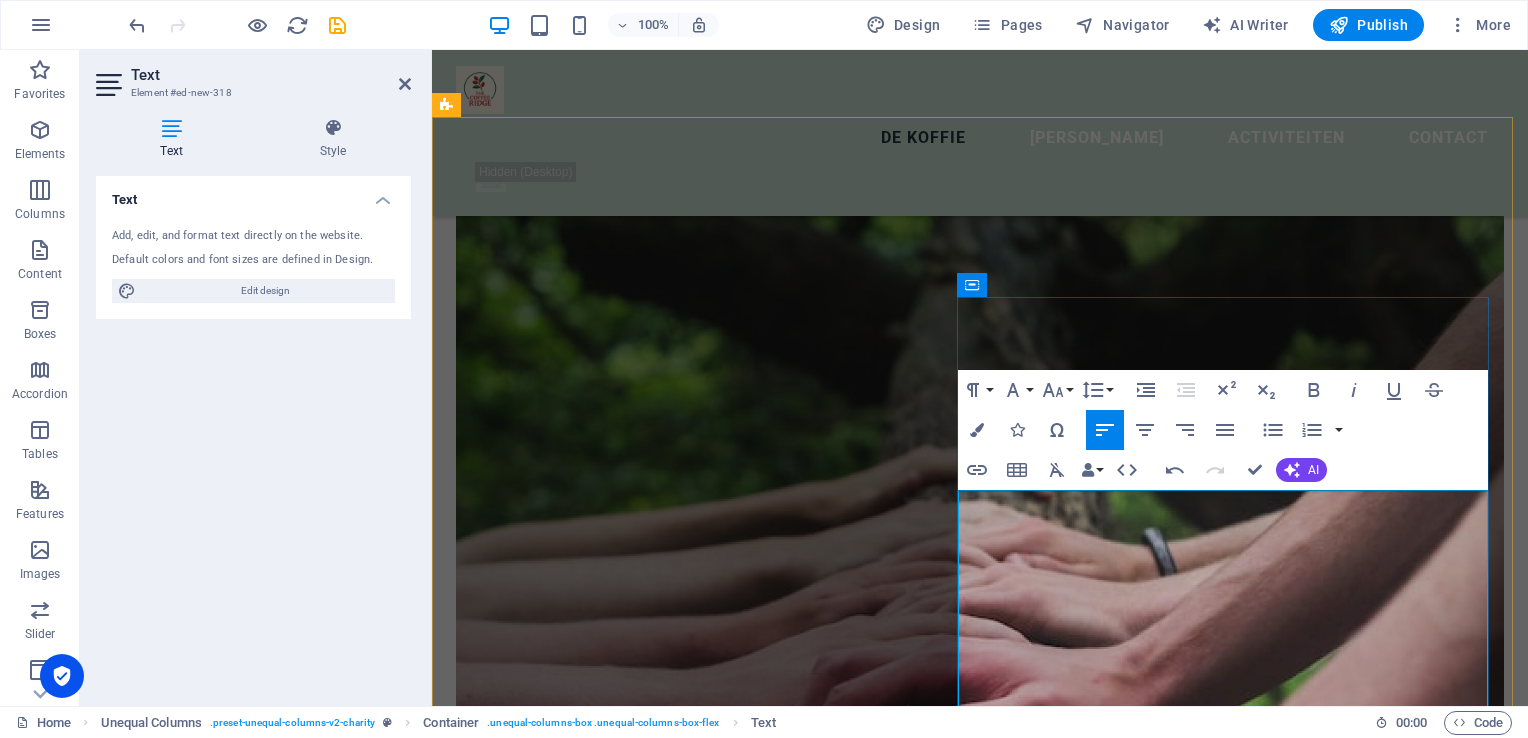 scroll, scrollTop: 6509, scrollLeft: 7, axis: both 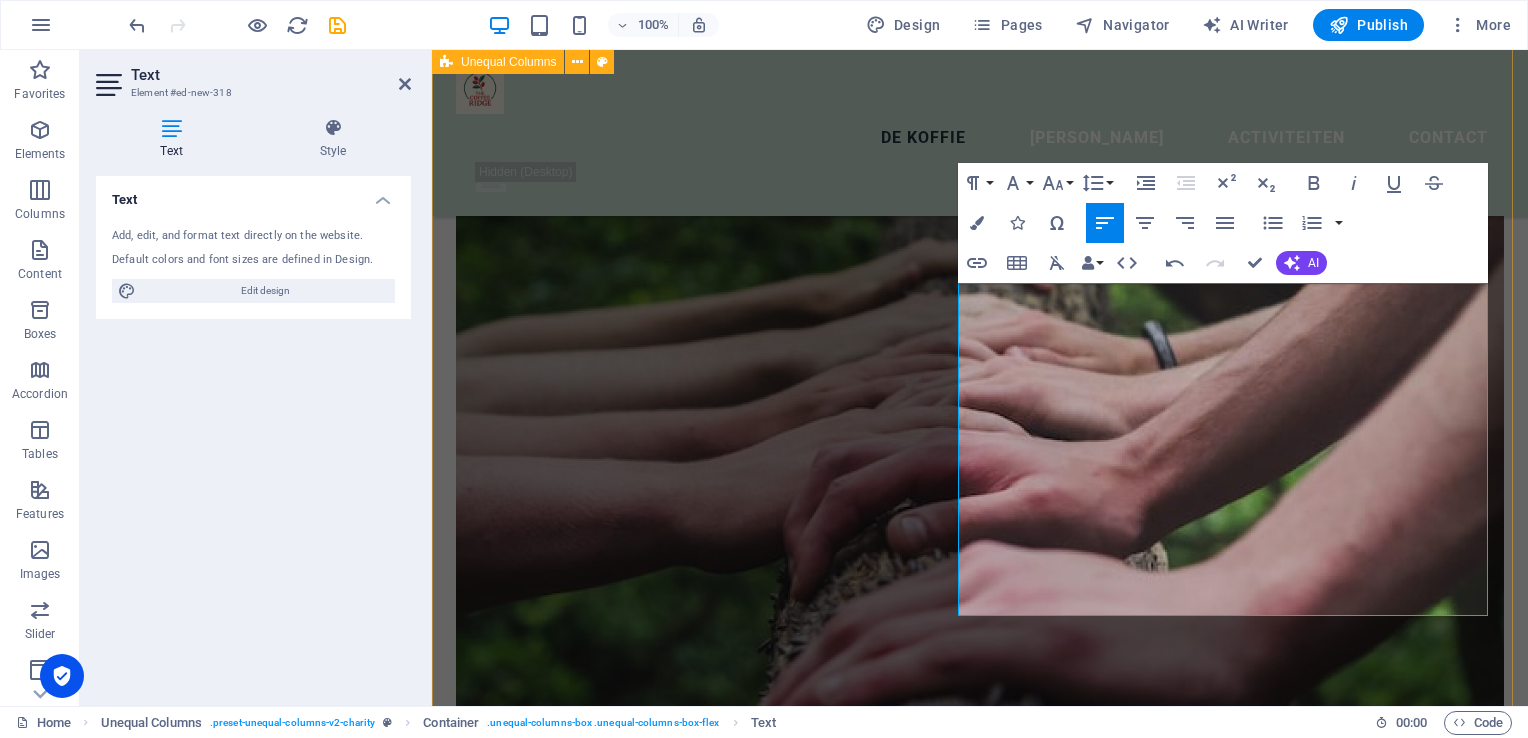 click on "OUR MISSION Contact en samenwerken Heb je een vraag, wil je weten waar onze volgende activiteit zal plaatsvinden? Of wil je samenwerken of meer weten over onze koffie en missie? Laat het ons weten via onderstaand formulier of volg ons op Instagram: @thecoffeeridge -> E-mailadres.  info@thecoffeeridge.nl  Instagram-link: thecoffeeridge  Eventueel: formulier voor koffieproeverij / school / samenwerking Heb je een vraag, wil je weten waar onze volgende activiteit zal plaatsvinden? Of wil je samenwerken of meer weten over onze koffie en missie? Laat het ons weten via onderstaand formulier of volg ons op Instagram: @thecoffeeridge -> E-mailadres. info@thecoffeeridge.nl  Instagram-link: thecoffeeridge  Eventueel: formulier voor koffieproeverij / school / samenwerking" at bounding box center (980, 3762) 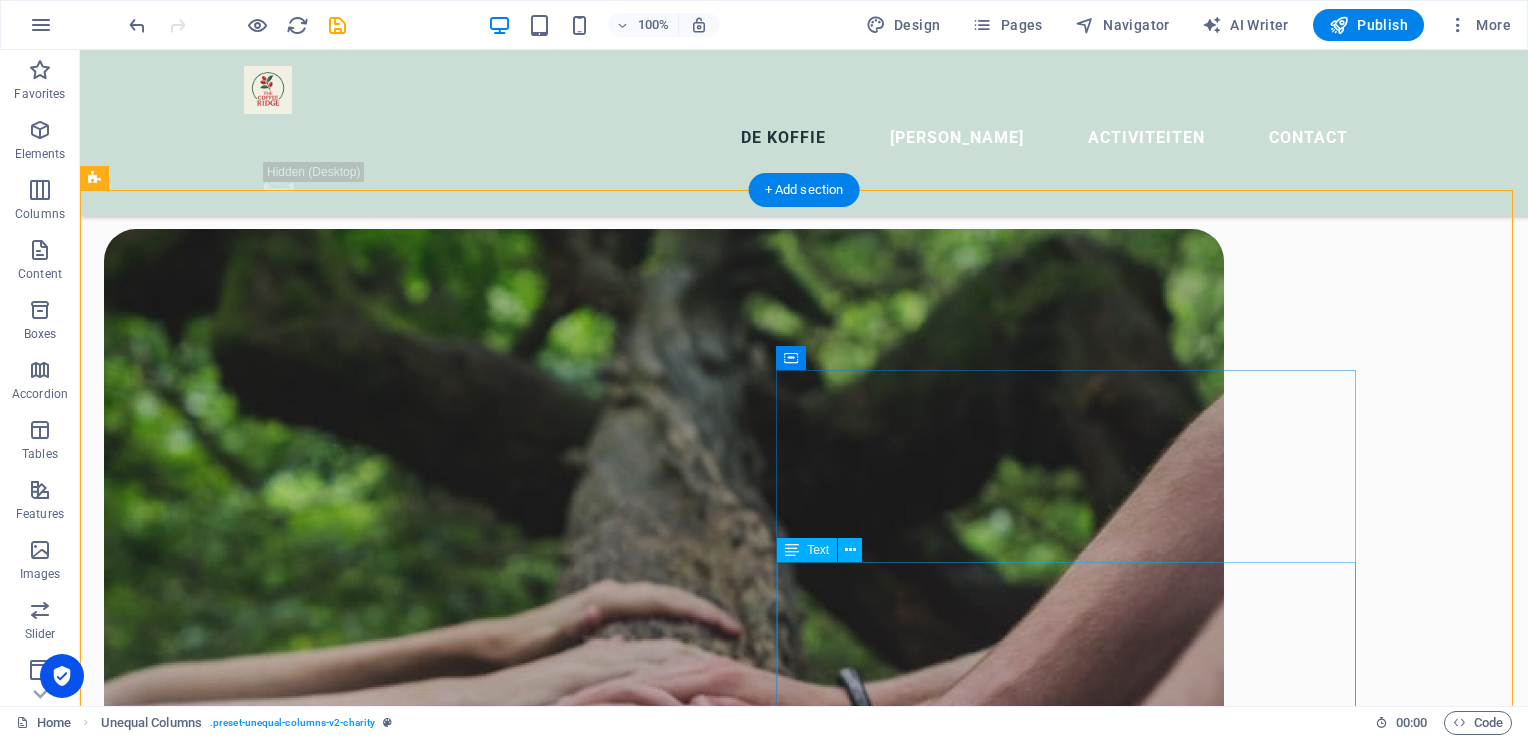 scroll, scrollTop: 2982, scrollLeft: 0, axis: vertical 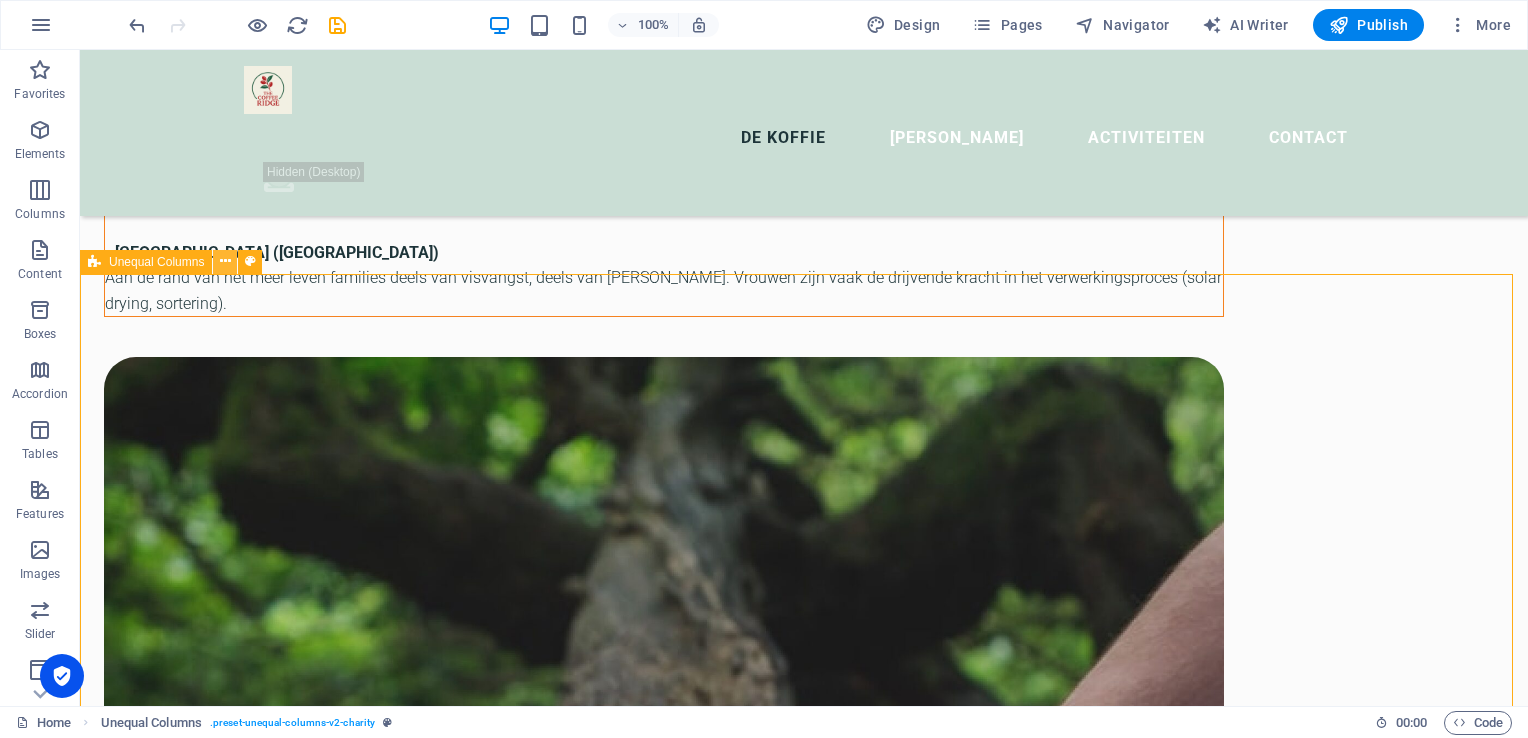 click at bounding box center (225, 261) 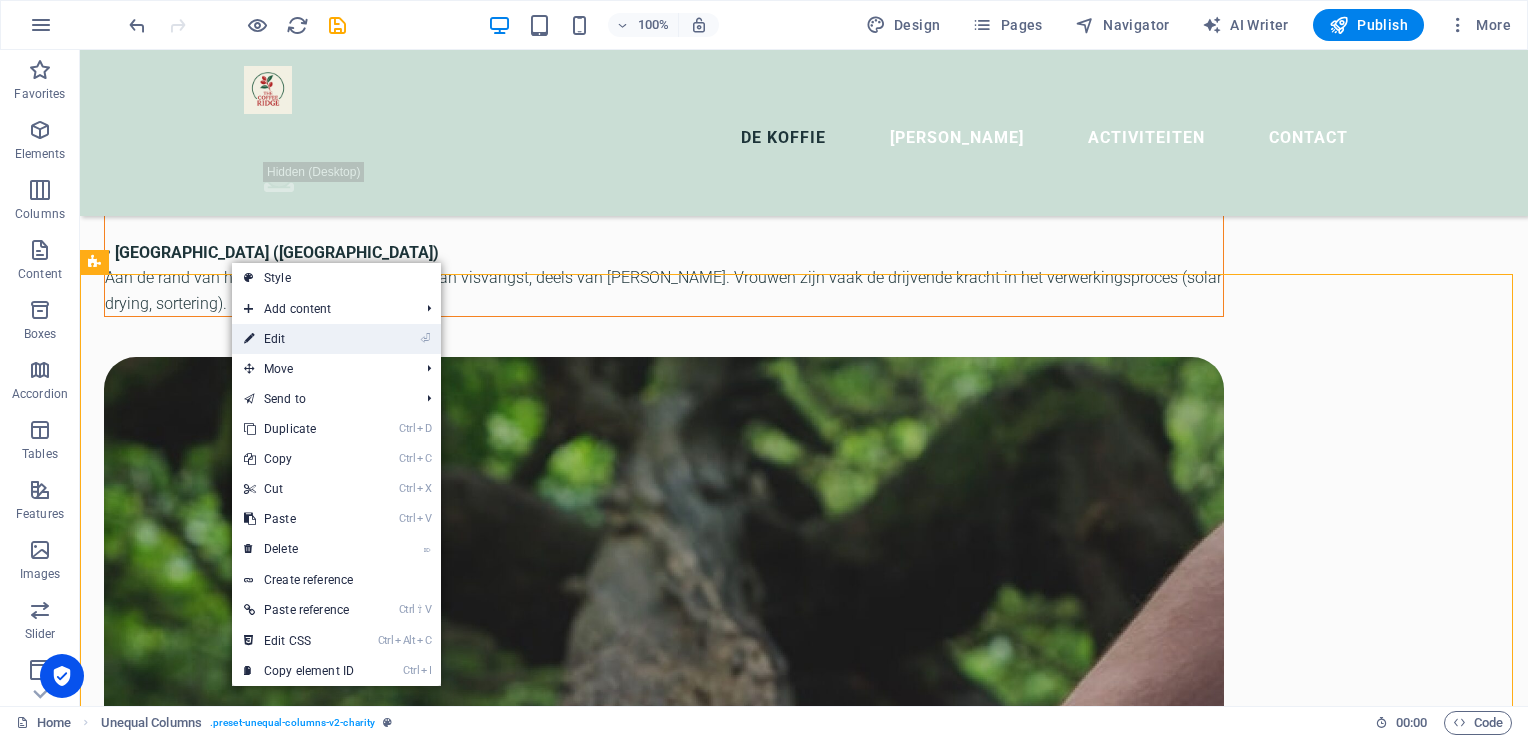 click on "⏎  Edit" at bounding box center [299, 339] 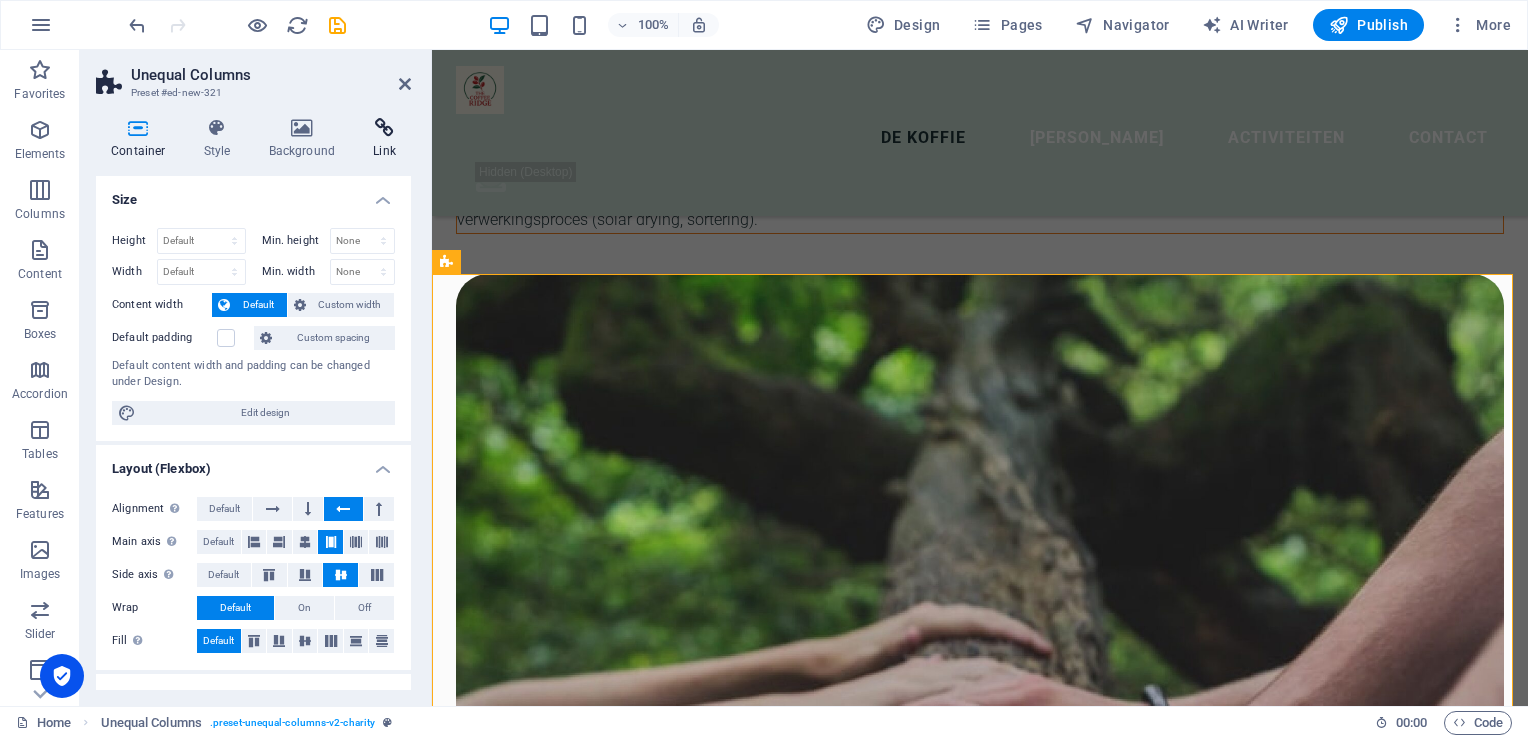 click on "Link" at bounding box center [384, 139] 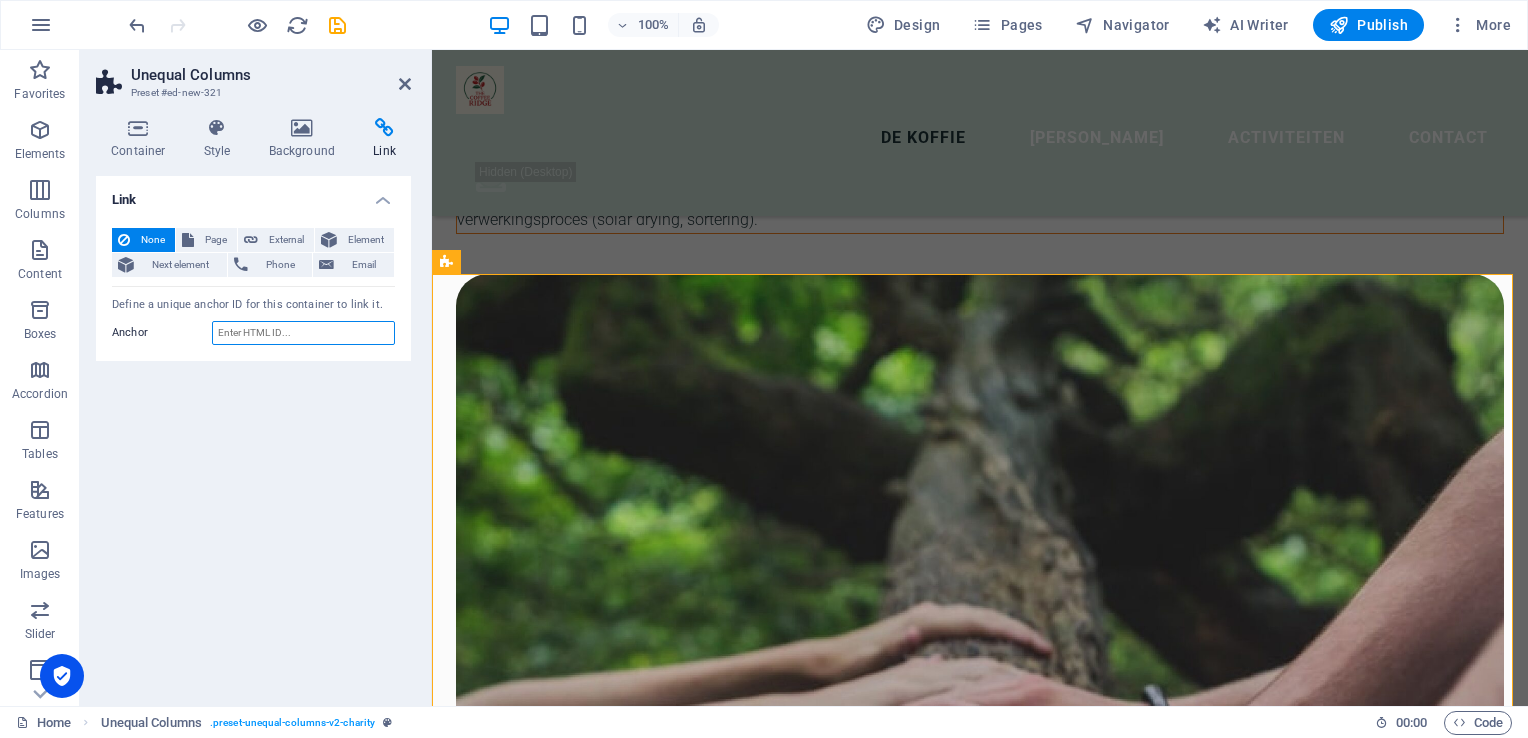 drag, startPoint x: 313, startPoint y: 325, endPoint x: 180, endPoint y: 313, distance: 133.54025 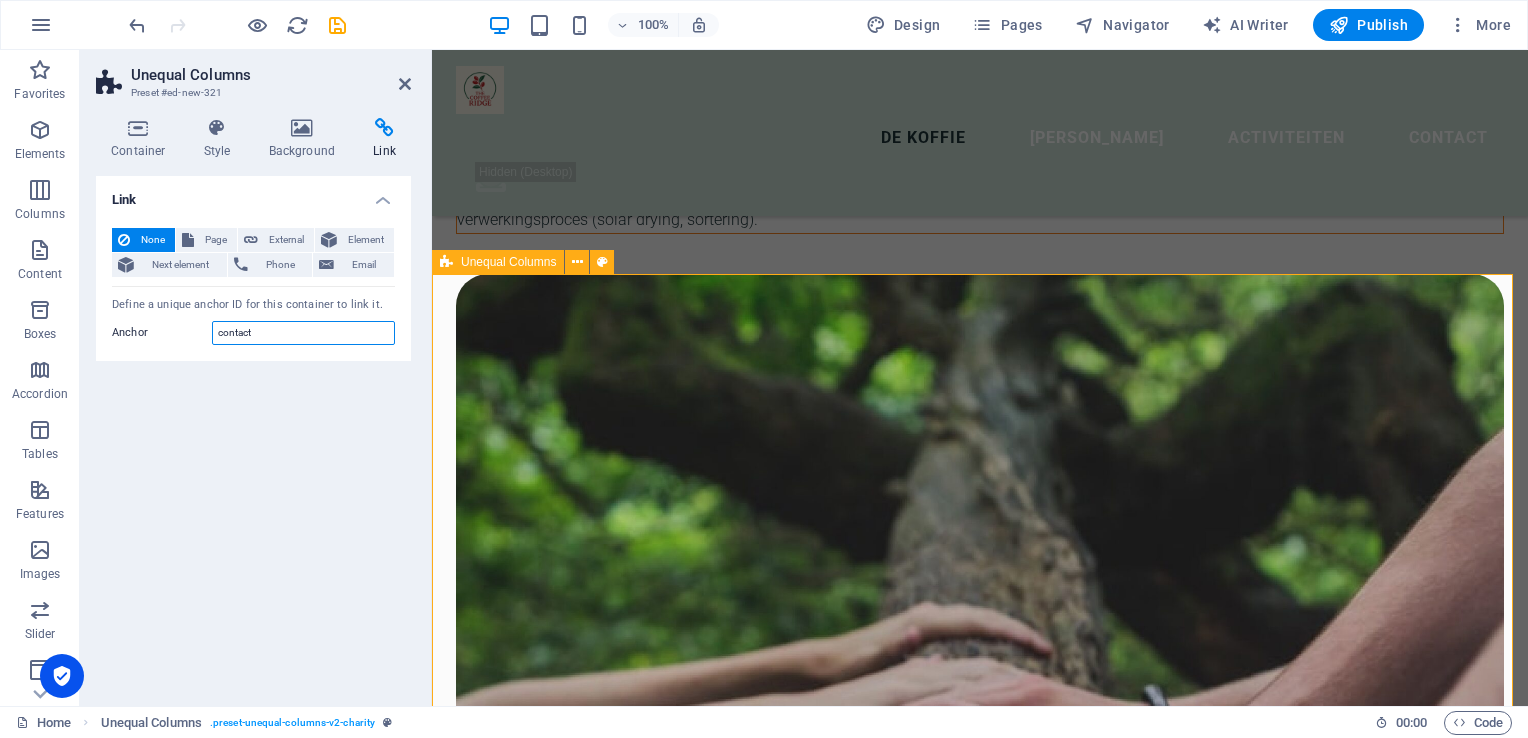 type on "contact" 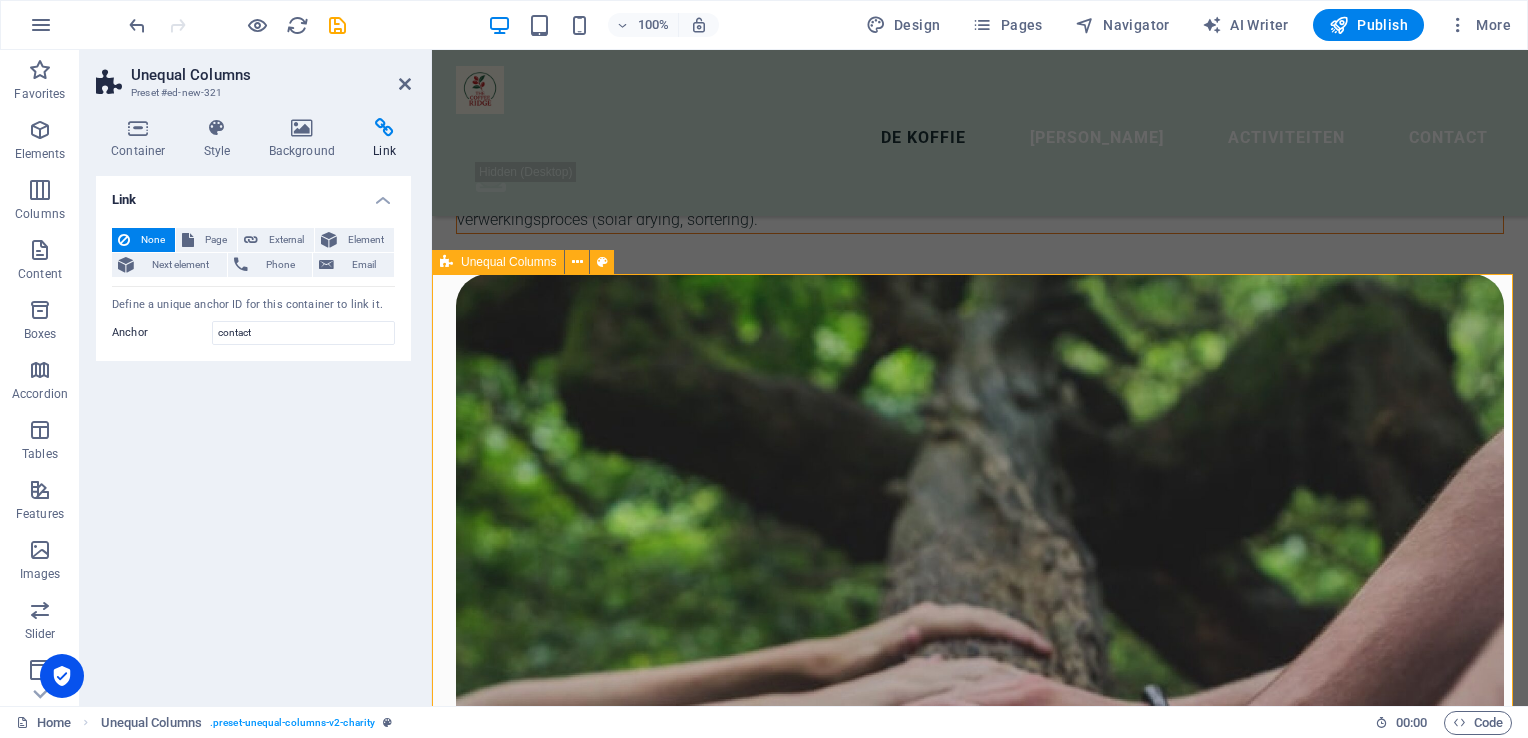 click on "OUR MISSION Contact en samenwerken Heb je een vraag, wil je weten waar onze volgende activiteit zal plaatsvinden? Of wil je samenwerken of meer weten over onze koffie en missie? Laat het ons weten via onderstaand formulier of volg ons op Instagram: @thecoffeeridge -> E-mailadres.  info@thecoffeeridge.nl  Instagram-link: thecoffeeridge  Eventueel: formulier voor koffieproeverij / school / samenwerking" at bounding box center (980, 4126) 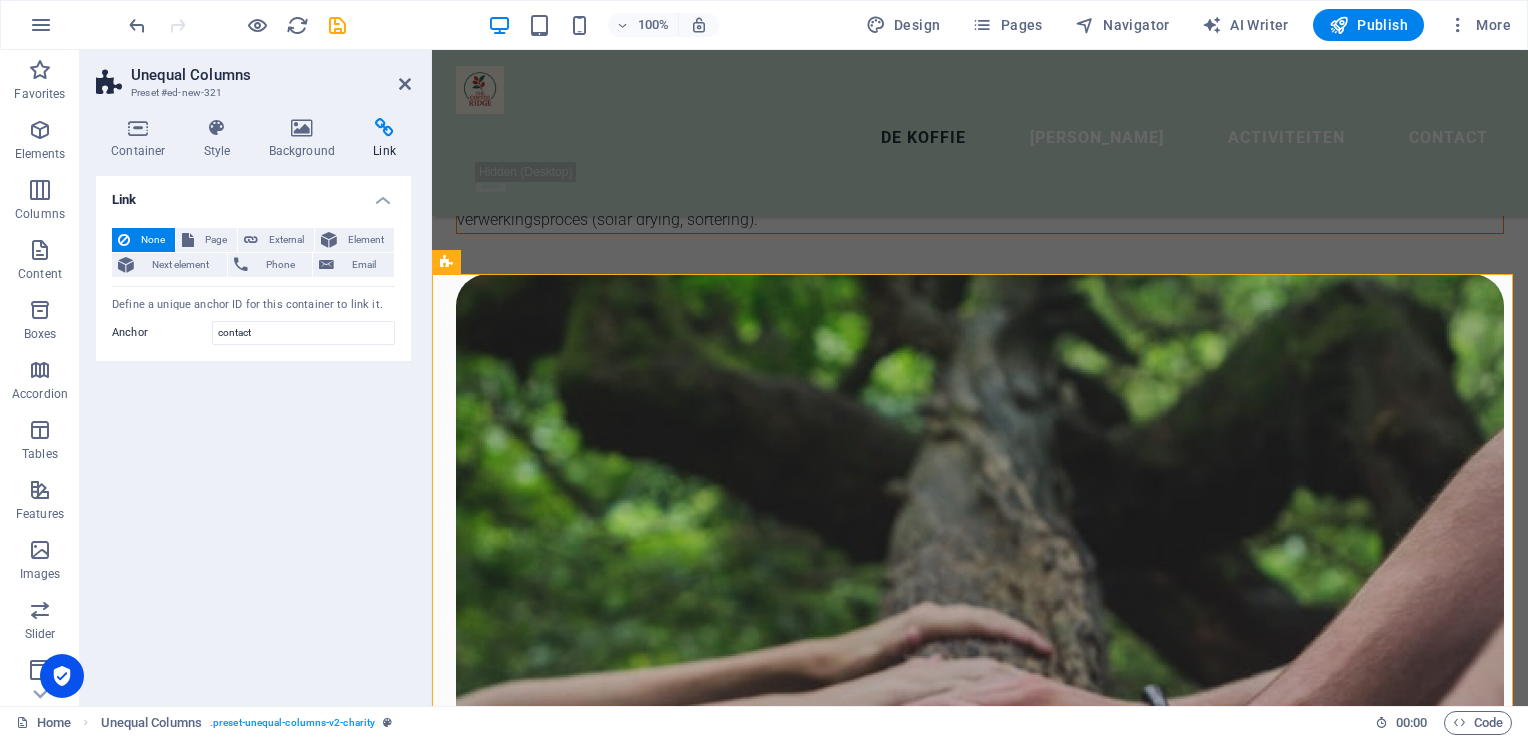 click on "Link None Page External Element Next element Phone Email Page Home Legal Notice Privacy Subpage Element
URL Phone Email Link target New tab Same tab Overlay Title Additional link description, should not be the same as the link text. The title is most often shown as a tooltip text when the mouse moves over the element. Leave empty if uncertain. Relationship Sets the  relationship of this link to the link target . For example, the value "nofollow" instructs search engines not to follow the link. Can be left empty. alternate author bookmark external help license next nofollow noreferrer noopener prev search tag Define a unique anchor ID for this container to link it. Anchor contact" at bounding box center (253, 433) 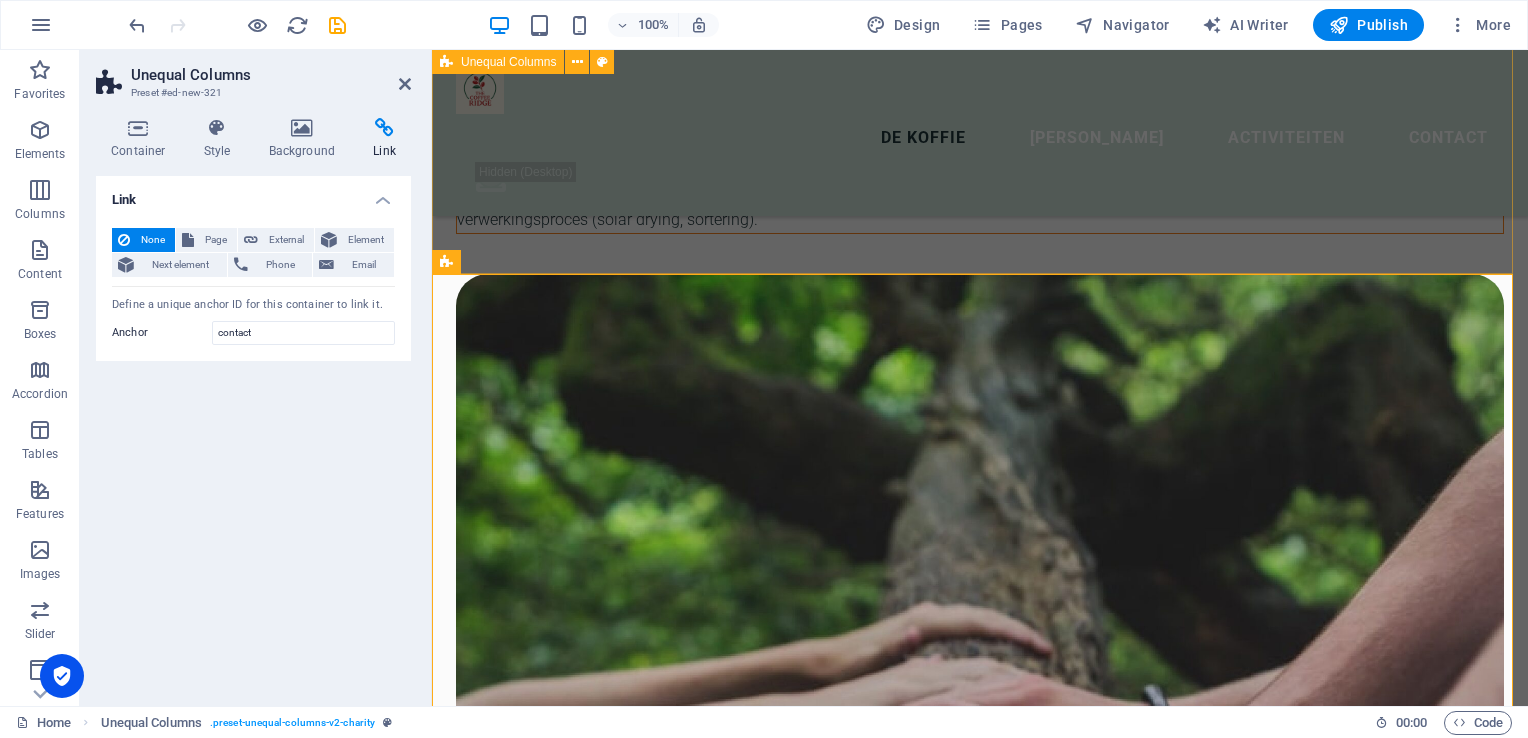 click on "Waar kun je ons ontmoeten? il je de koffie van Zuid-Sumatra eens proeven?  Bezoek onze stand op evenementen zoals Pasar Botanica, Delft. Hier zetten we LIVE deze verse specialty koffie (V60 & Tubruk), delen we verhalen, én kun je informatie over de koffies van Kopi Sriwijaya meenemen.    Kalender met volgende events  Adresgegevens, route, contact" at bounding box center [980, 2327] 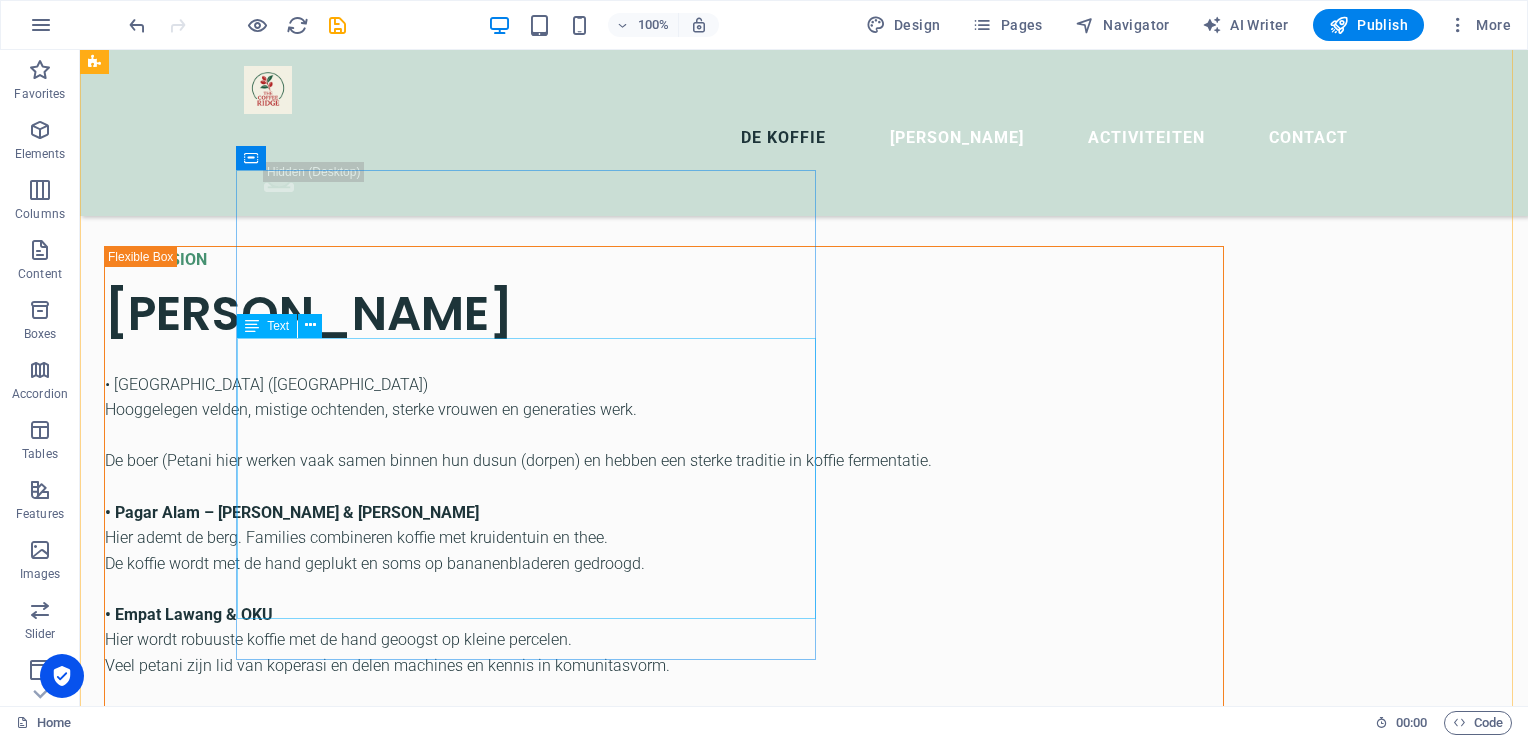 scroll, scrollTop: 2416, scrollLeft: 0, axis: vertical 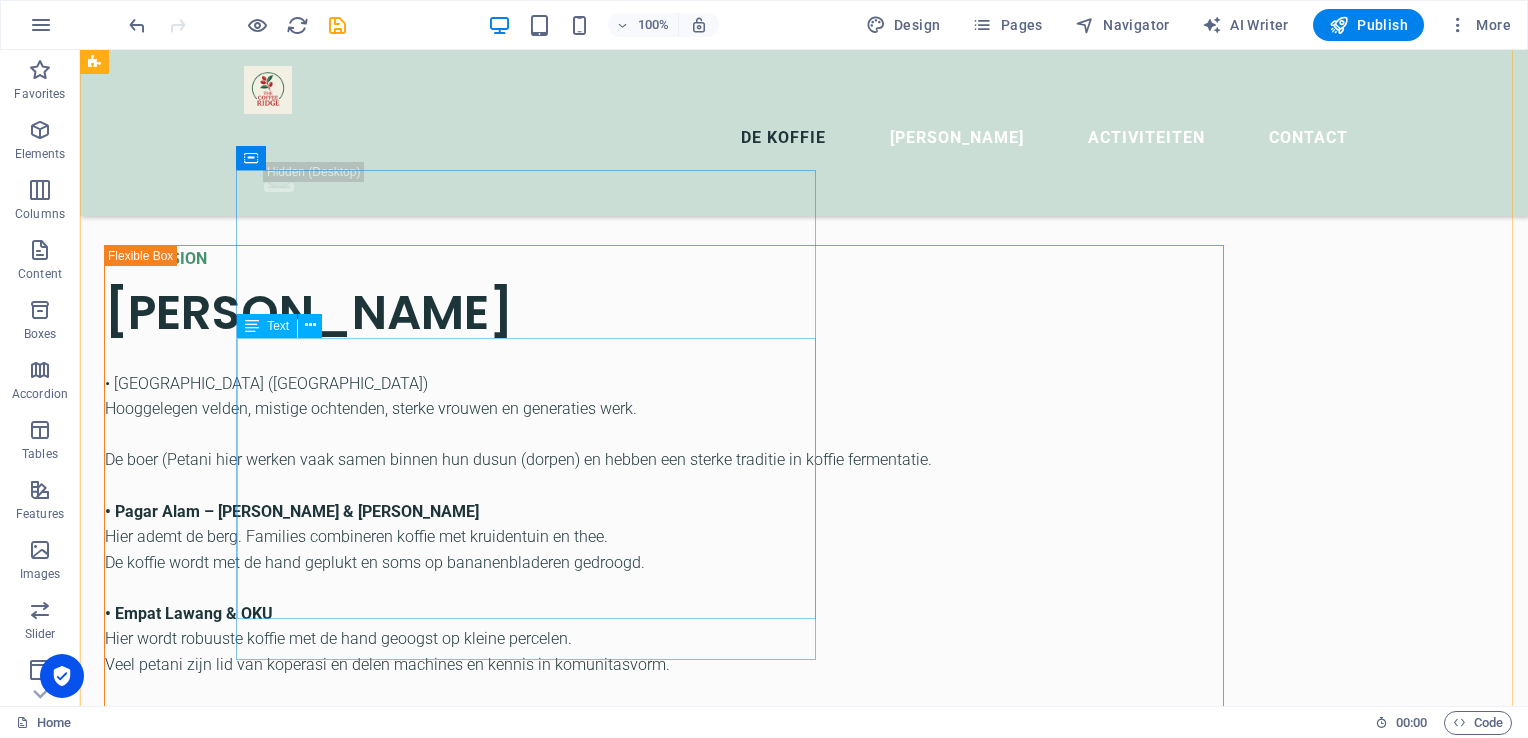 click on "il je de koffie van Zuid-Sumatra eens proeven?  Bezoek onze stand op evenementen zoals Pasar Botanica, Delft. Hier zetten we LIVE deze verse specialty koffie (V60 & Tubruk), delen we verhalen, én kun je informatie over de koffies van Kopi Sriwijaya meenemen.    Kalender met volgende events  Adresgegevens, route, contact" at bounding box center [664, 2502] 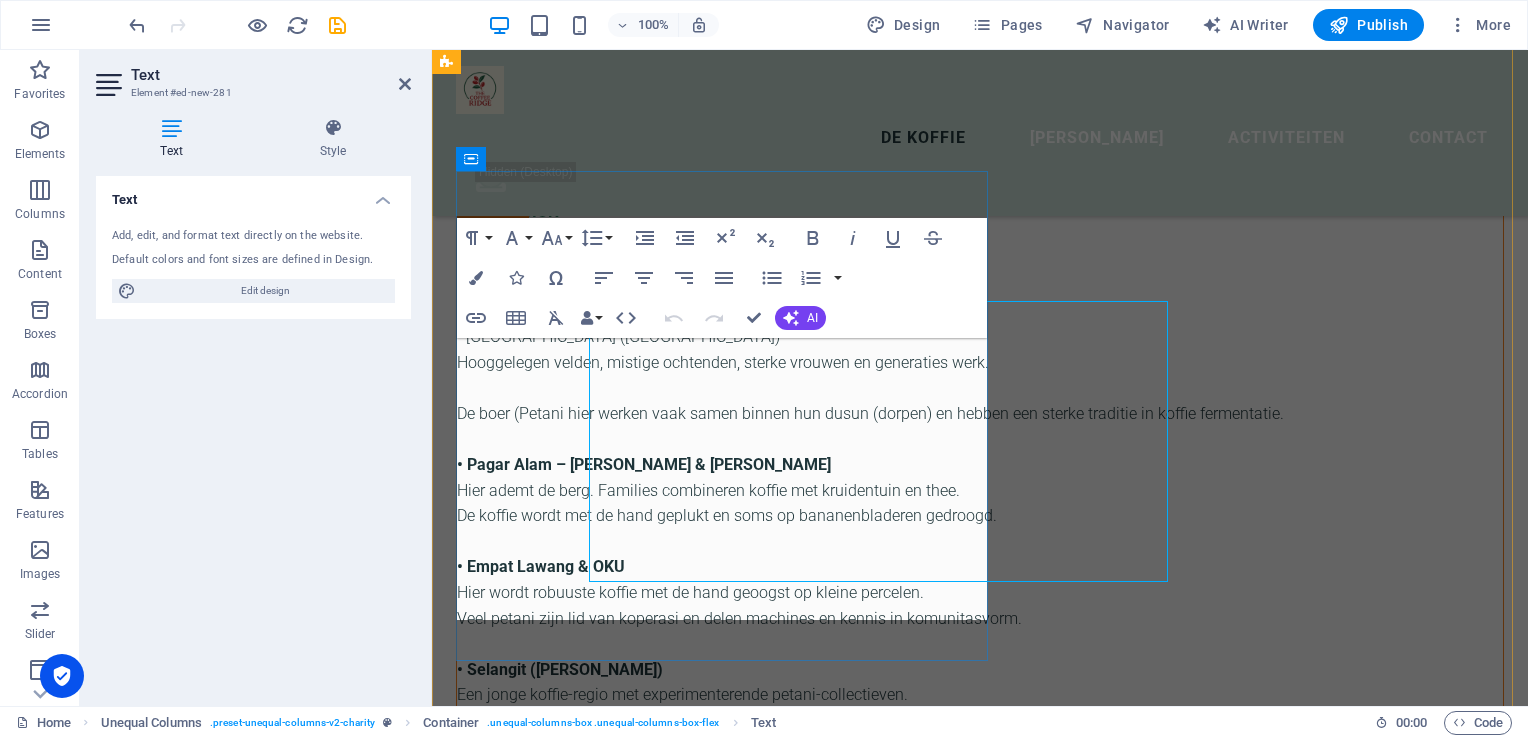 scroll, scrollTop: 2452, scrollLeft: 0, axis: vertical 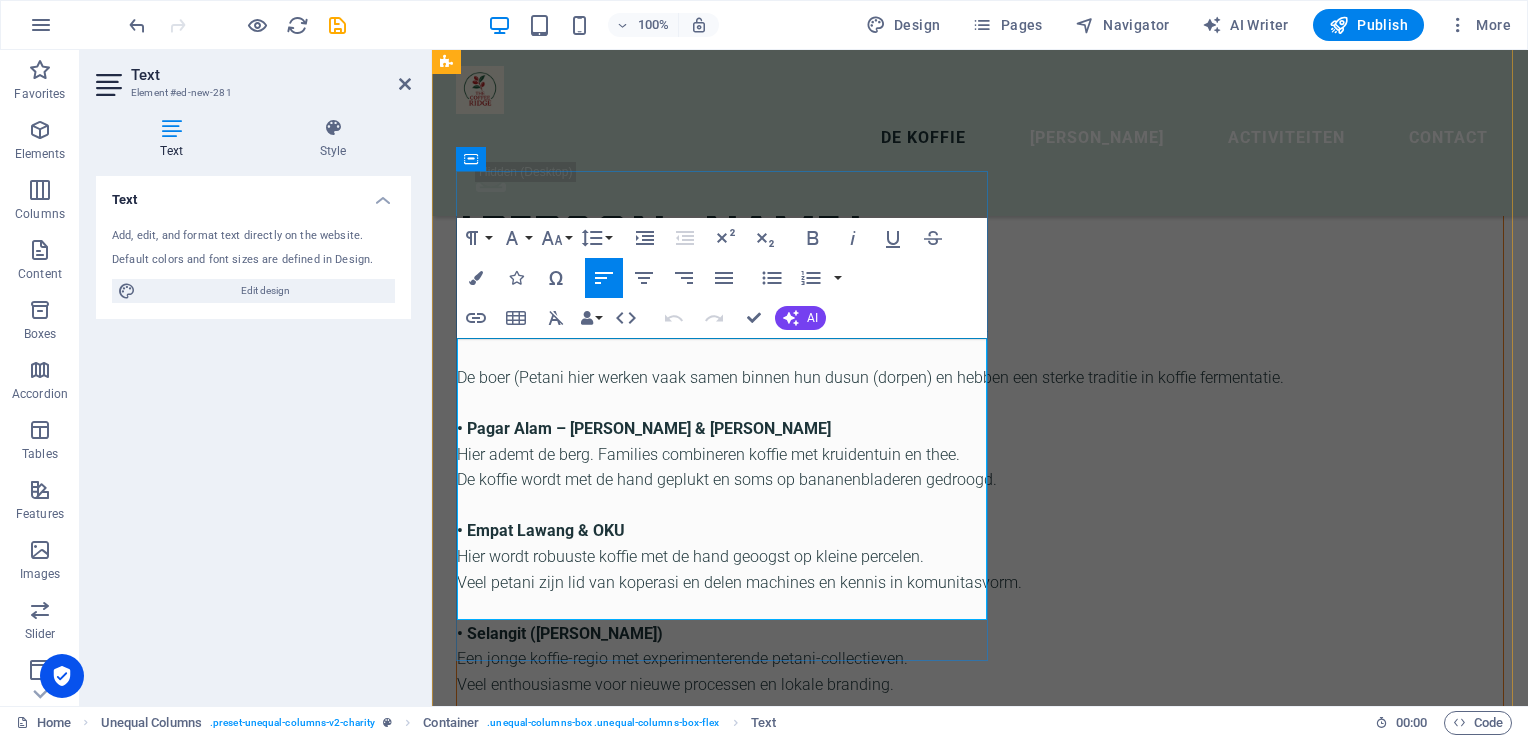 click at bounding box center [980, 2411] 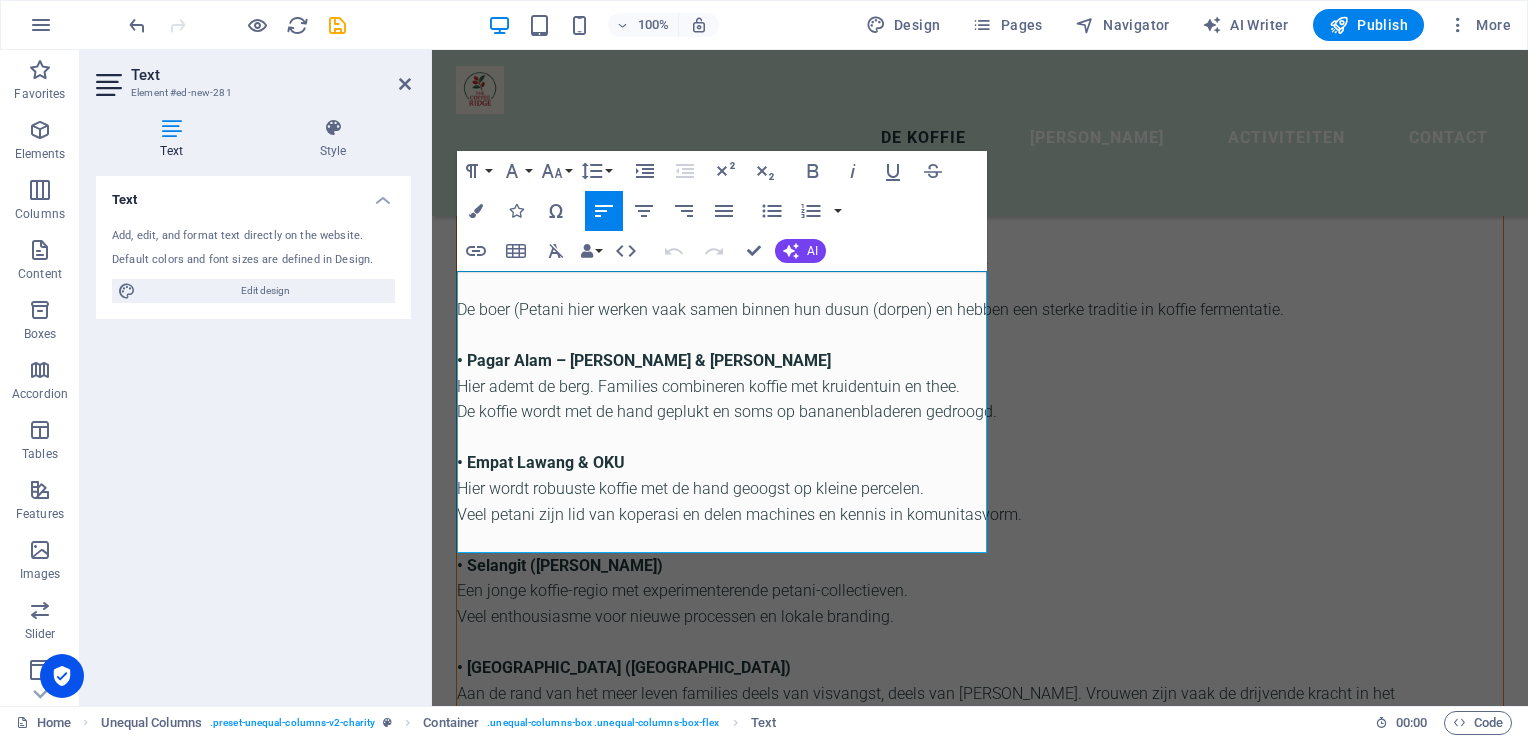 scroll, scrollTop: 2520, scrollLeft: 0, axis: vertical 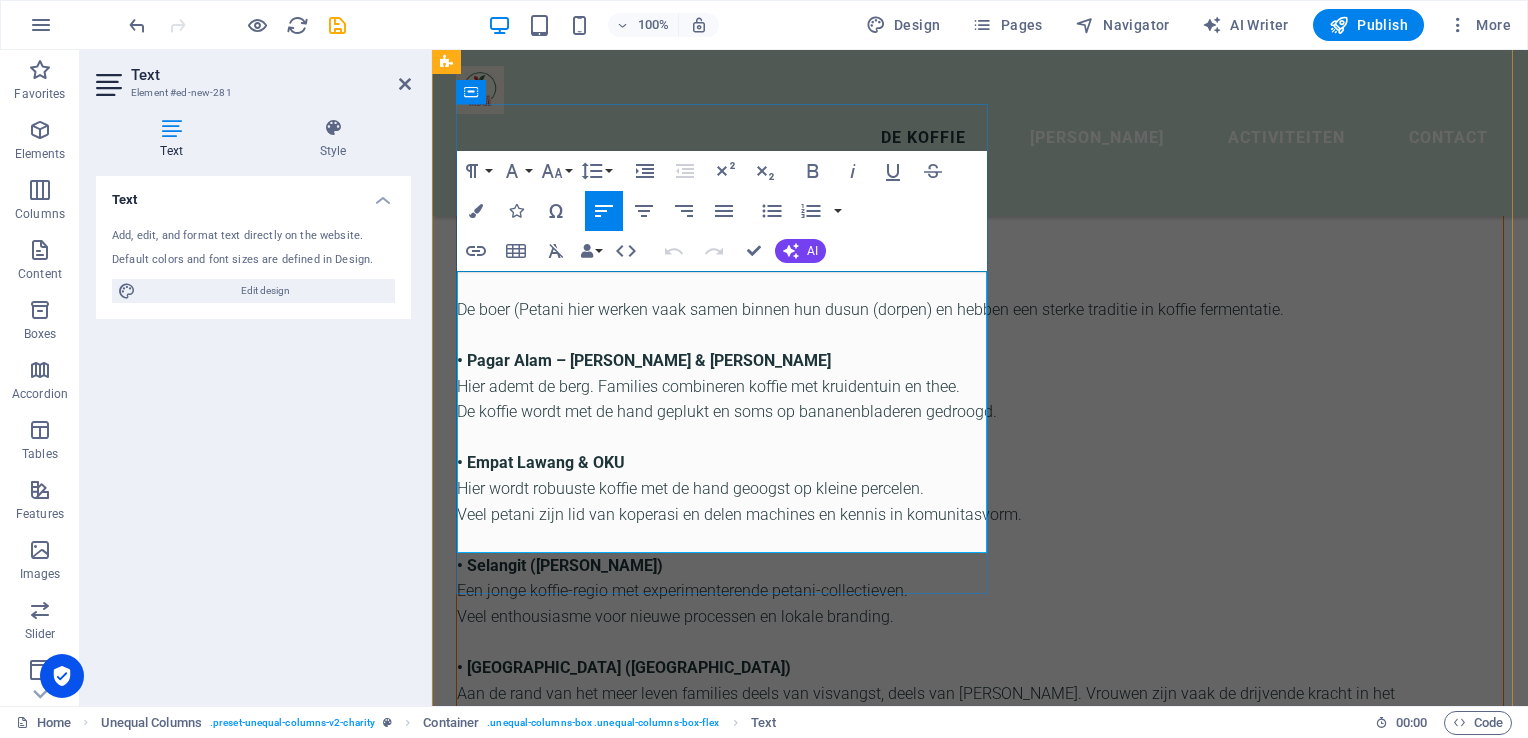 click at bounding box center (980, 2318) 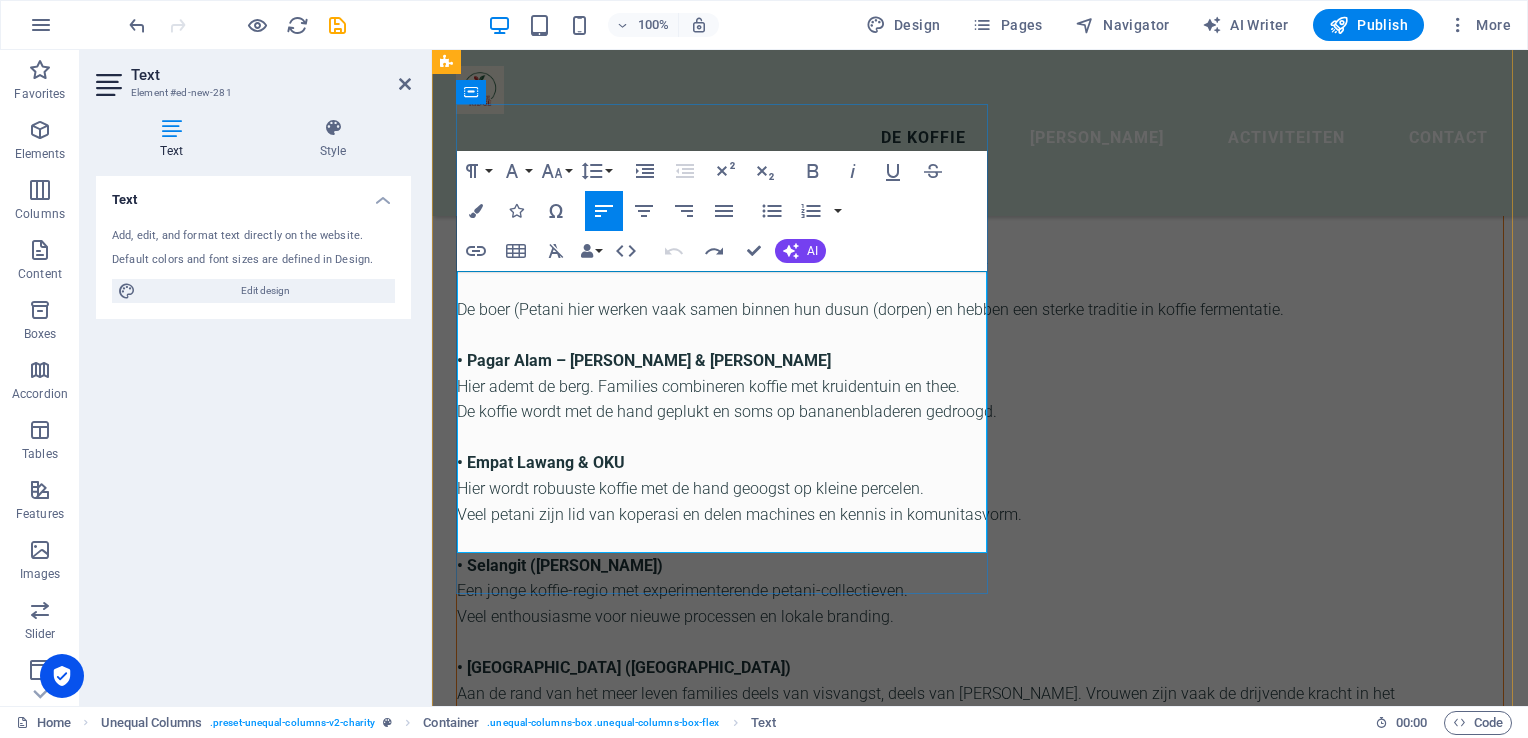 click at bounding box center (980, 2343) 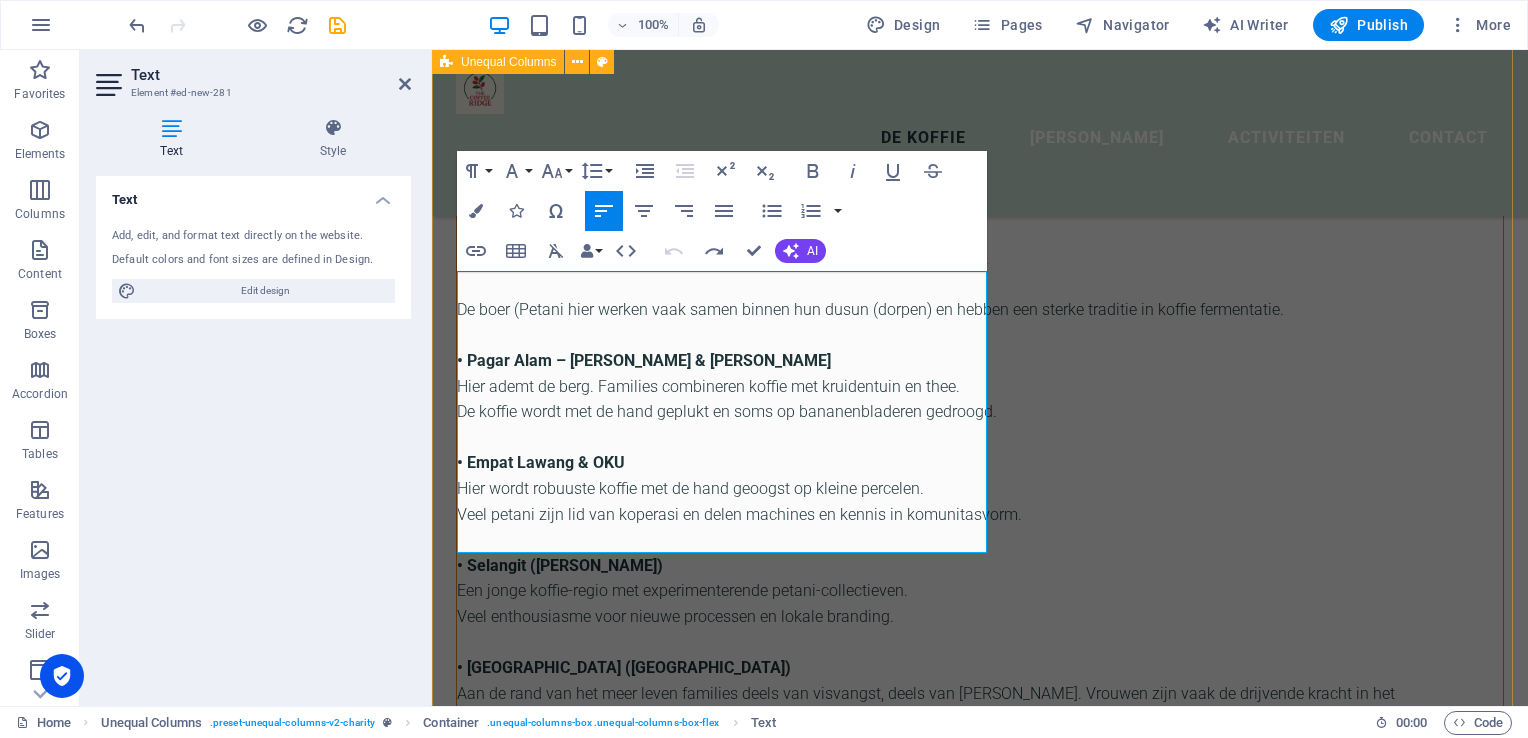 drag, startPoint x: 483, startPoint y: 468, endPoint x: 451, endPoint y: 407, distance: 68.88396 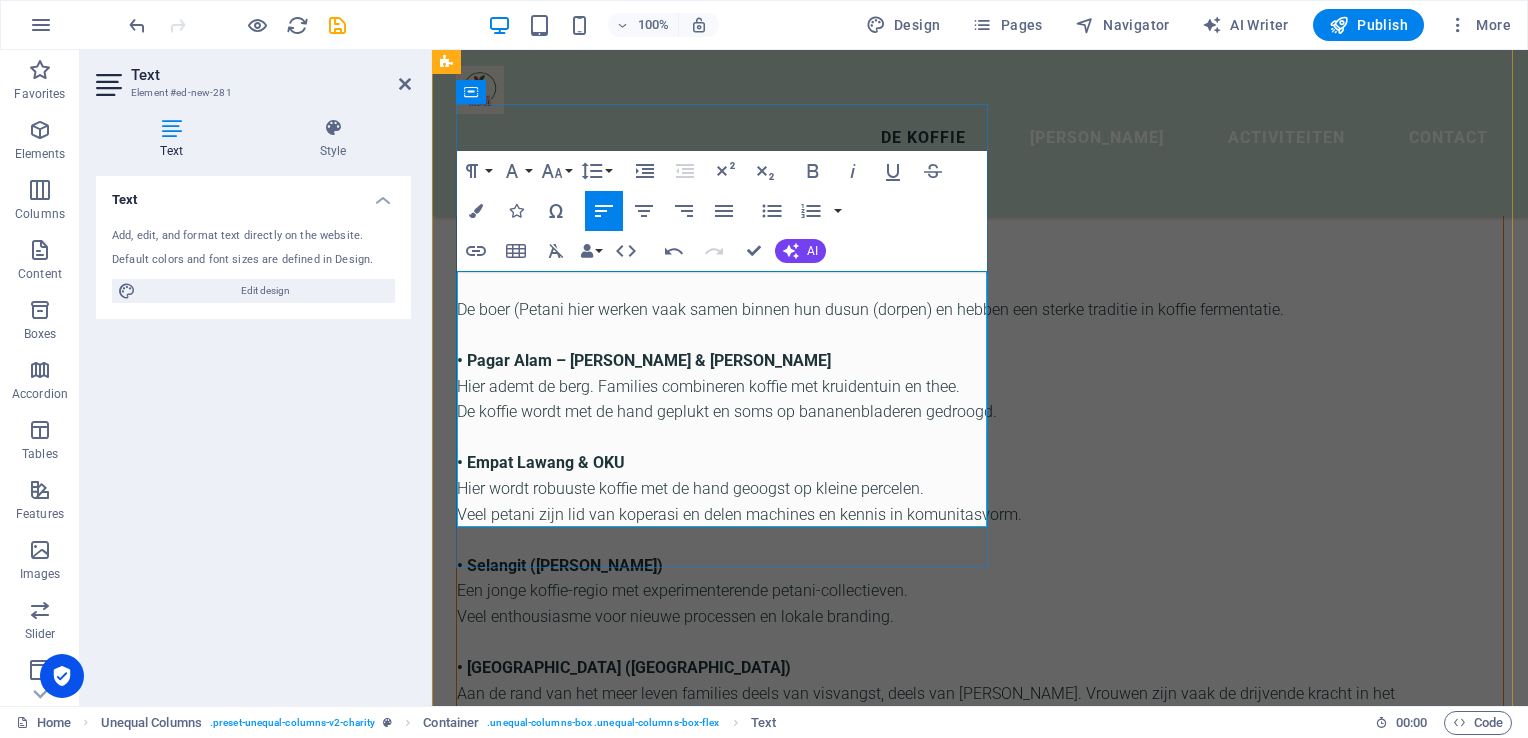 click at bounding box center [980, 2318] 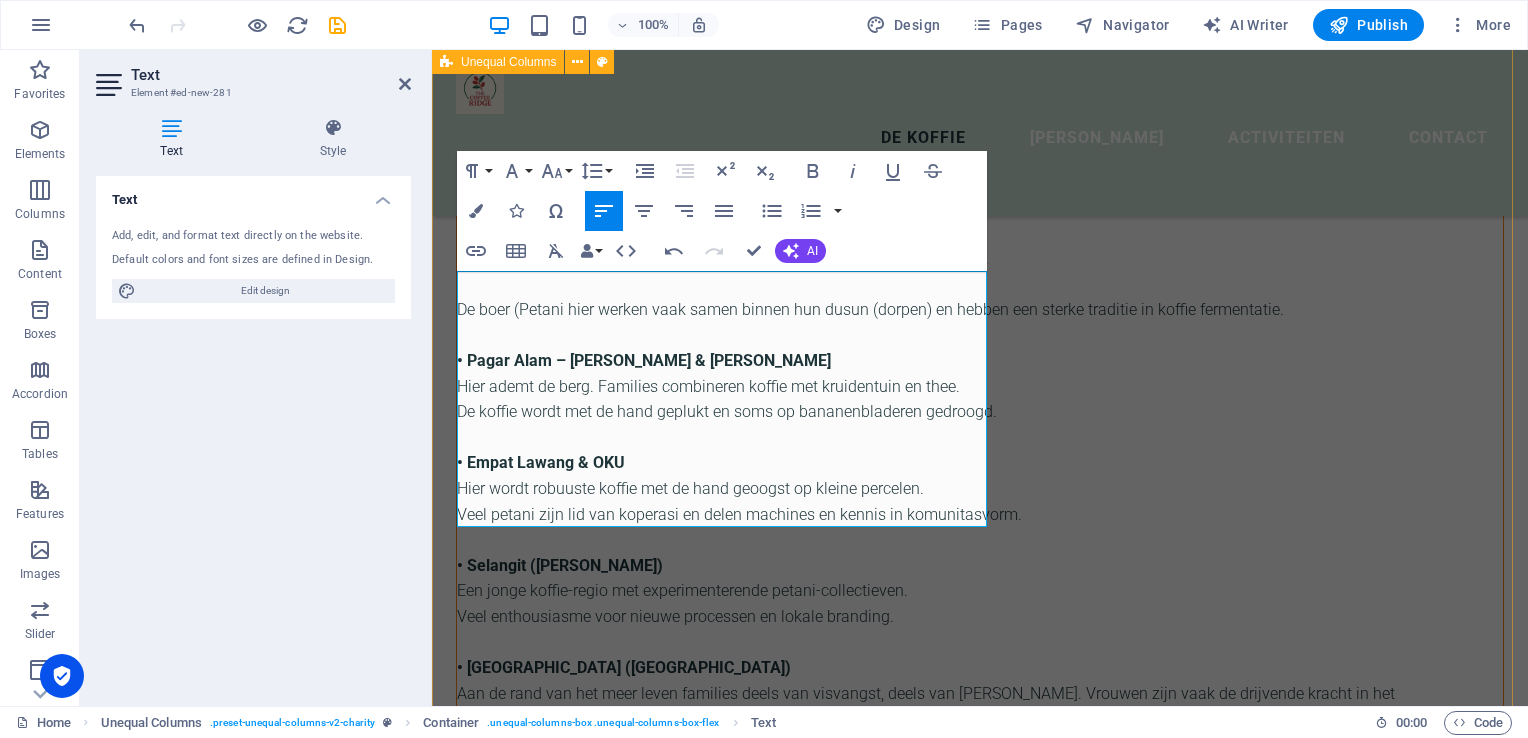 drag, startPoint x: 484, startPoint y: 446, endPoint x: 440, endPoint y: 405, distance: 60.1415 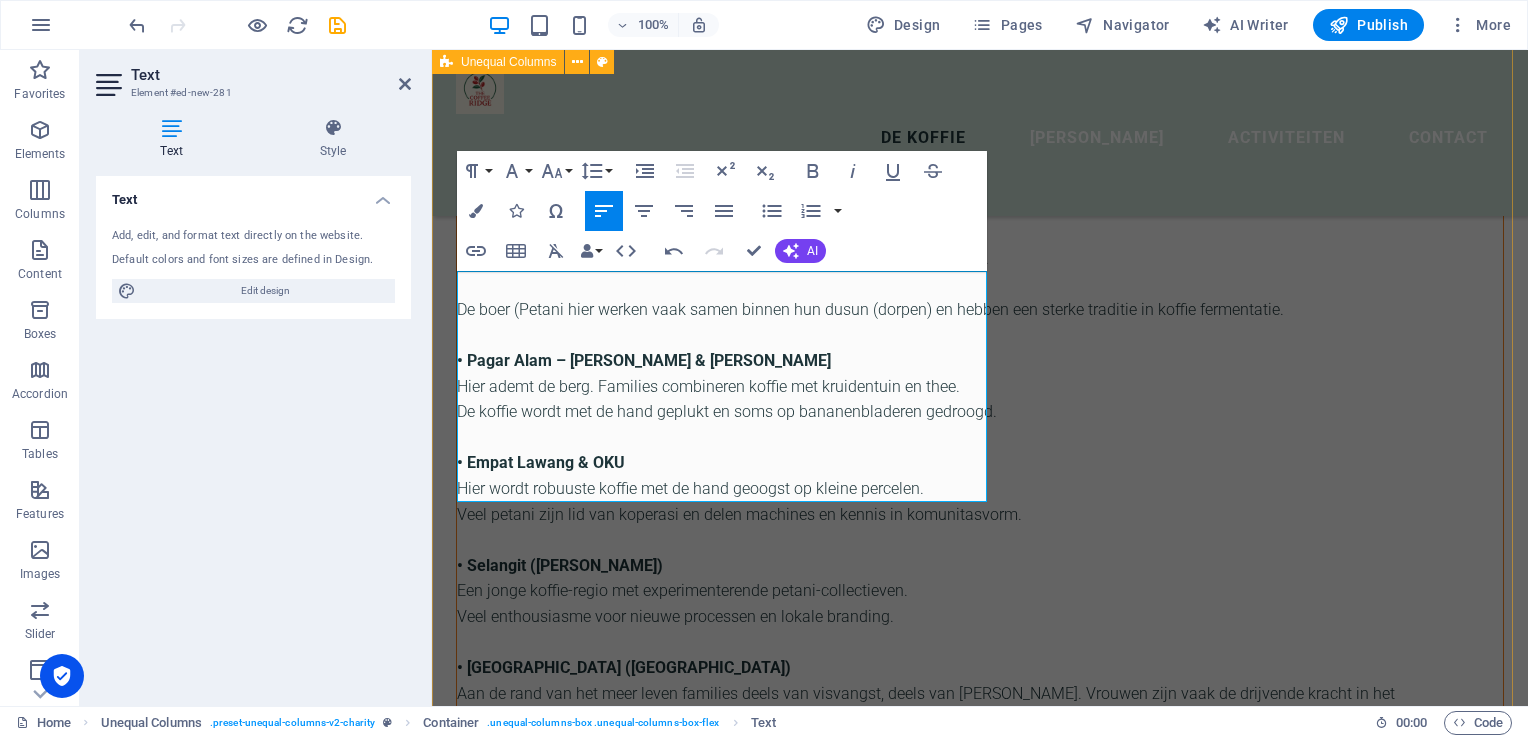 drag, startPoint x: 483, startPoint y: 422, endPoint x: 444, endPoint y: 401, distance: 44.294468 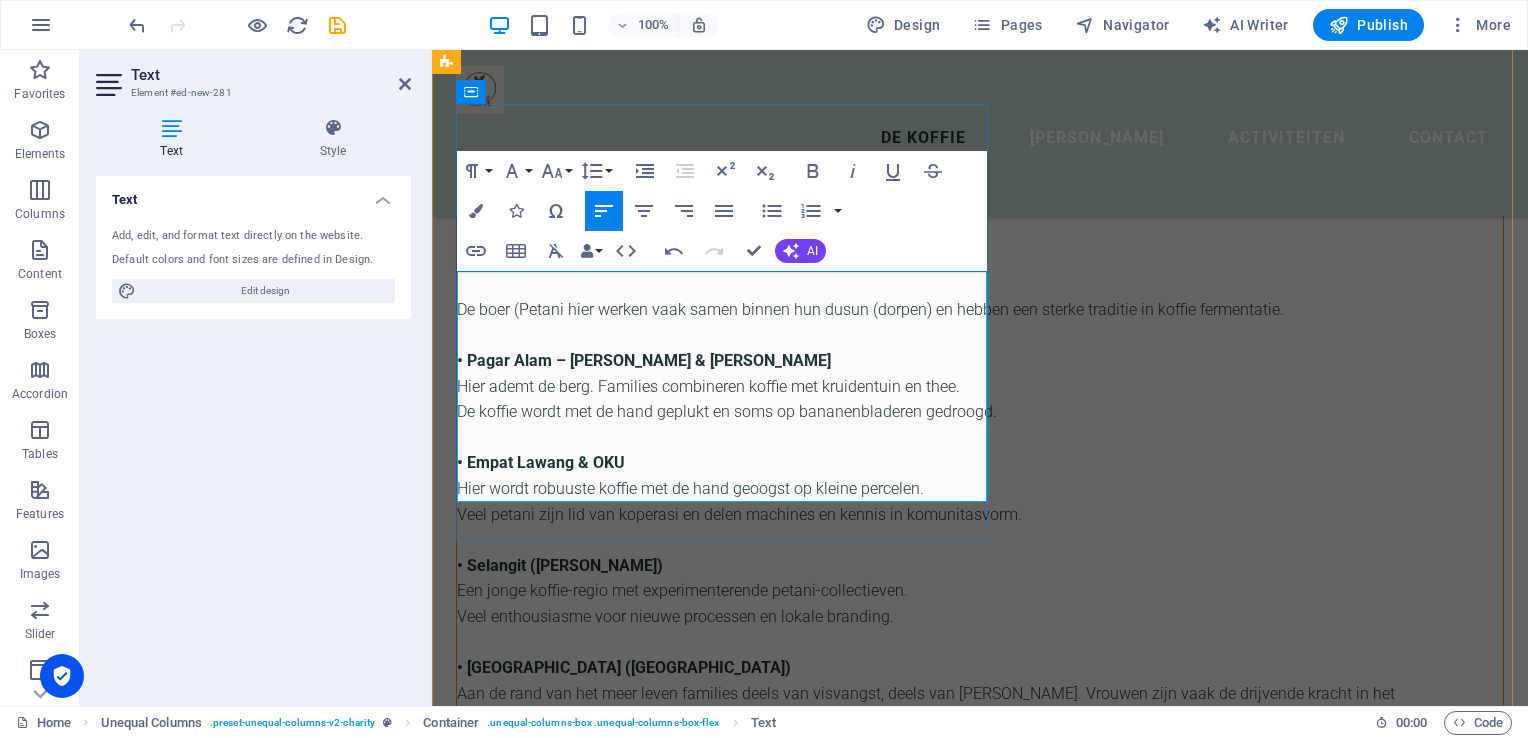 click at bounding box center (980, 2292) 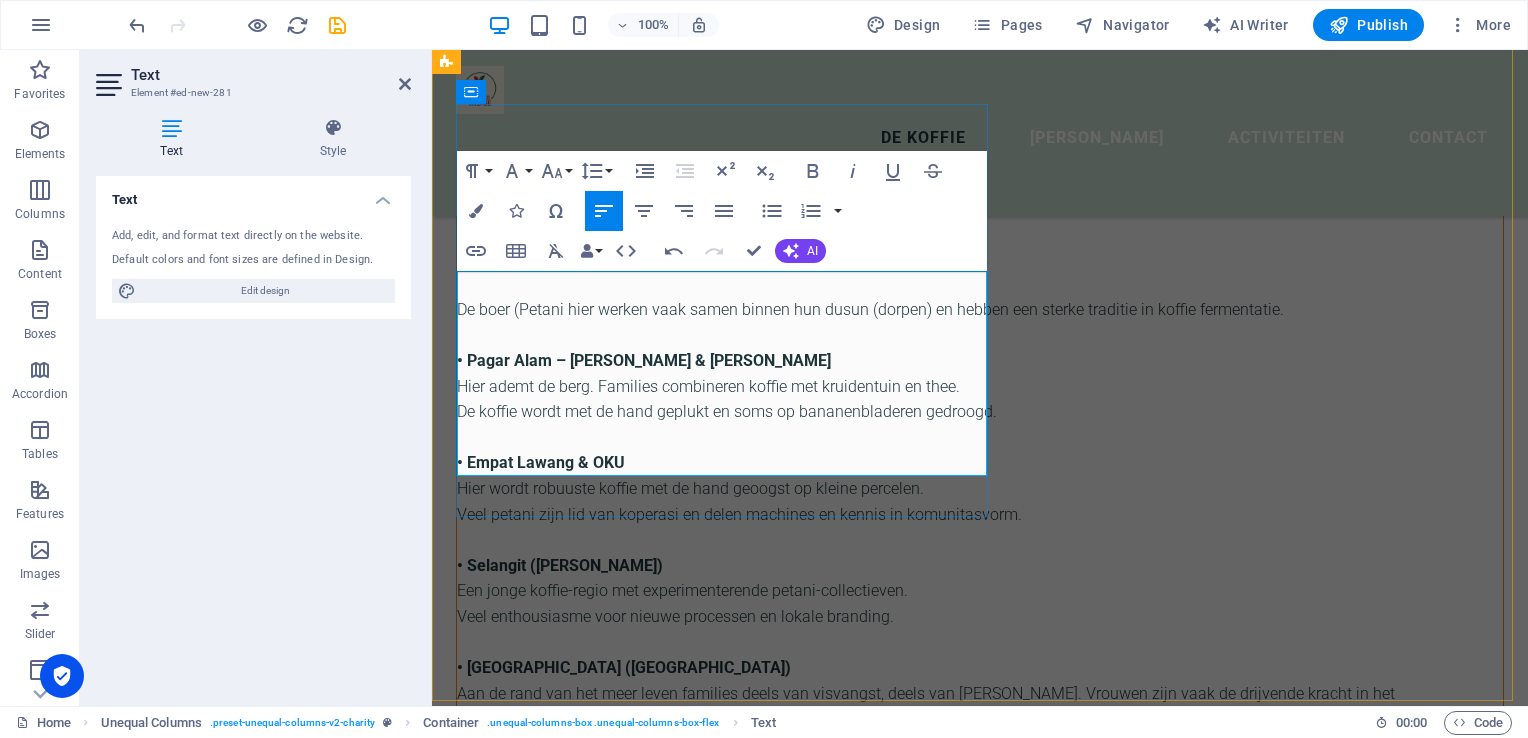 scroll, scrollTop: 2524, scrollLeft: 0, axis: vertical 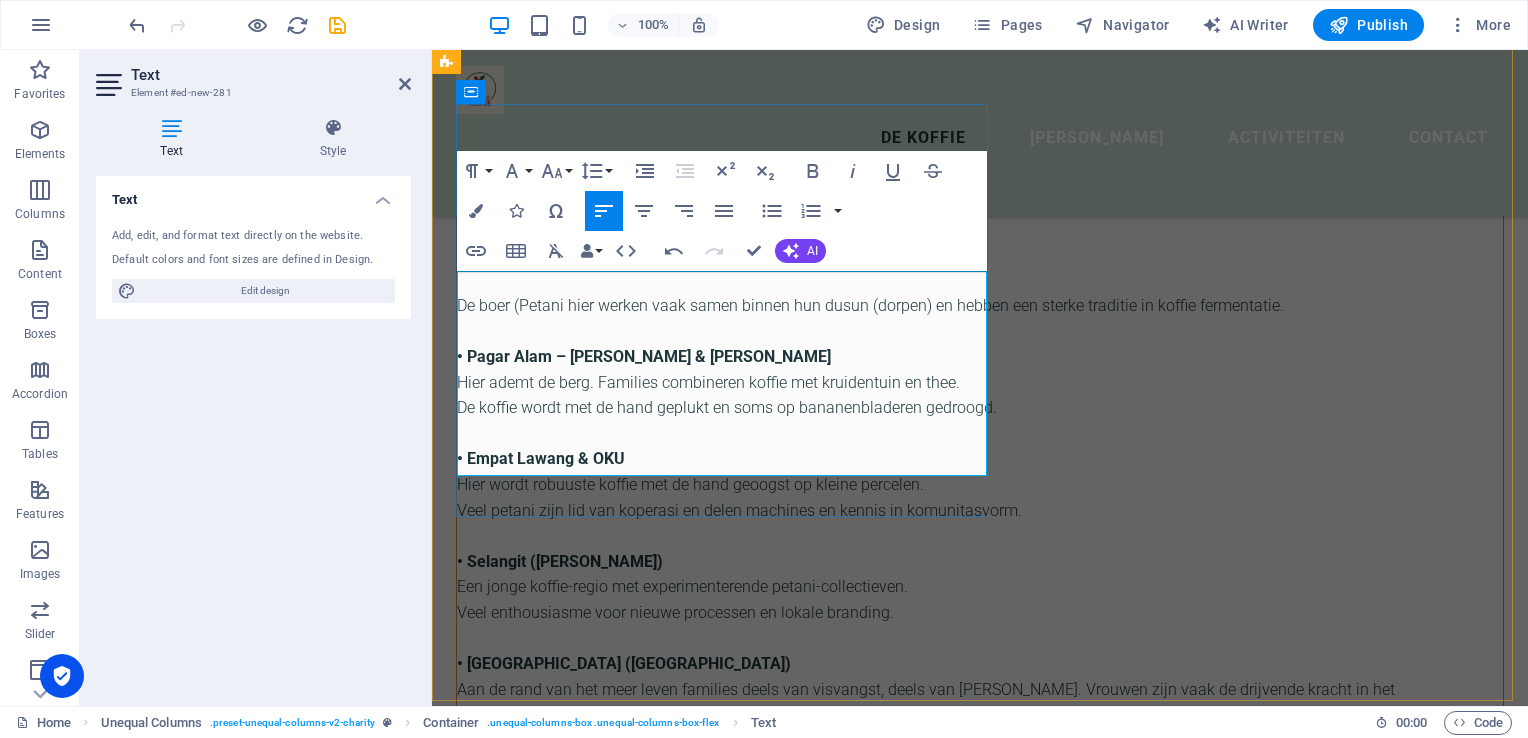 click at bounding box center (980, 2314) 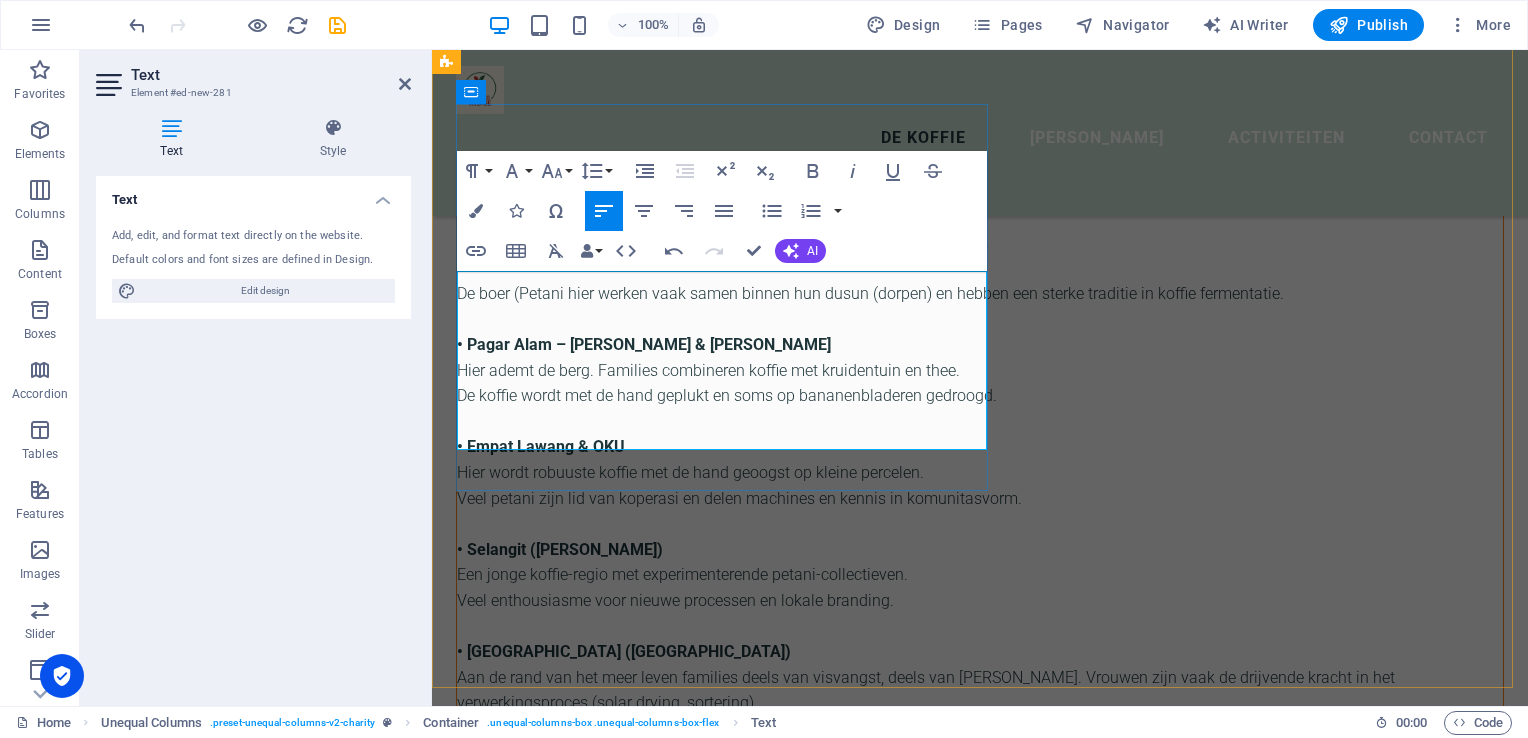 click at bounding box center (980, 2199) 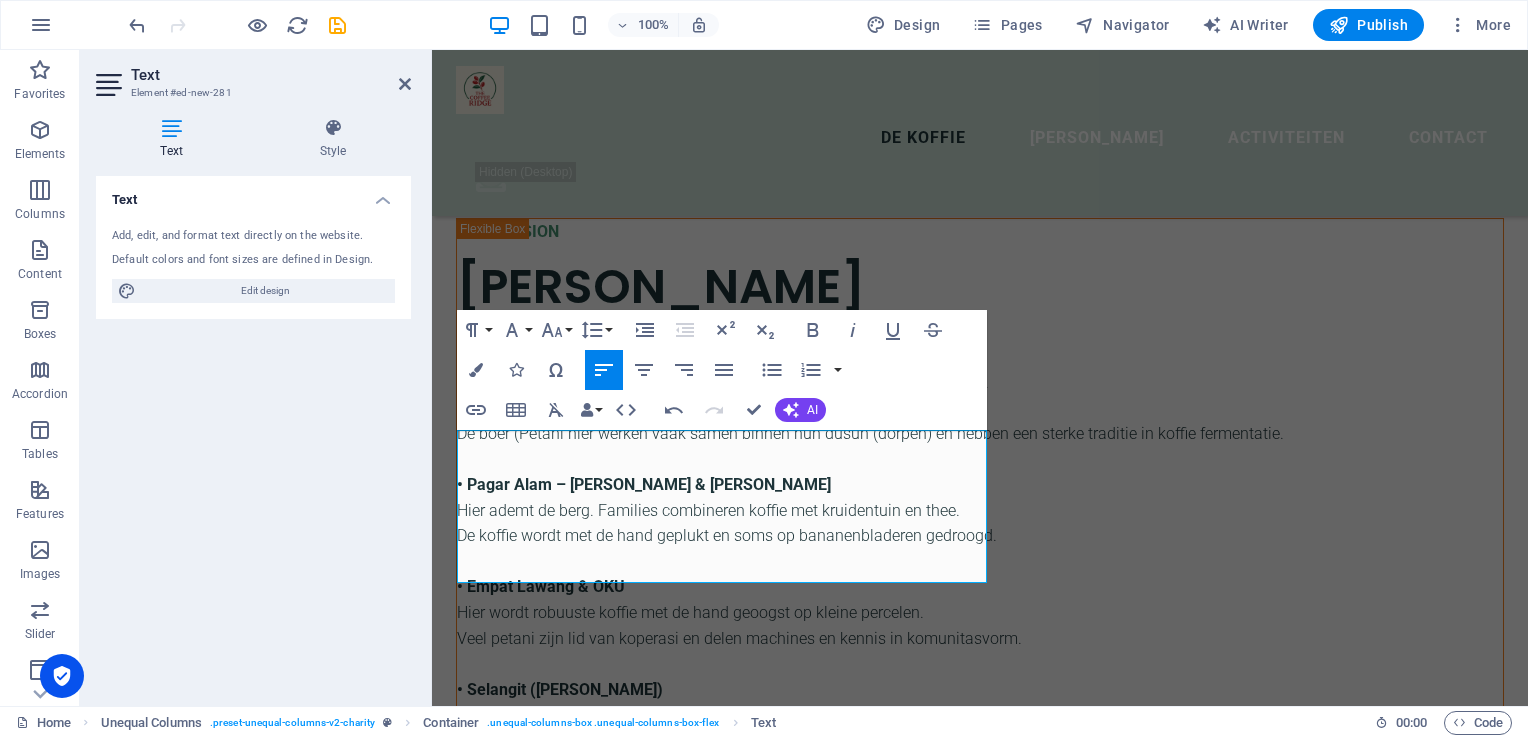 scroll, scrollTop: 2389, scrollLeft: 0, axis: vertical 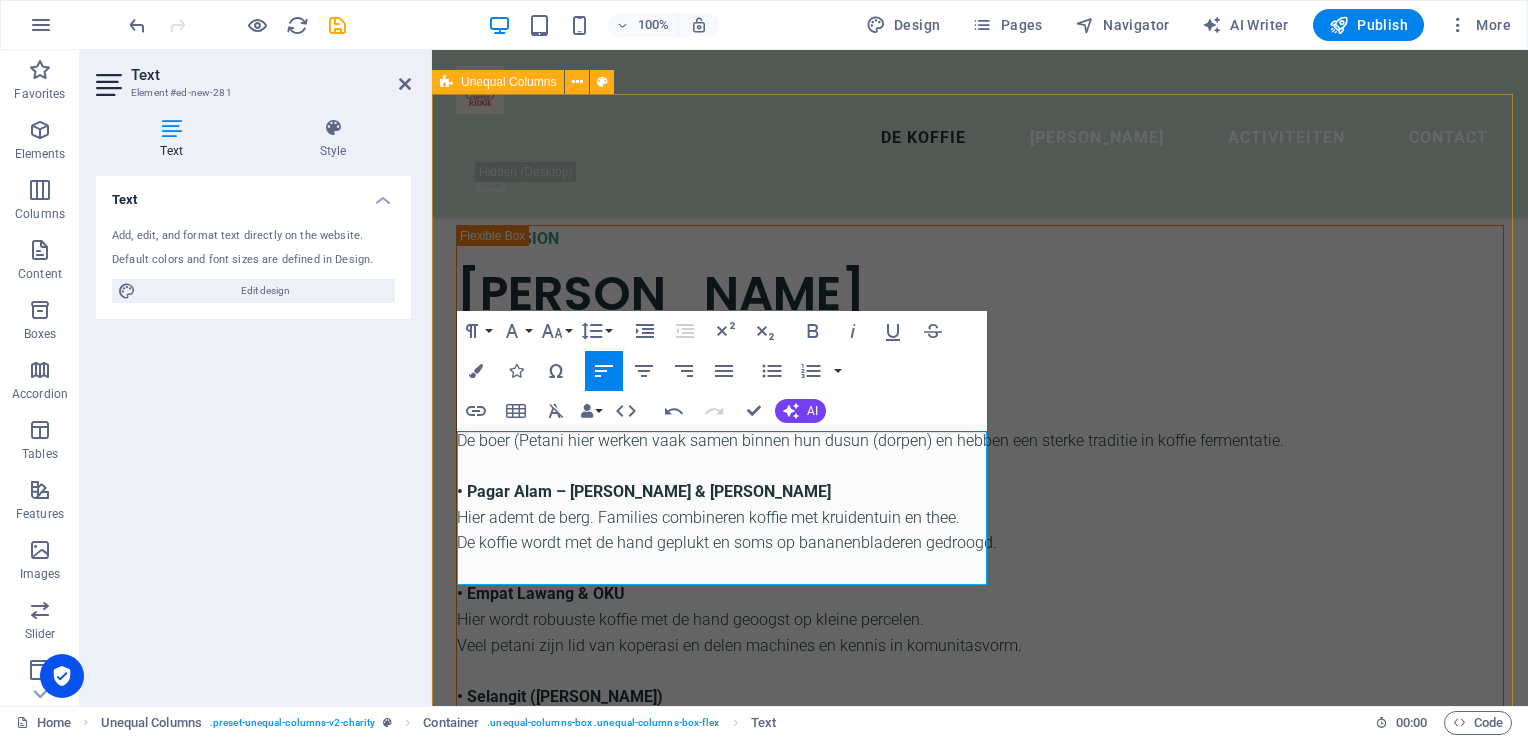 click on "Waar kun je ons ontmoeten? il je de koffie van Zuid-Sumatra eens proeven?  Bezoek onze stand op evenementen zoals Pasar Botanica, Delft. Hier zetten we LIVE deze verse specialty koffie (V60 & Tubruk), delen we verhalen, én kun je informatie over de koffies van Kopi Sriwijaya meenemen.  Kalender met volgende events  Adresgegevens, route, contact" at bounding box center (980, 2893) 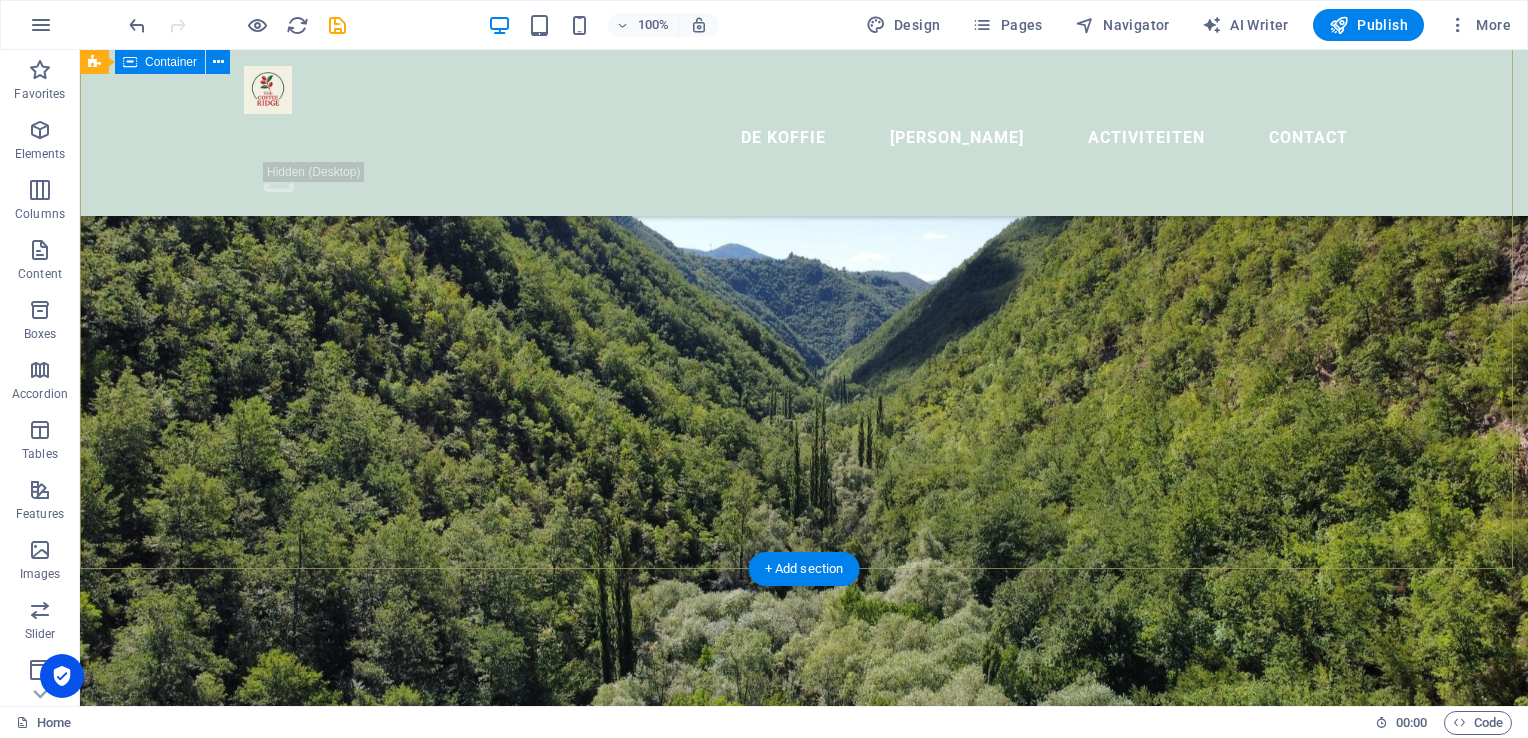 scroll, scrollTop: 0, scrollLeft: 0, axis: both 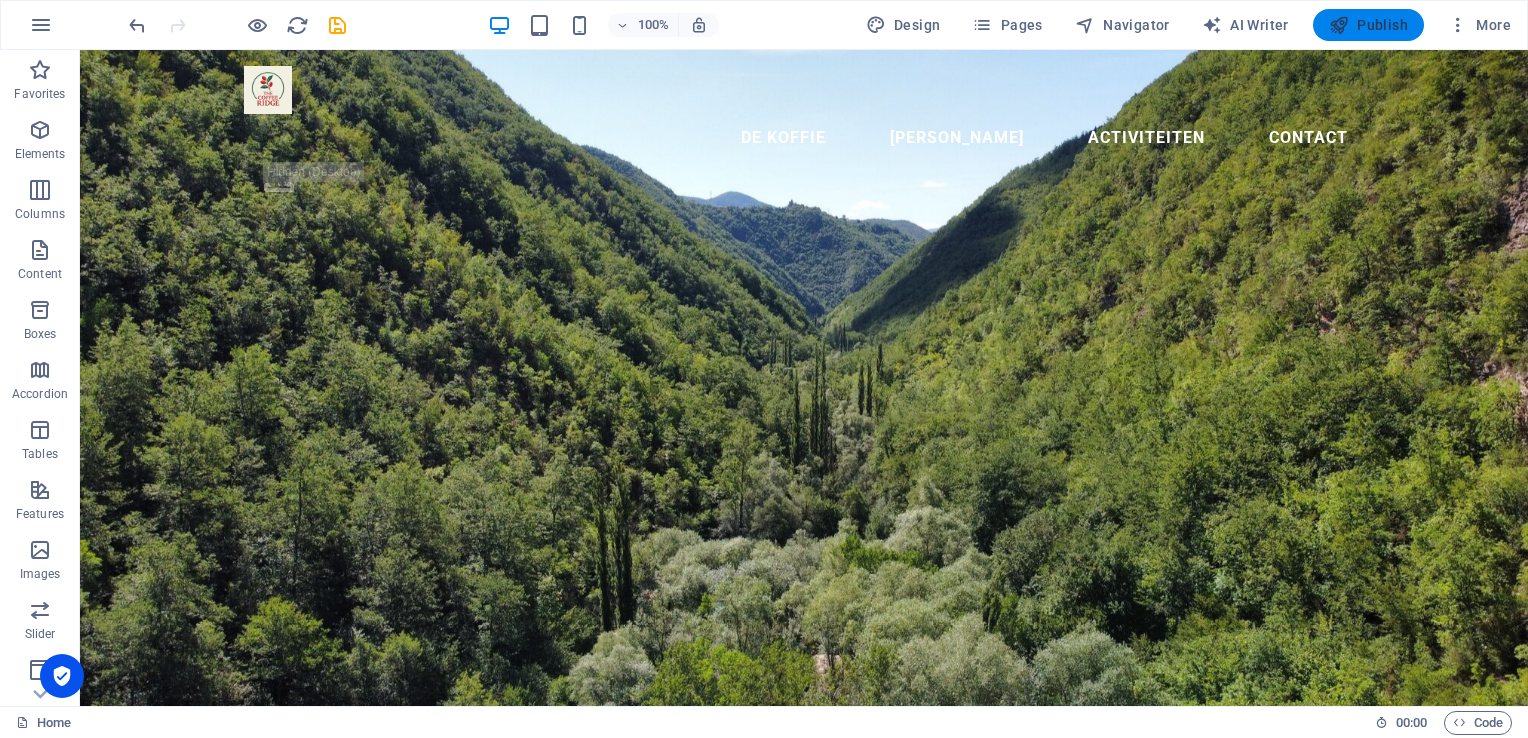 click on "Publish" at bounding box center (1368, 25) 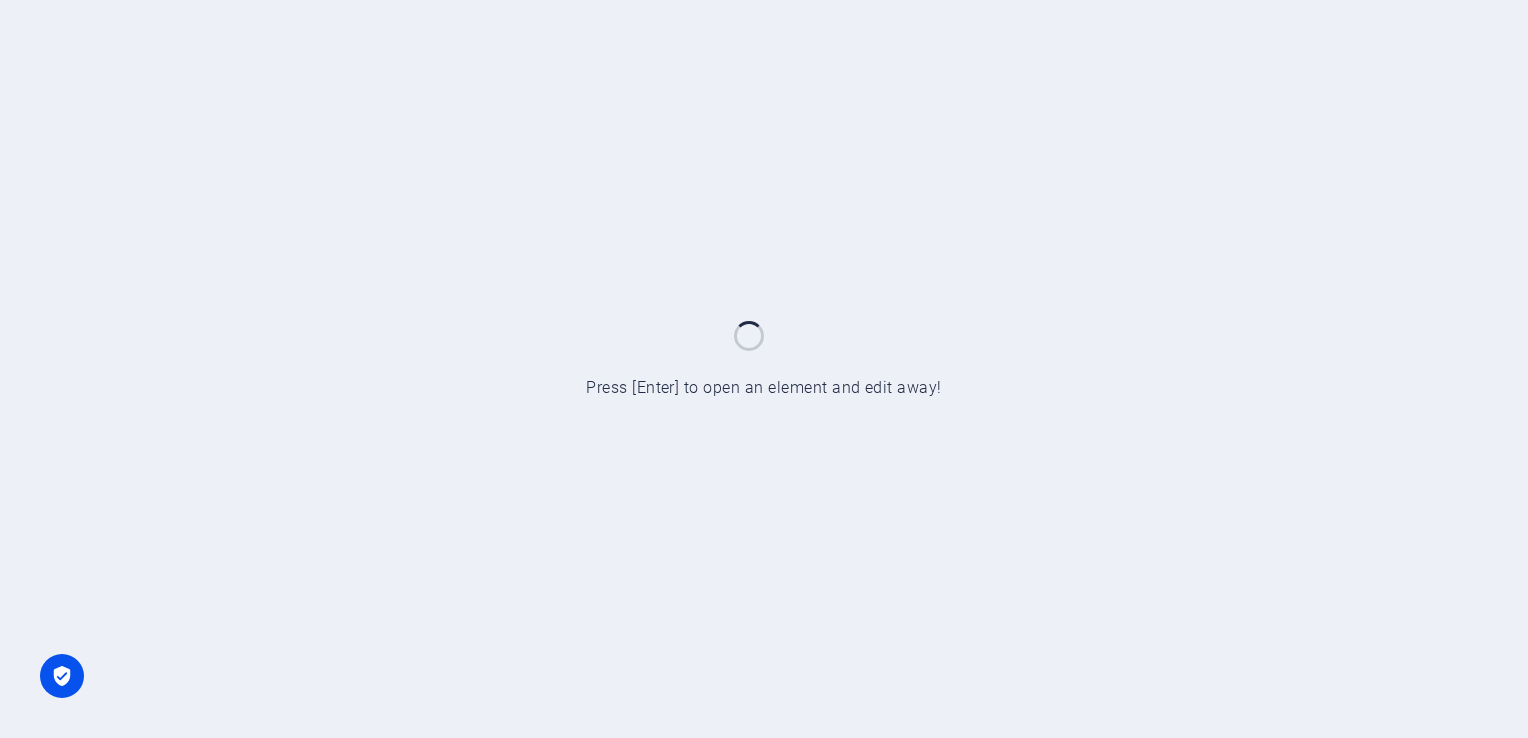 scroll, scrollTop: 0, scrollLeft: 0, axis: both 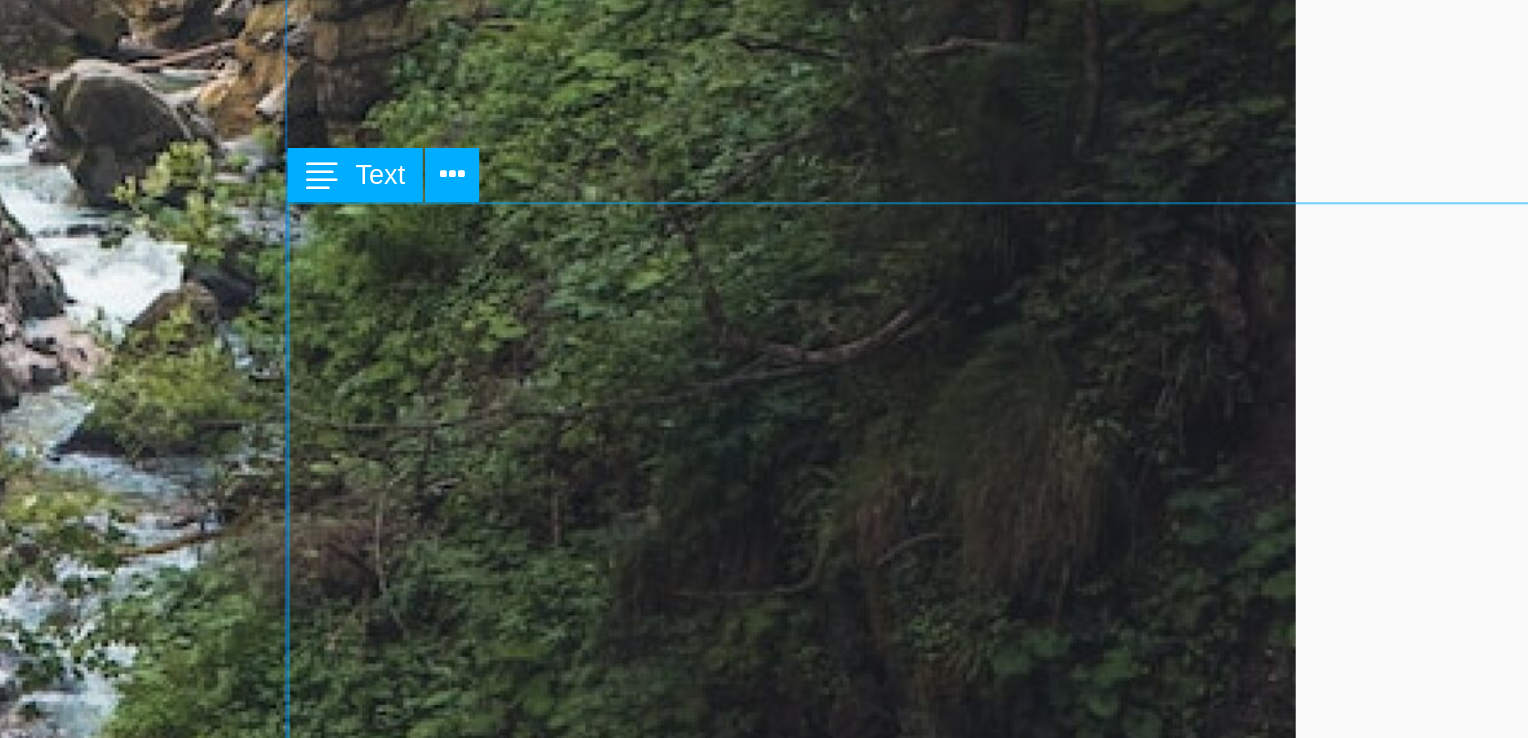 drag, startPoint x: -403, startPoint y: -168, endPoint x: -488, endPoint y: -174, distance: 85.2115 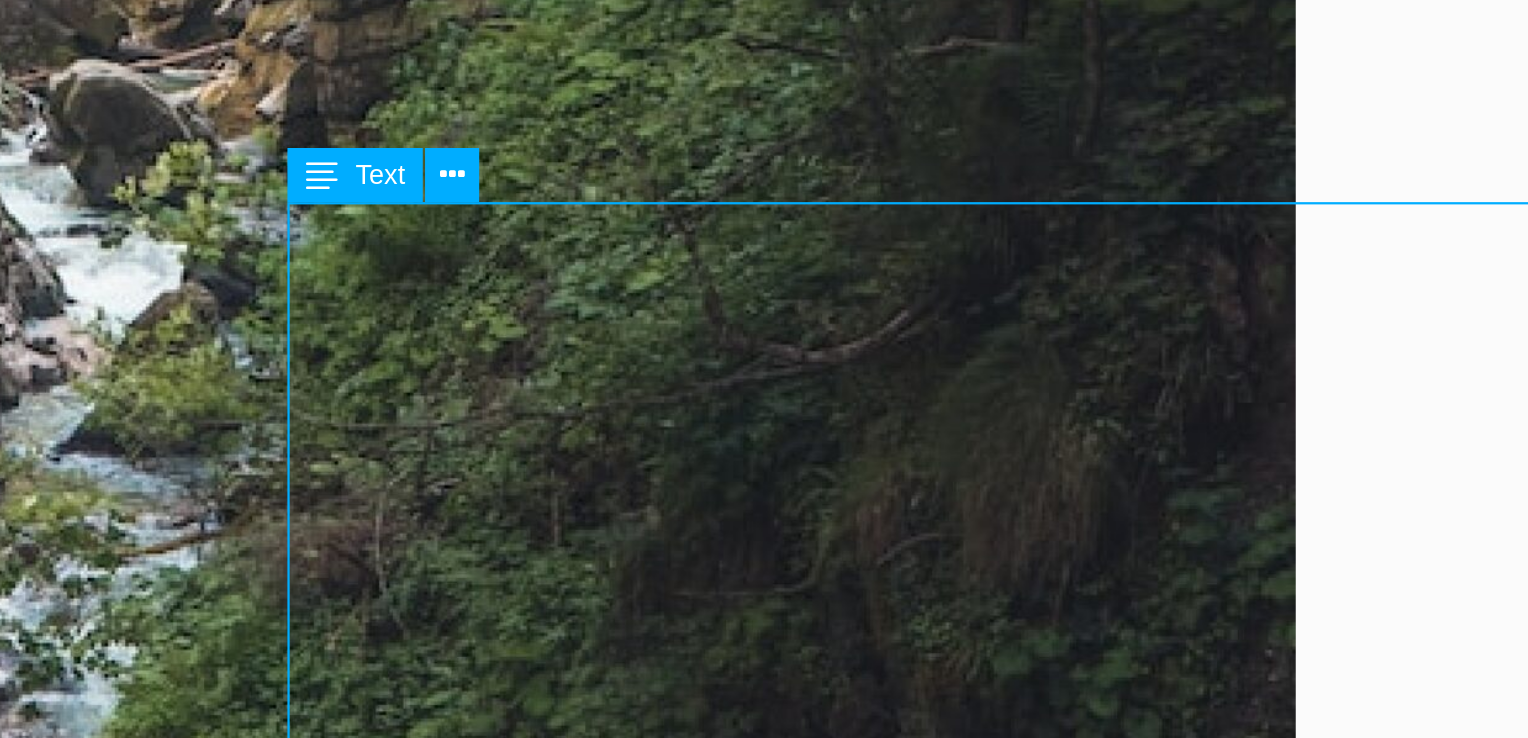 click on "• Semendo (Muara Enim) Hooggelegen velden, mistige ochtenden, sterke vrouwen en generaties werk. De boer (Petani hier werken vaak samen binnen hun dusun (dorpen) en hebben een sterke traditie in koffie fermentatie. • Pagar Alam – Besemah & Dempo Hier ademt de berg. Families combineren koffie met kruidentuin en thee. De koffie wordt met de hand geplukt en soms op bananenbladeren gedroogd. • Empat Lawang & OKU Hier wordt robuuste koffie met de hand geoogst op kleine percelen. Veel petani zijn lid van koperasi en delen machines en kennis in komunitasvorm. • Selangit (Musi Rawas) Een jonge koffie-regio met experimenterende petani-collectieven. Veel enthousiasme voor nieuwe processen en lokale branding. • Ranau (OKU Selatan) Aan de rand van het meer leven families deels van visvangst, deels van koffie. Vrouwen zijn vaak de drijvende kracht in het verwerkingsproces (solar drying, sortering)." at bounding box center [-701, 1064] 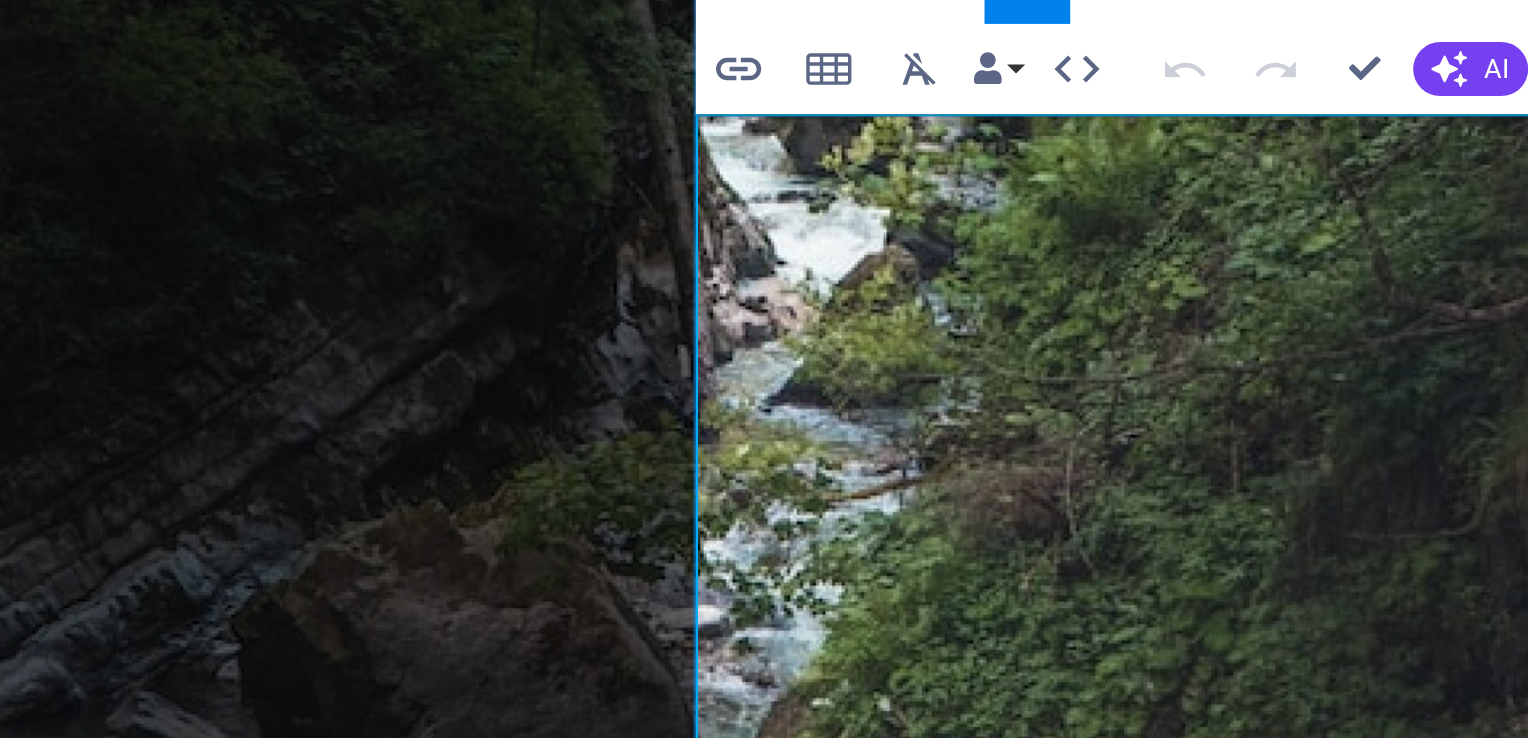 click on "• [GEOGRAPHIC_DATA] ([GEOGRAPHIC_DATA])" at bounding box center (58, 774) 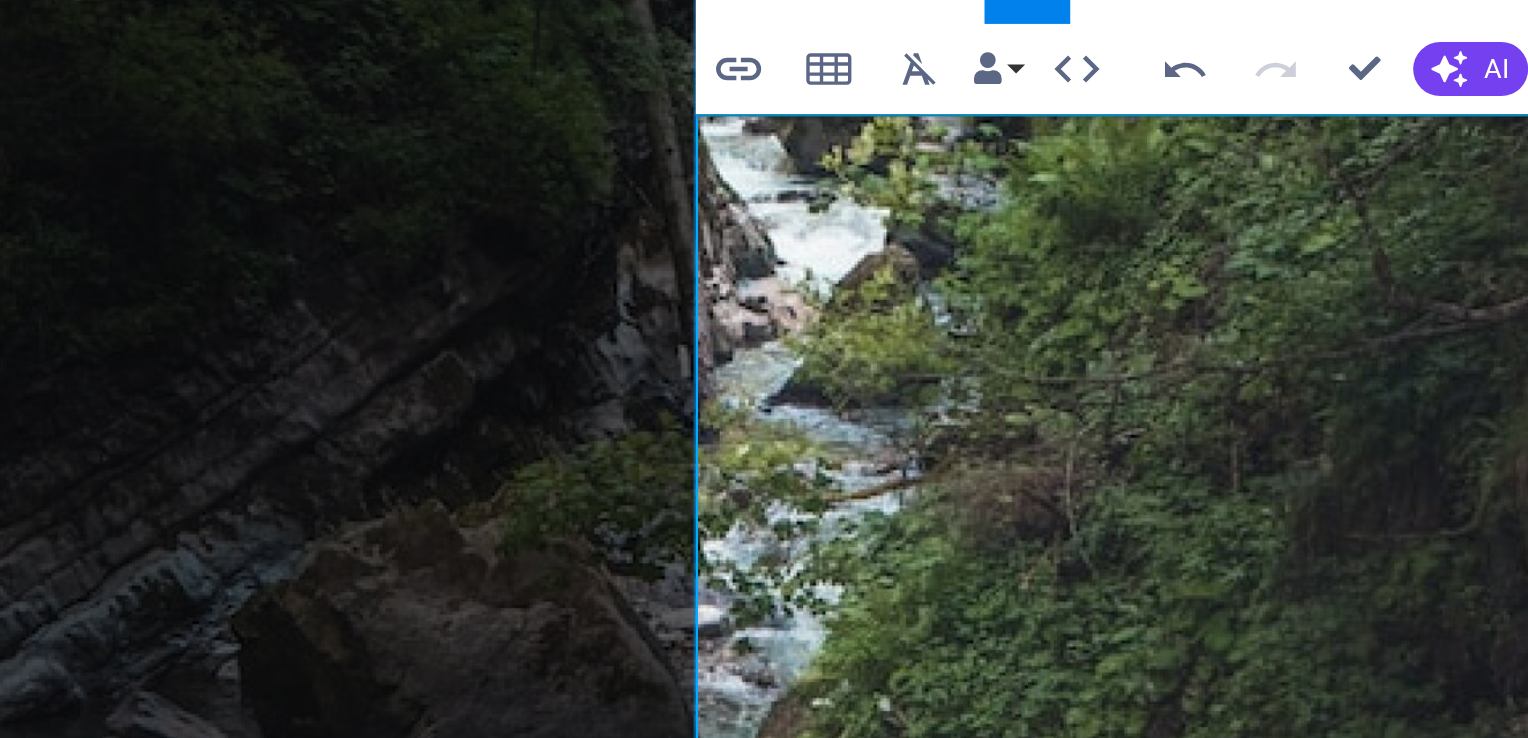 click on "Hooggelegen velden, mistige ochtenden, sterke vrouwen en generaties werk." at bounding box center (58, 800) 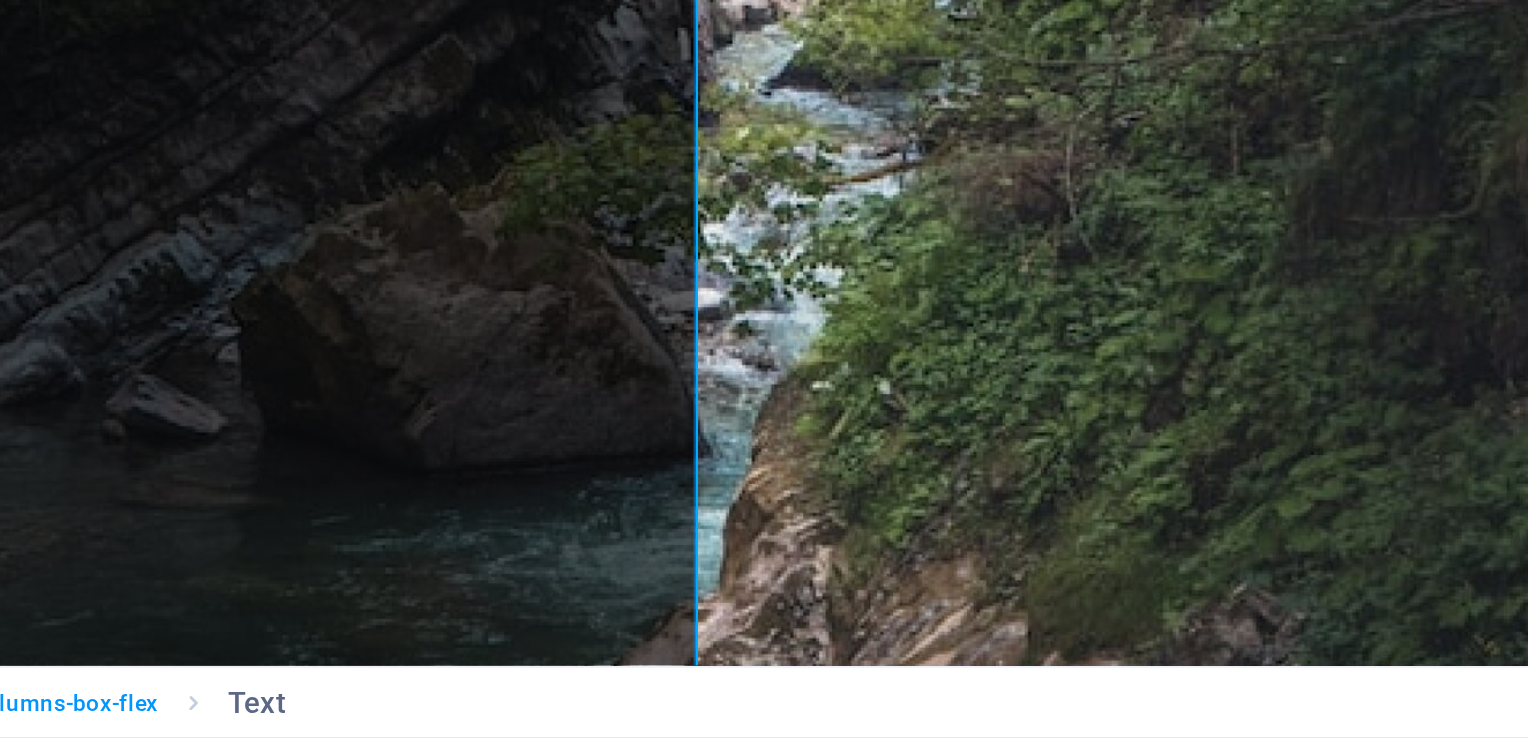 scroll, scrollTop: 0, scrollLeft: 0, axis: both 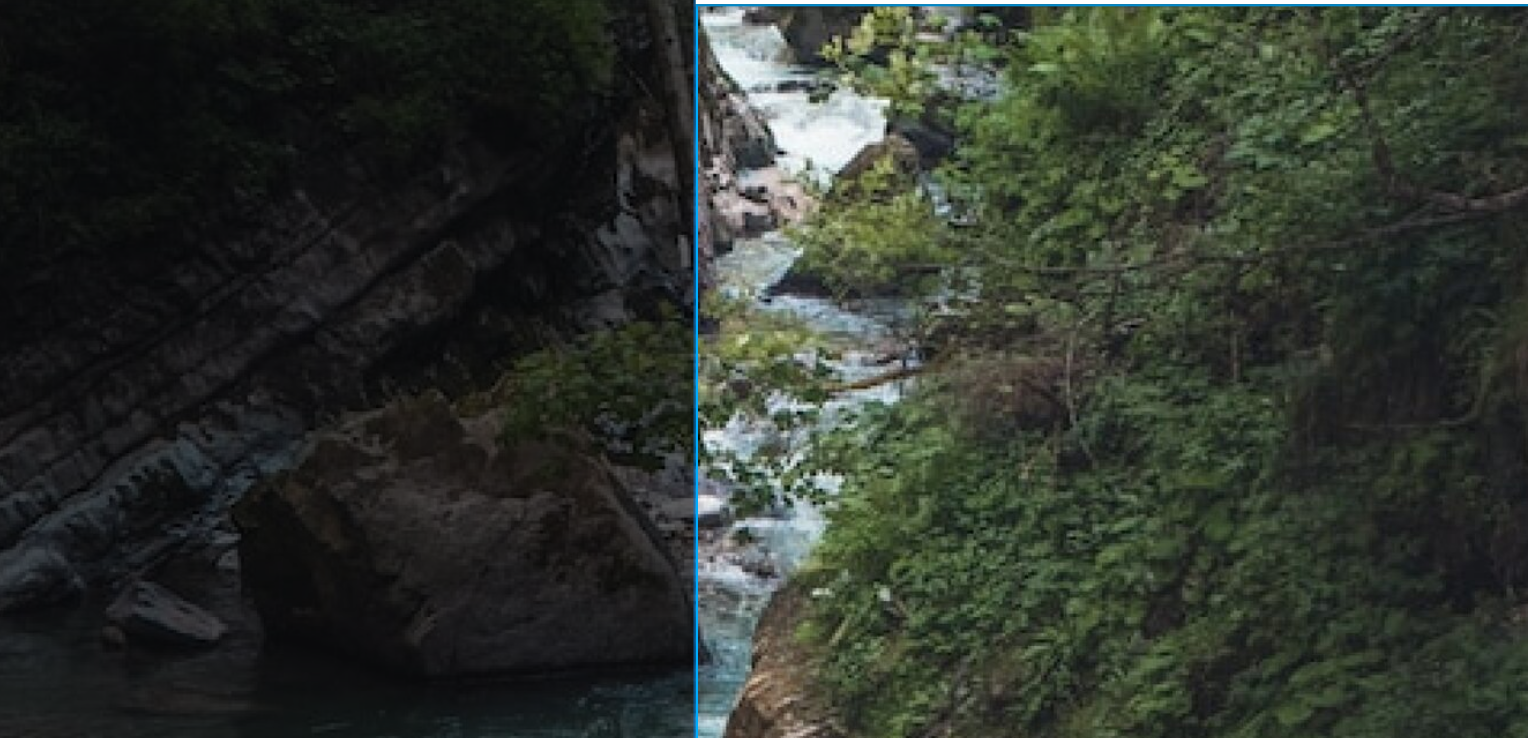 click at bounding box center [58, 715] 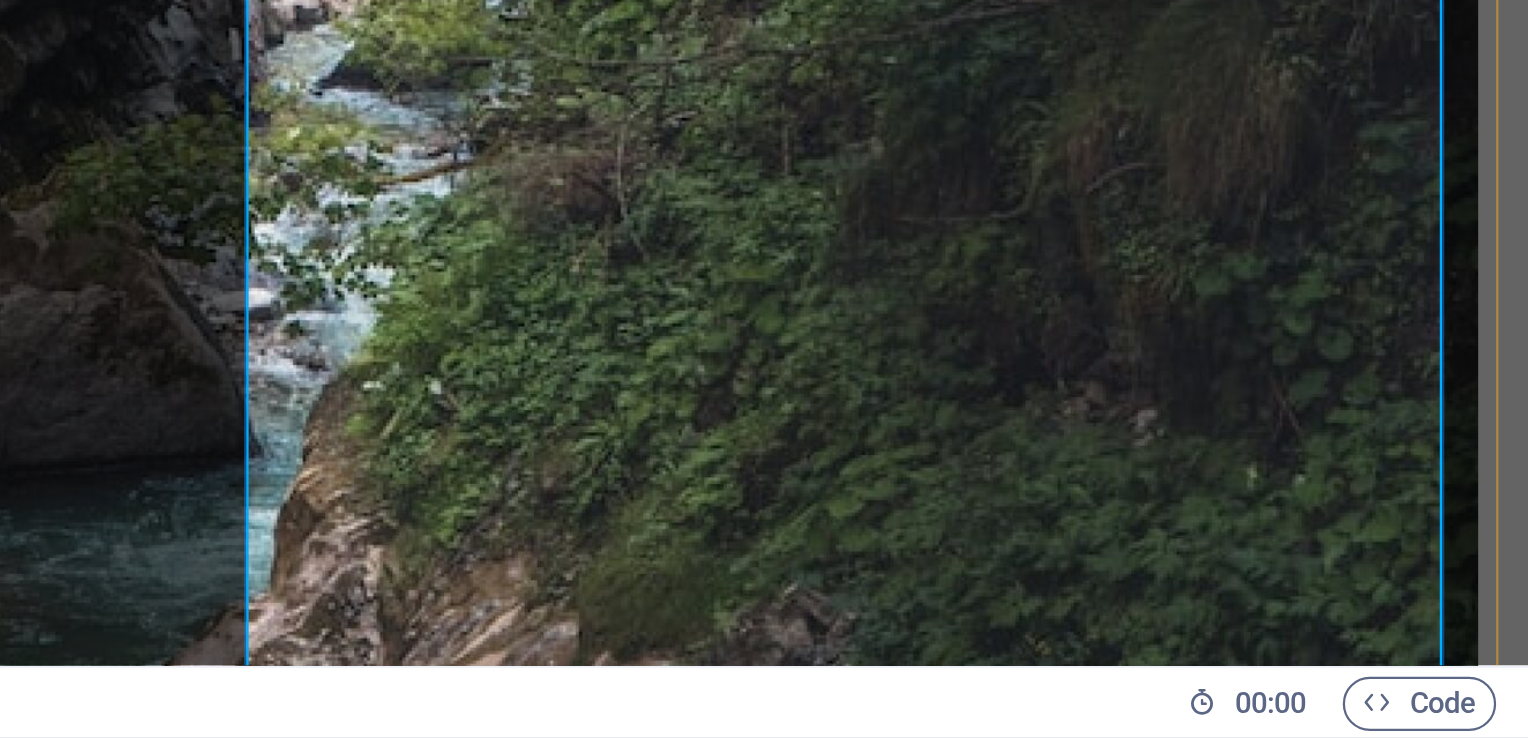 scroll, scrollTop: 0, scrollLeft: 0, axis: both 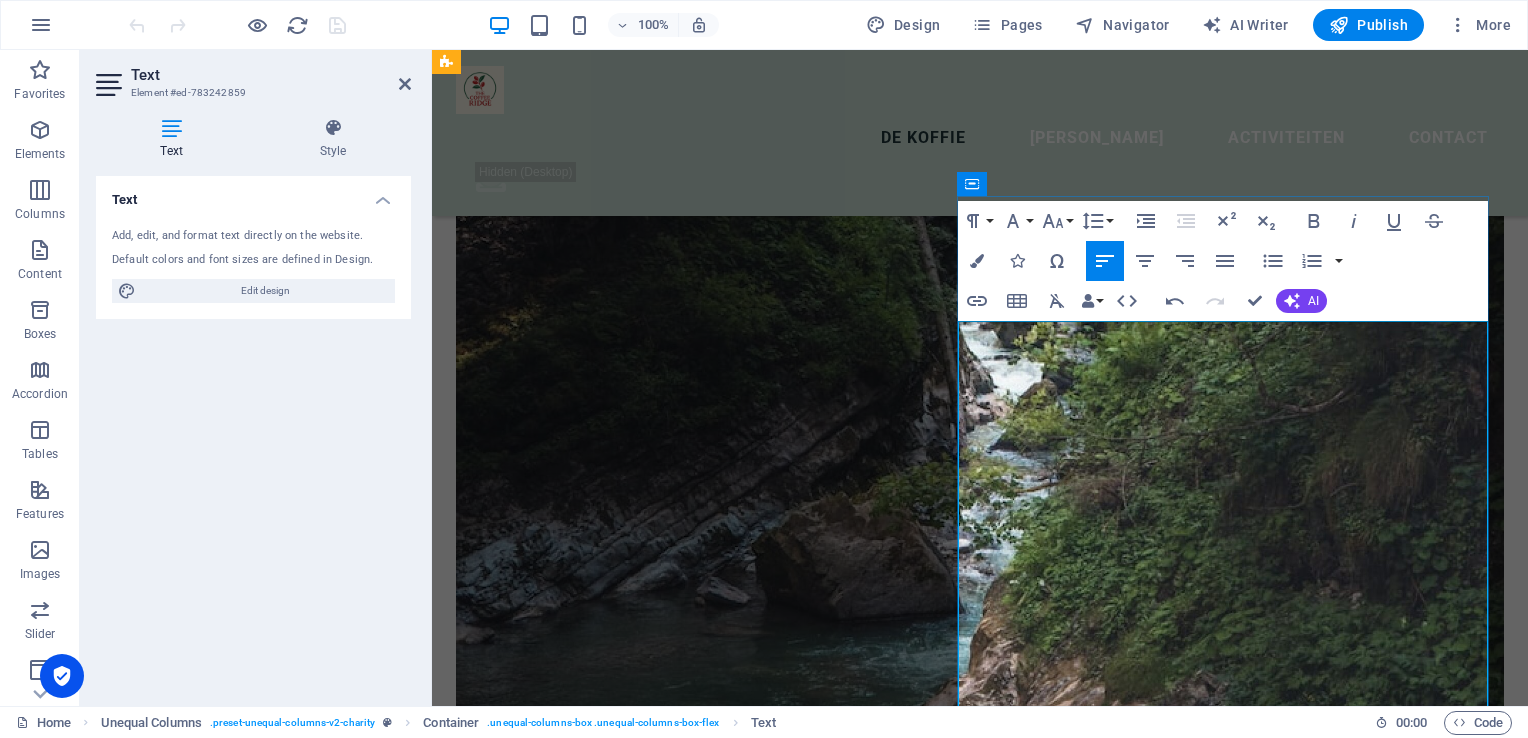 click on "De koffie wordt met de hand geplukt en soms op bananenbladeren gedroogd." at bounding box center [980, 1475] 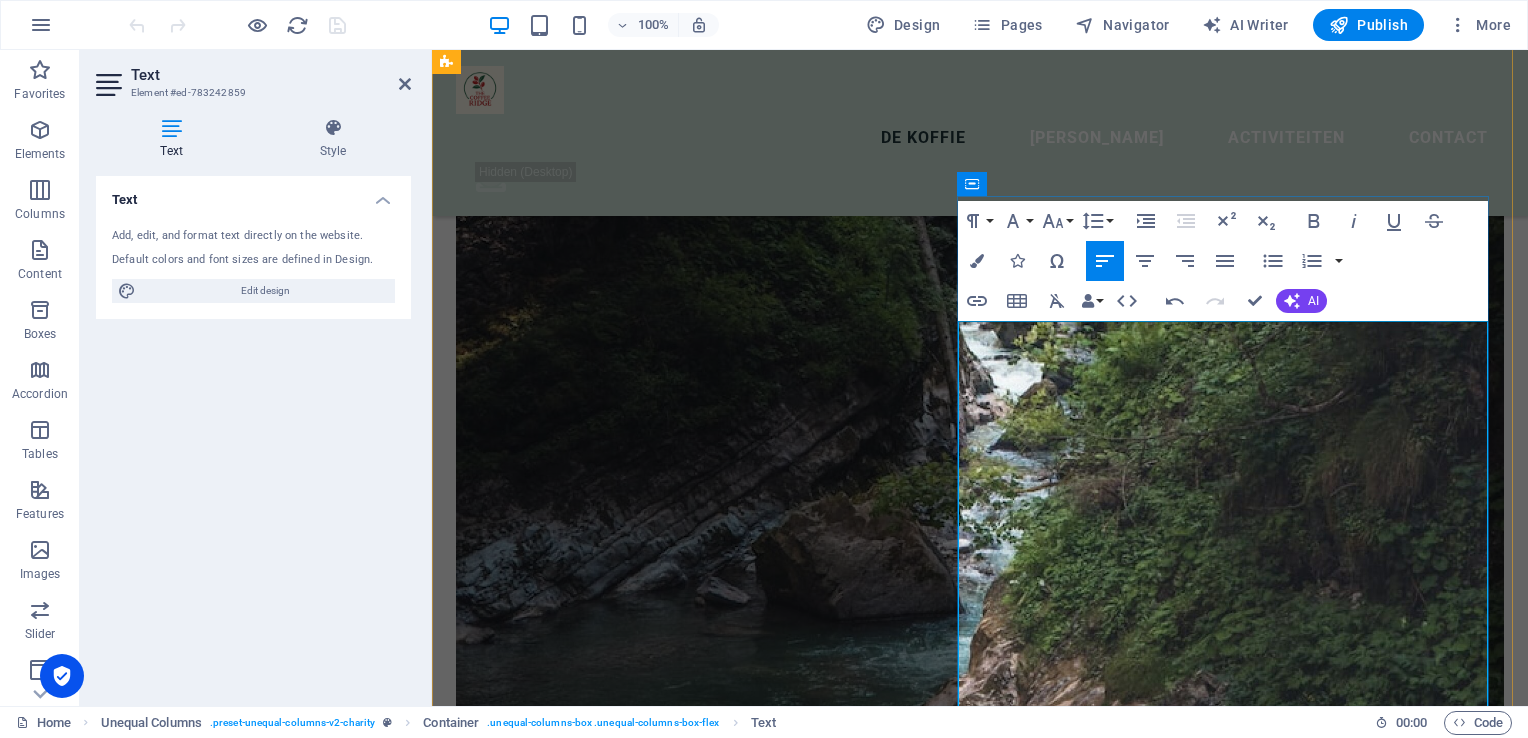 scroll, scrollTop: 1751, scrollLeft: 0, axis: vertical 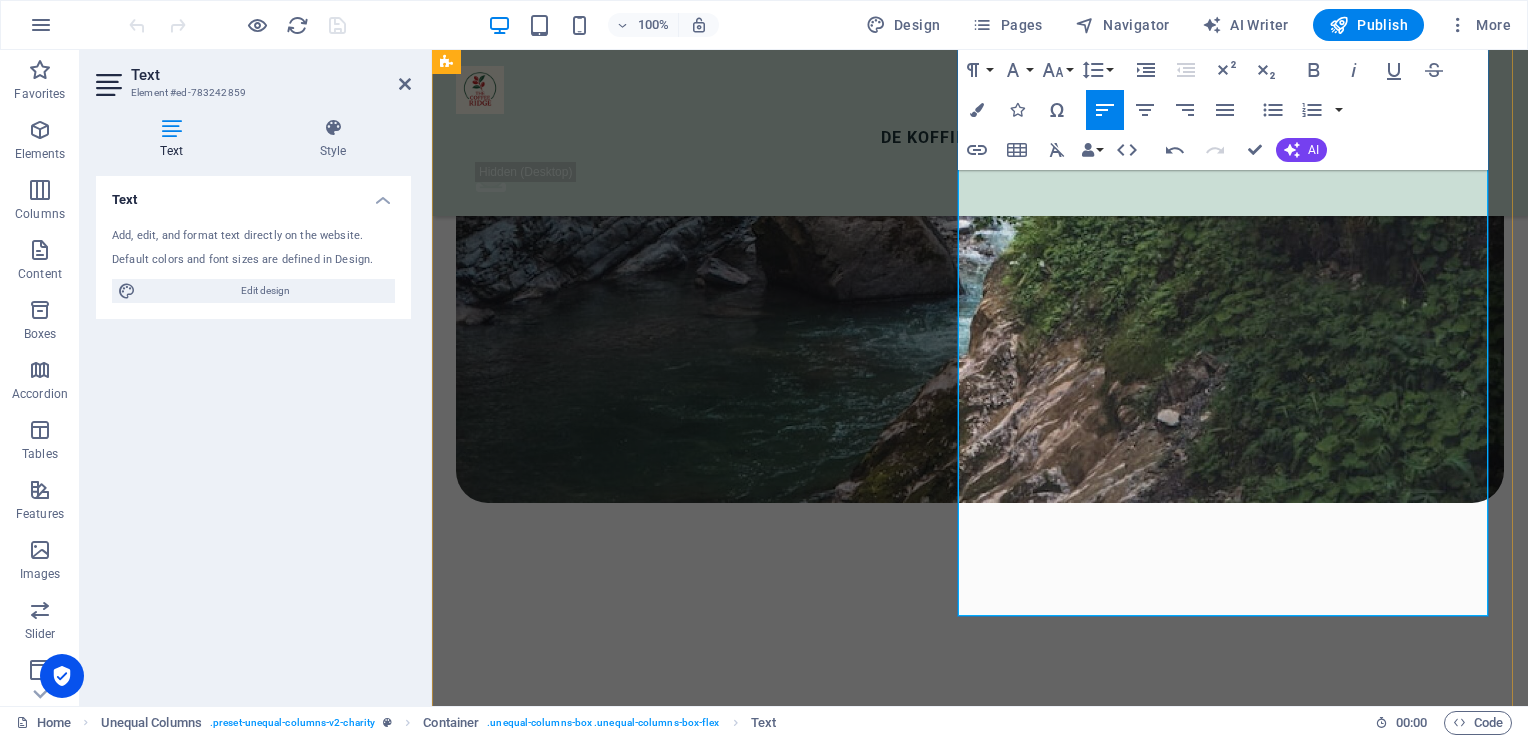 drag, startPoint x: 1058, startPoint y: 566, endPoint x: 1127, endPoint y: 539, distance: 74.094536 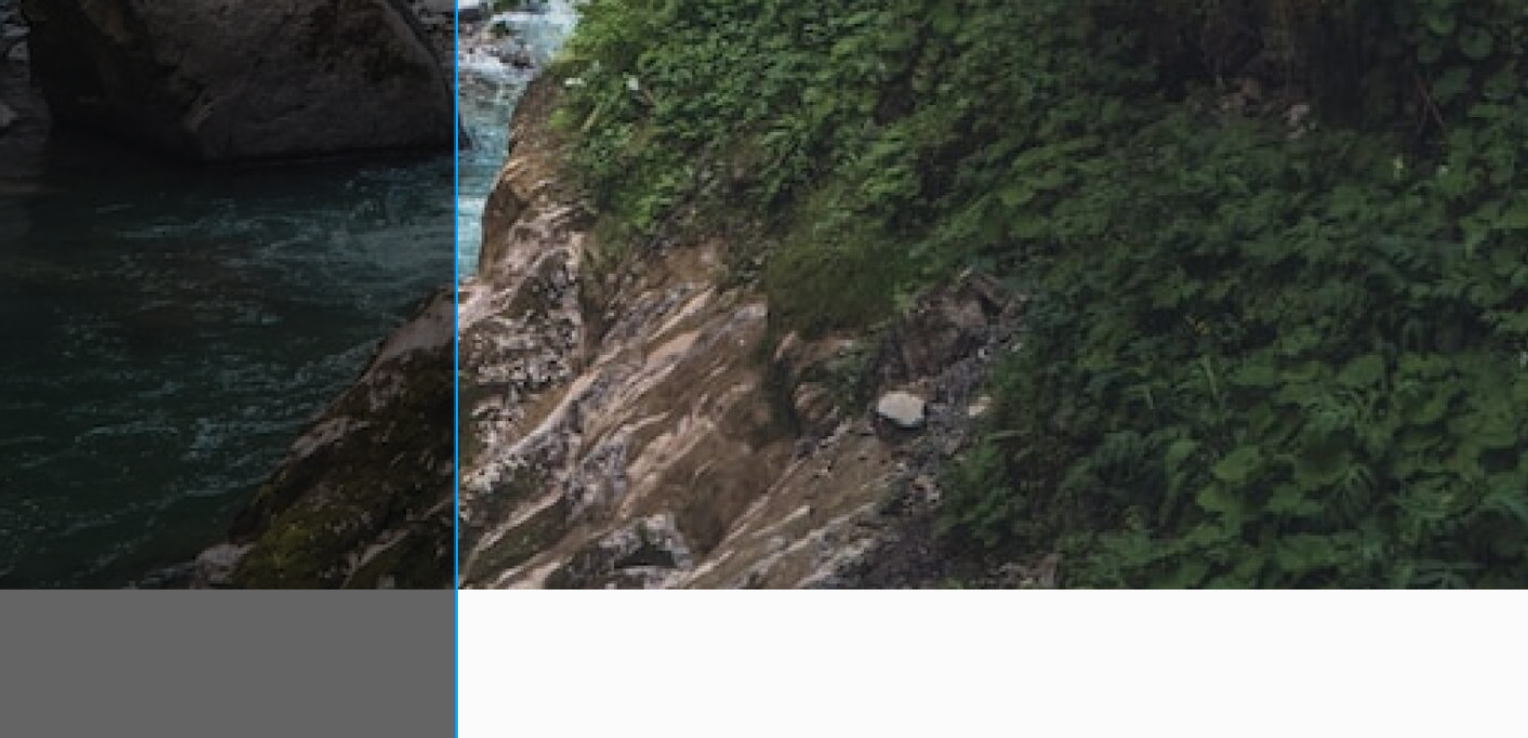 scroll, scrollTop: 0, scrollLeft: 0, axis: both 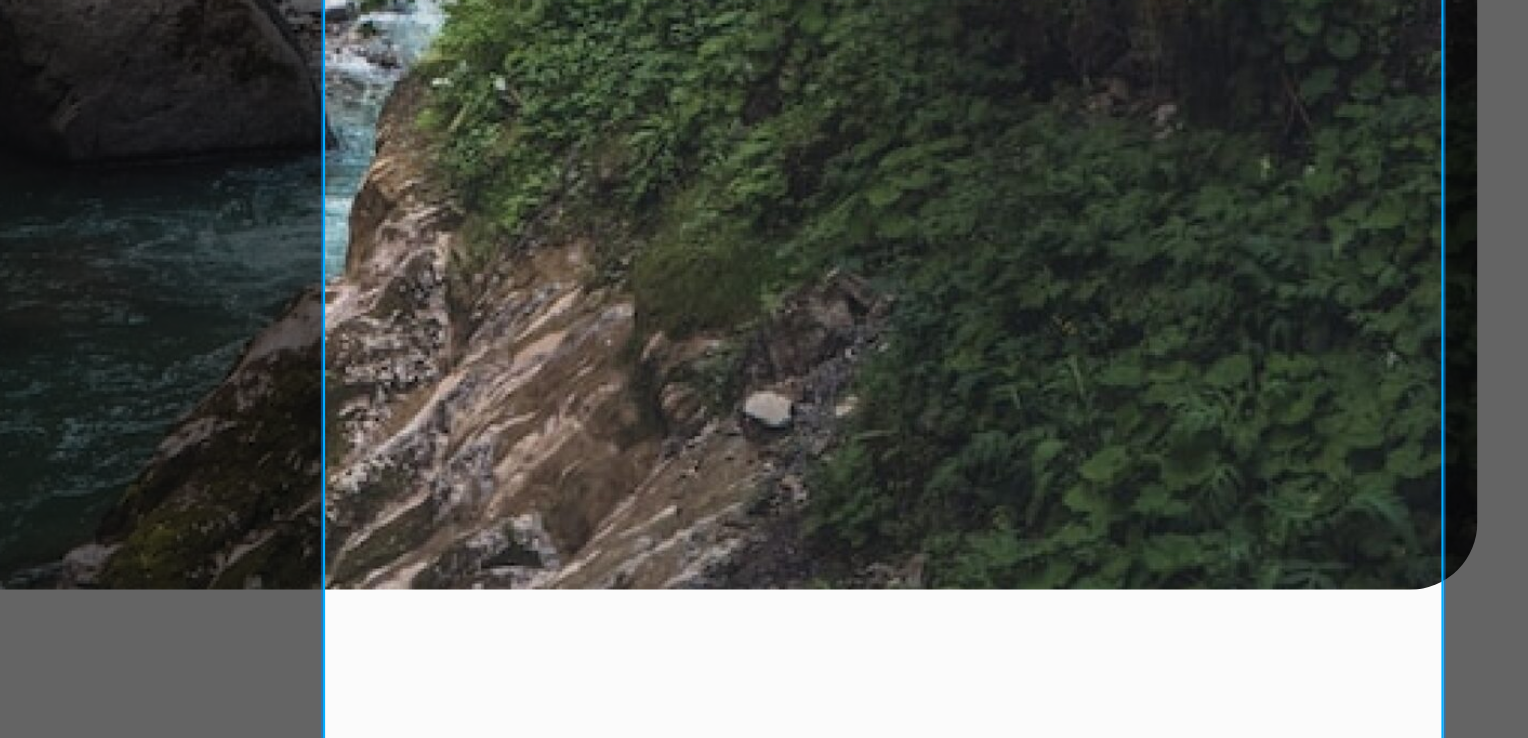 click on "Veel petani zijn lid van koperasi en delen machines en kennis in komunitasvorm." at bounding box center [-241, 774] 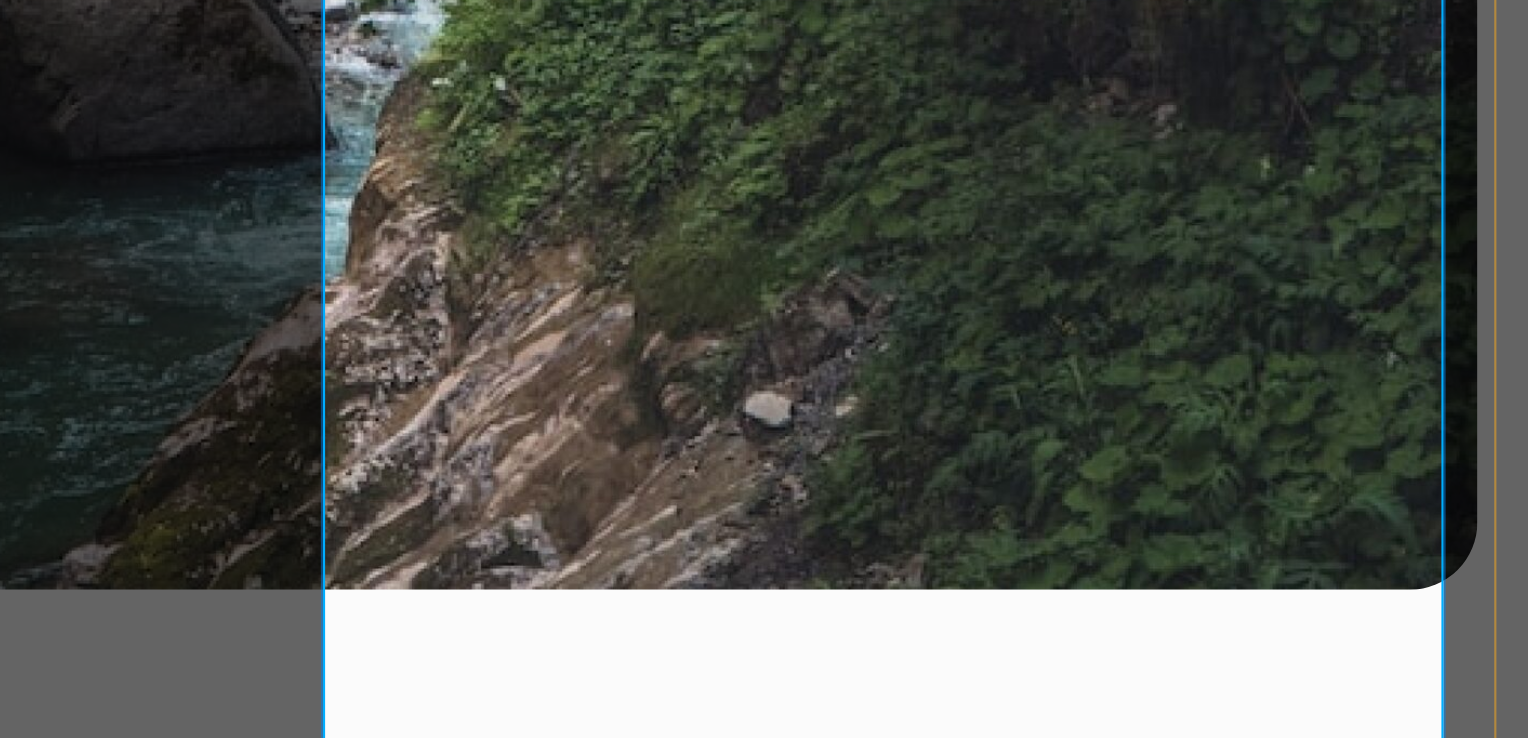 click on "Veel petani zijn lid van koperasi en delen machines en kennis in komunitasvorm." at bounding box center (-241, 774) 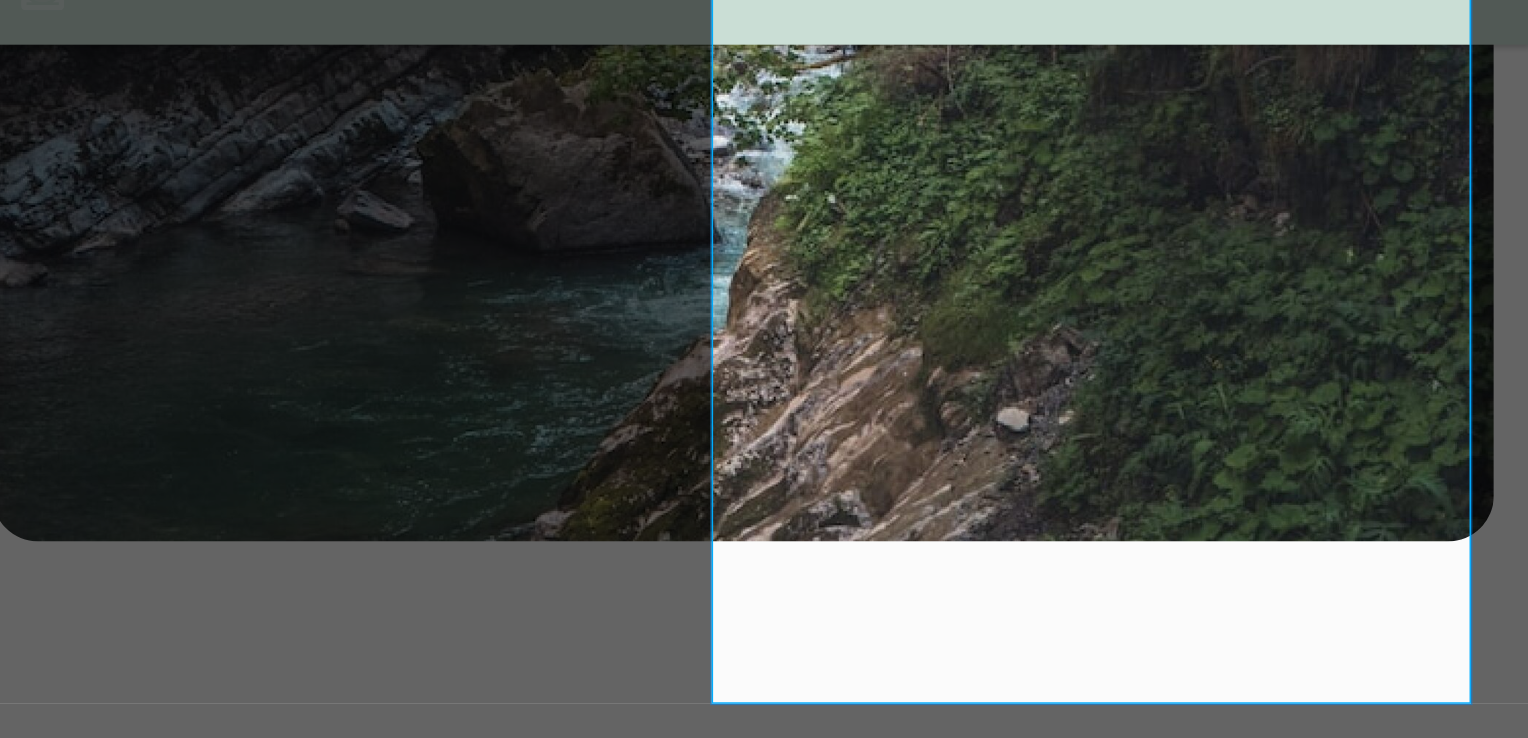 scroll, scrollTop: 0, scrollLeft: 0, axis: both 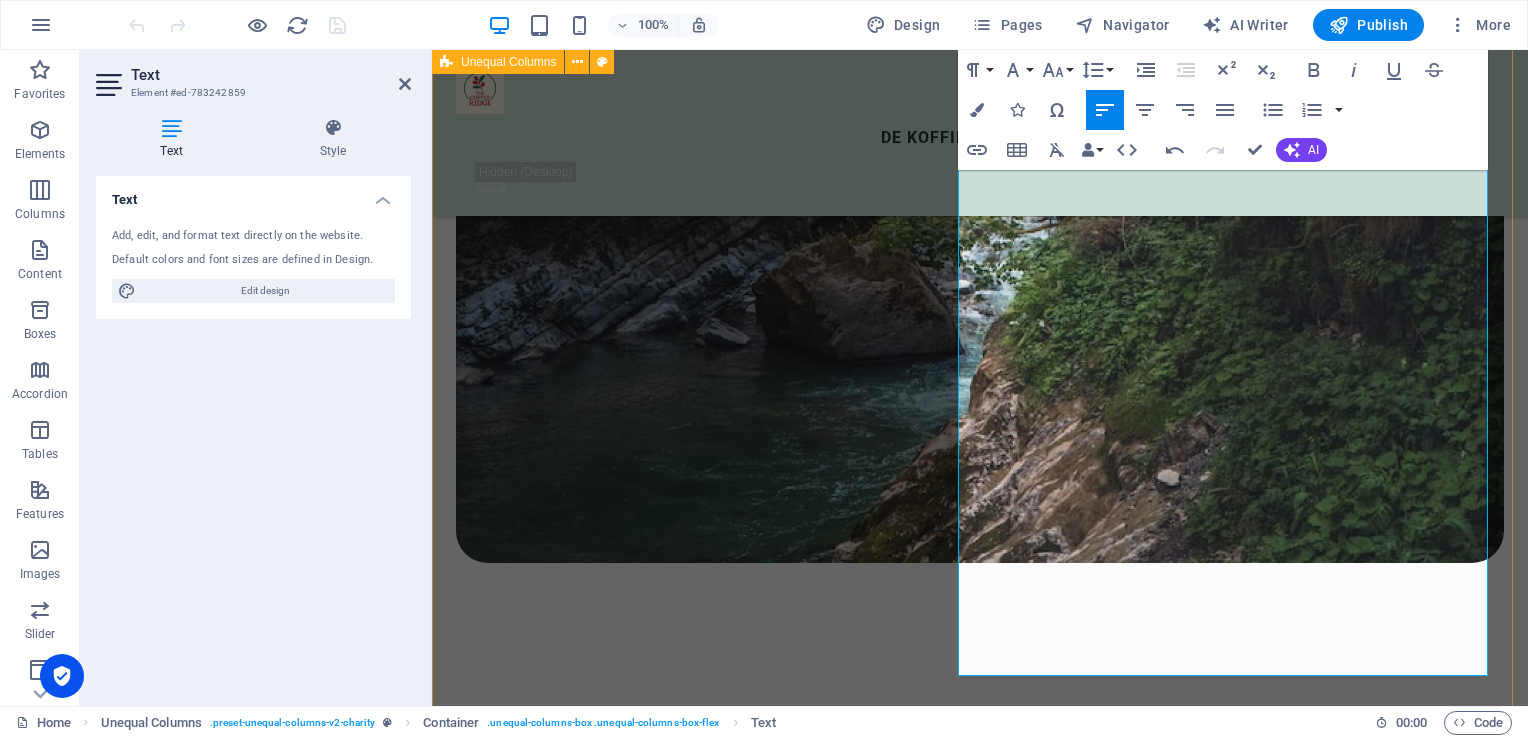 click on "OUR MISSION De Boeren • Semendo (Muara Enim) Hooggelegen velden, mistige ochtenden, sterke vrouwen en generaties werk. De boer (Petani hier werken vaak samen binnen hun dusun (dorpen) en hebben een sterke traditie in koffie fermentatie. • Pagar Alam – Besemah & Dempo Hier ademt de berg. Families combineren koffie met kruidentuin en thee. De koffie wordt met de hand geplukt en soms op bananenbladeren gedroogd. • Empat Lawang & OKU Hier wordt robuuste koffie met de hand geoogst op kleine percelen. Veel petani zijn lid van een  koperasi en delen machines en kennis in komunitas-vorm. • Selangit (Musi Rawas) Een jonge koffie-regio met experimenterende petani-collectieven. Veel enthousiasme voor nieuwe processen en lokale branding. • Ranau (OKU Selatan) Aan de rand van het meer leven families deels van visvangst, deels van koffie. Vrouwen zijn vaak de drijvende kracht in het verwerkingsproces (solar drying, sortering)." at bounding box center (980, 1728) 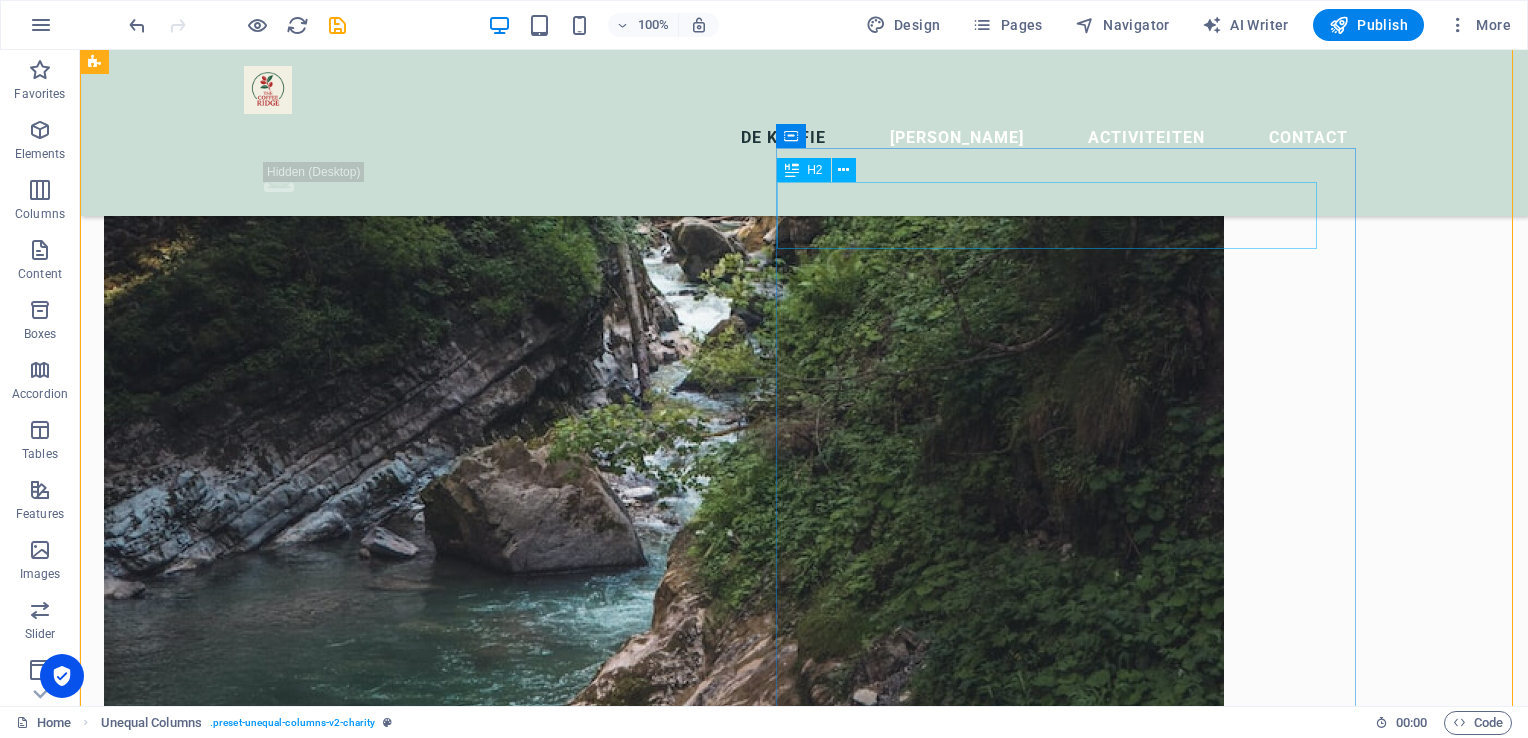 scroll, scrollTop: 1510, scrollLeft: 0, axis: vertical 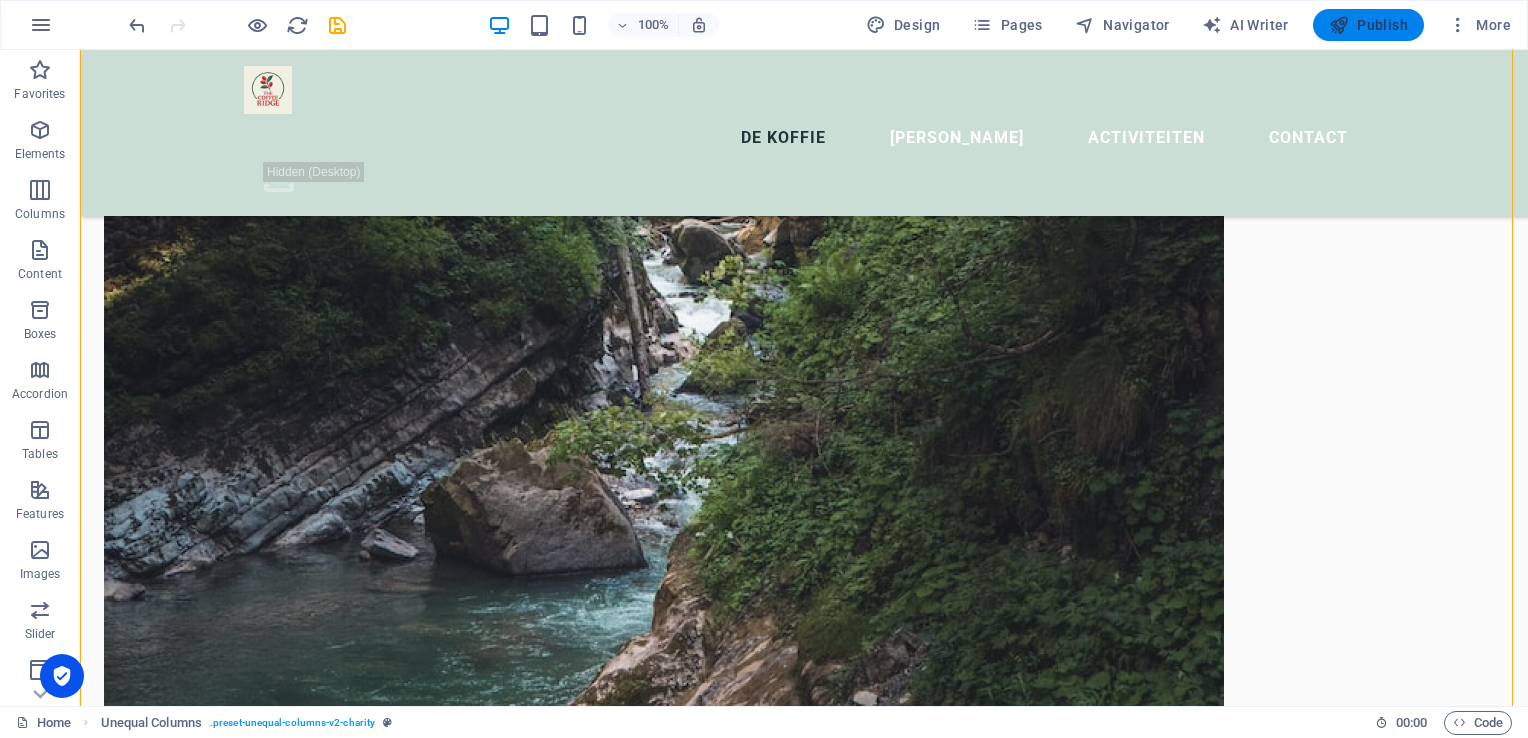 click on "Publish" at bounding box center (1368, 25) 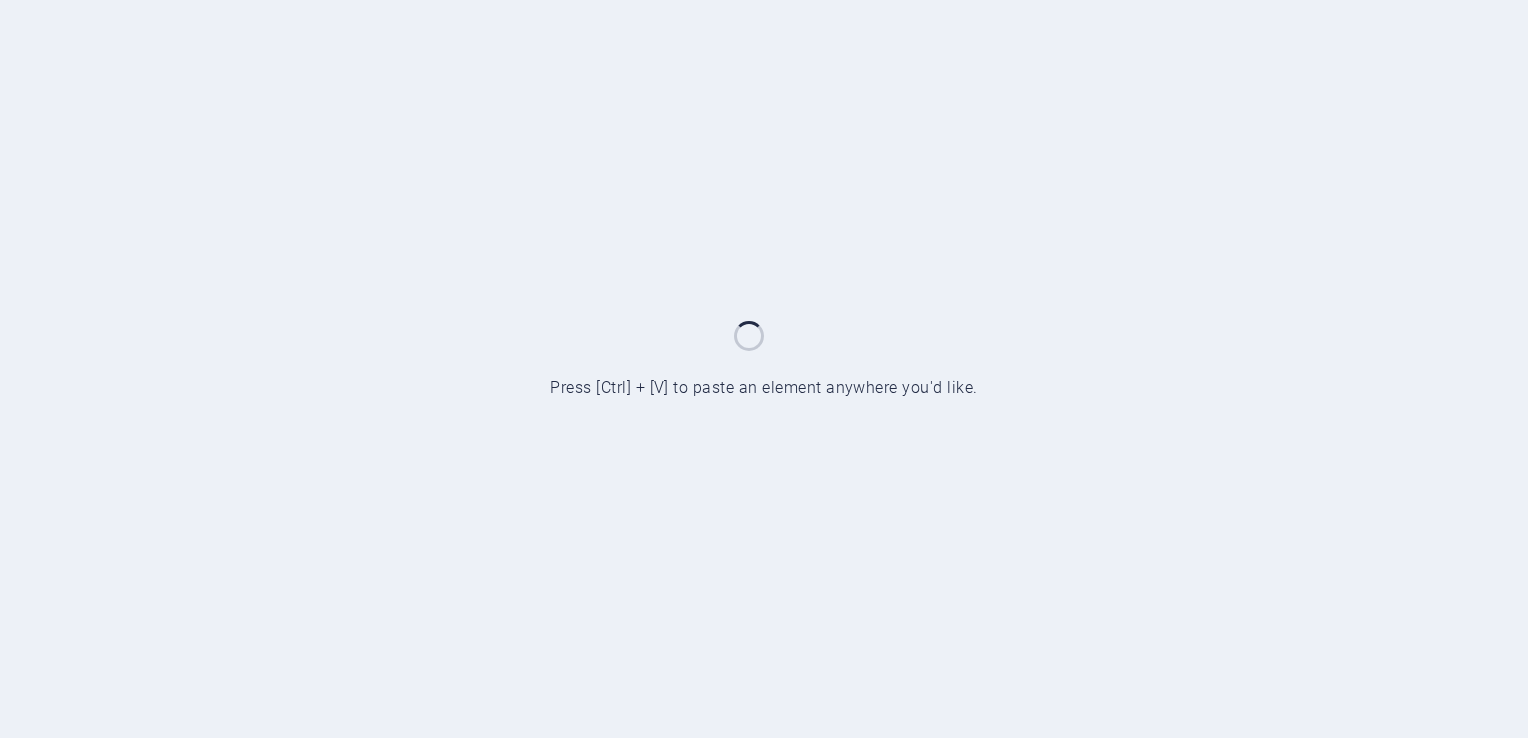 scroll, scrollTop: 0, scrollLeft: 0, axis: both 